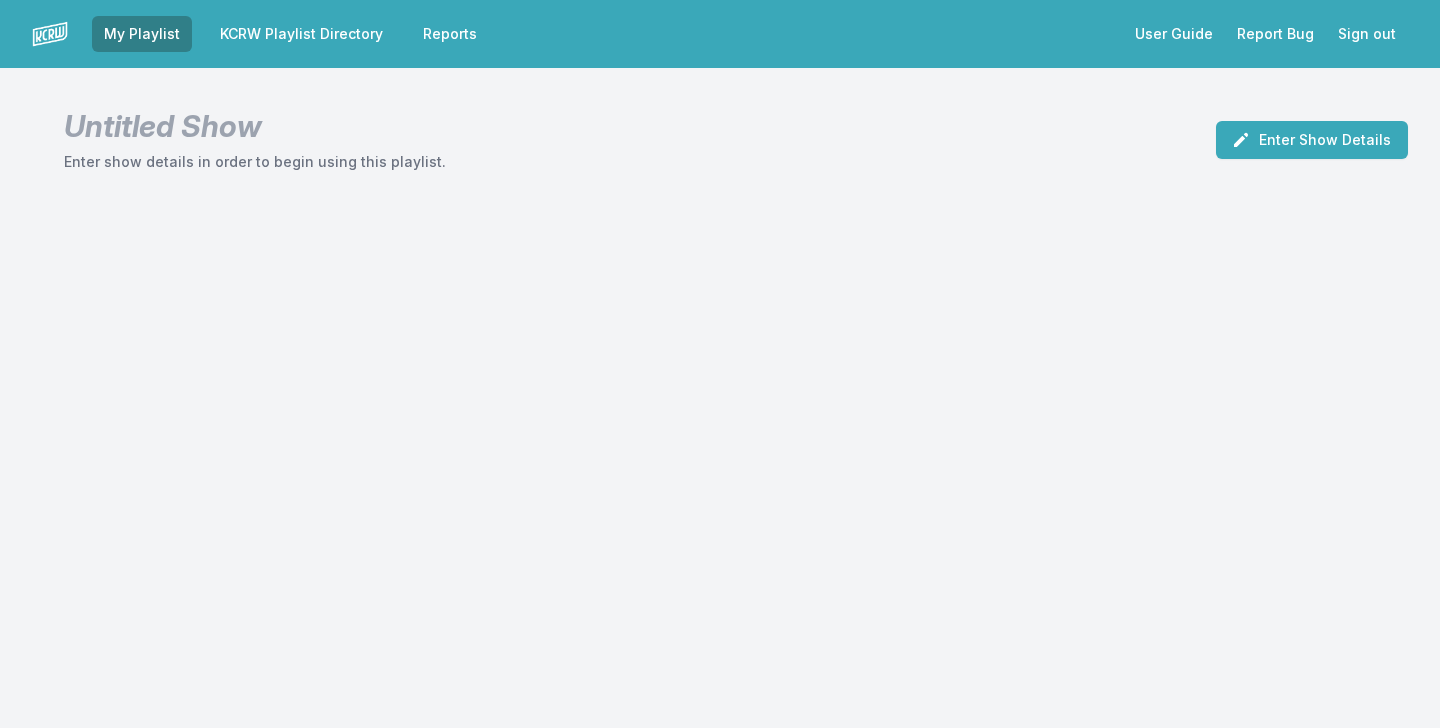 scroll, scrollTop: 0, scrollLeft: 0, axis: both 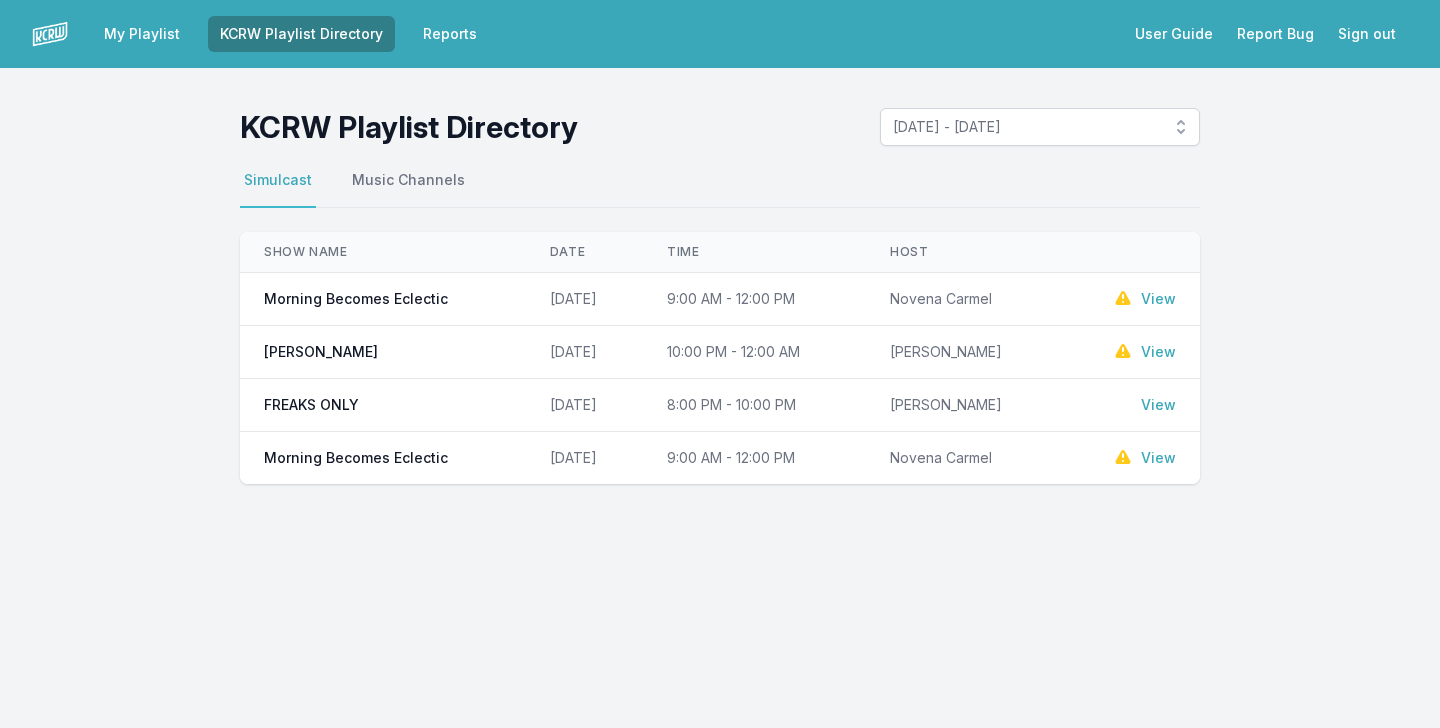 click on "View" at bounding box center [1158, 299] 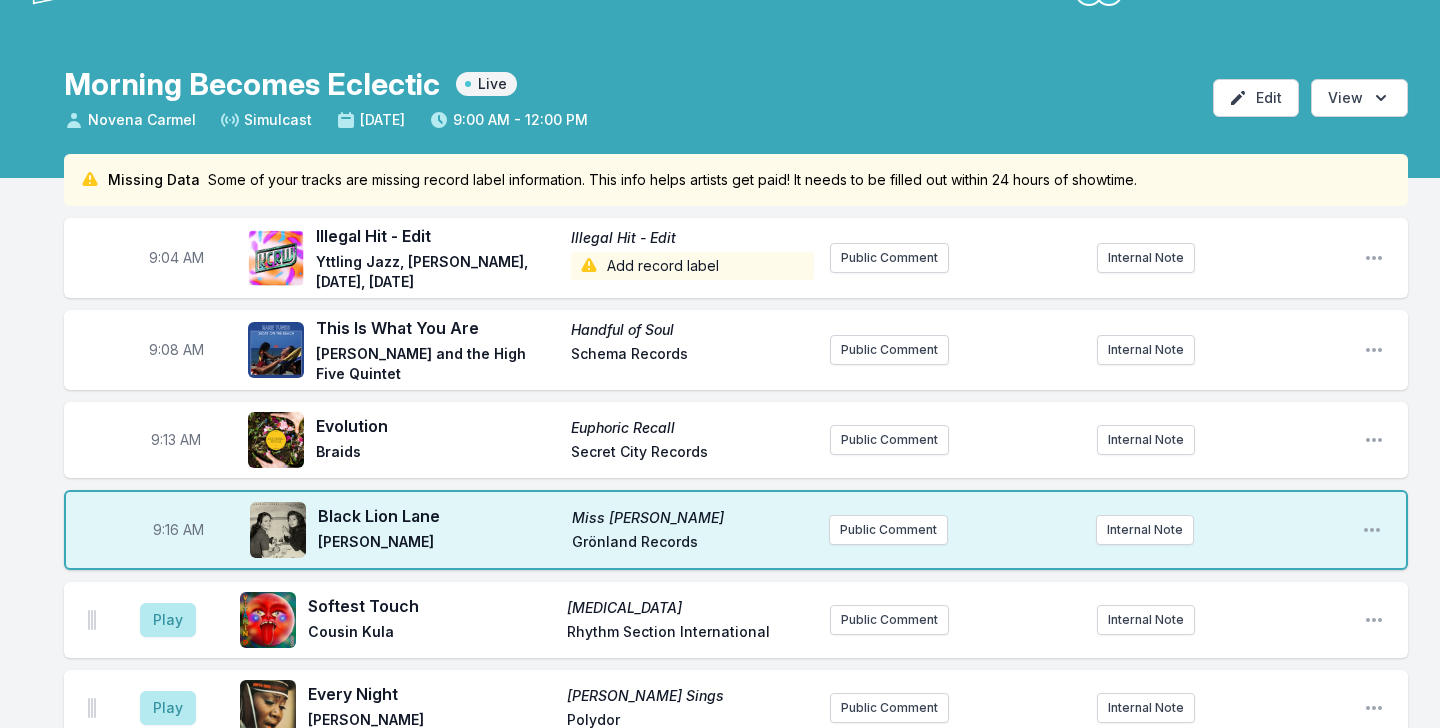scroll, scrollTop: 56, scrollLeft: 0, axis: vertical 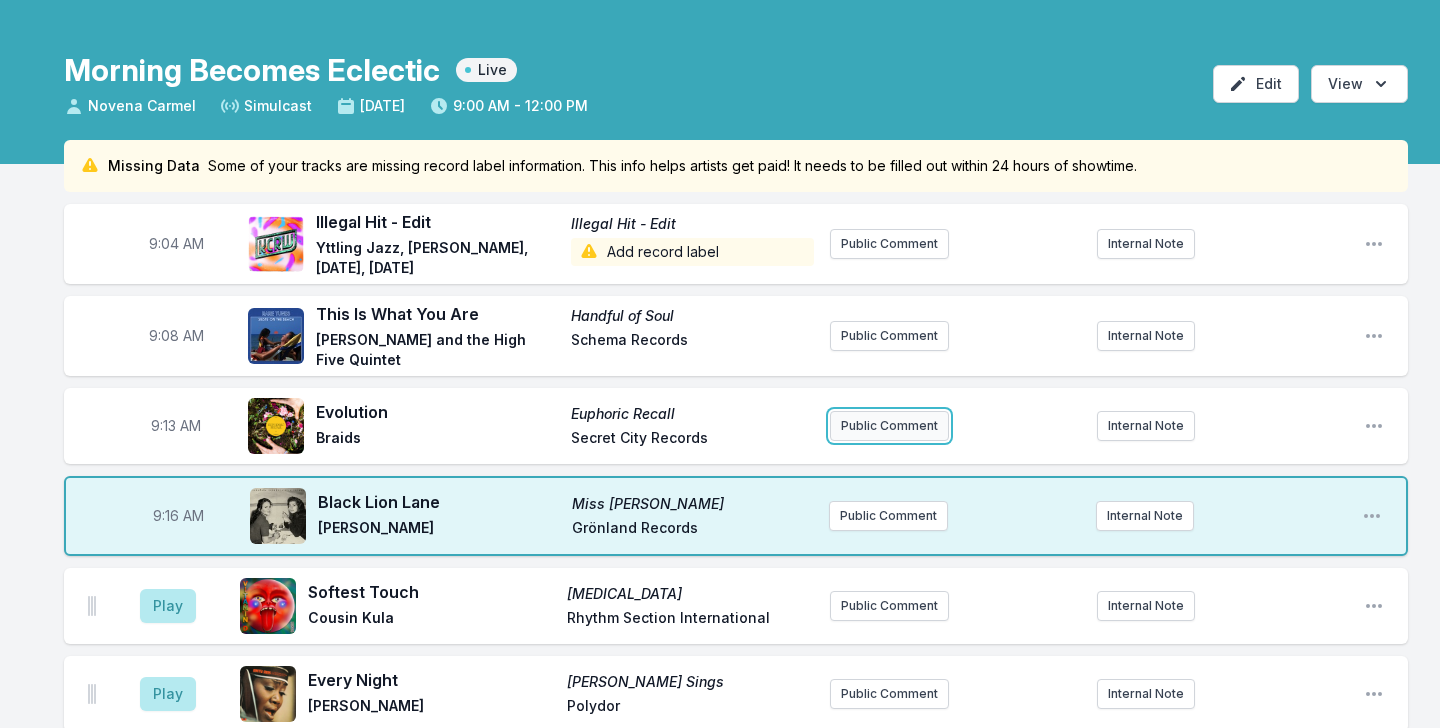 click on "Public Comment" at bounding box center [889, 426] 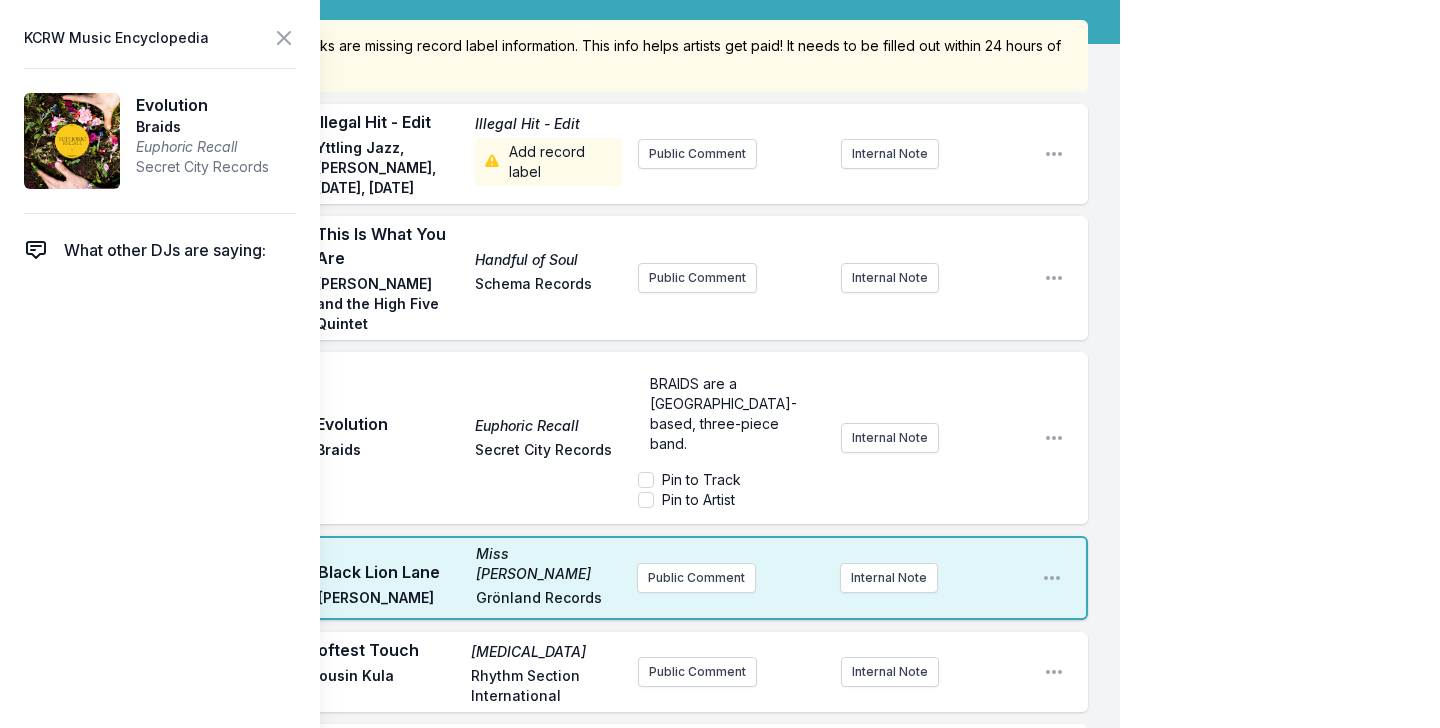 scroll, scrollTop: 185, scrollLeft: 0, axis: vertical 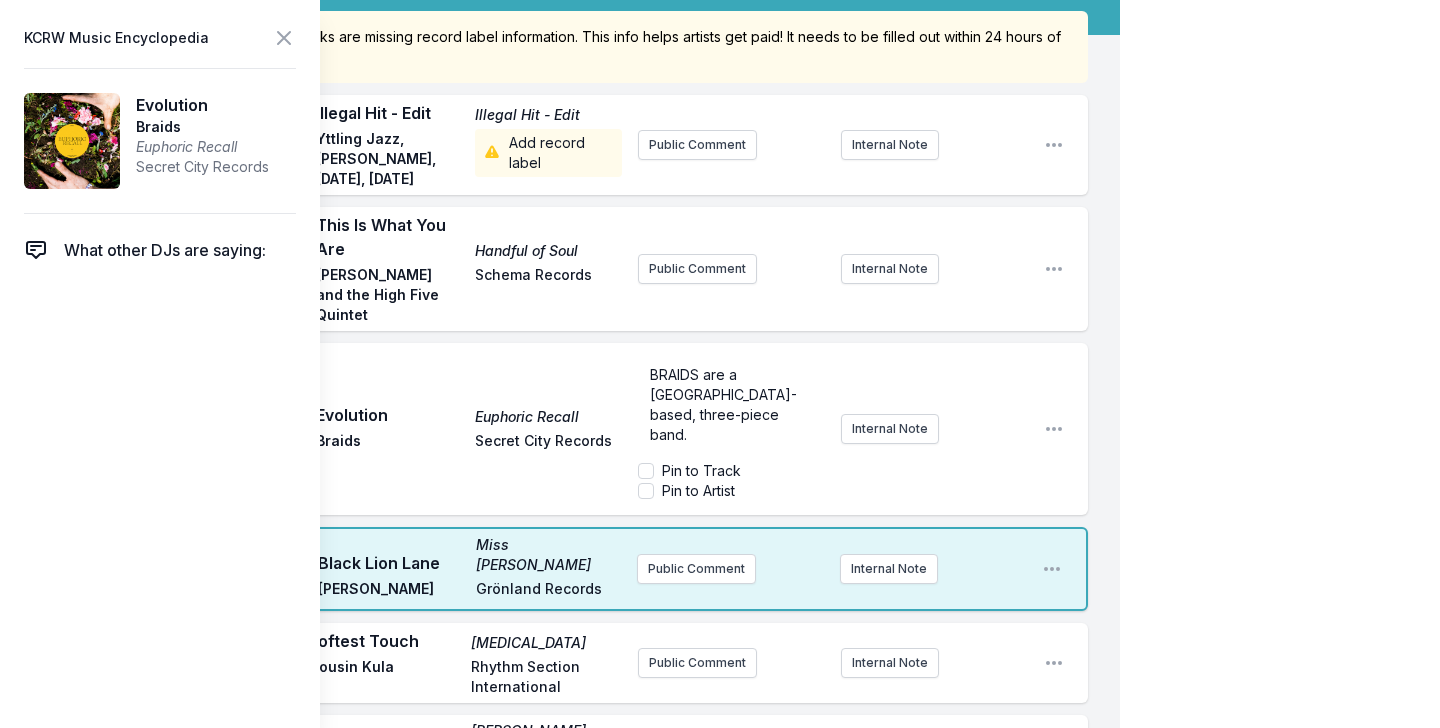 click on "BRAIDS are a Montreal-based, three-piece band." at bounding box center [731, 405] 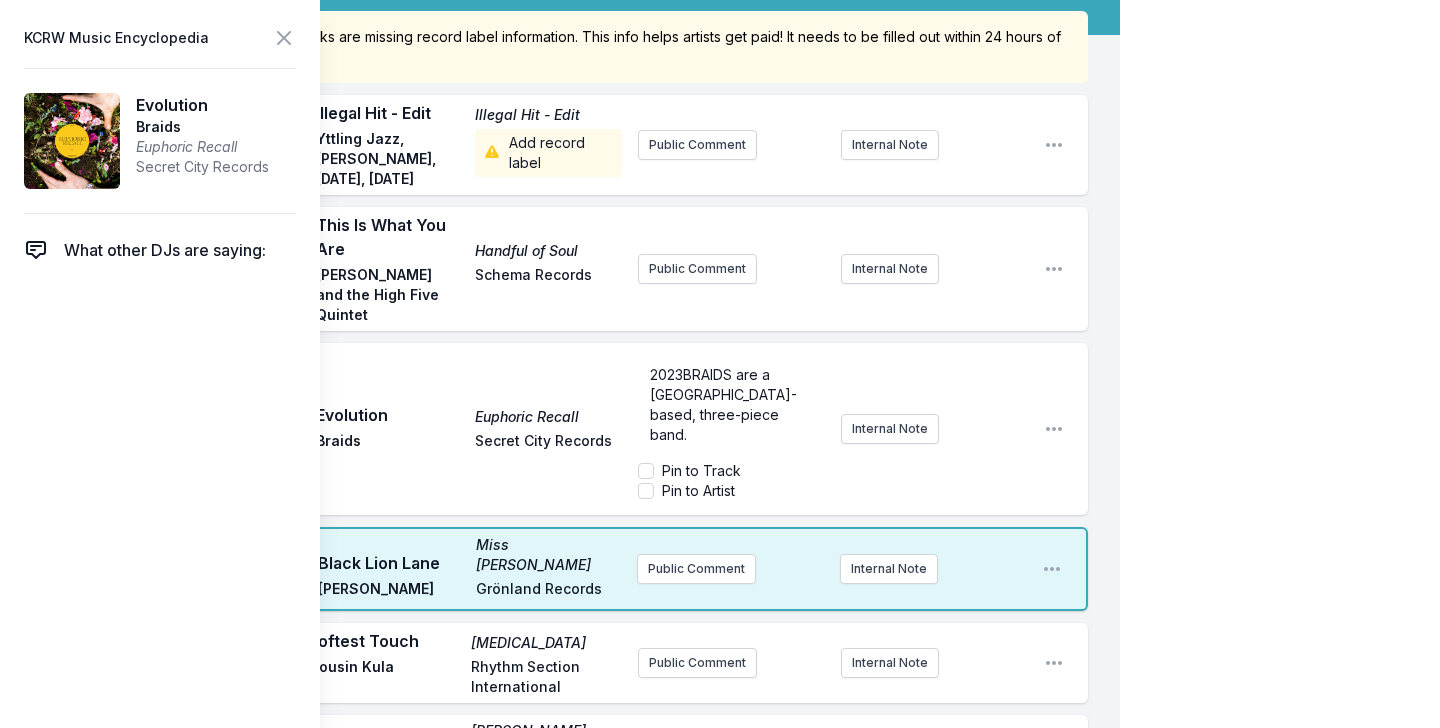 type 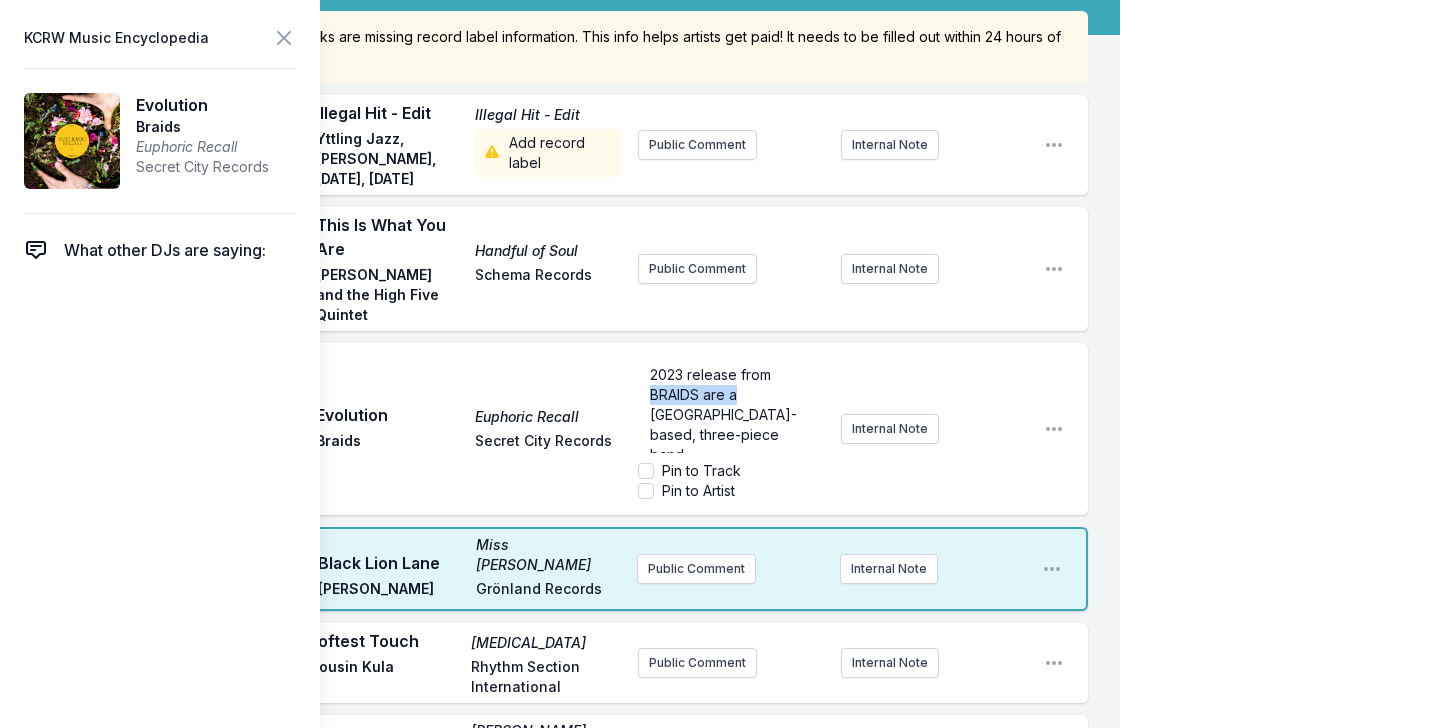 drag, startPoint x: 736, startPoint y: 374, endPoint x: 619, endPoint y: 372, distance: 117.01709 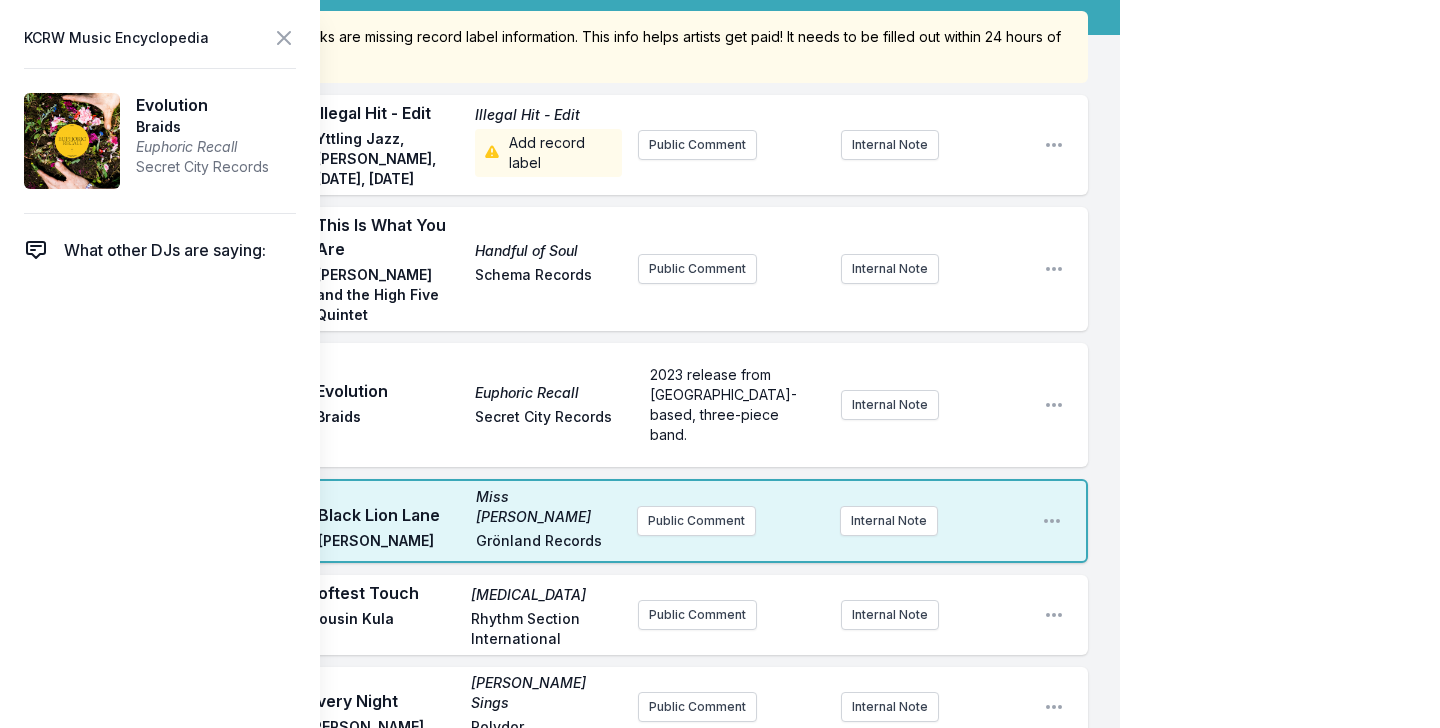 click on "9:13 AM Evolution Euphoric Recall Braids Secret City Records 2023 release from Montreal-based, three-piece band. Internal Note Open playlist item options" at bounding box center (576, 405) 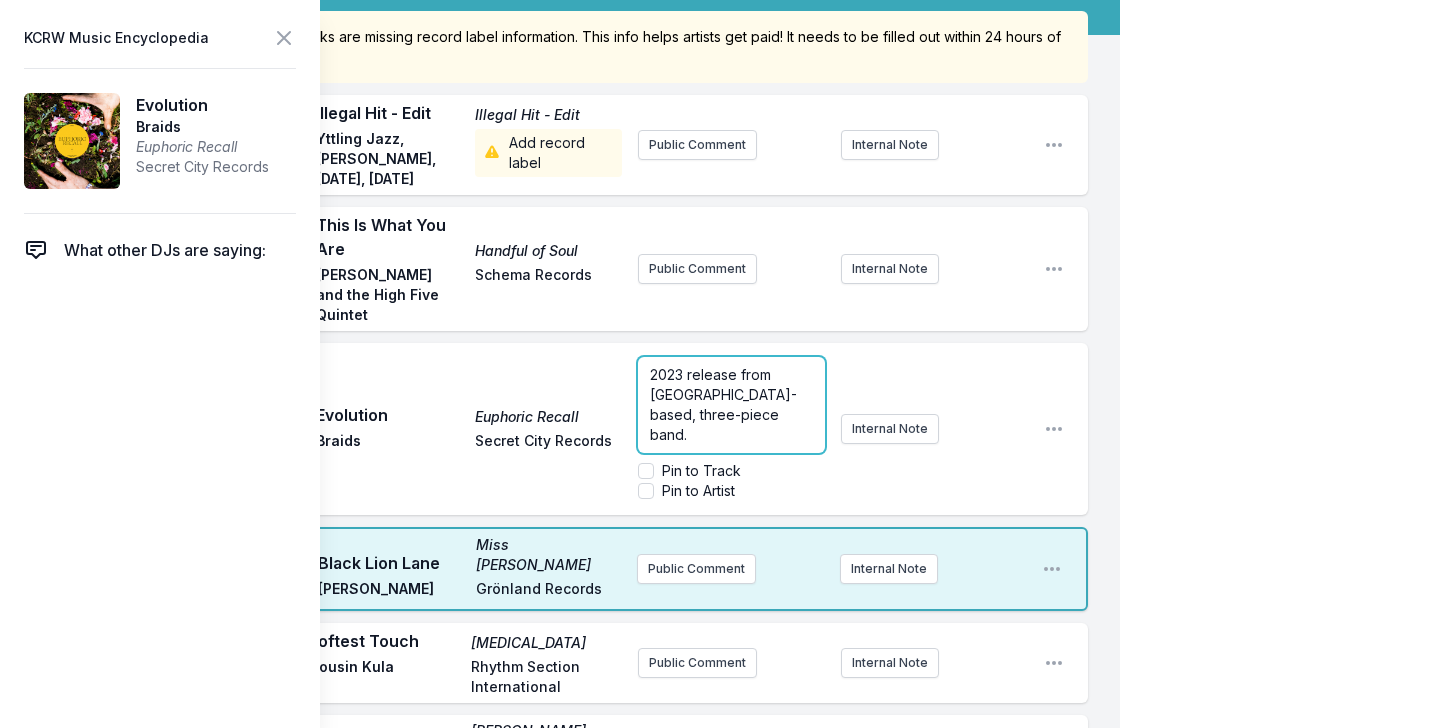 click on "2023 release from Montreal-based, three-piece band." at bounding box center (731, 405) 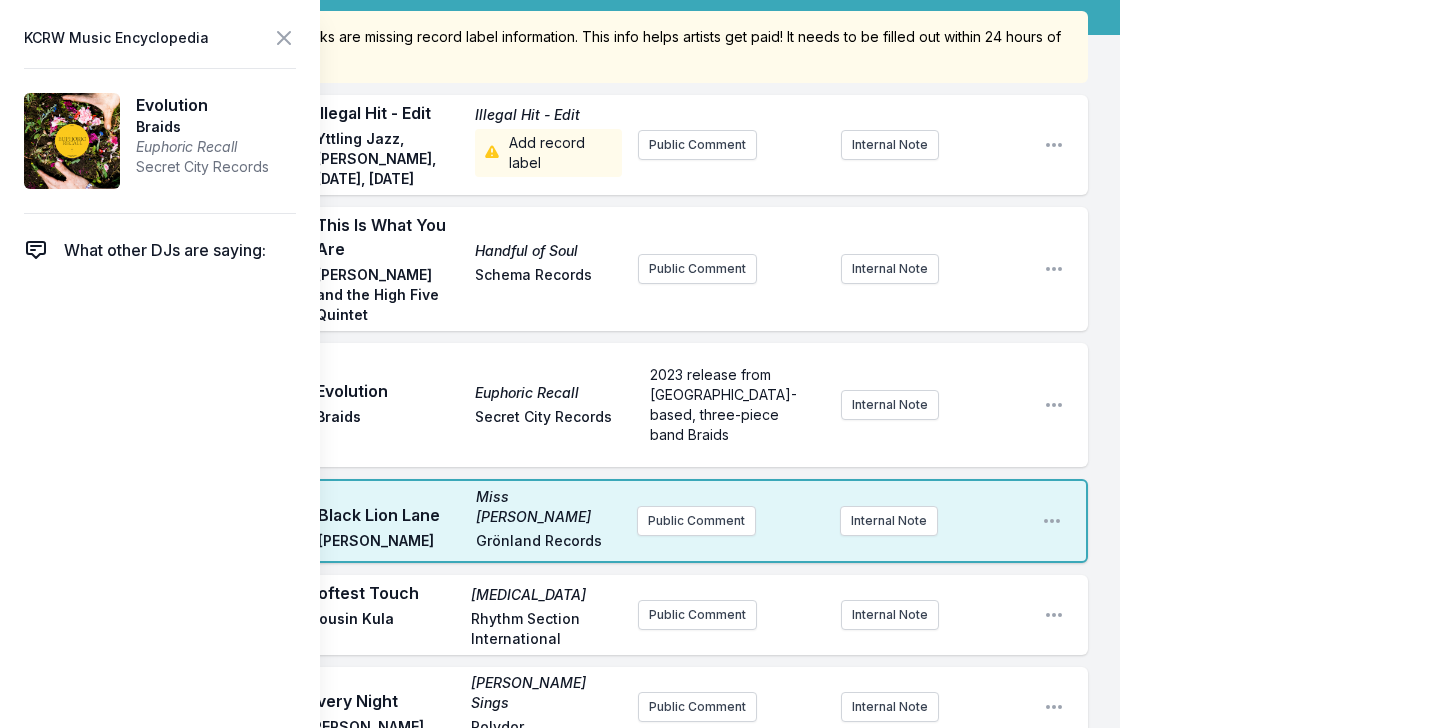 click on "My Playlist KCRW Playlist Directory Reports AC NC User Guide Report Bug Sign out Morning Becomes Eclectic Live Novena Carmel Simulcast July 15, 2025 9:00 AM - 12:00 PM Edit Open options View Missing Data Some of your tracks are missing record label information. This info helps artists get paid! It needs to be filled out within 24 hours of showtime. 9:04 AM Illegal Hit - Edit Illegal Hit - Edit Yttling Jazz, Joshua Idehen, Saturday, Monday Add record label Public Comment Internal Note Open playlist item options 9:08 AM This Is What You Are Handful of Soul Mario Biondi and the High Five Quintet Schema Records Public Comment Internal Note Open playlist item options 9:13 AM Evolution Euphoric Recall Braids Secret City Records 2023 release from Montreal-based, three-piece band Braids Internal Note Open playlist item options 2023 release from Montreal-based, three-piece band Braids 9:16 AM Black Lion Lane Miss Flower Emilíana Torrini Grönland Records Public Comment Internal Note Open playlist item options Play" at bounding box center (720, 862) 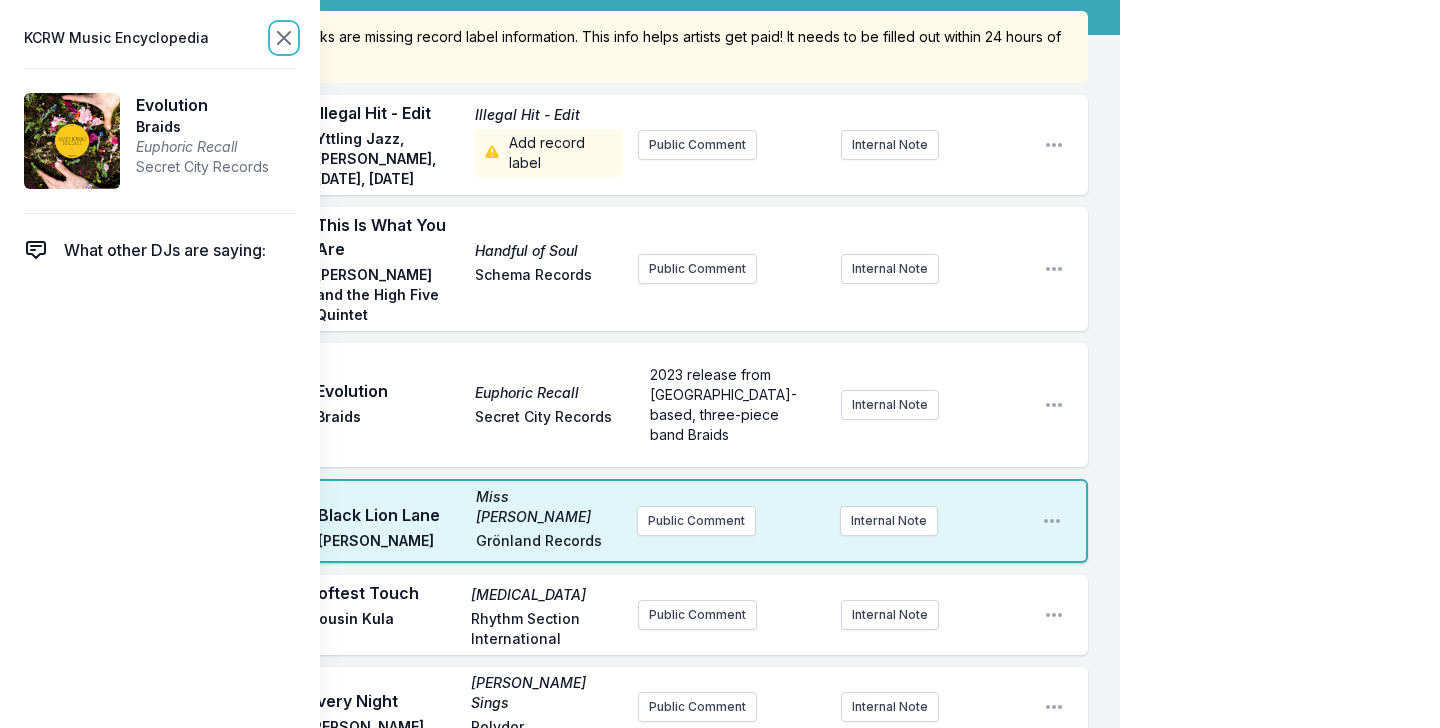 click 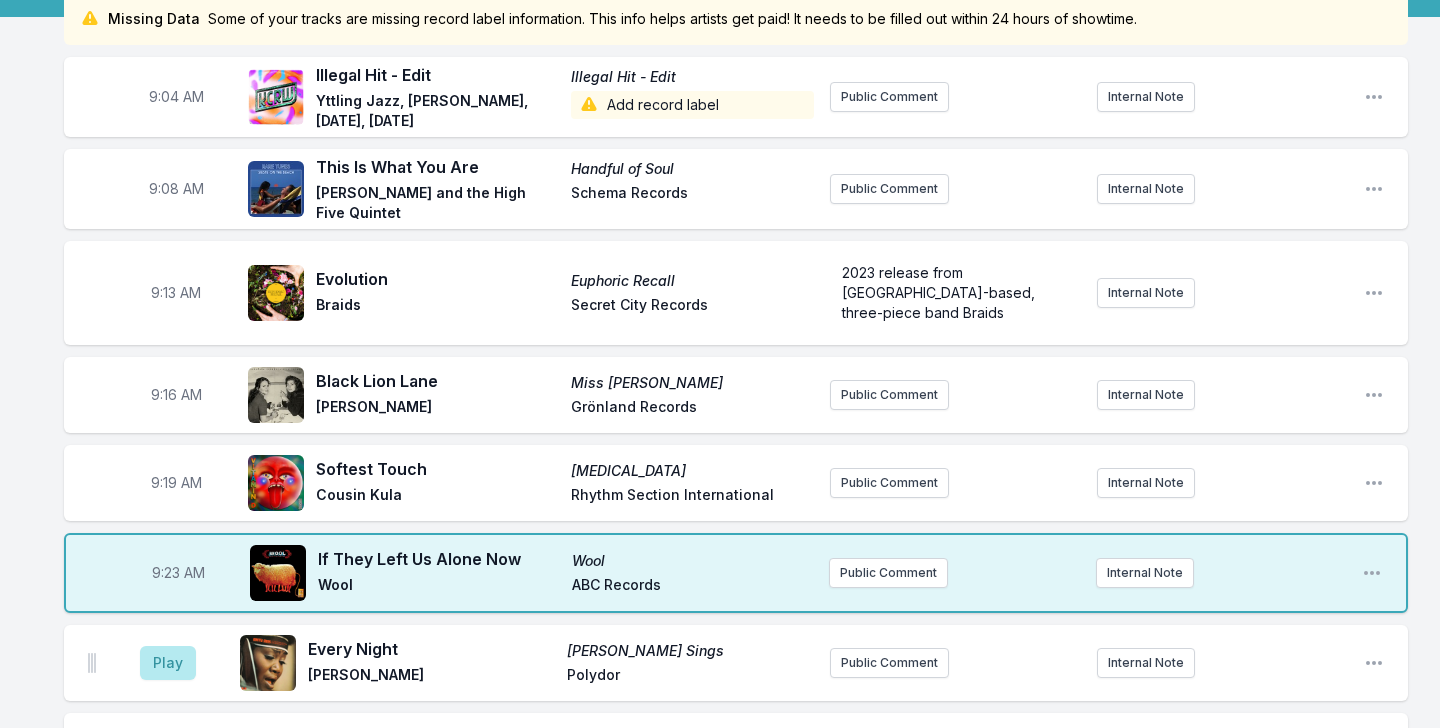 scroll, scrollTop: 194, scrollLeft: 0, axis: vertical 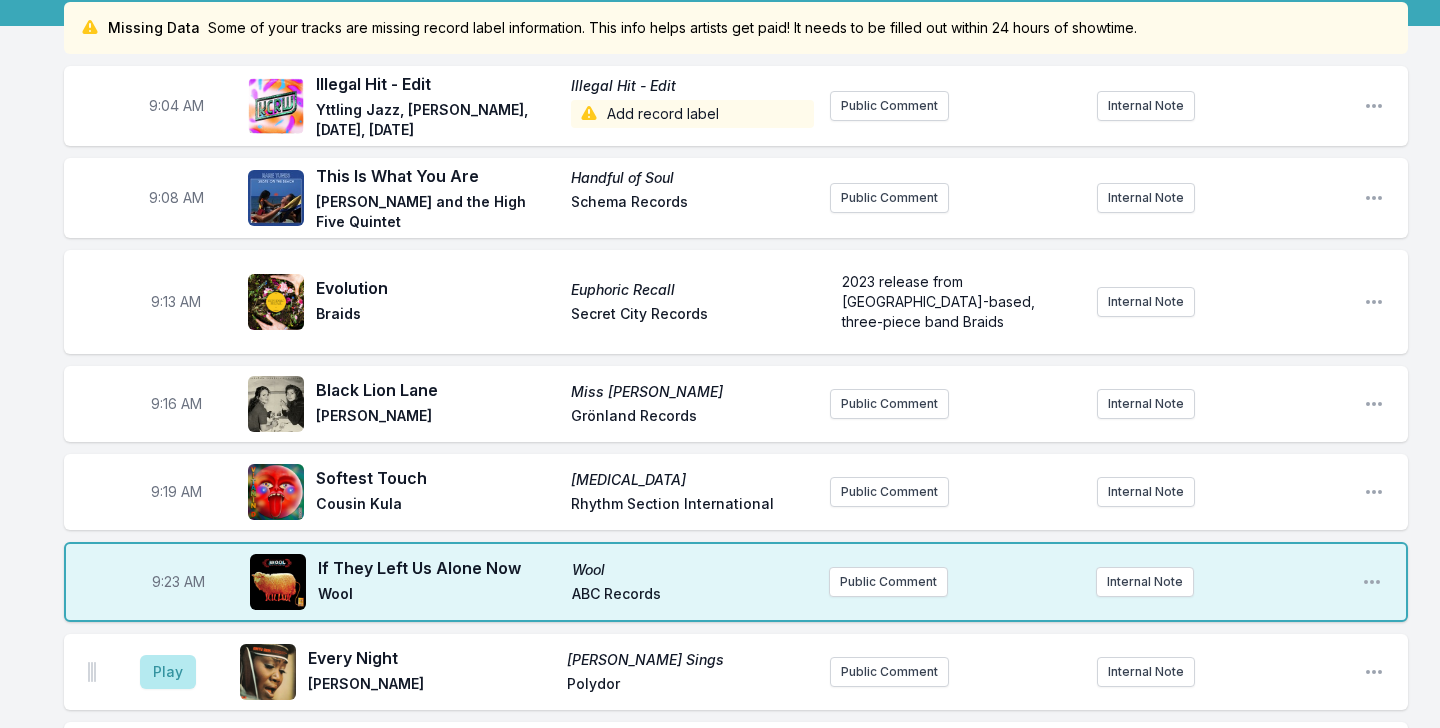 click on "Yttling Jazz, [PERSON_NAME], [DATE], [DATE]" at bounding box center [437, 120] 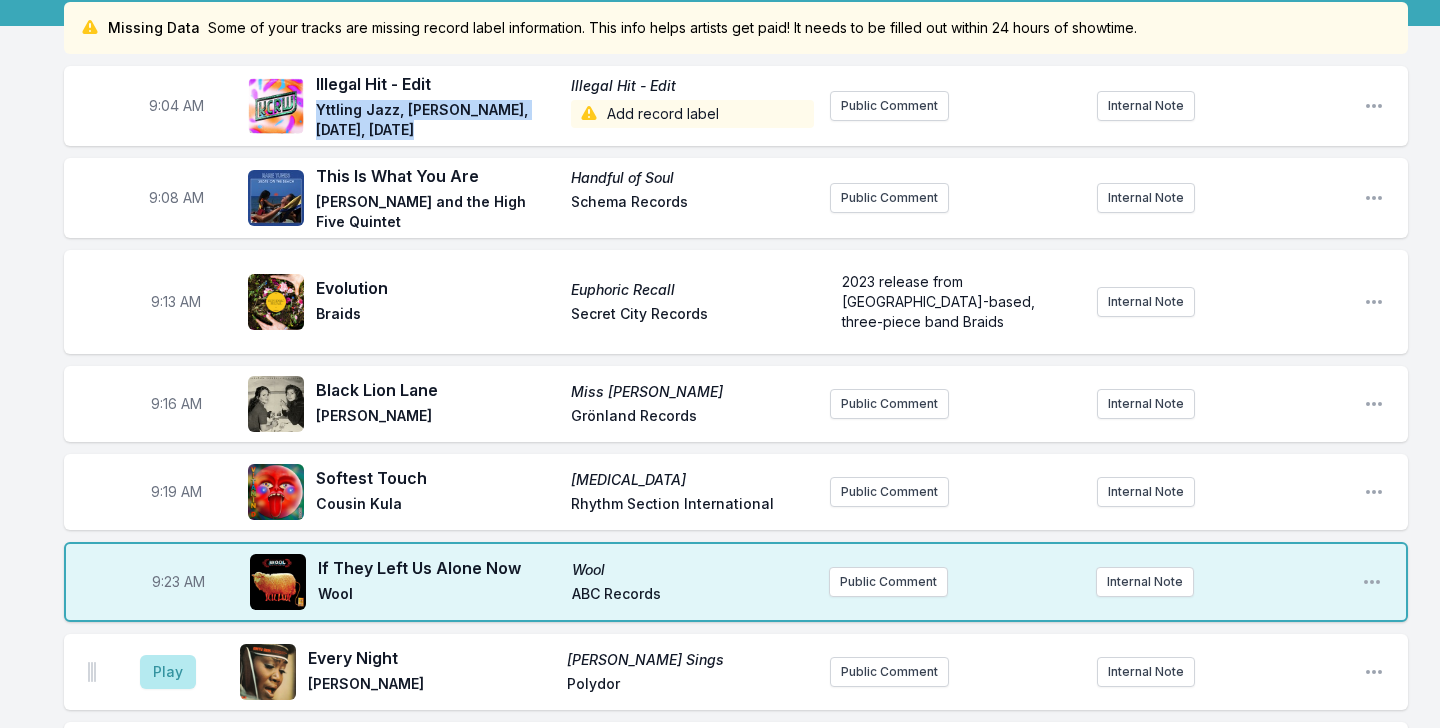 click on "Yttling Jazz, [PERSON_NAME], [DATE], [DATE]" at bounding box center (437, 120) 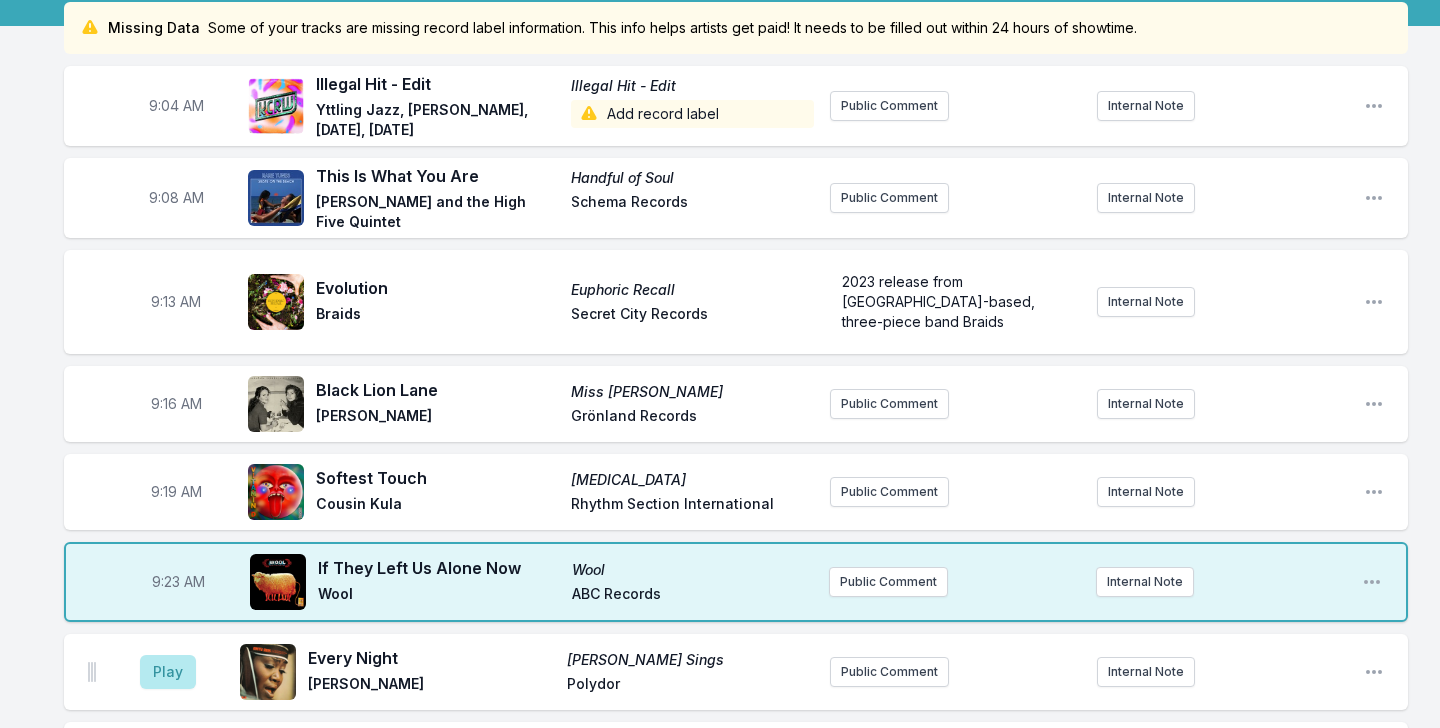 click on "Illegal Hit - Edit" at bounding box center [437, 84] 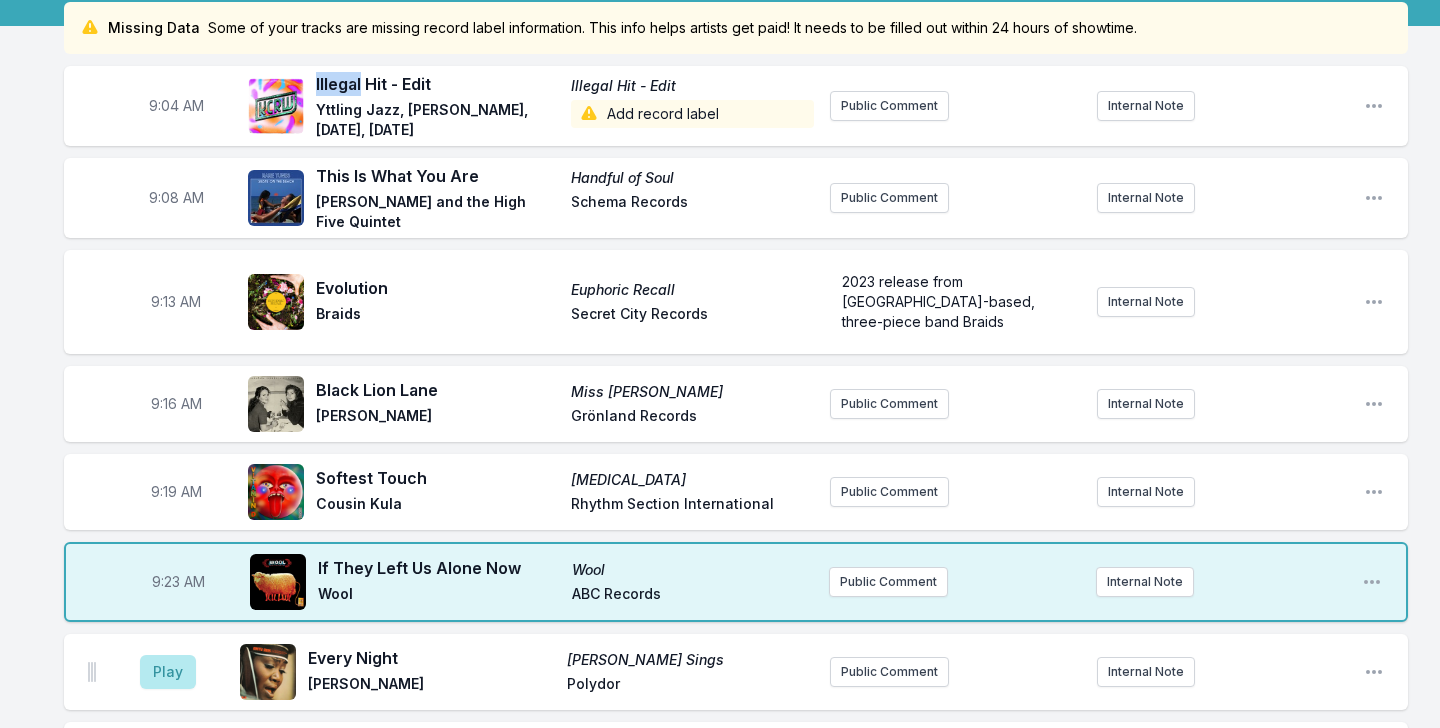click on "Illegal Hit - Edit" at bounding box center (437, 84) 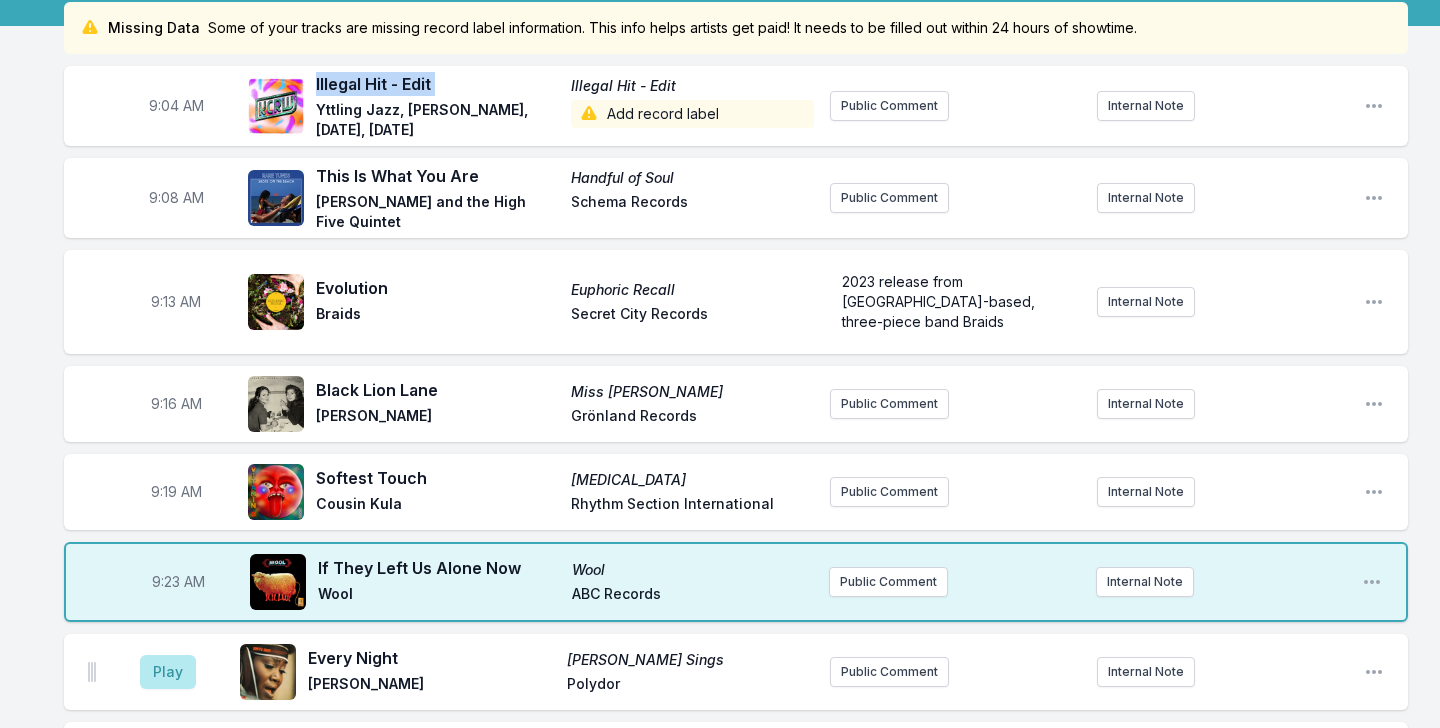click on "Illegal Hit - Edit" at bounding box center (437, 84) 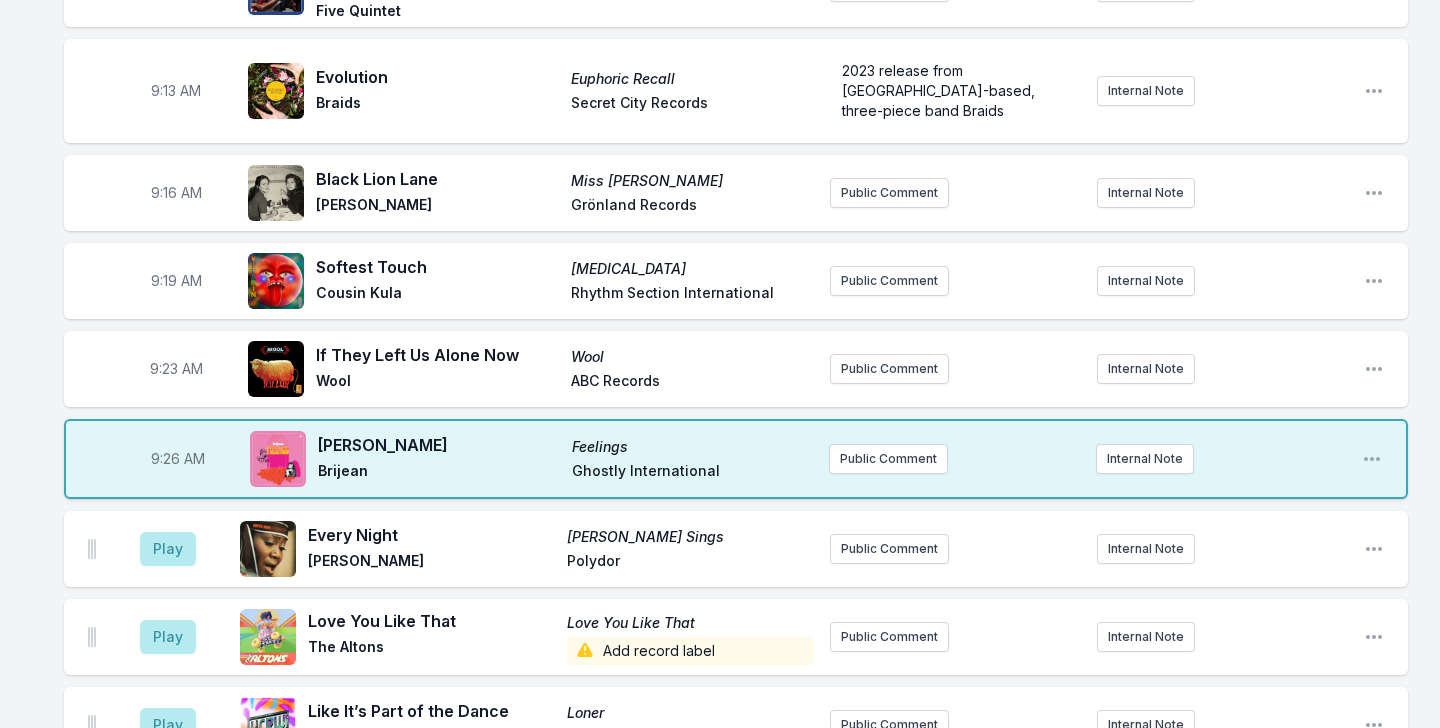 scroll, scrollTop: 406, scrollLeft: 0, axis: vertical 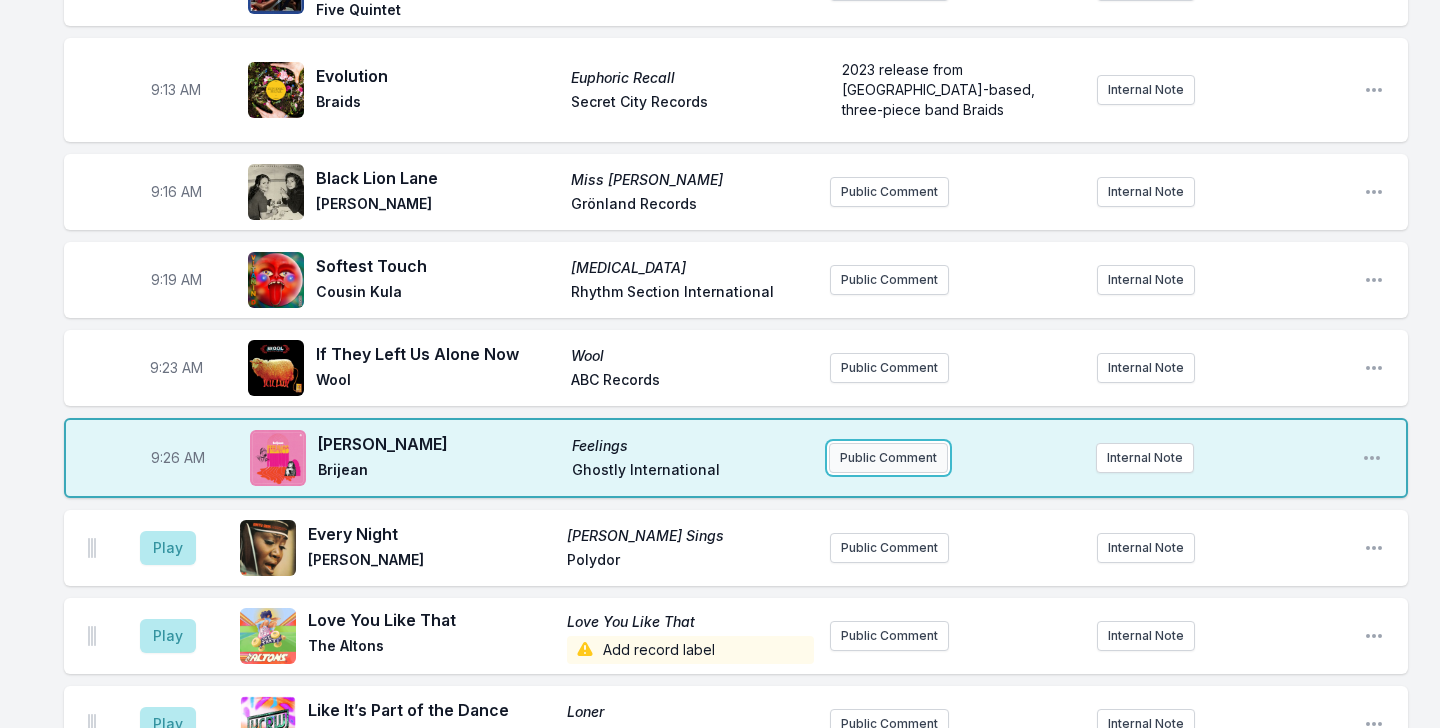 click on "Public Comment" at bounding box center [888, 458] 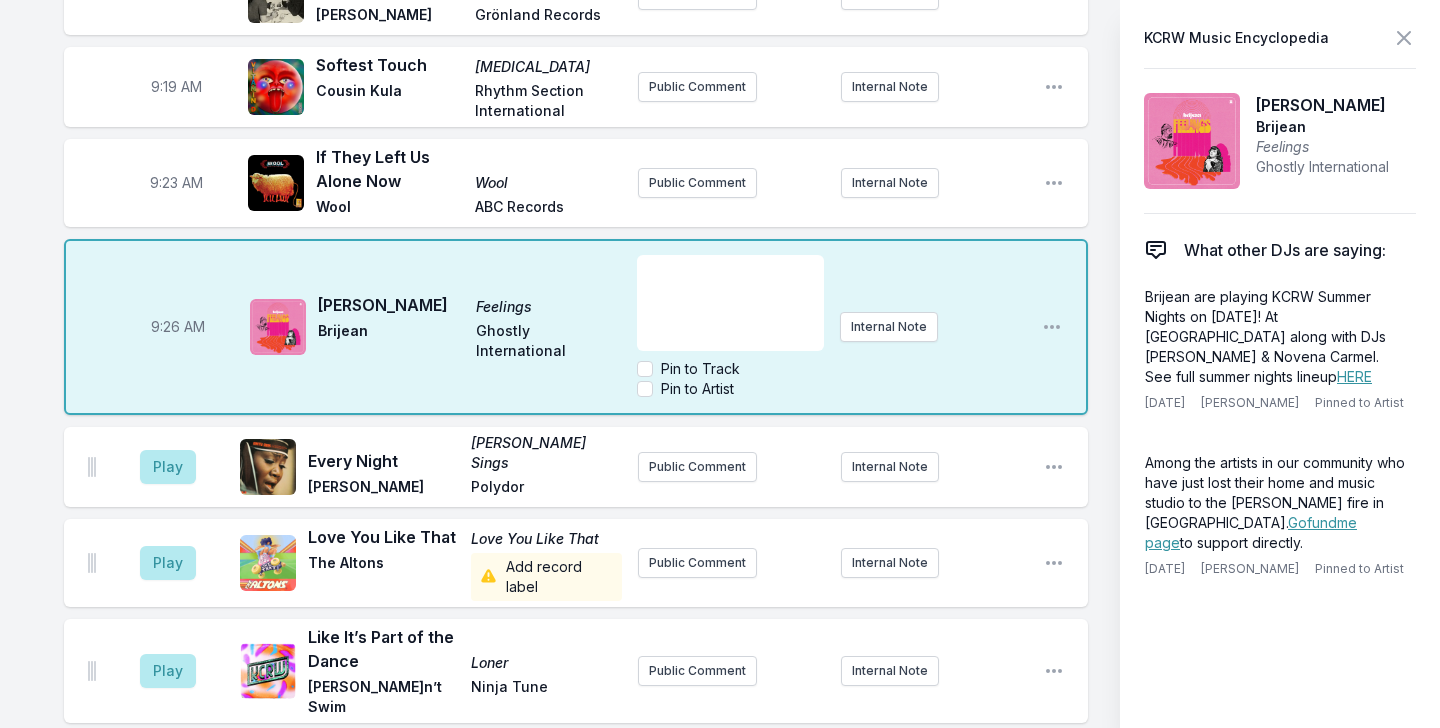 scroll, scrollTop: 932, scrollLeft: 0, axis: vertical 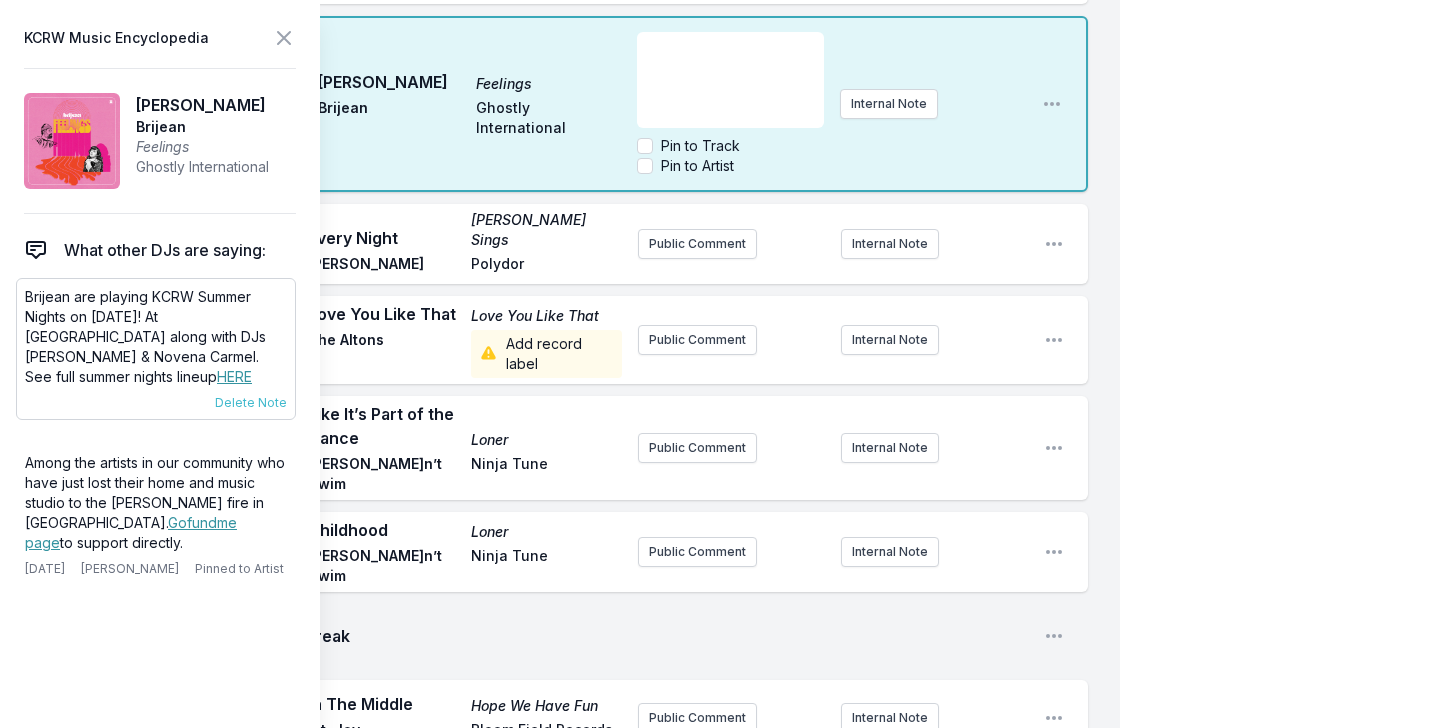 click on "Brijean are playing KCRW Summer Nights on July 19th!  At Union Station along with DJs Jose Galvan & Novena Carmel. See full summer nights lineup  HERE" at bounding box center (156, 337) 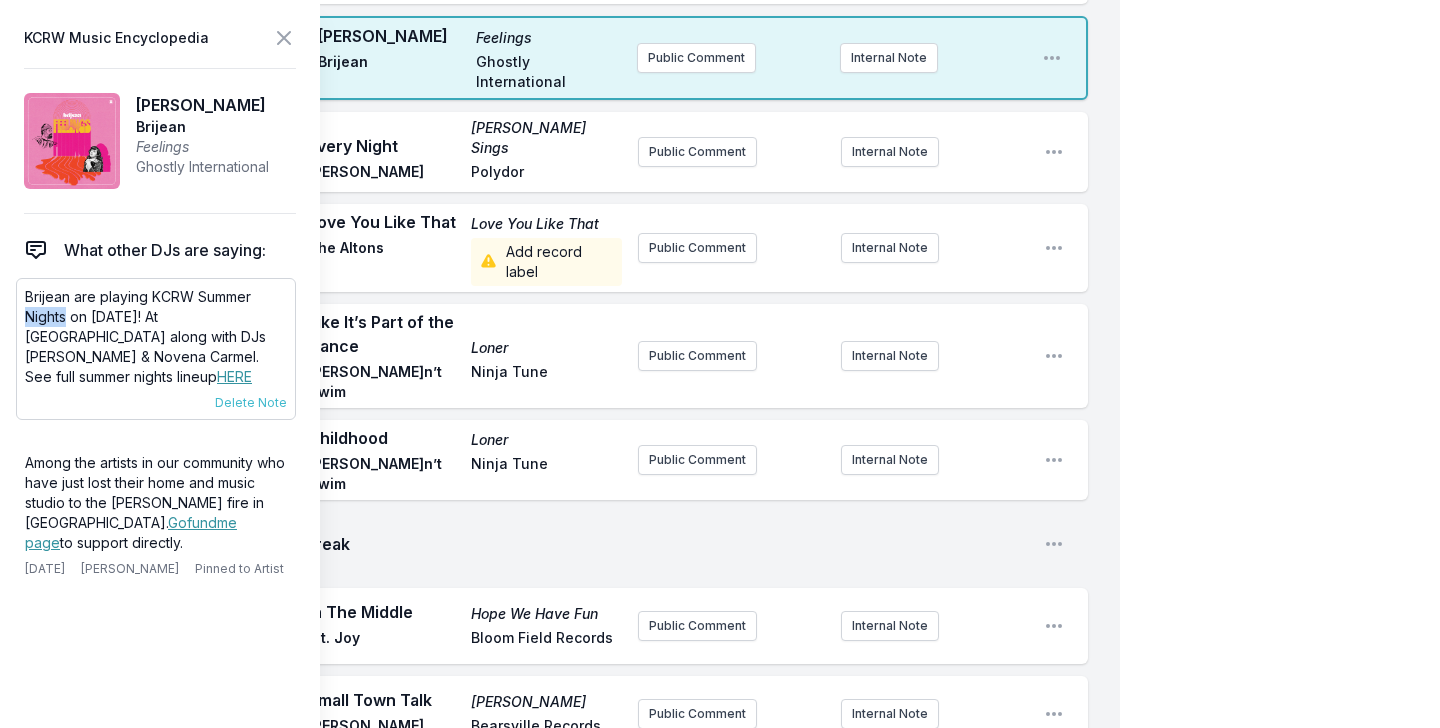 click on "Brijean are playing KCRW Summer Nights on July 19th!  At Union Station along with DJs Jose Galvan & Novena Carmel. See full summer nights lineup  HERE" at bounding box center (156, 337) 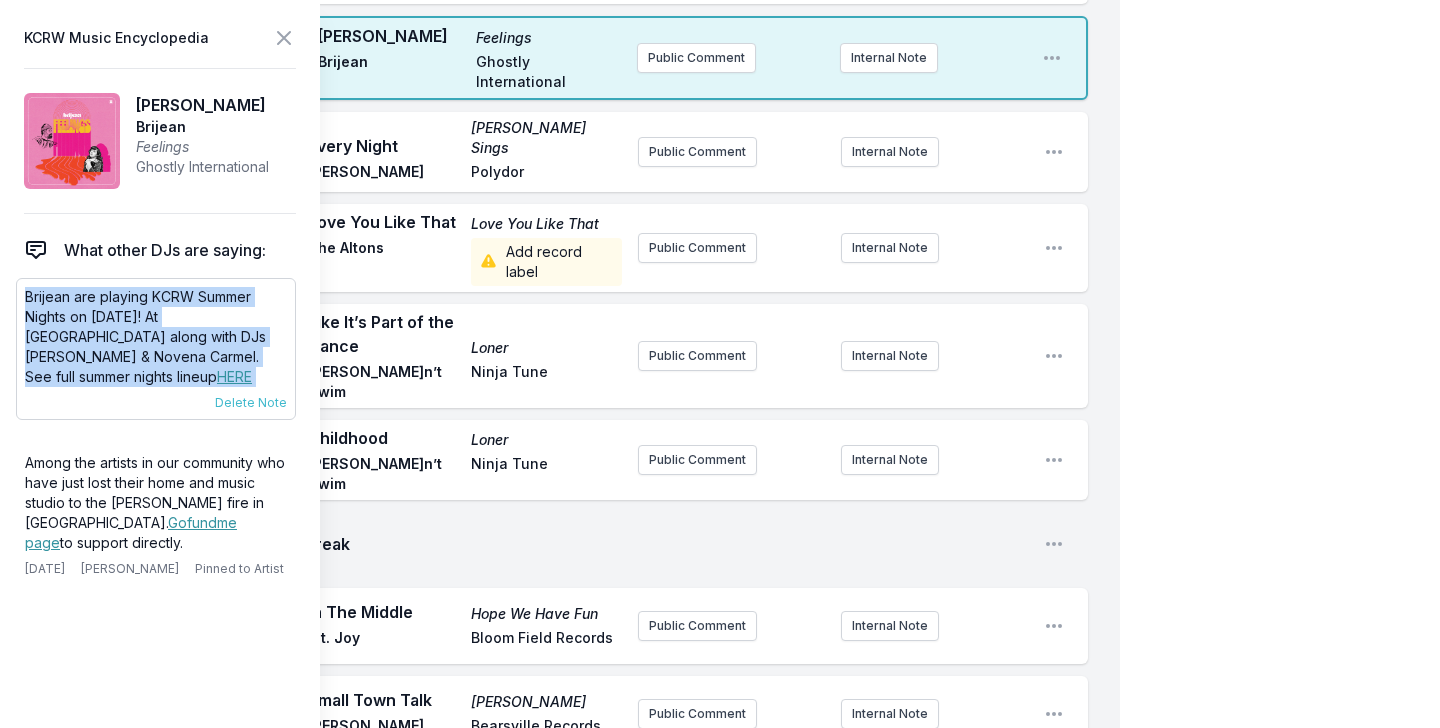 click on "Brijean are playing KCRW Summer Nights on July 19th!  At Union Station along with DJs Jose Galvan & Novena Carmel. See full summer nights lineup  HERE" at bounding box center [156, 337] 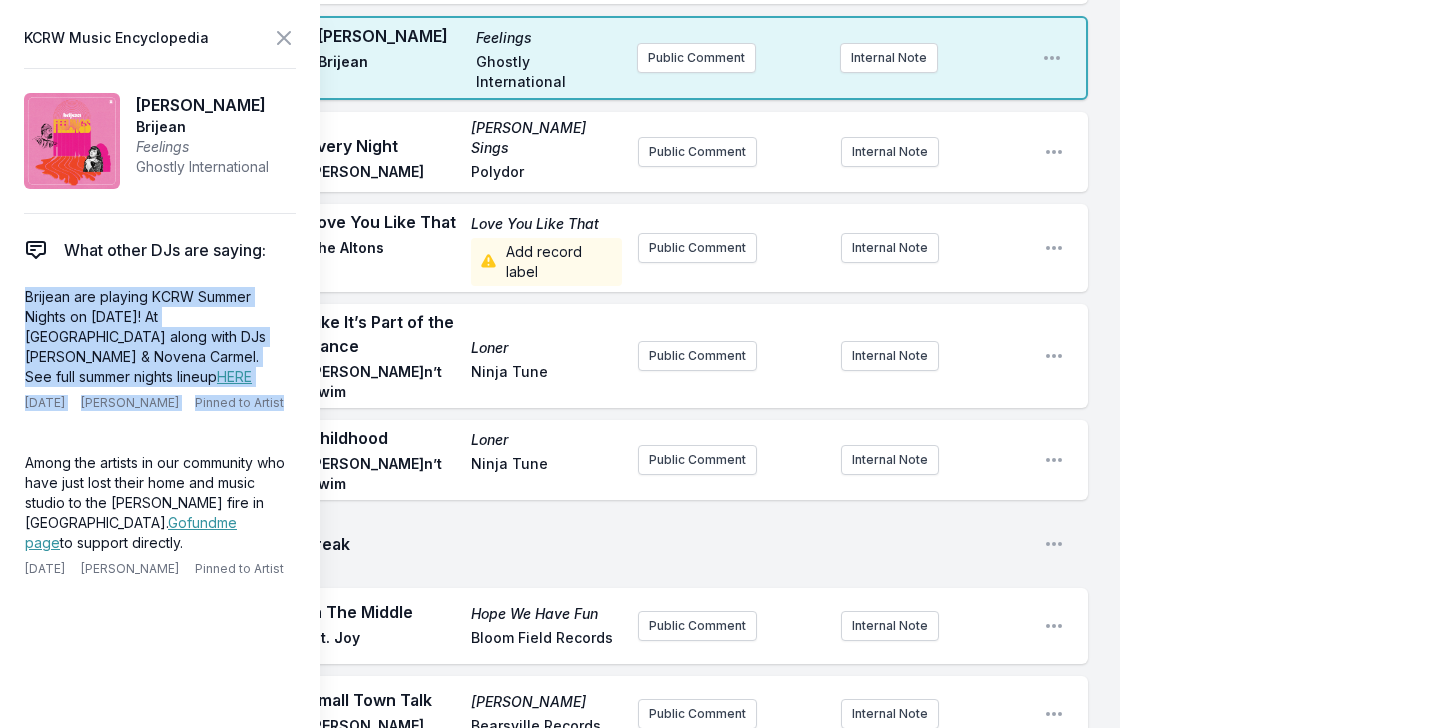 copy on "Brijean are playing KCRW Summer Nights on July 19th!  At Union Station along with DJs Jose Galvan & Novena Carmel. See full summer nights lineup  HERE 5/14/25 Anna Chang Pinned to Artist" 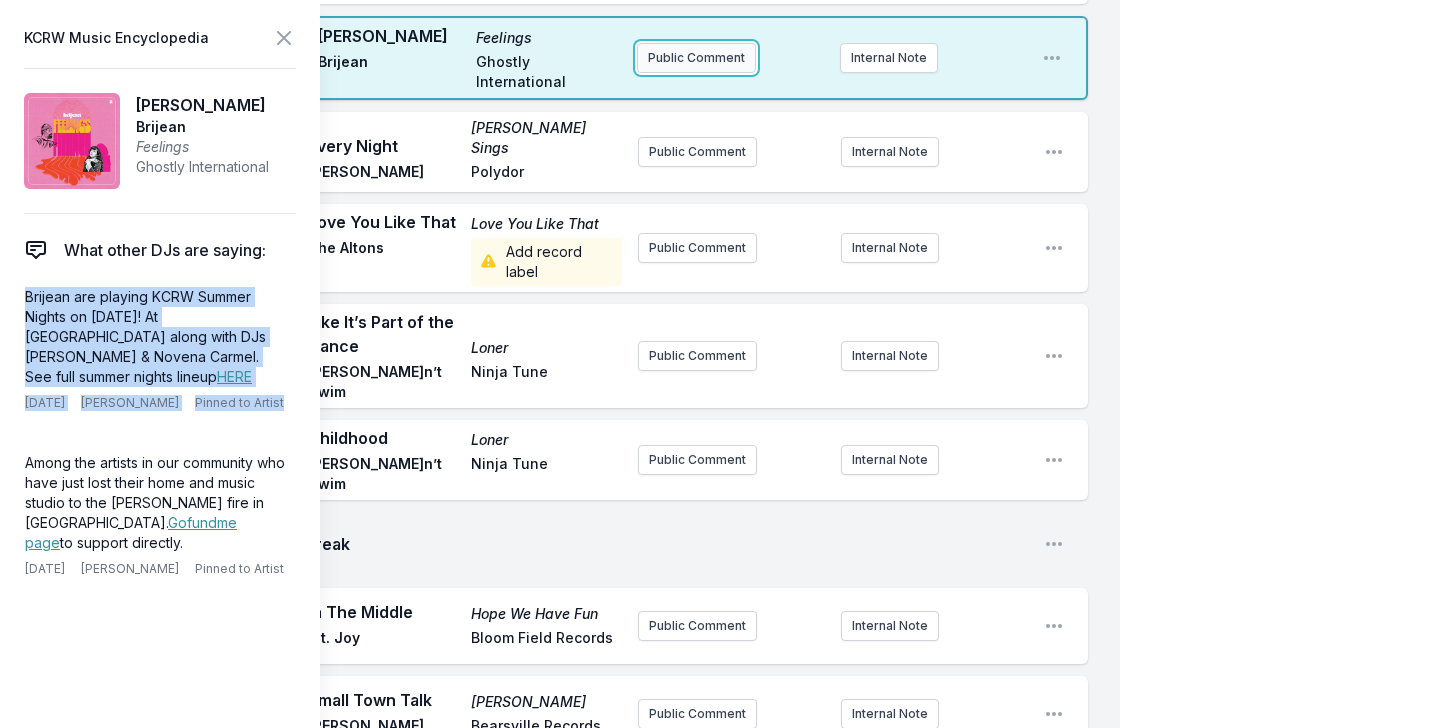 click on "Public Comment" at bounding box center (696, 58) 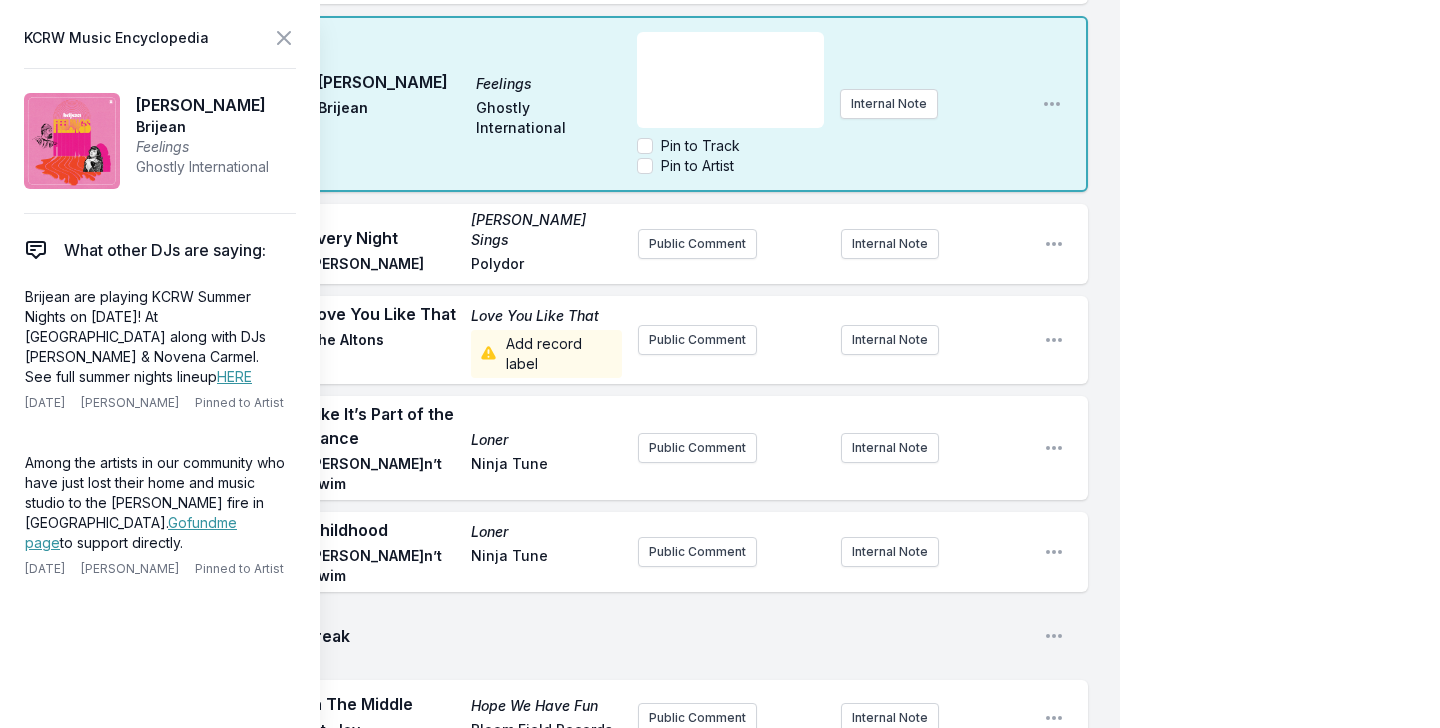 scroll, scrollTop: 200, scrollLeft: 0, axis: vertical 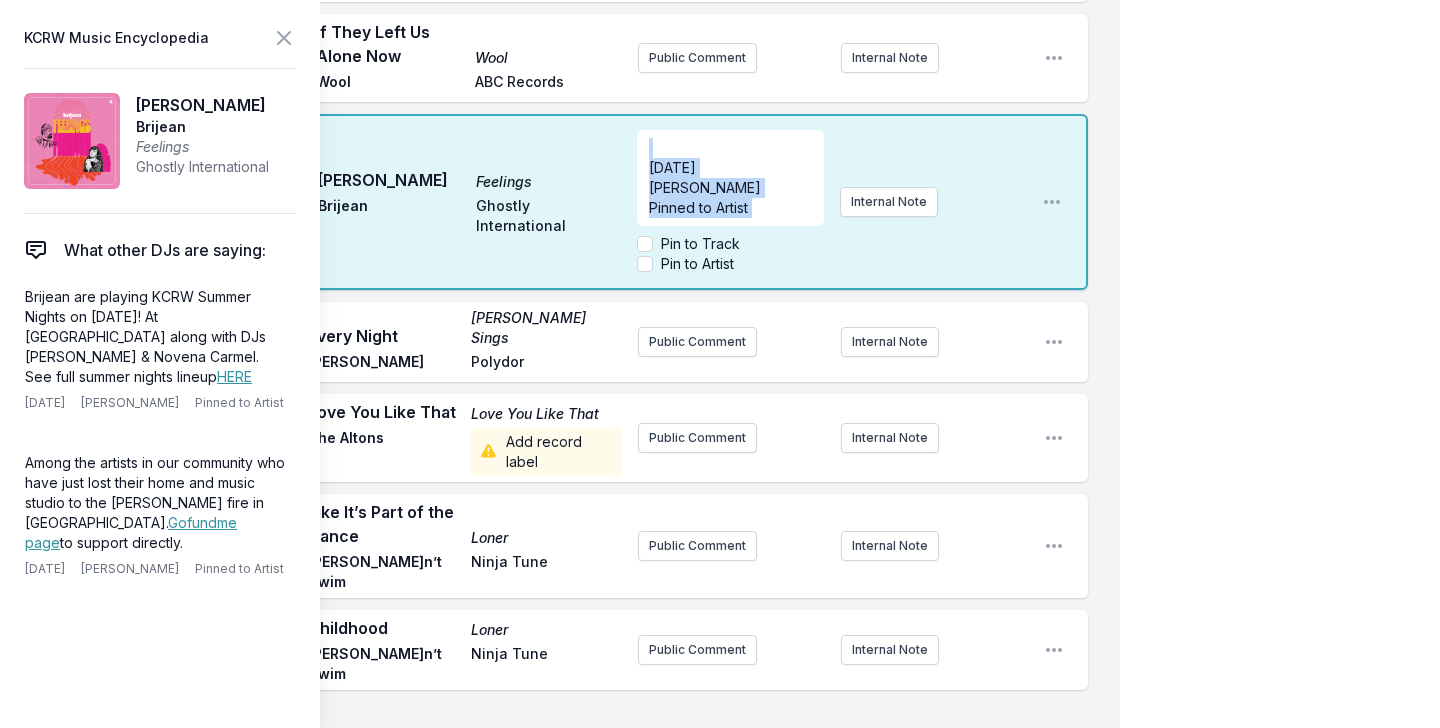 drag, startPoint x: 645, startPoint y: 90, endPoint x: 753, endPoint y: 163, distance: 130.35721 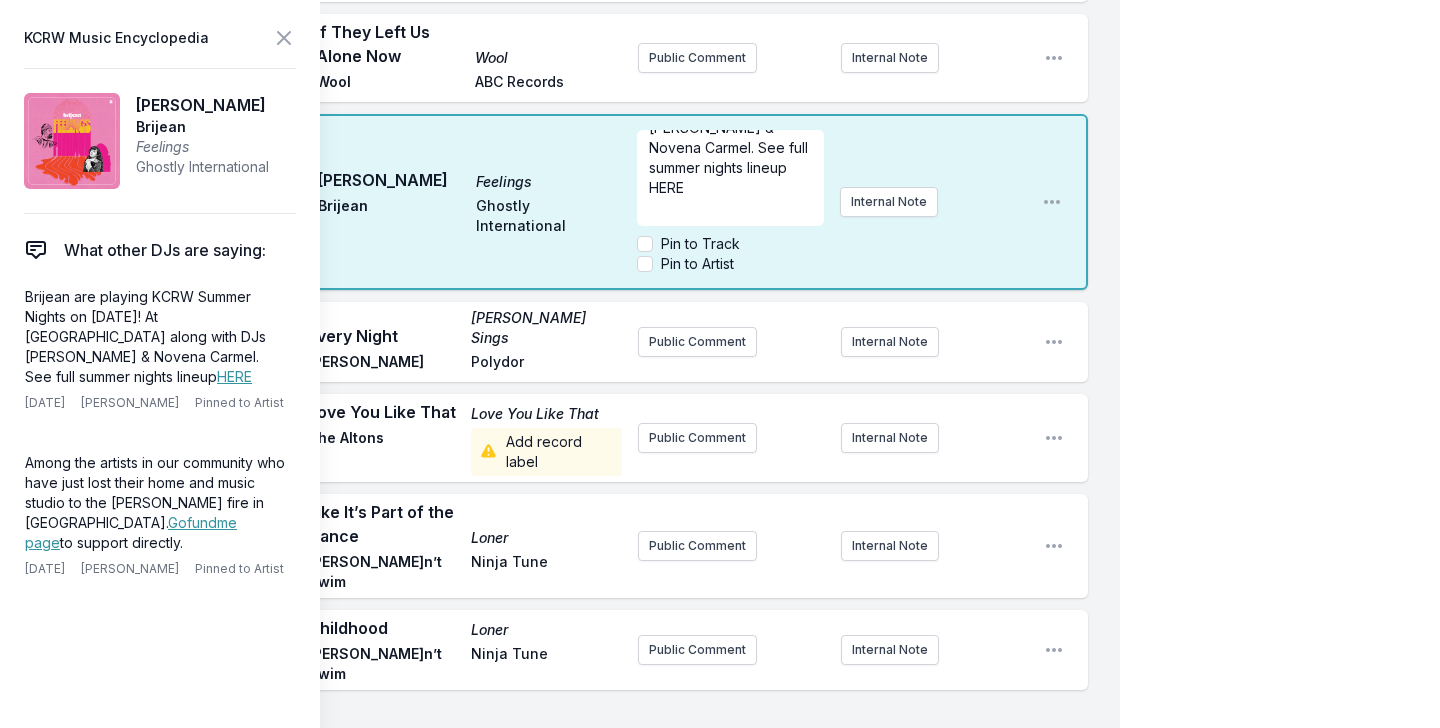 scroll, scrollTop: 0, scrollLeft: 0, axis: both 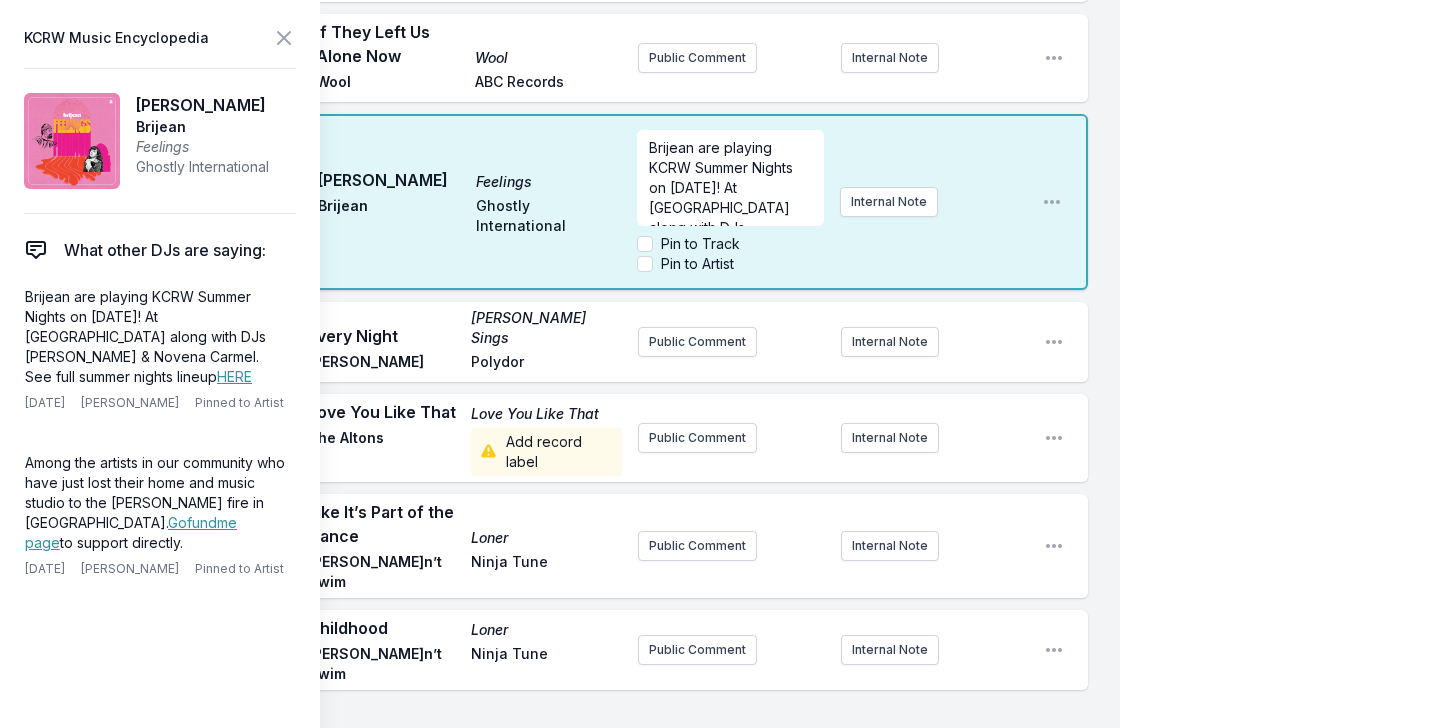 click on "Brijean are playing KCRW Summer Nights on July 19th! At Union Station along with DJs Jose Galvan & Novena Carmel. See full summer nights lineup HERE" at bounding box center (730, 227) 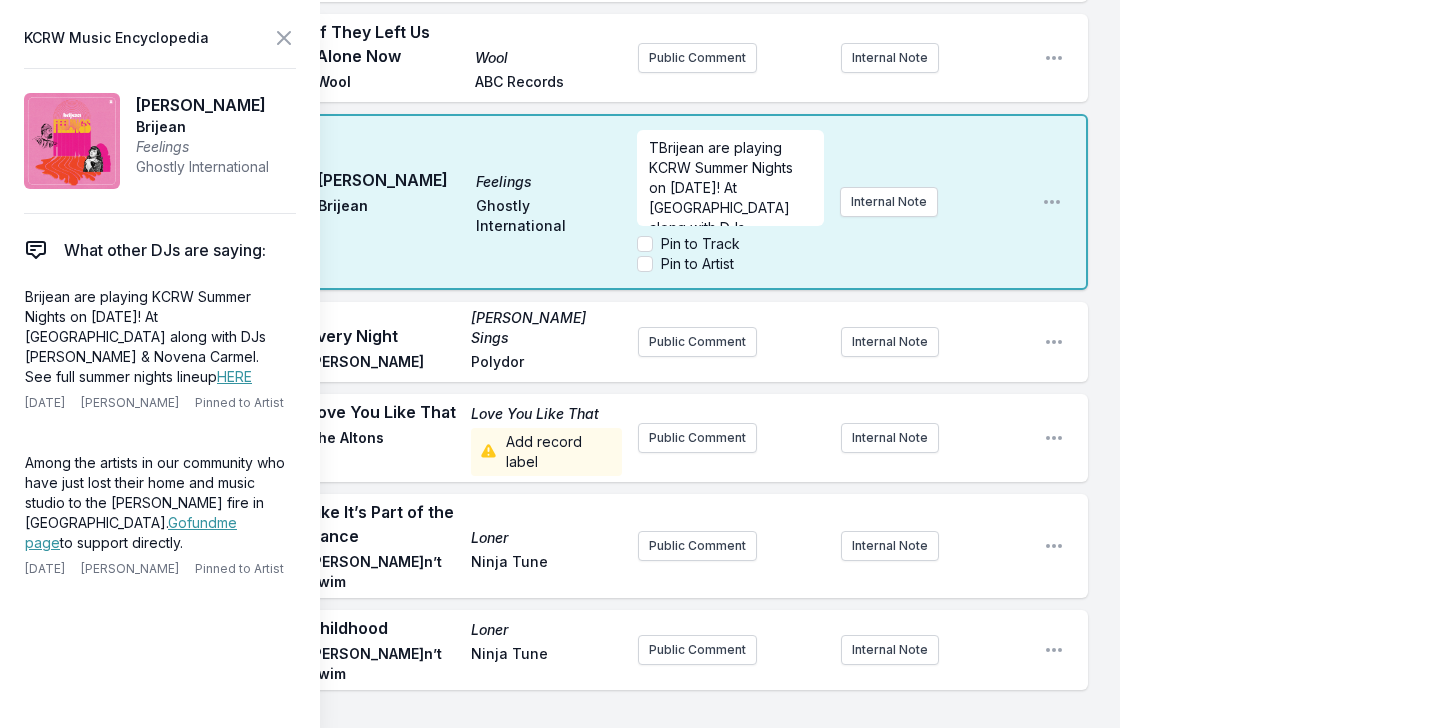 type 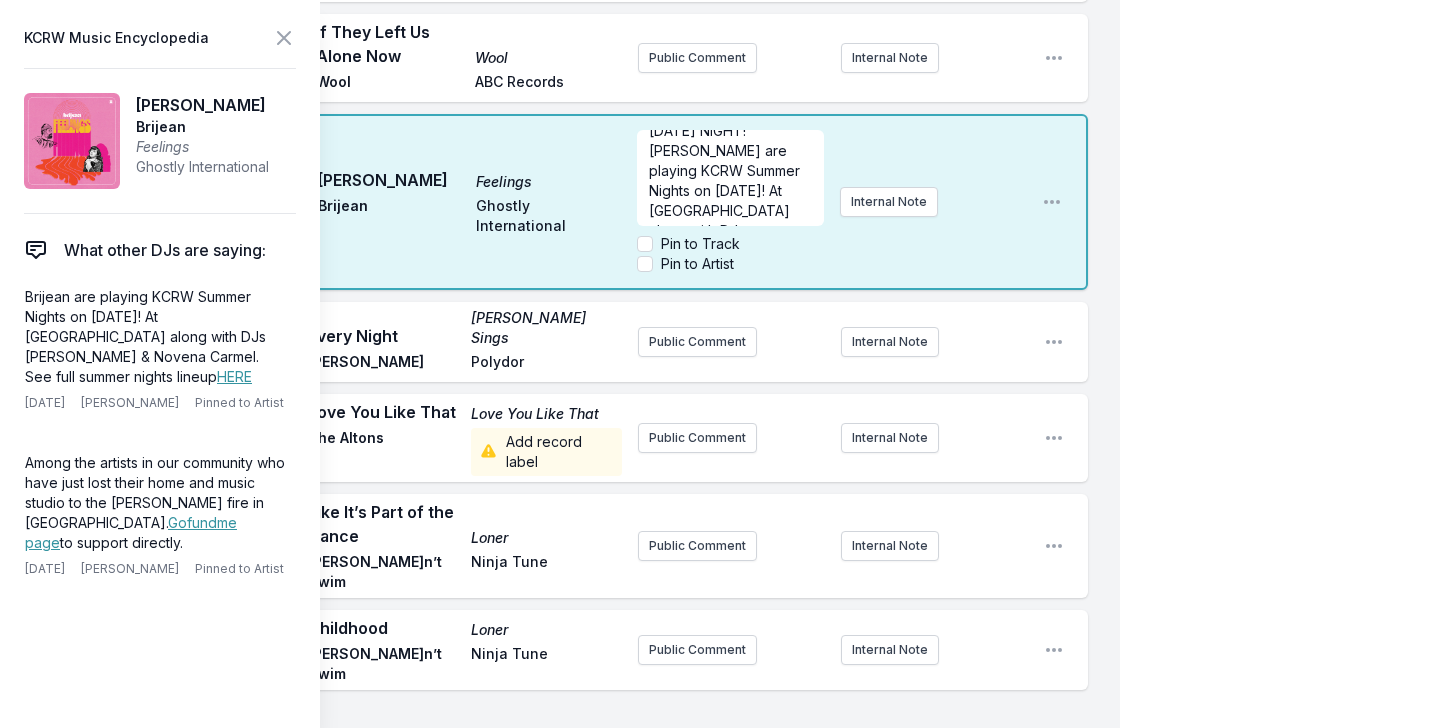 scroll, scrollTop: 20, scrollLeft: 0, axis: vertical 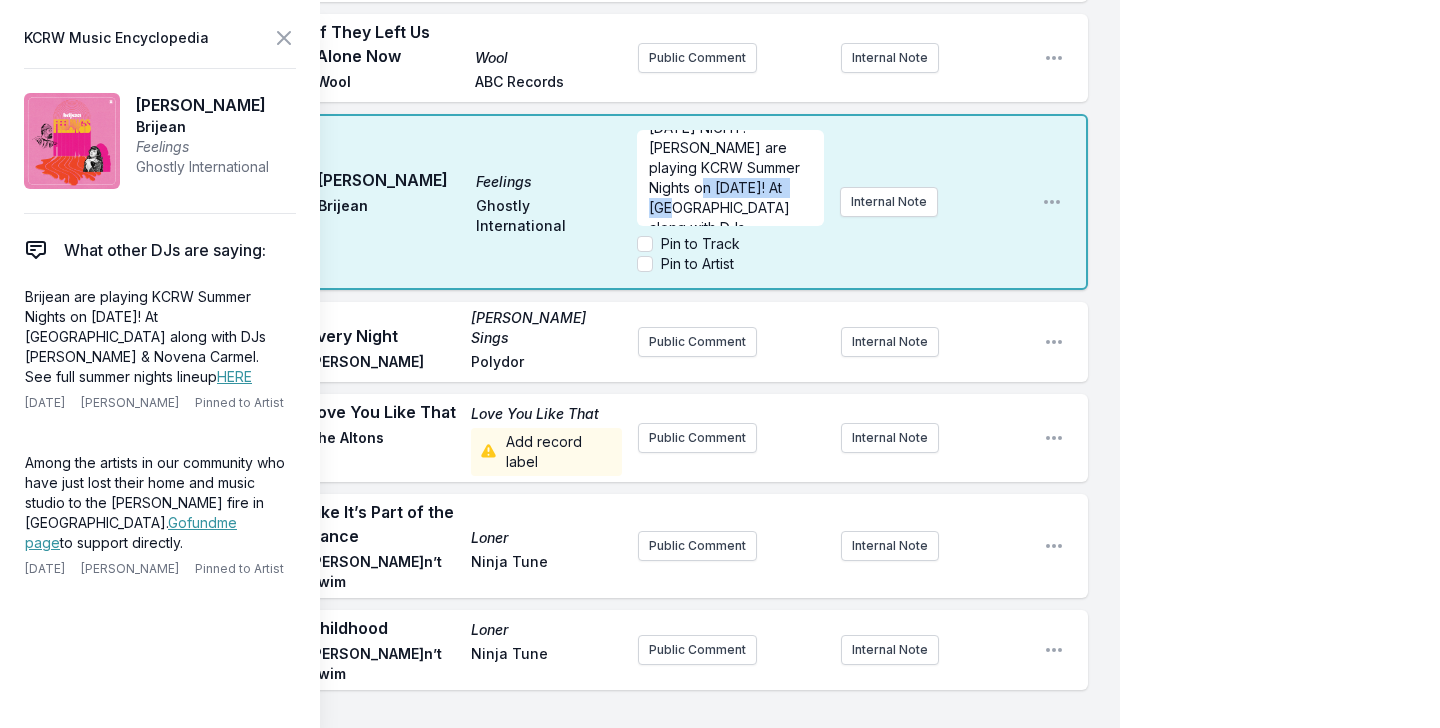 drag, startPoint x: 649, startPoint y: 144, endPoint x: 749, endPoint y: 144, distance: 100 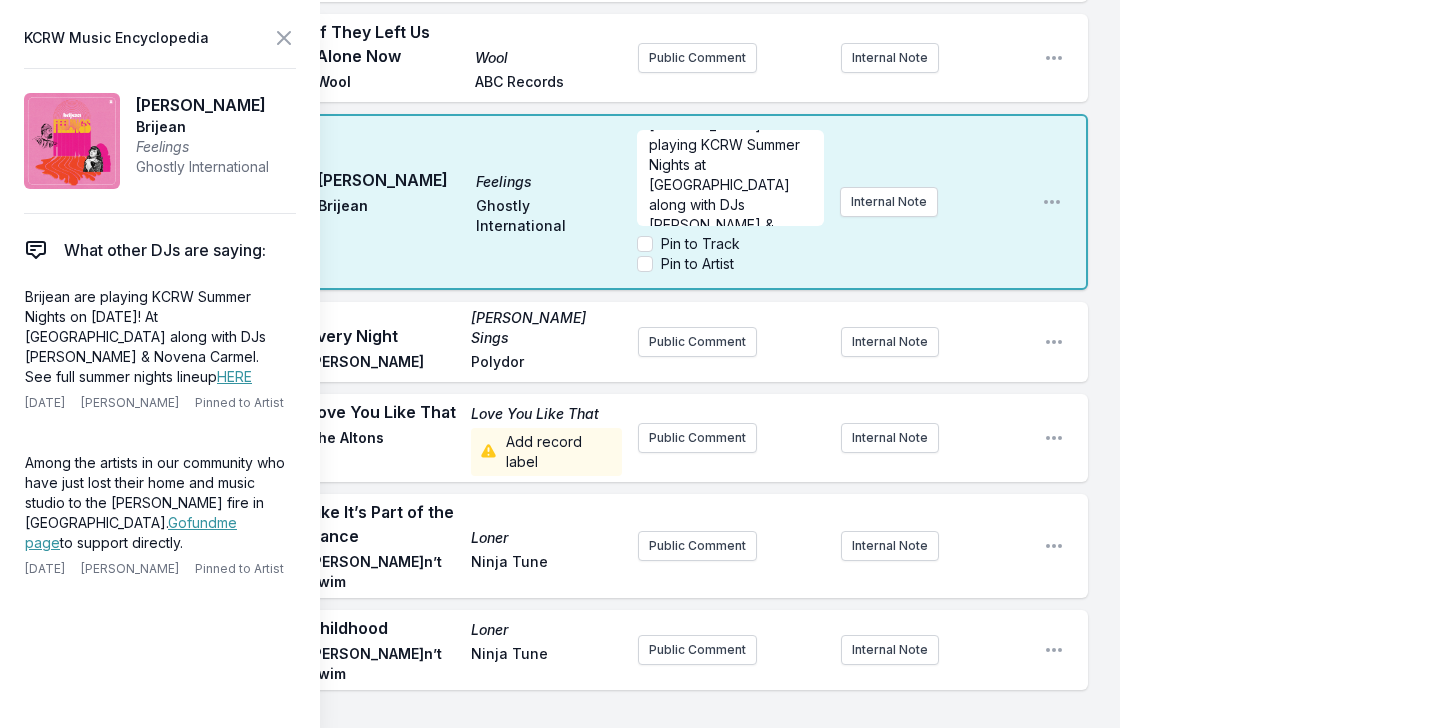 scroll, scrollTop: 51, scrollLeft: 0, axis: vertical 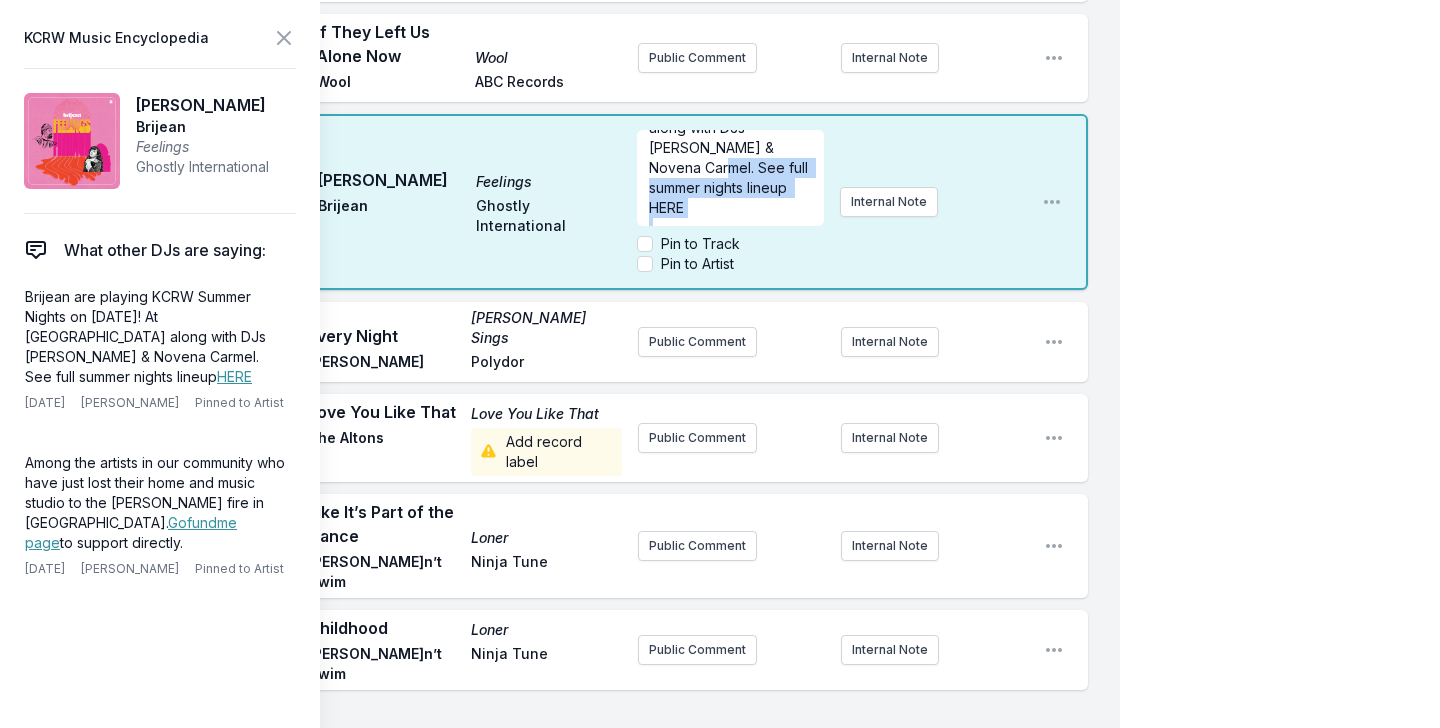 drag, startPoint x: 762, startPoint y: 130, endPoint x: 798, endPoint y: 184, distance: 64.899925 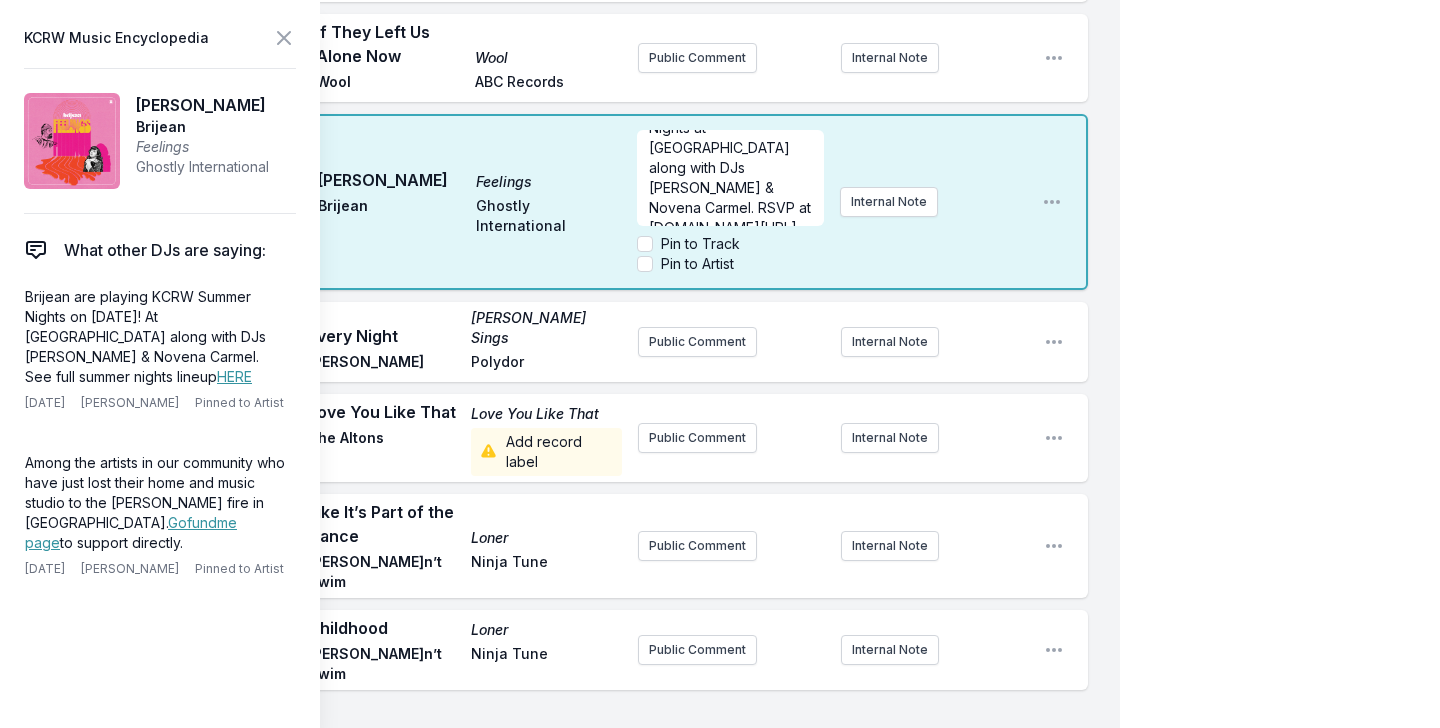 scroll, scrollTop: 100, scrollLeft: 0, axis: vertical 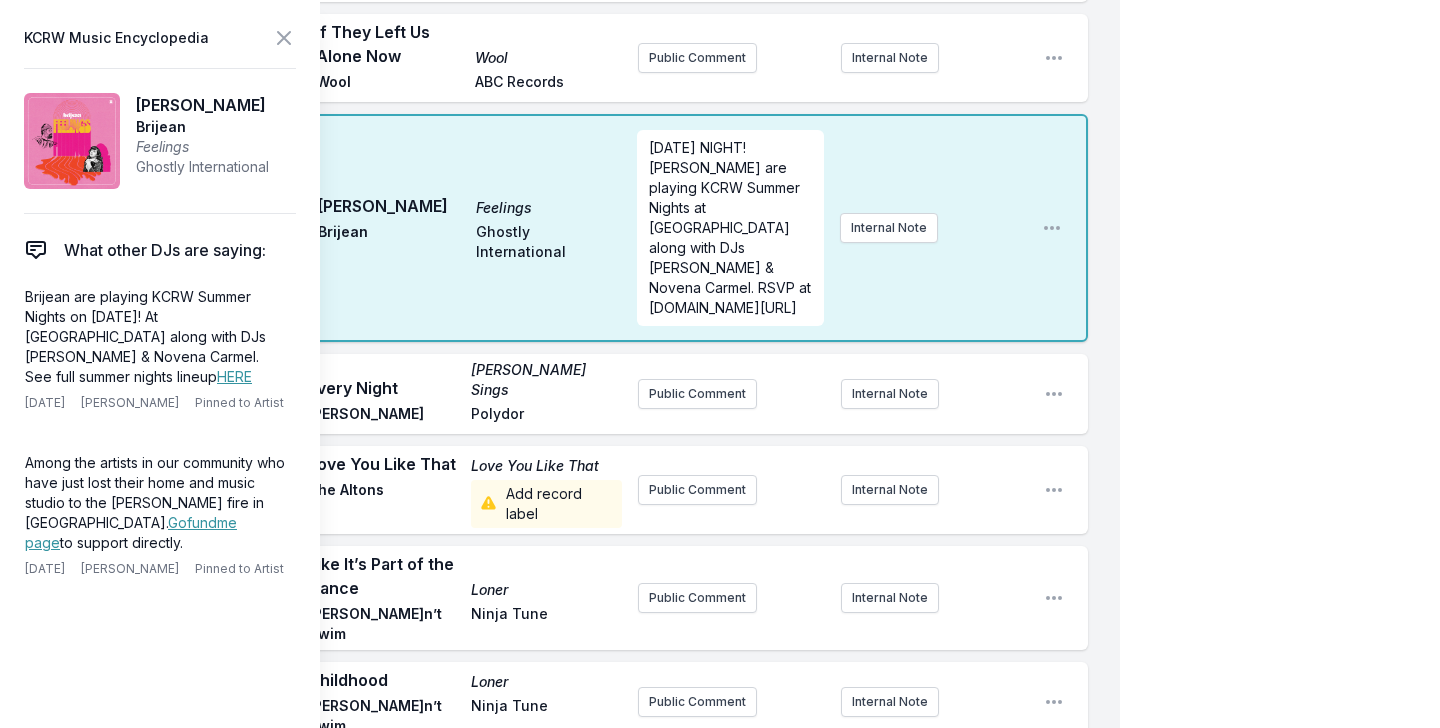 click on "9:26 AM Moody Feelings Brijean Ghostly International THIS SATURDAY NIGHT! Brijean are playing KCRW Summer Nights at Union Station along with DJs Jose Galvan & Novena Carmel. RSVP at KCRW.COM/SUMMERNIGHTS Internal Note Open playlist item options" at bounding box center (576, 228) 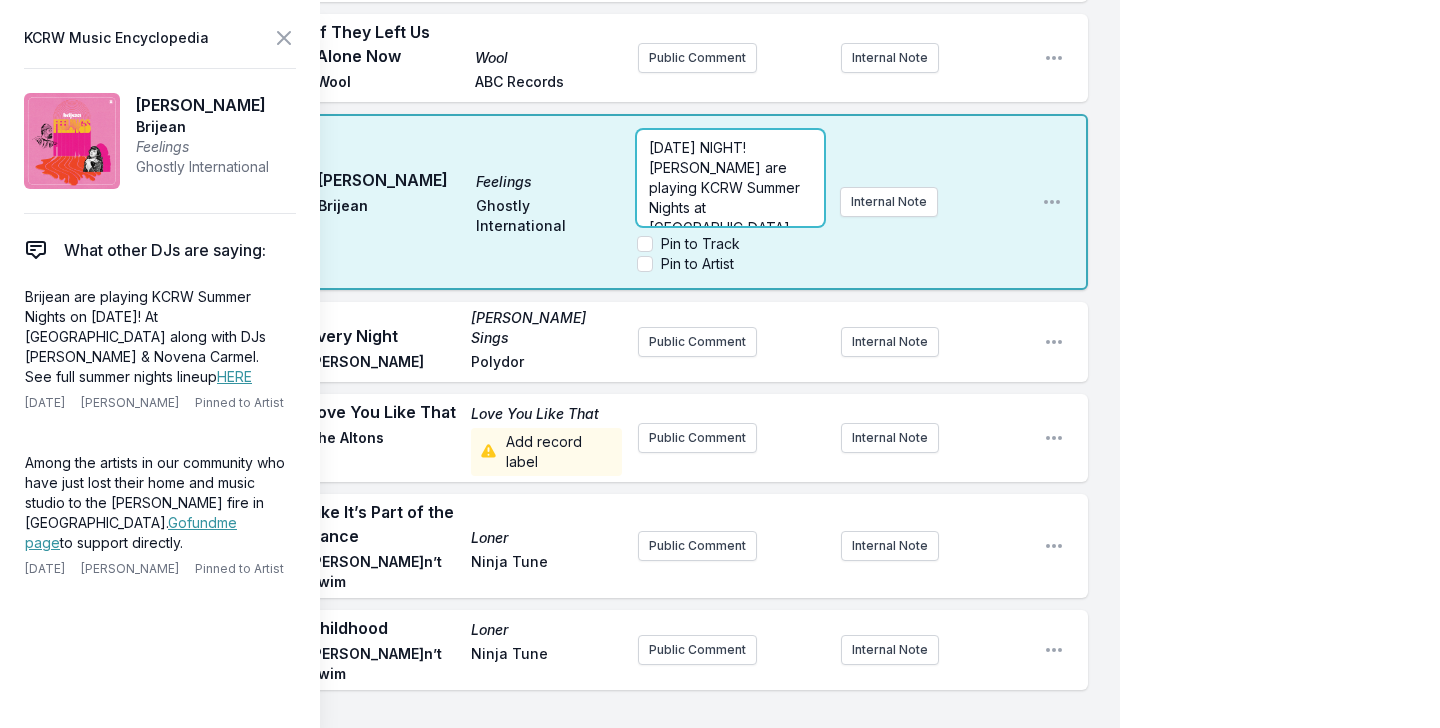 click on "Missing Data Some of your tracks are missing record label information. This info helps artists get paid! It needs to be filled out within 24 hours of showtime. 9:04 AM Illegal Hit - Edit Illegal Hit - Edit Yttling Jazz, Joshua Idehen, Saturday, Monday Add record label Public Comment Internal Note Open playlist item options 9:08 AM This Is What You Are Handful of Soul Mario Biondi and the High Five Quintet Schema Records Public Comment Internal Note Open playlist item options 9:13 AM Evolution Euphoric Recall Braids Secret City Records 2023 release from Montreal-based, three-piece band Braids Internal Note Open playlist item options 2023 release from Montreal-based, three-piece band Braids 9:16 AM Black Lion Lane Miss Flower Emilíana Torrini Grönland Records Public Comment Internal Note Open playlist item options 9:19 AM Softest Touch Vitamin D Cousin Kula Rhythm Section International Public Comment Internal Note Open playlist item options 9:23 AM If They Left Us Alone Now Wool Wool ABC Records Internal Note" at bounding box center [560, 795] 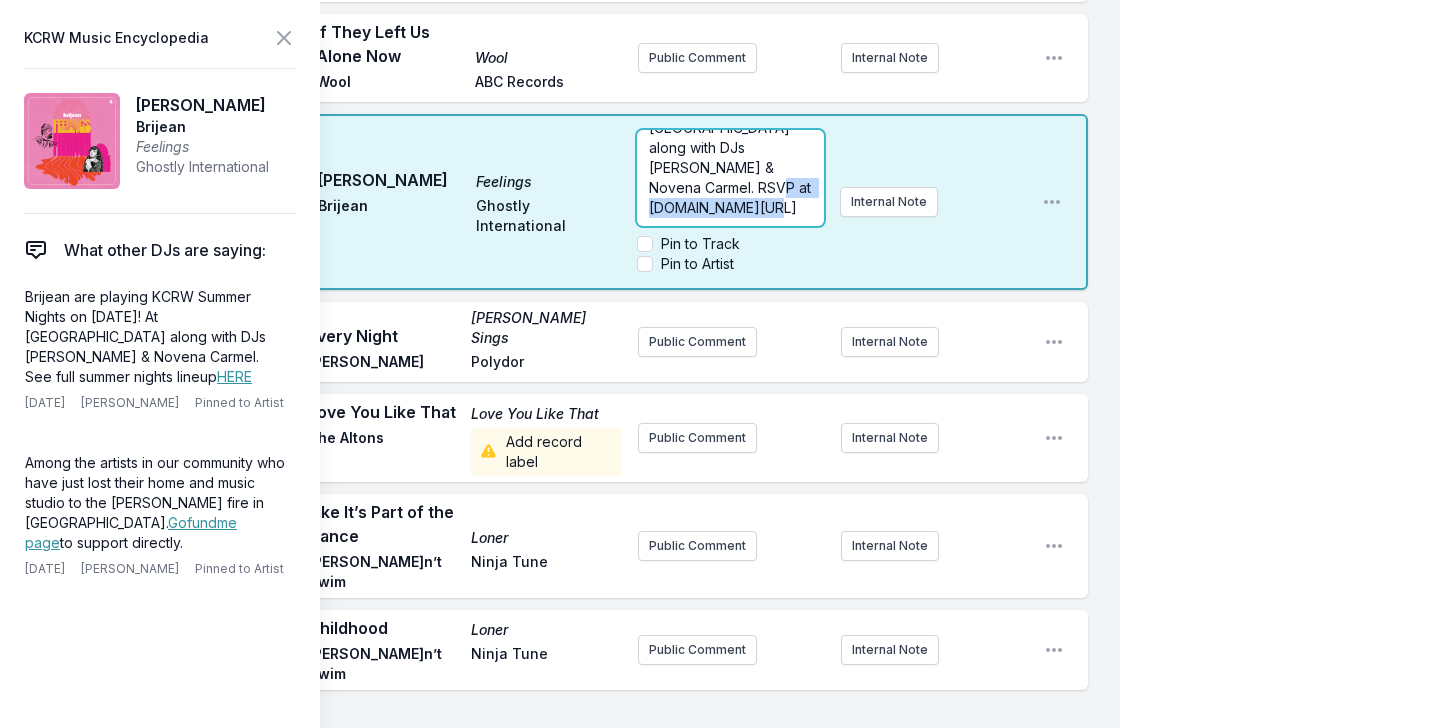 drag, startPoint x: 642, startPoint y: 145, endPoint x: 709, endPoint y: 180, distance: 75.591 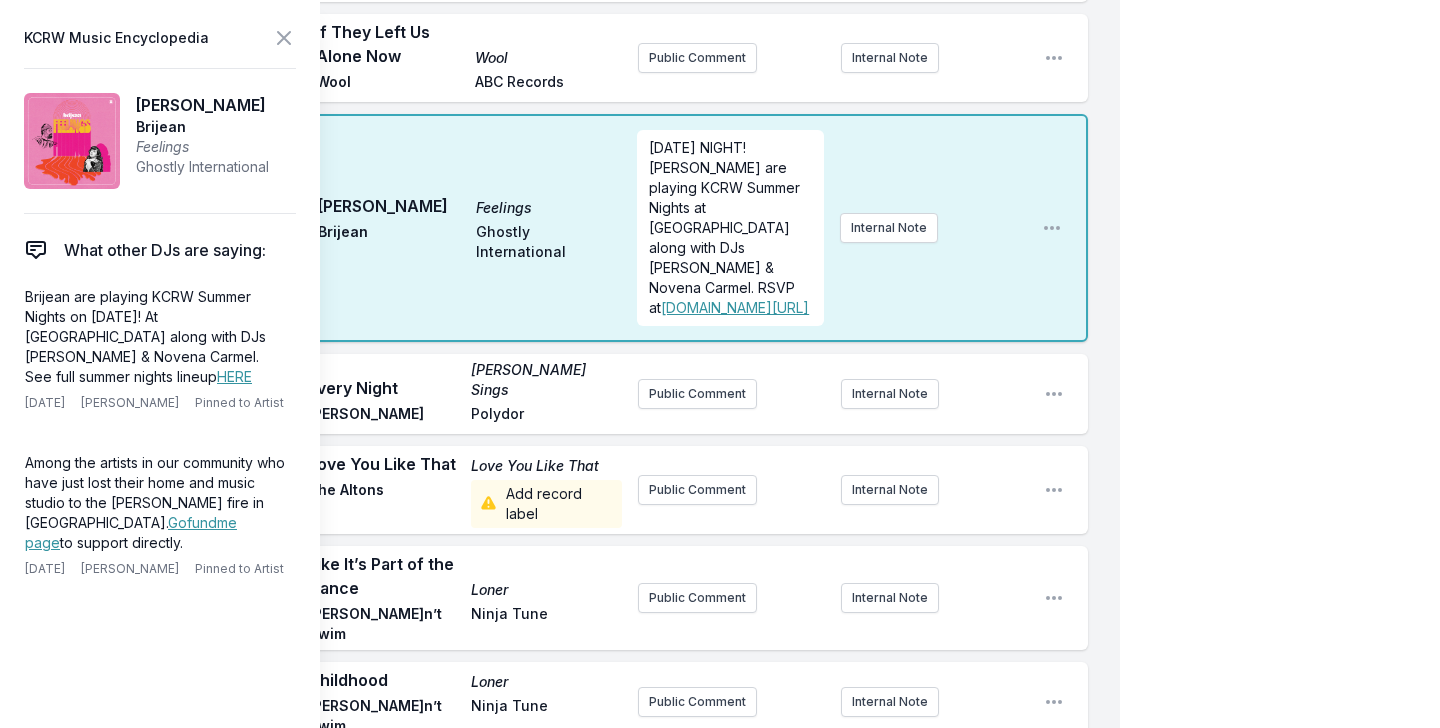 scroll, scrollTop: 0, scrollLeft: 0, axis: both 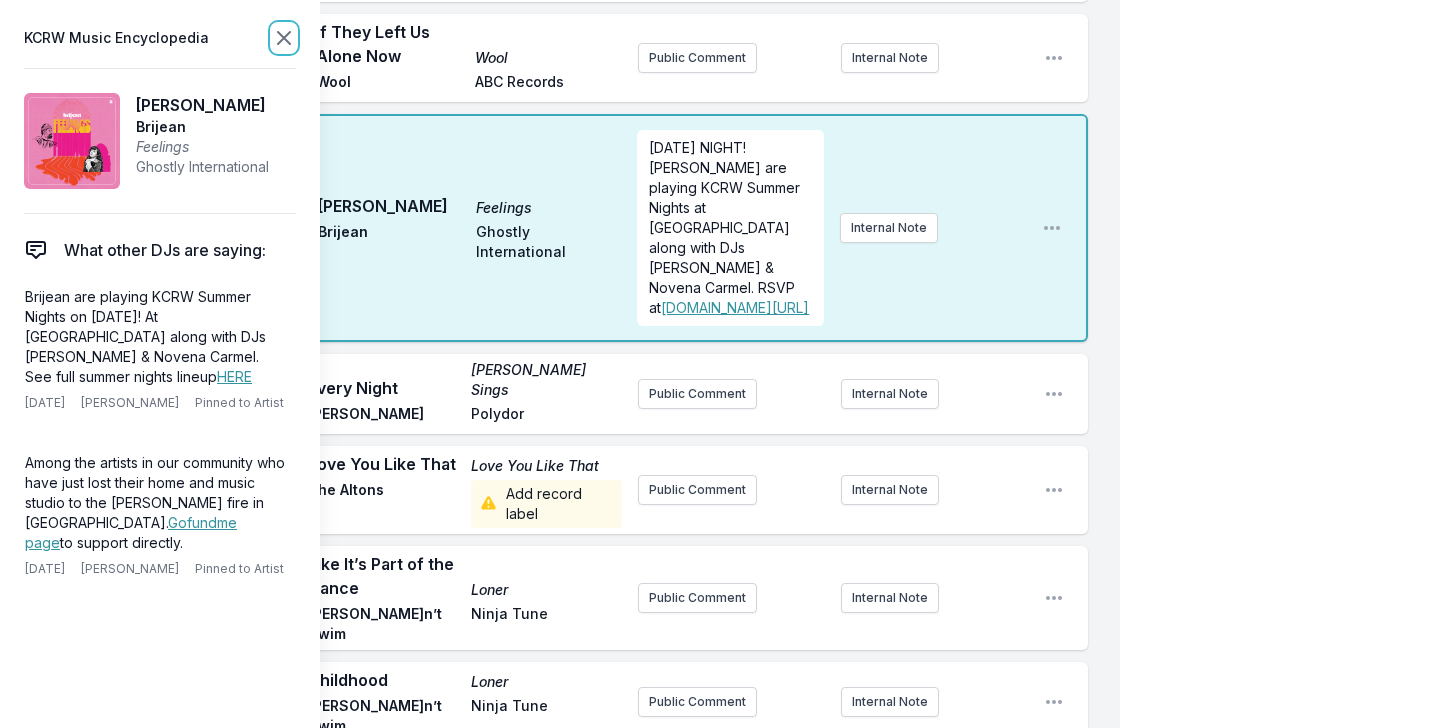 click 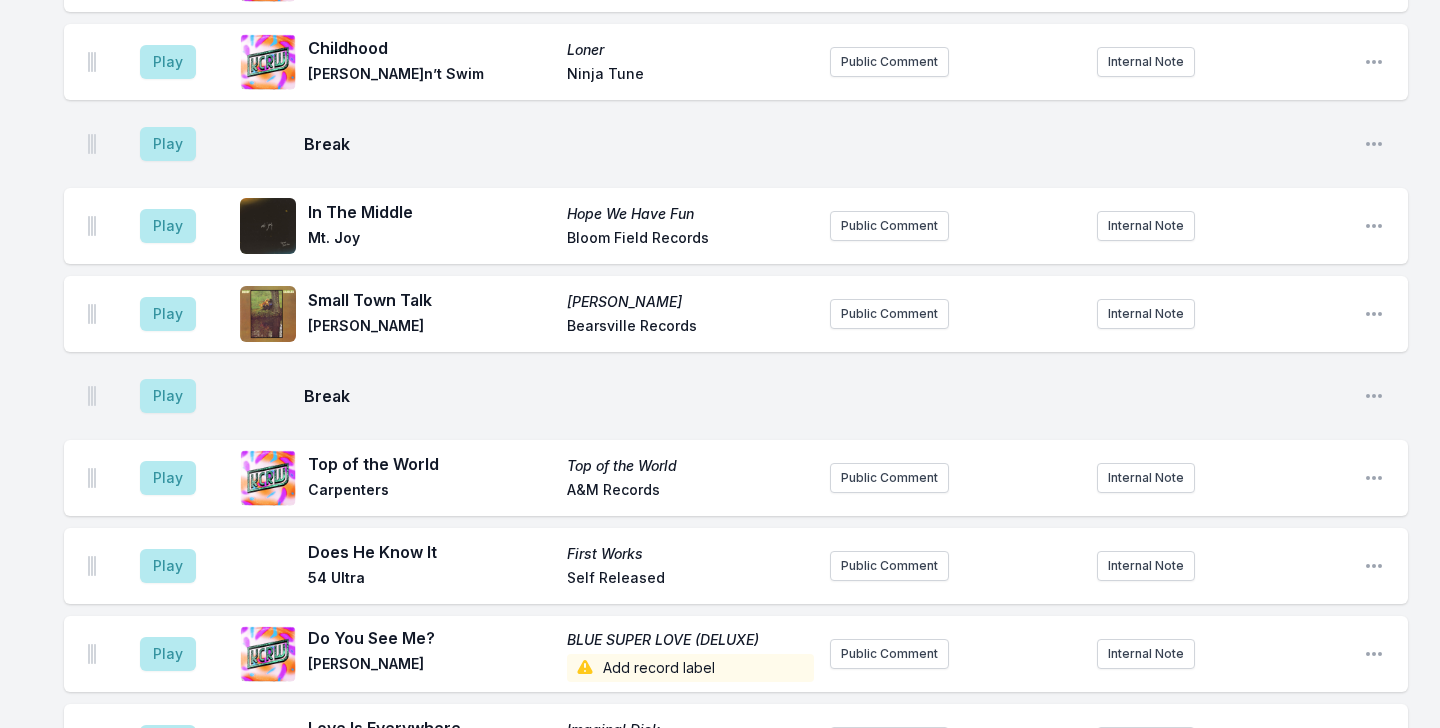 scroll, scrollTop: 2054, scrollLeft: 0, axis: vertical 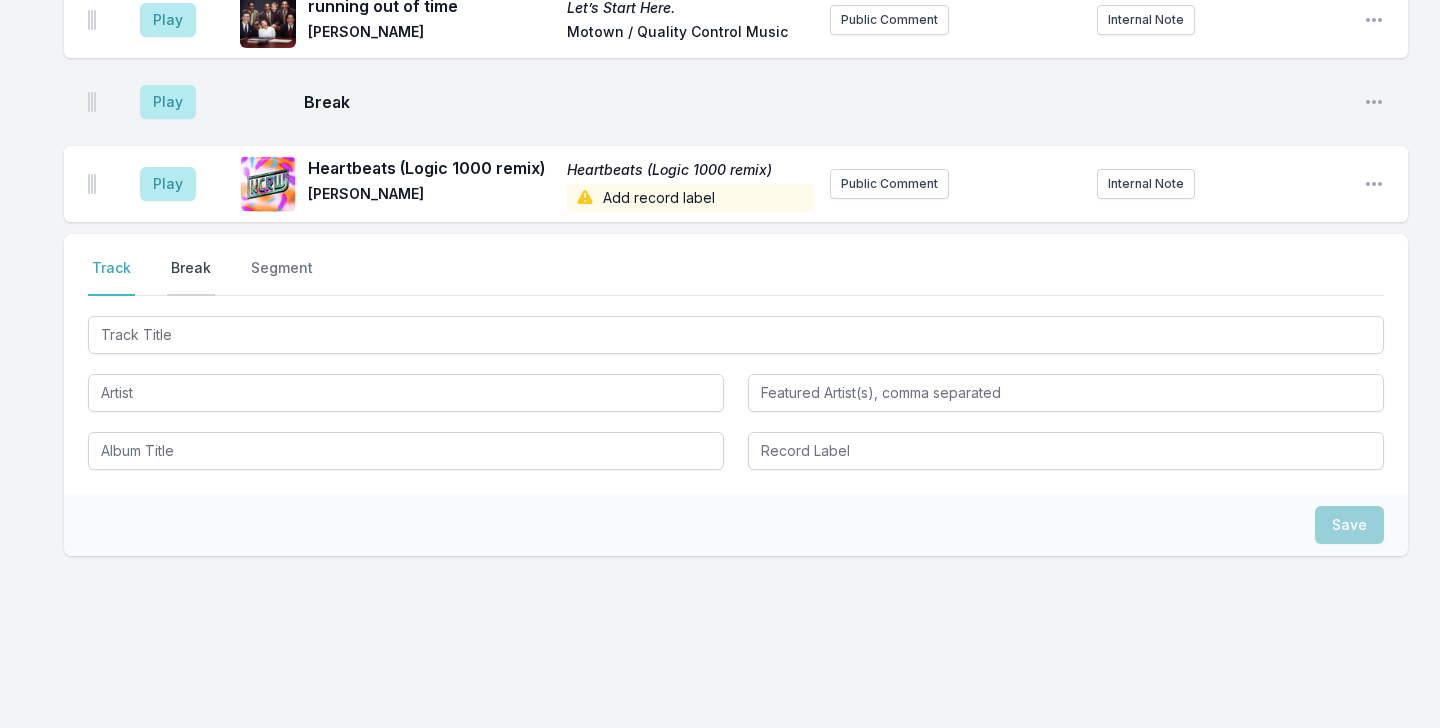 click on "Break" at bounding box center [191, 277] 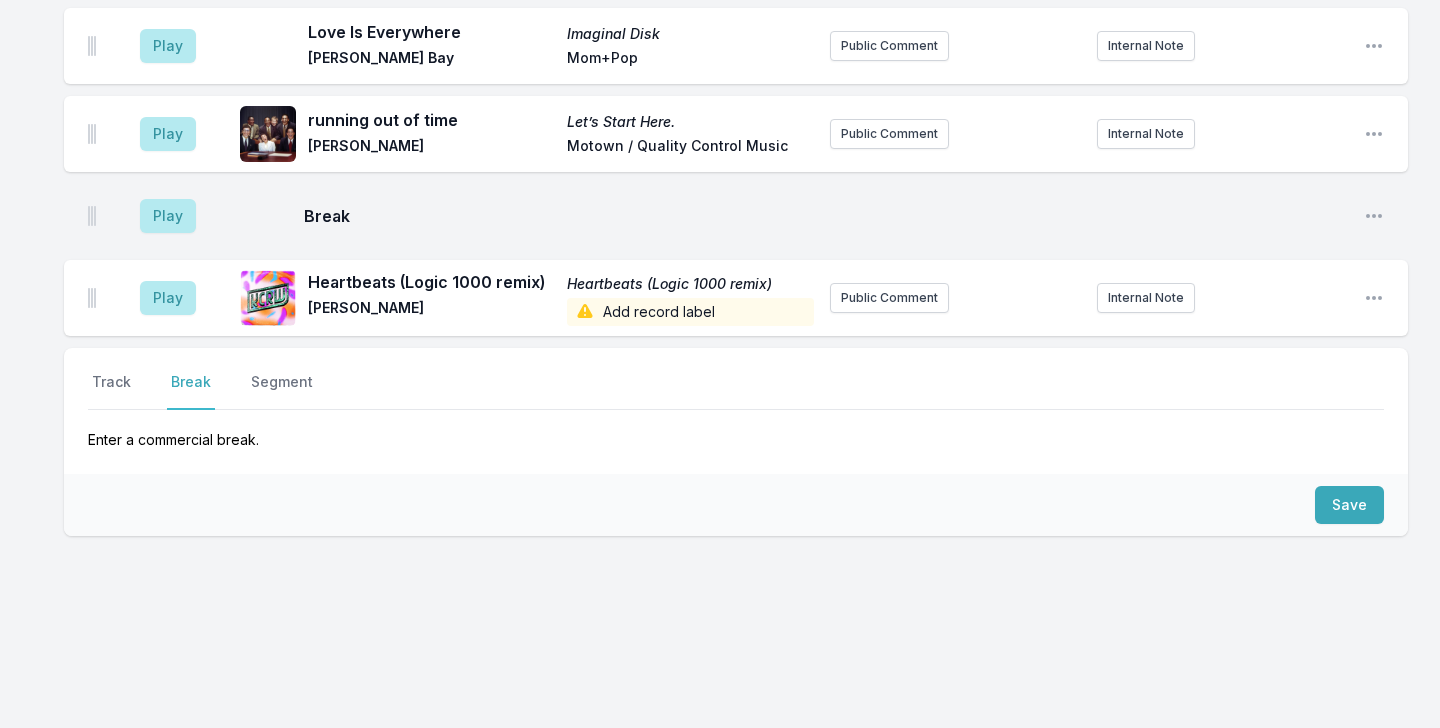 scroll, scrollTop: 1920, scrollLeft: 0, axis: vertical 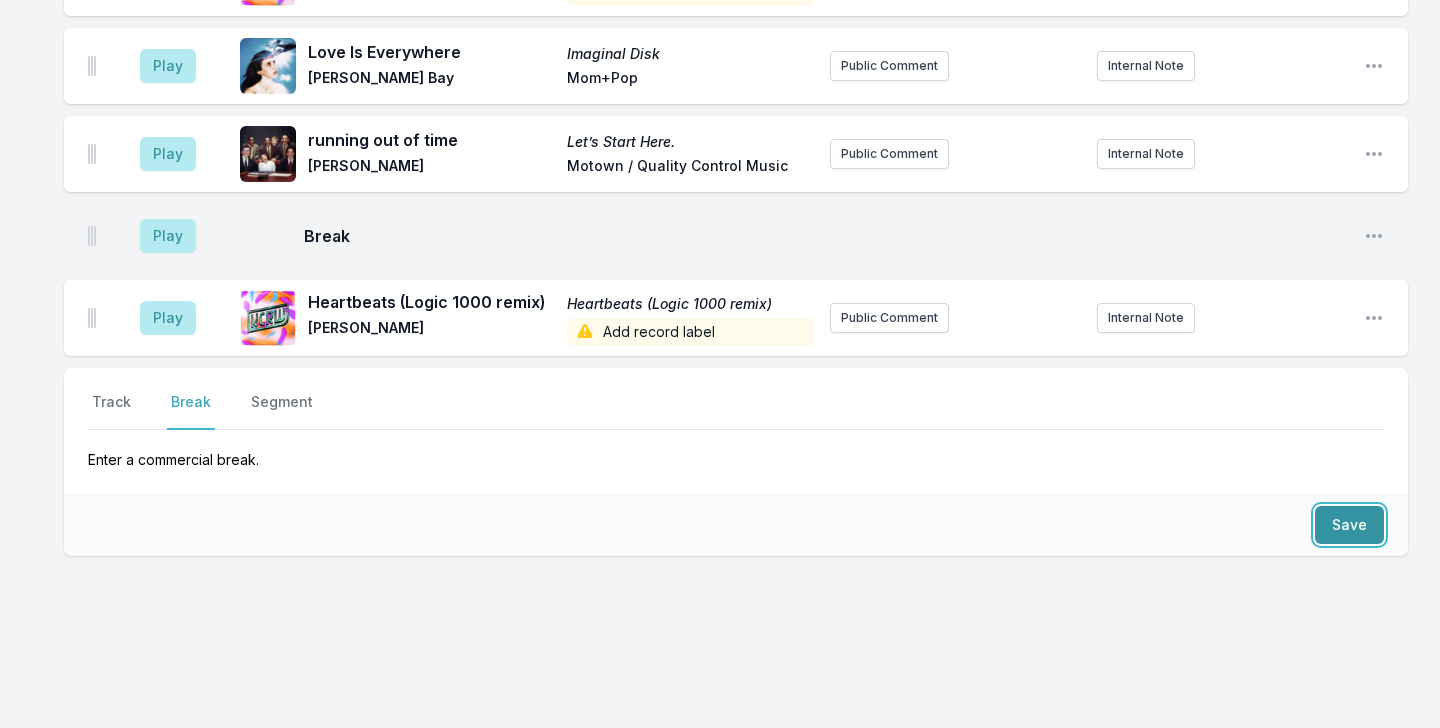 click on "Save" at bounding box center [1349, 525] 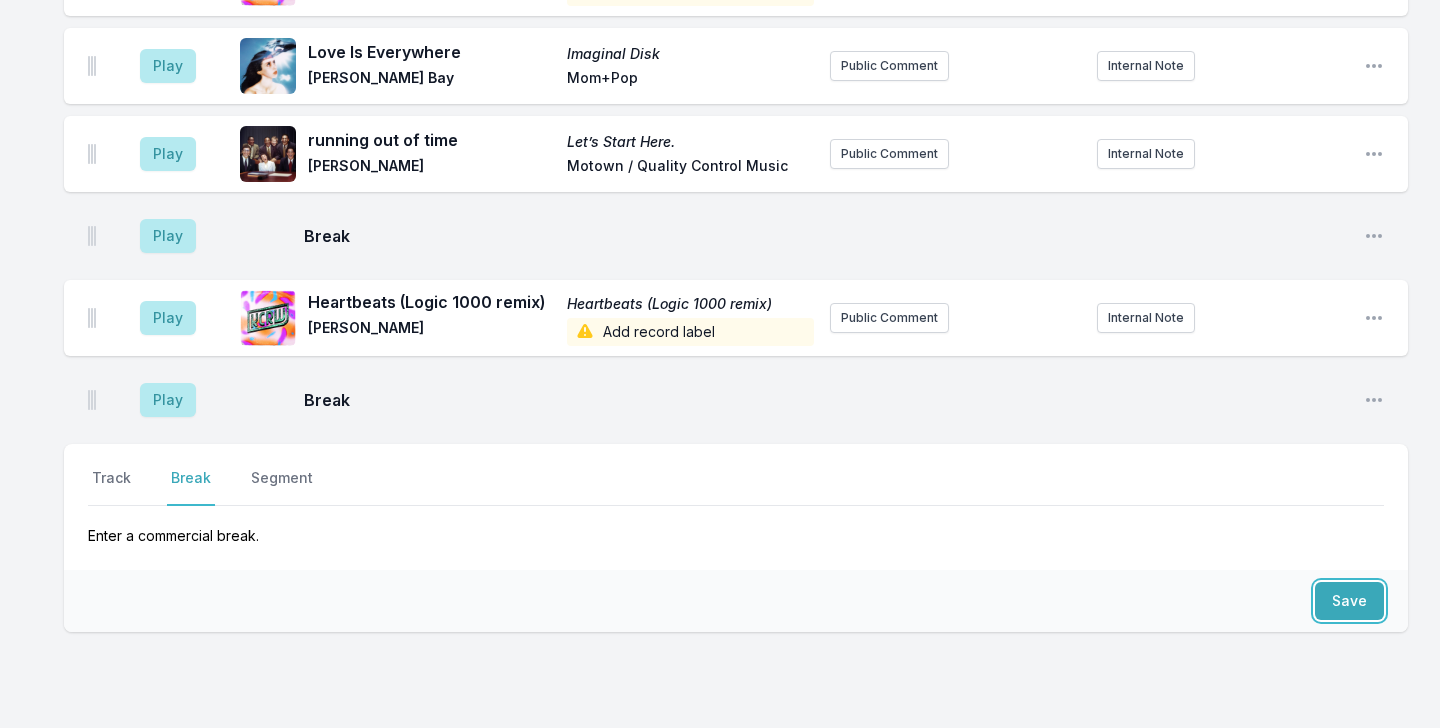scroll, scrollTop: 1996, scrollLeft: 0, axis: vertical 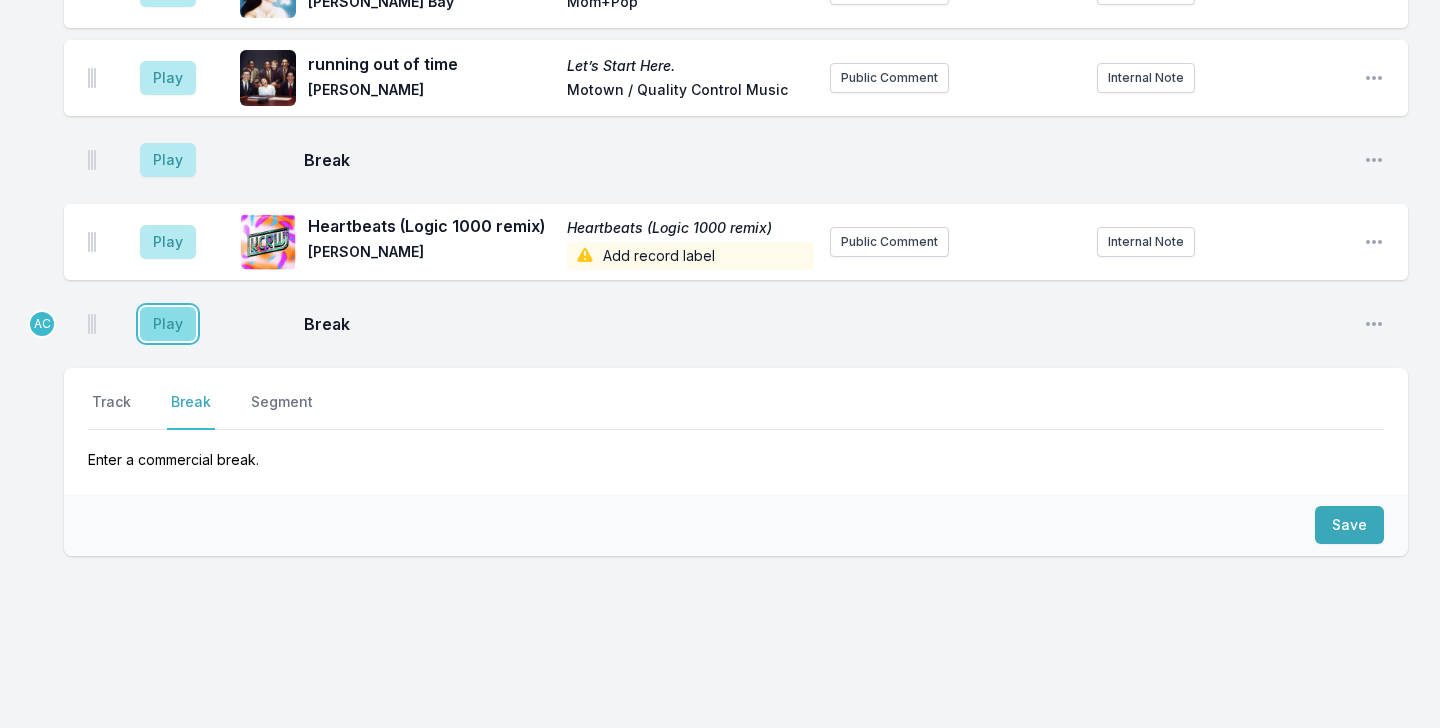 click on "Play" at bounding box center [168, 324] 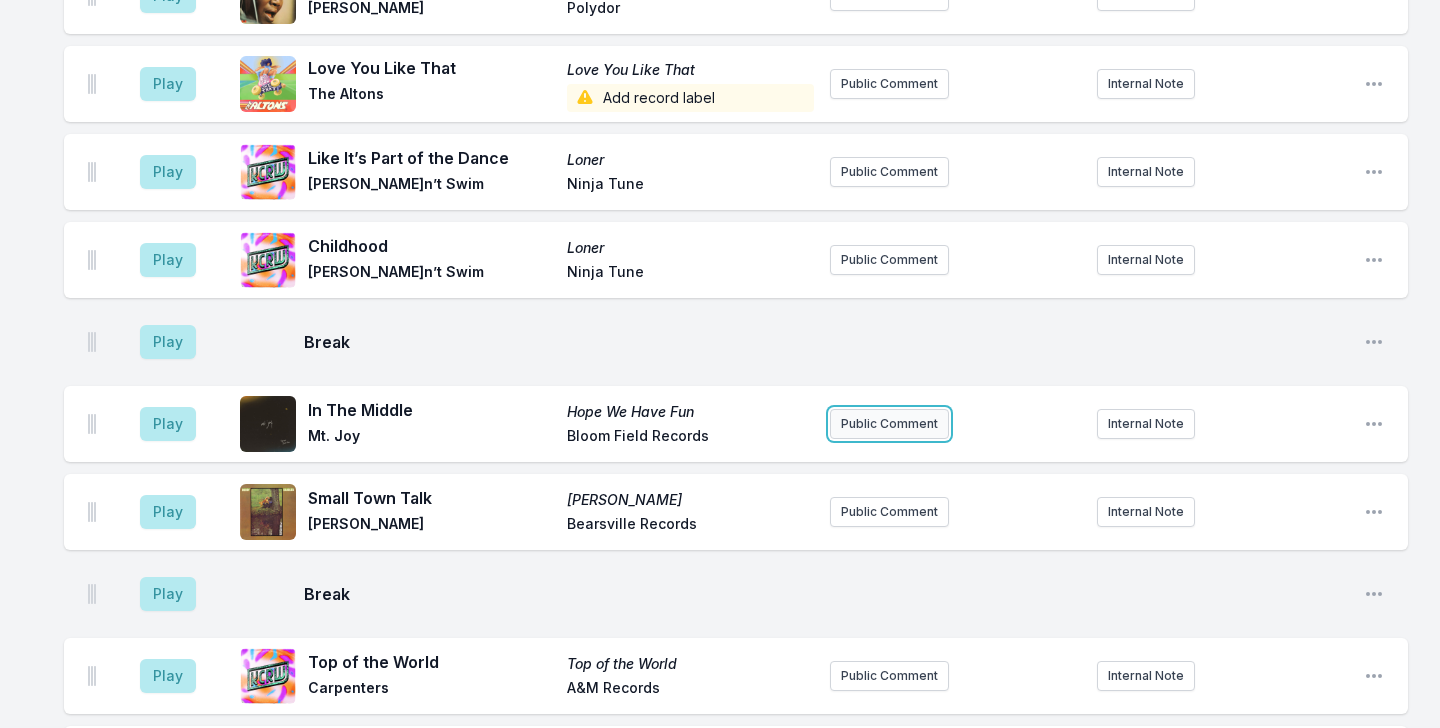click on "Public Comment" at bounding box center (889, 424) 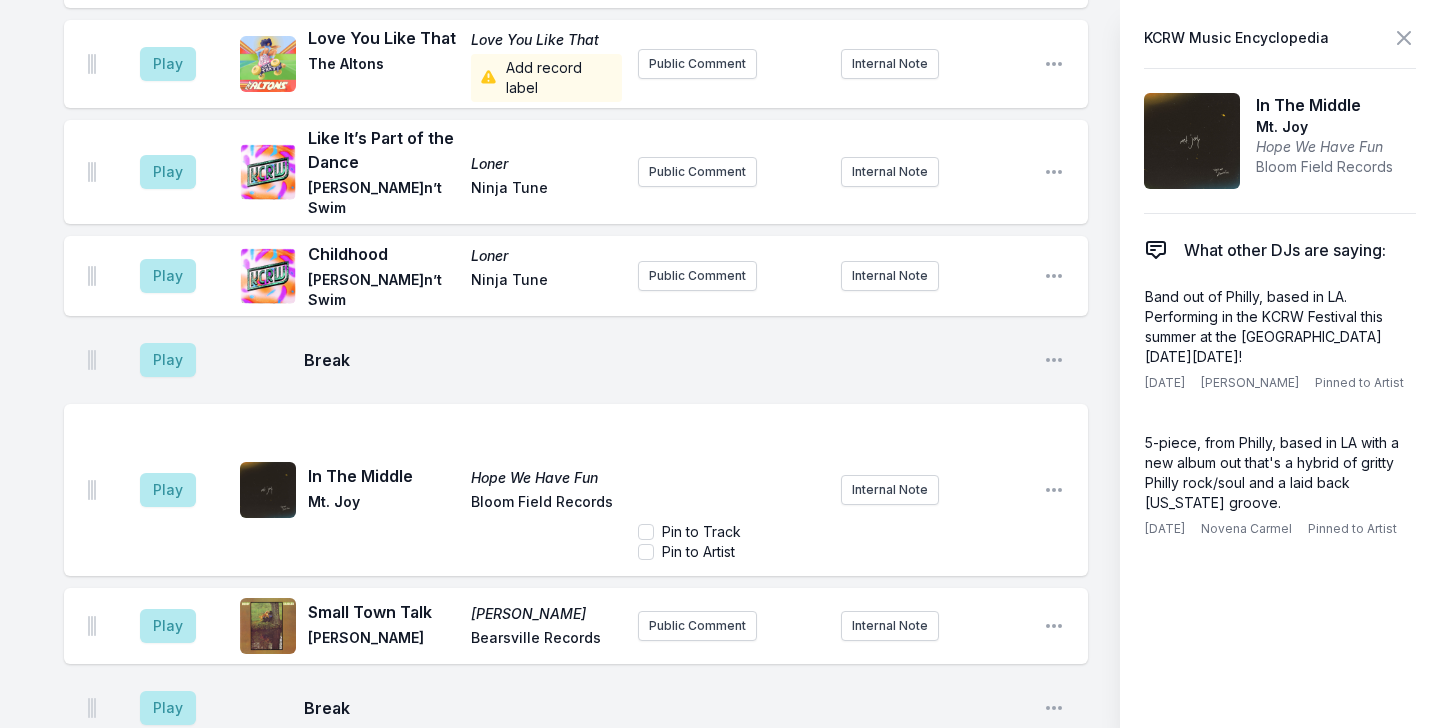 scroll, scrollTop: 1343, scrollLeft: 0, axis: vertical 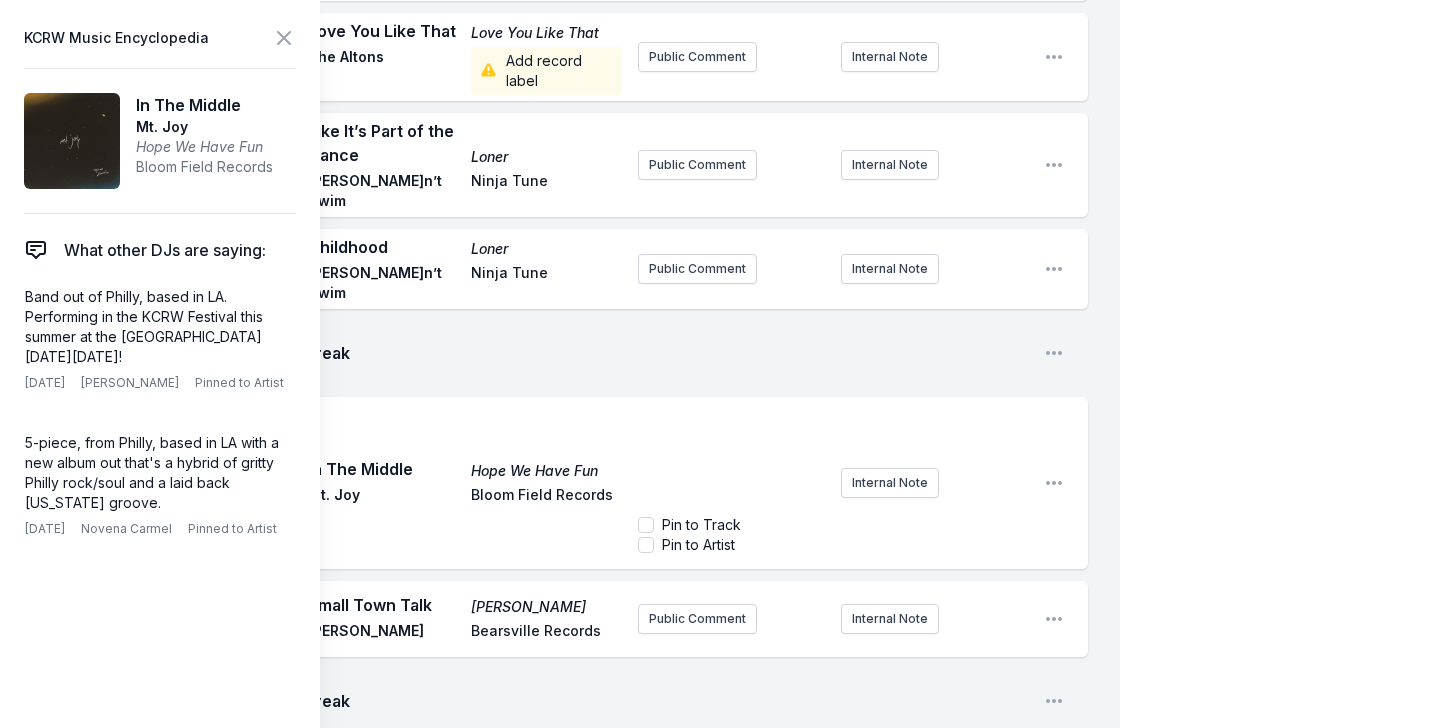 click on "Break" at bounding box center [666, 353] 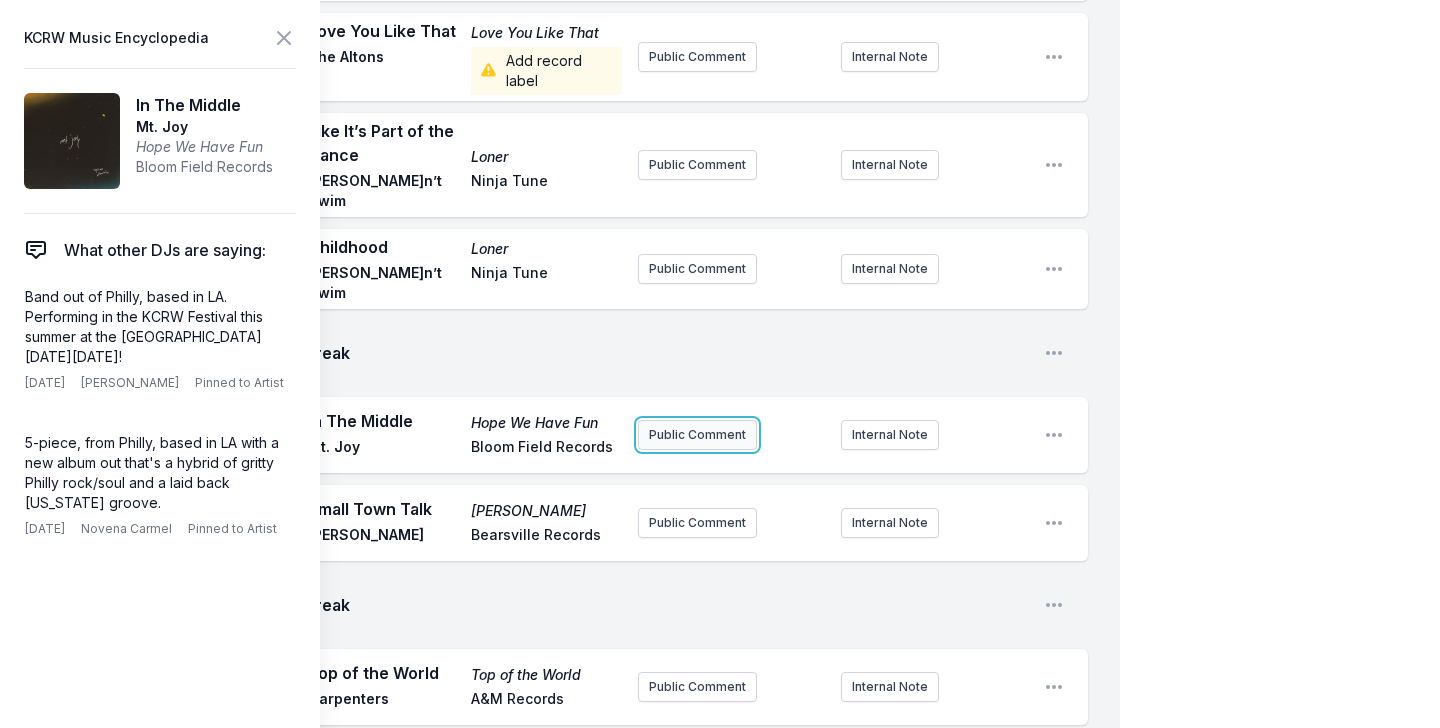 click on "Public Comment" at bounding box center (697, 435) 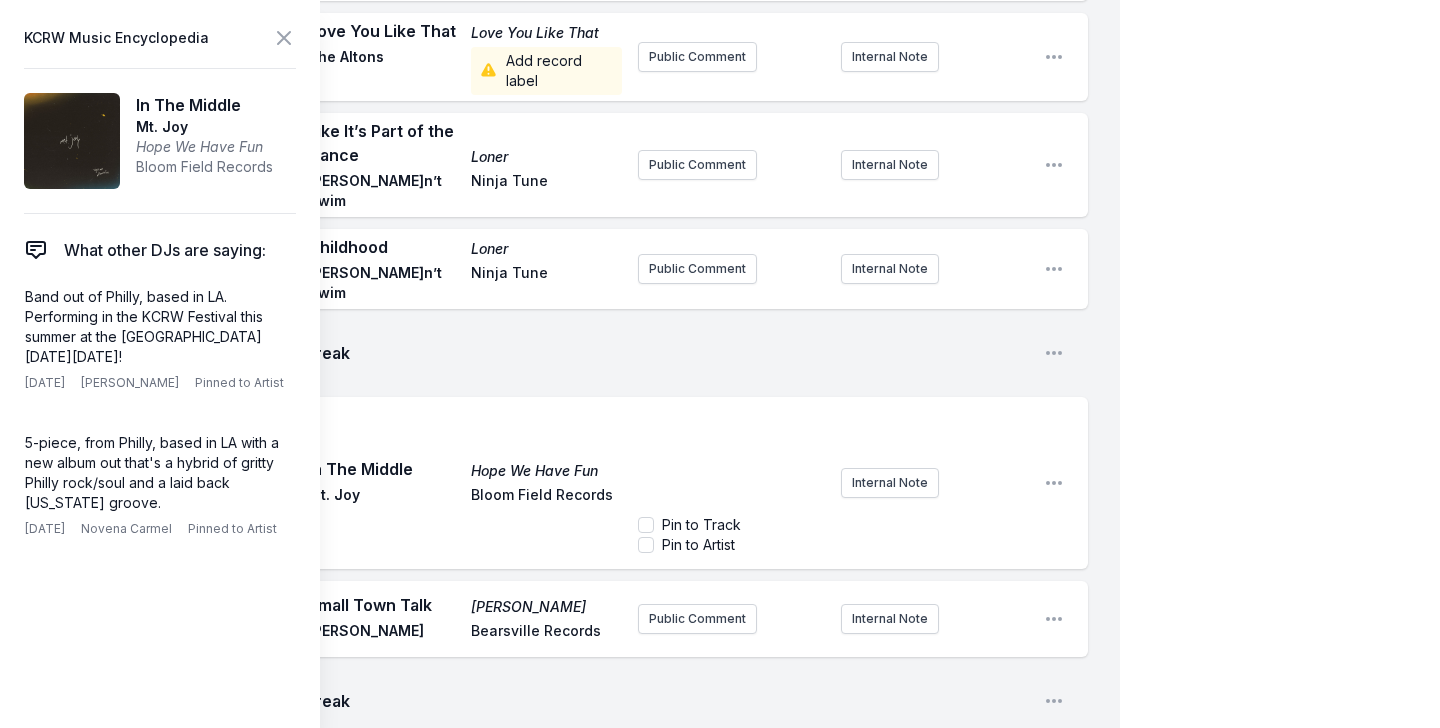 scroll, scrollTop: 1478, scrollLeft: 0, axis: vertical 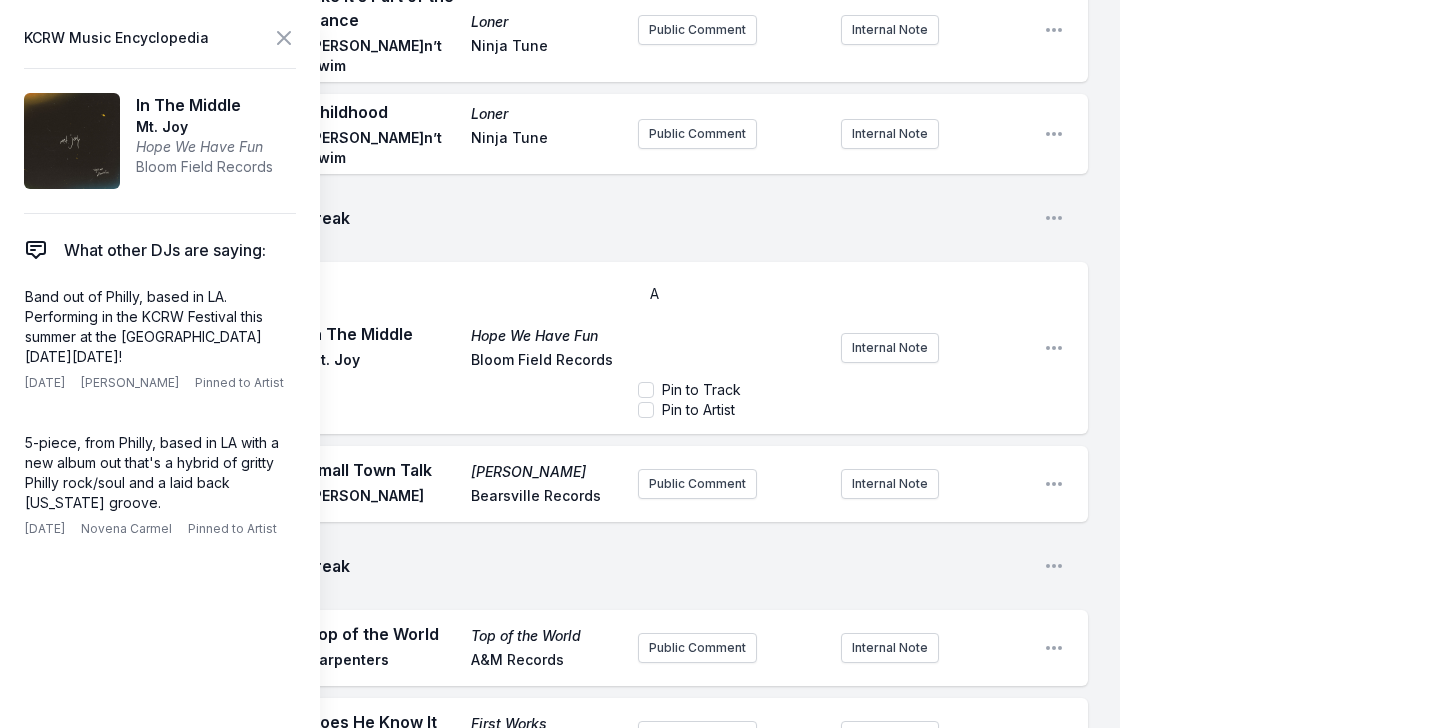 type 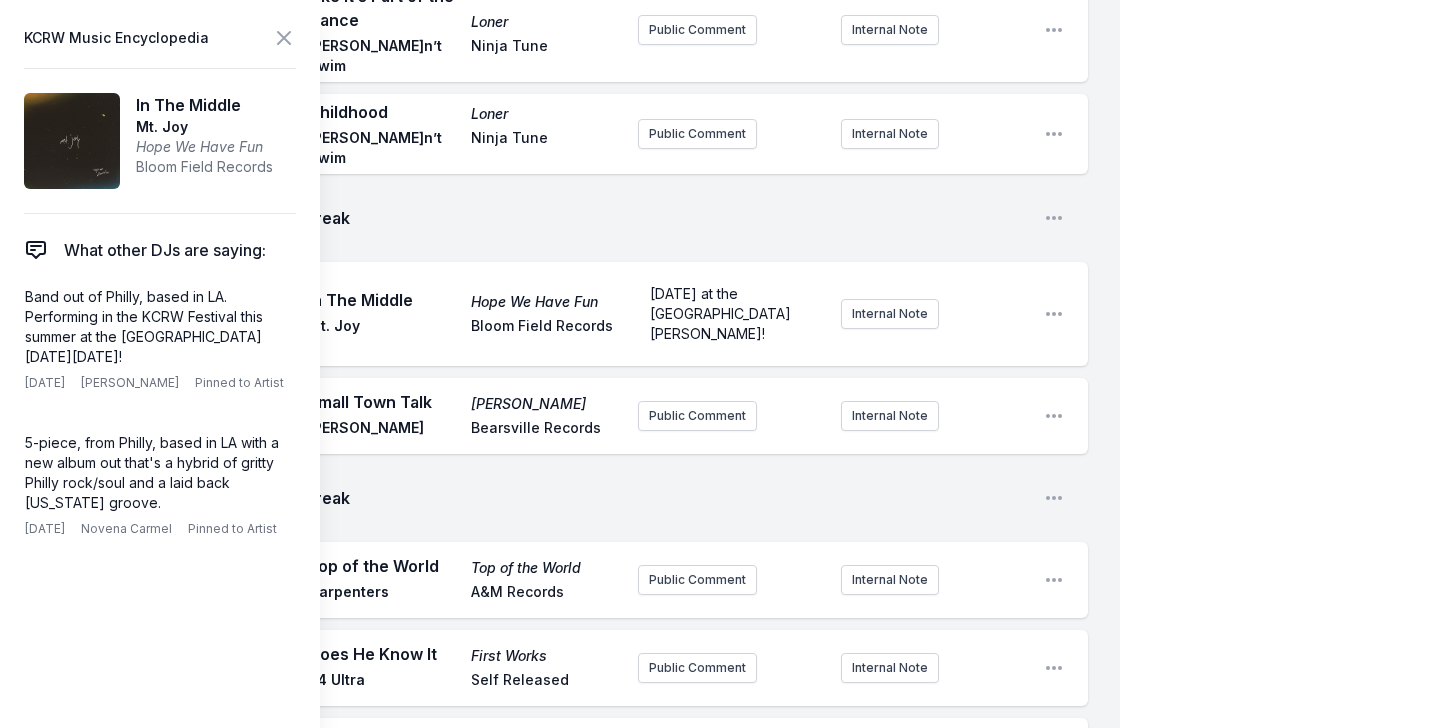 click on "My Playlist KCRW Playlist Directory Reports AC NC User Guide Report Bug Sign out Morning Becomes Eclectic Live Novena Carmel Simulcast [DATE] 9:00 AM - 12:00 PM Edit Open options View Missing Data Some of your tracks are missing record label information. This info helps artists get paid! It needs to be filled out within 24 hours of showtime. 9:04 AM Illegal Hit - Edit Illegal Hit - Edit Yttling Jazz, [PERSON_NAME], [DATE], [DATE] Add record label Public Comment Internal Note Open playlist item options 9:08 AM This Is What You Are Handful of Soul [PERSON_NAME] and the High Five Quintet Schema Records Public Comment Internal Note Open playlist item options 9:13 AM Evolution Euphoric Recall Braids Secret City Records 2023 release from [GEOGRAPHIC_DATA]-based, three-piece band Braids Internal Note Open playlist item options 2023 release from [GEOGRAPHIC_DATA]-based, three-piece band Braids 9:16 AM Black Lion Lane Miss Flower [PERSON_NAME] [GEOGRAPHIC_DATA] Records [GEOGRAPHIC_DATA] Internal Note Open playlist item options Iceland Wool" at bounding box center (720, 64) 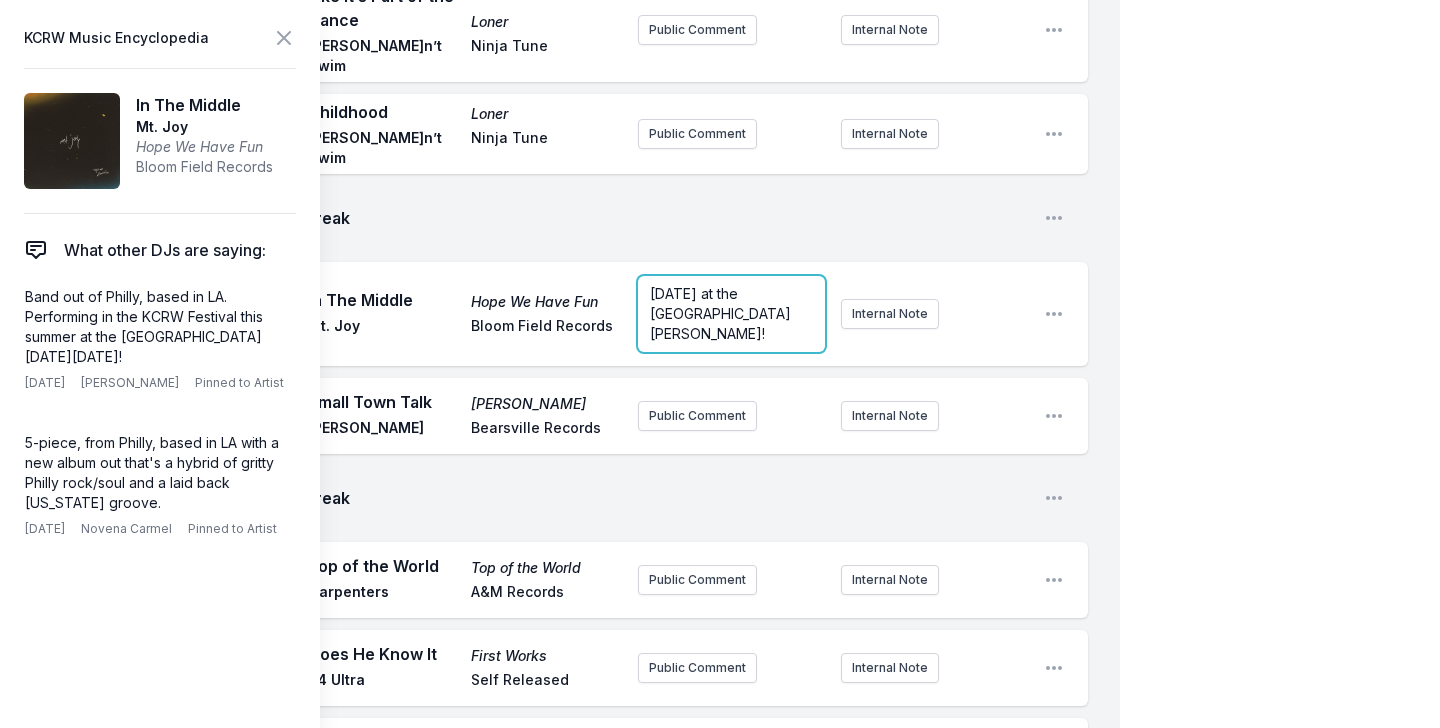 click on "August 24th at the Santa Barbara Bowl!" at bounding box center (731, 314) 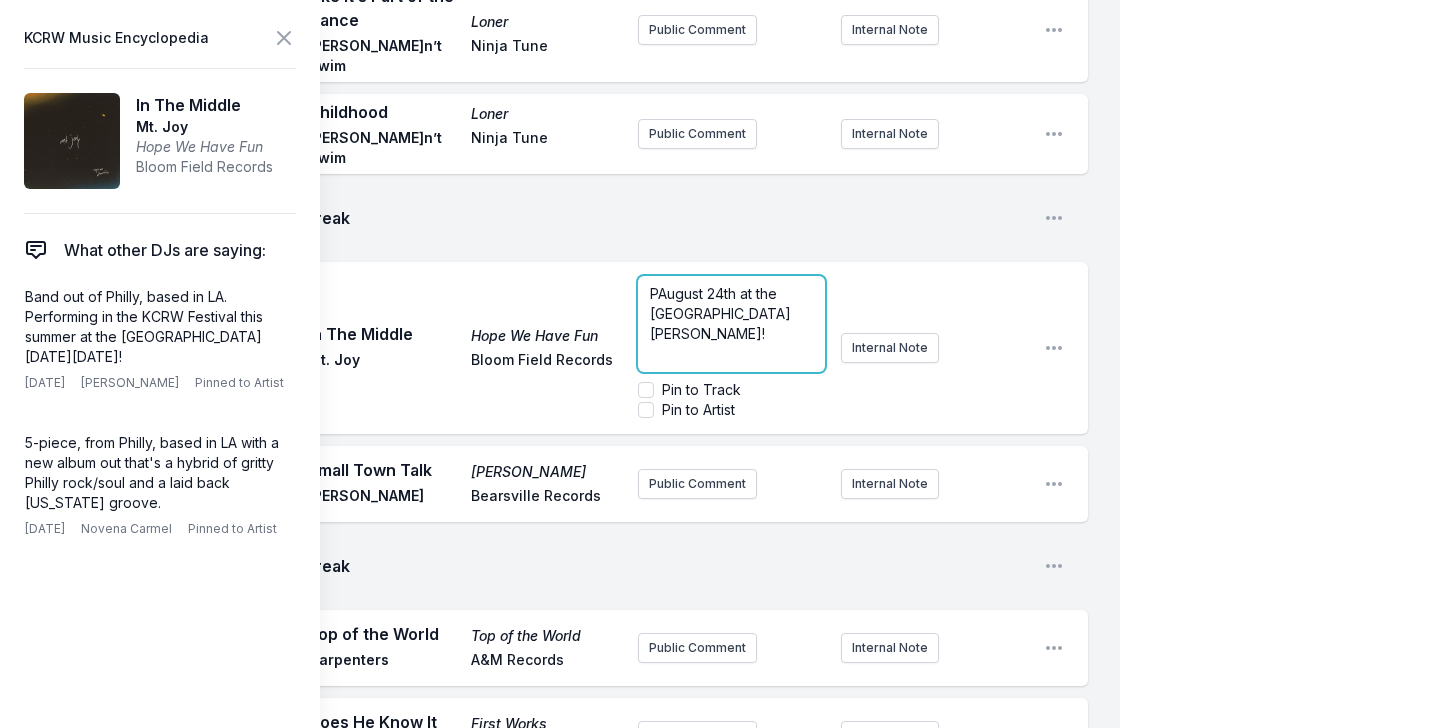 type 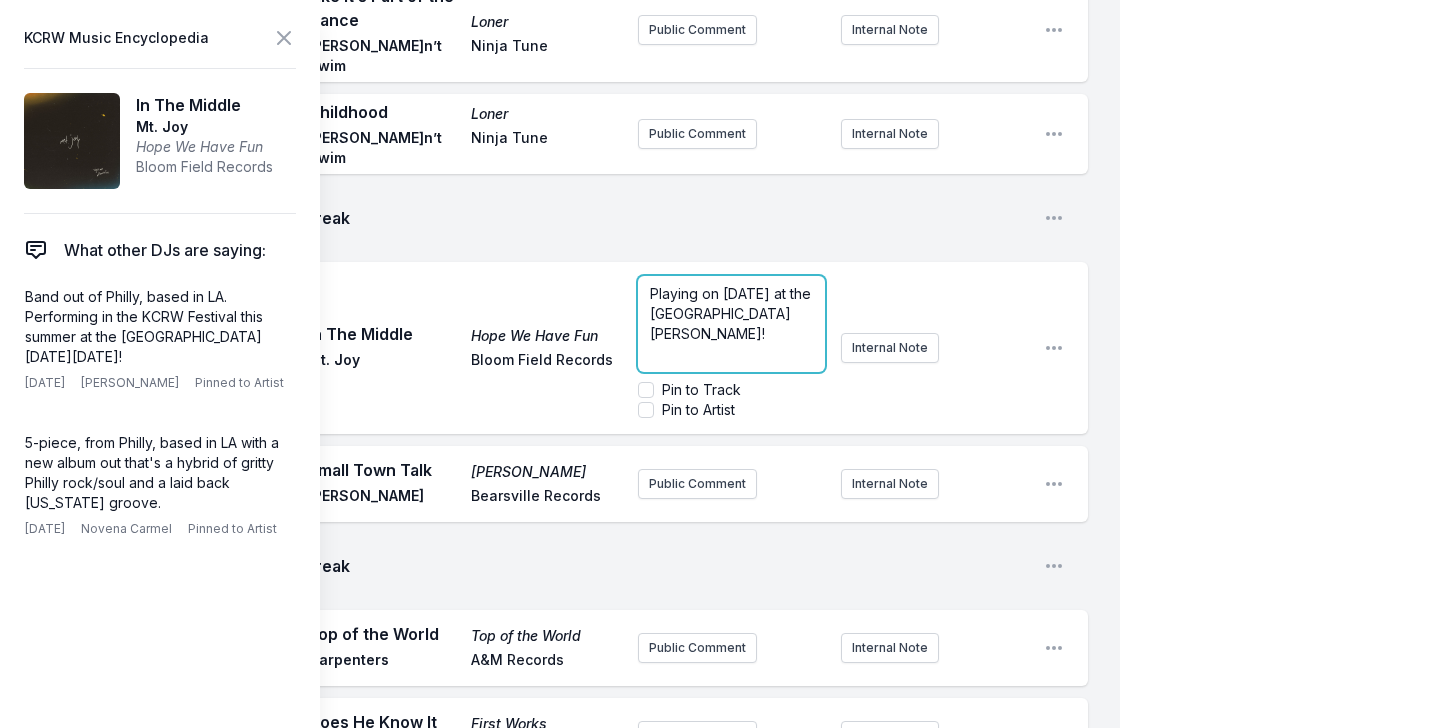 click on "Playing on August 24th at the Santa Barbara Bowl!" at bounding box center [732, 313] 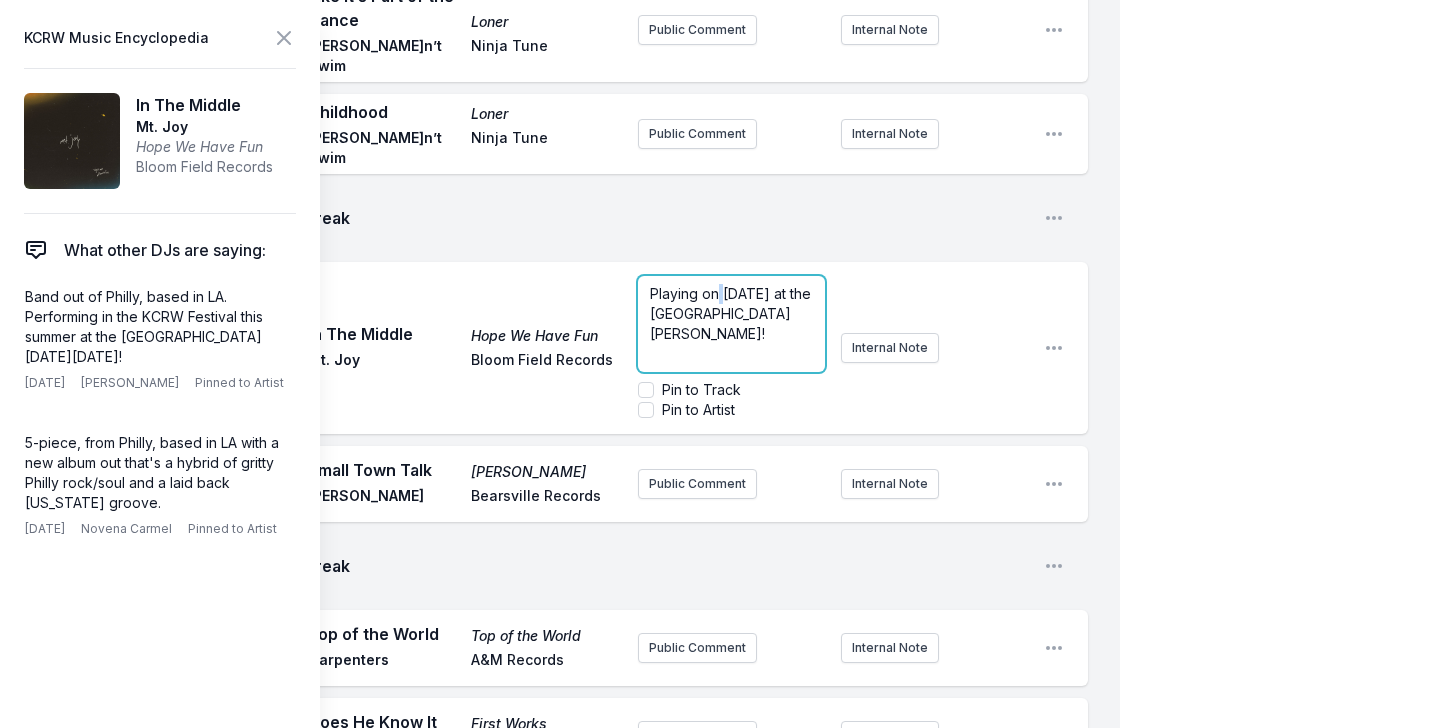 click on "Playing on August 24th at the Santa Barbara Bowl!" at bounding box center [732, 313] 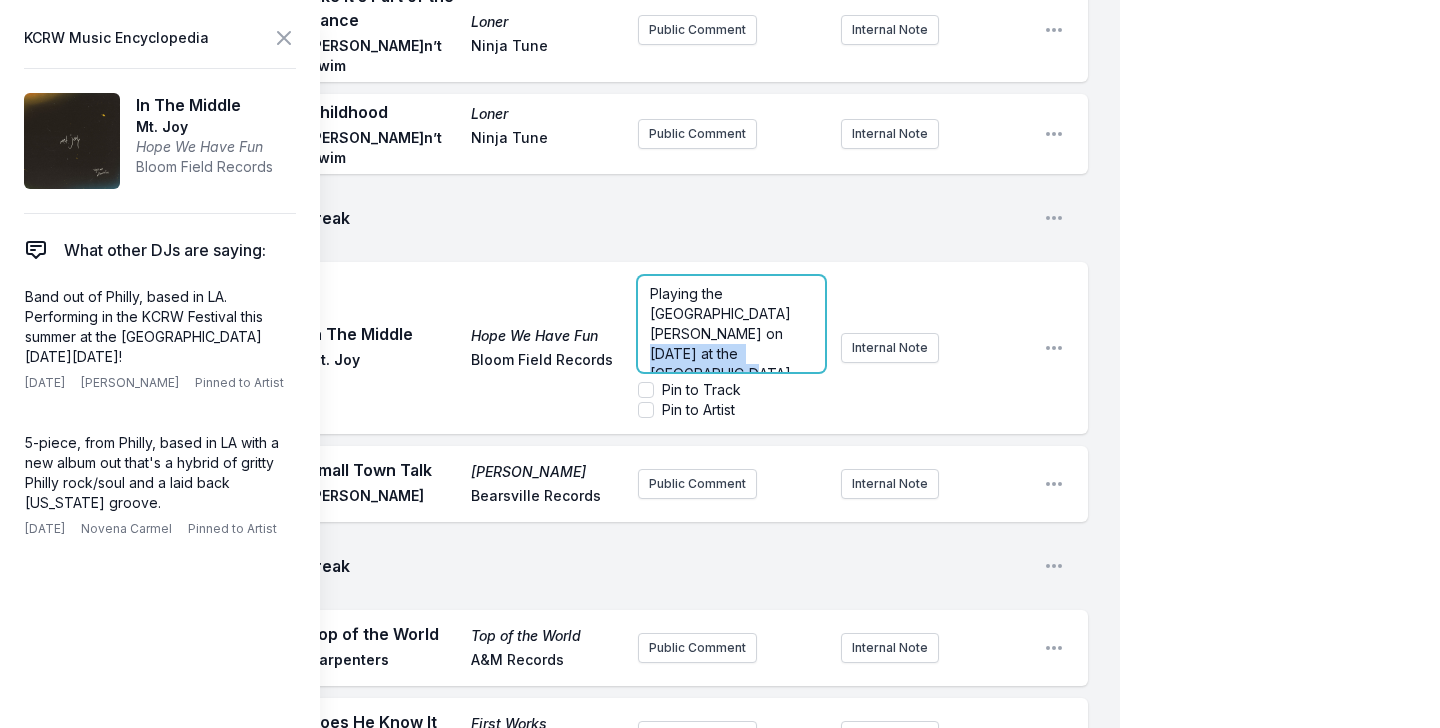 drag, startPoint x: 694, startPoint y: 247, endPoint x: 804, endPoint y: 283, distance: 115.74109 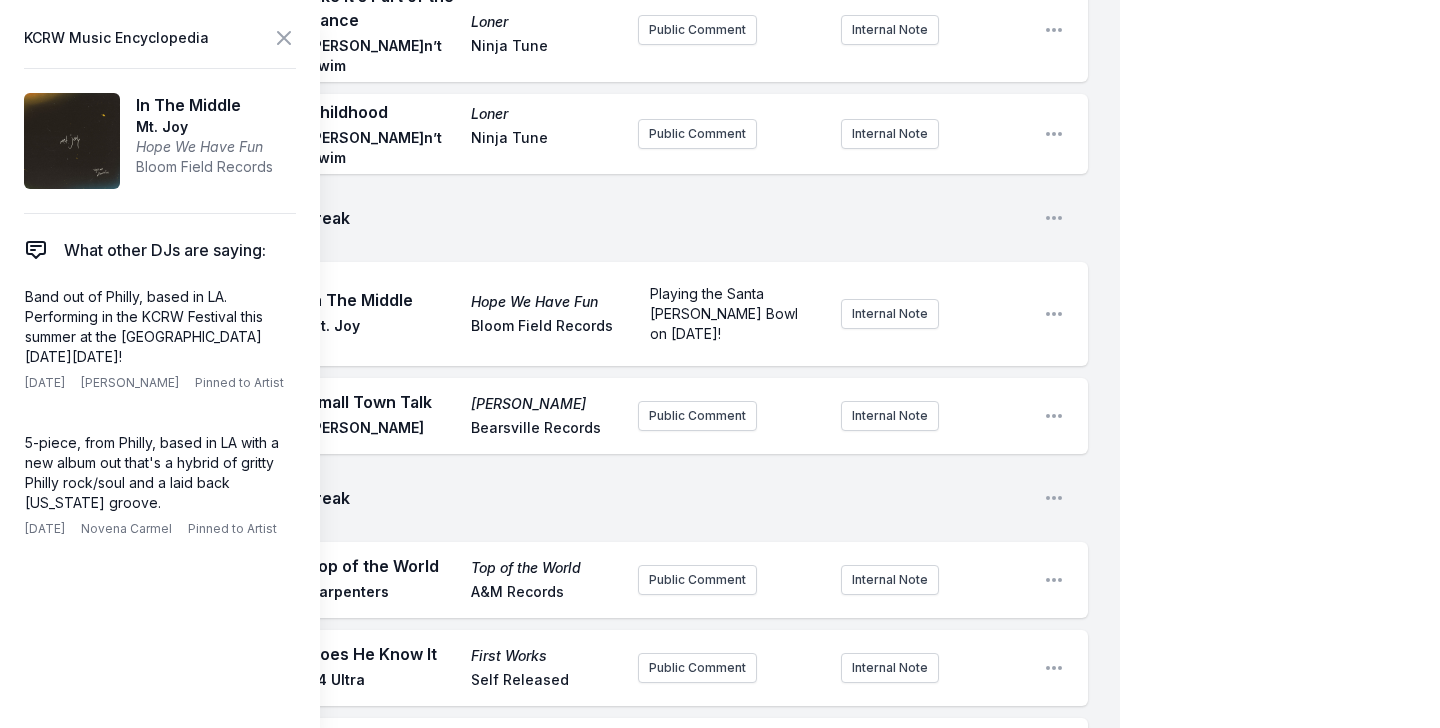 click on "My Playlist KCRW Playlist Directory Reports AC NC User Guide Report Bug Sign out Morning Becomes Eclectic Live Novena Carmel Simulcast [DATE] 9:00 AM - 12:00 PM Edit Open options View Missing Data Some of your tracks are missing record label information. This info helps artists get paid! It needs to be filled out within 24 hours of showtime. 9:04 AM Illegal Hit - Edit Illegal Hit - Edit Yttling Jazz, [PERSON_NAME], [DATE], [DATE] Add record label Public Comment Internal Note Open playlist item options 9:08 AM This Is What You Are Handful of Soul [PERSON_NAME] and the High Five Quintet Schema Records Public Comment Internal Note Open playlist item options 9:13 AM Evolution Euphoric Recall Braids Secret City Records 2023 release from [GEOGRAPHIC_DATA]-based, three-piece band Braids Internal Note Open playlist item options 2023 release from [GEOGRAPHIC_DATA]-based, three-piece band Braids 9:16 AM Black Lion Lane Miss Flower [PERSON_NAME] [GEOGRAPHIC_DATA] Records [GEOGRAPHIC_DATA] Internal Note Open playlist item options Iceland Wool" at bounding box center (720, 64) 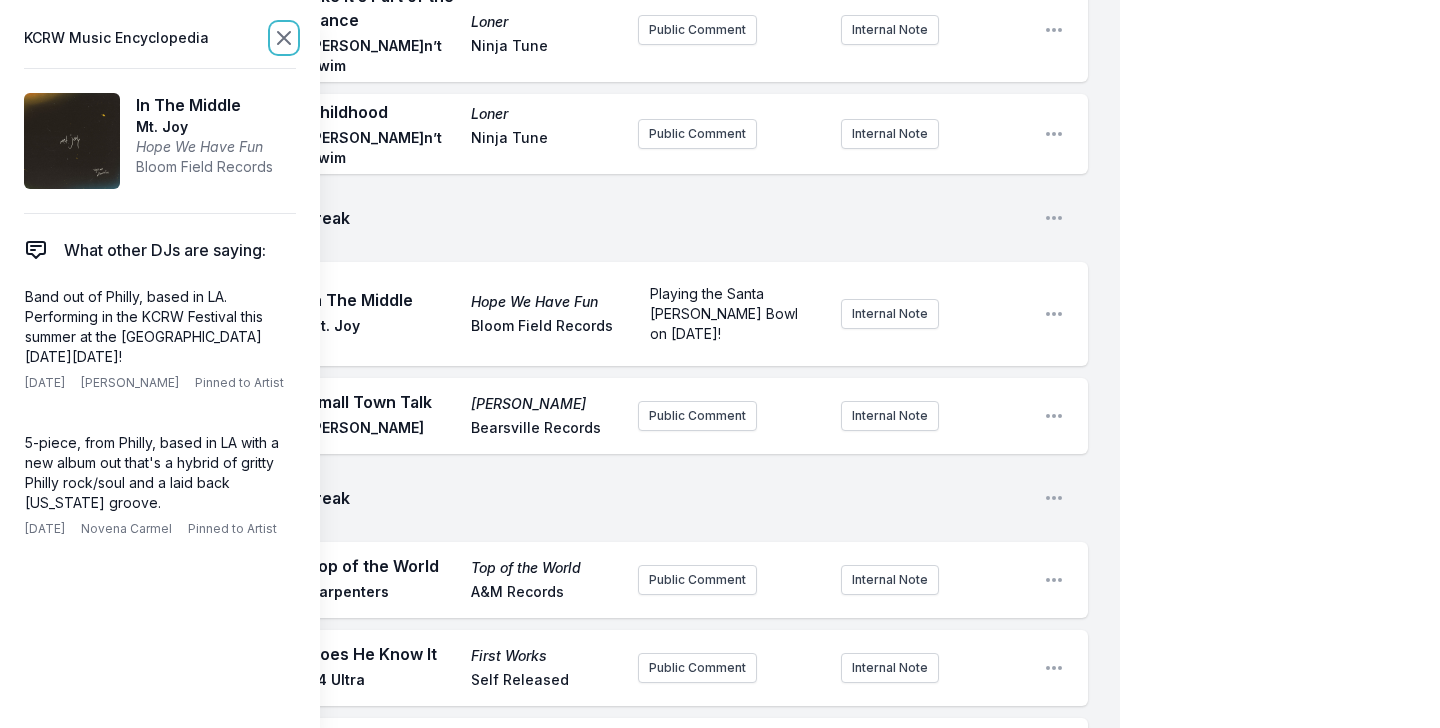 click 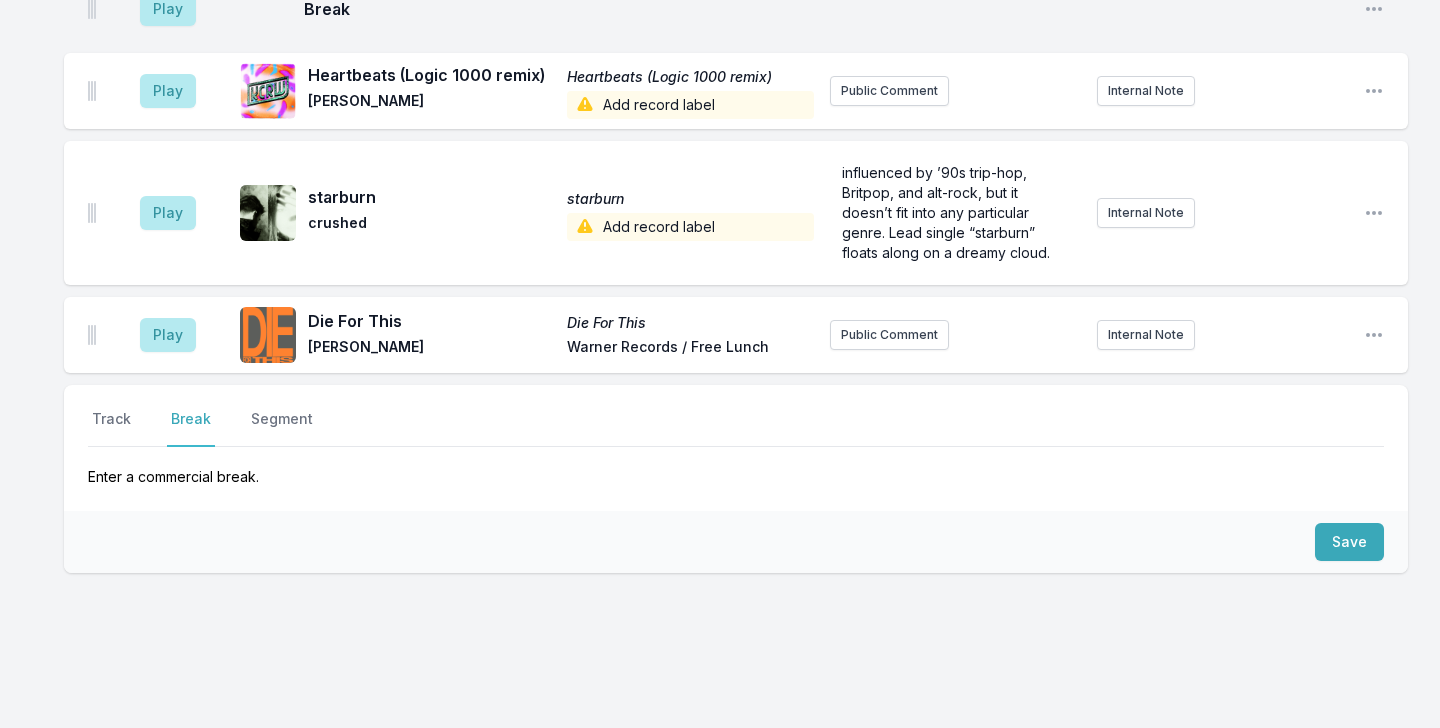 scroll, scrollTop: 2424, scrollLeft: 0, axis: vertical 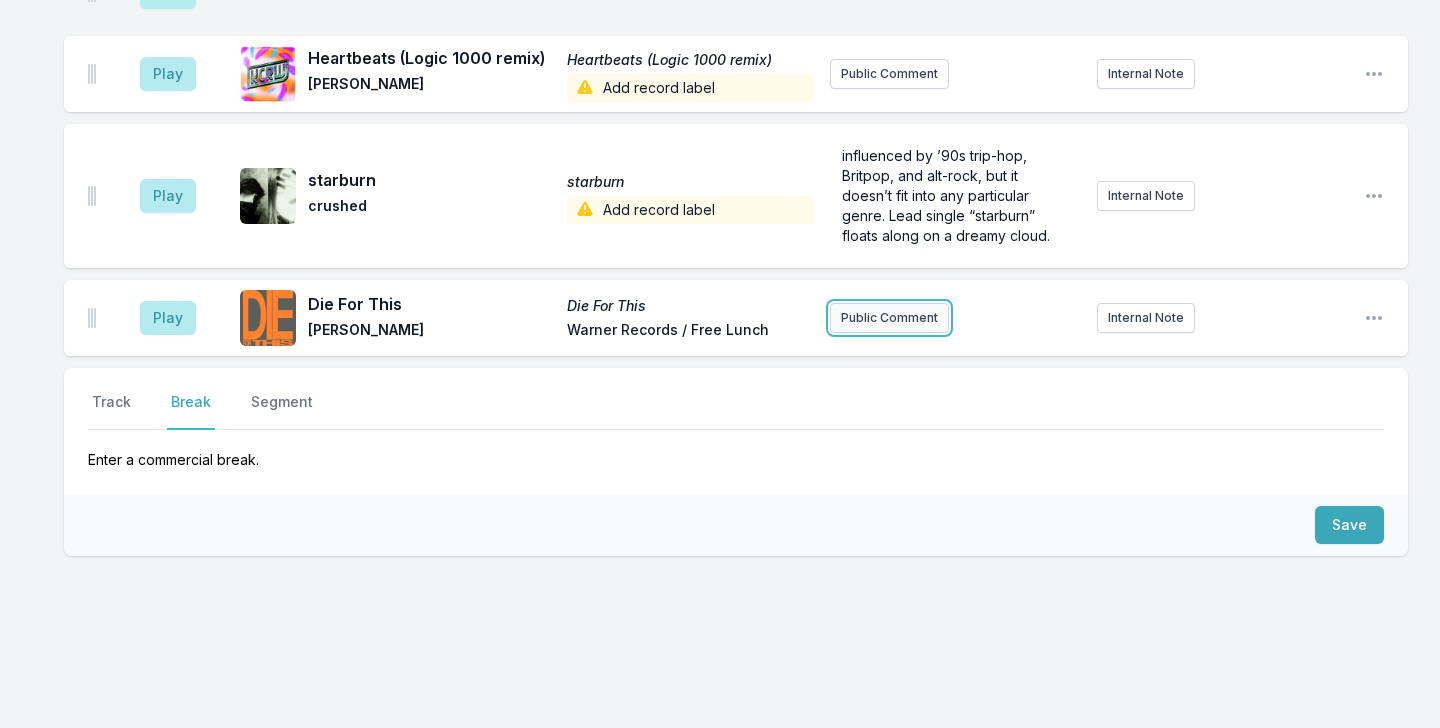 click on "Public Comment" at bounding box center (889, 318) 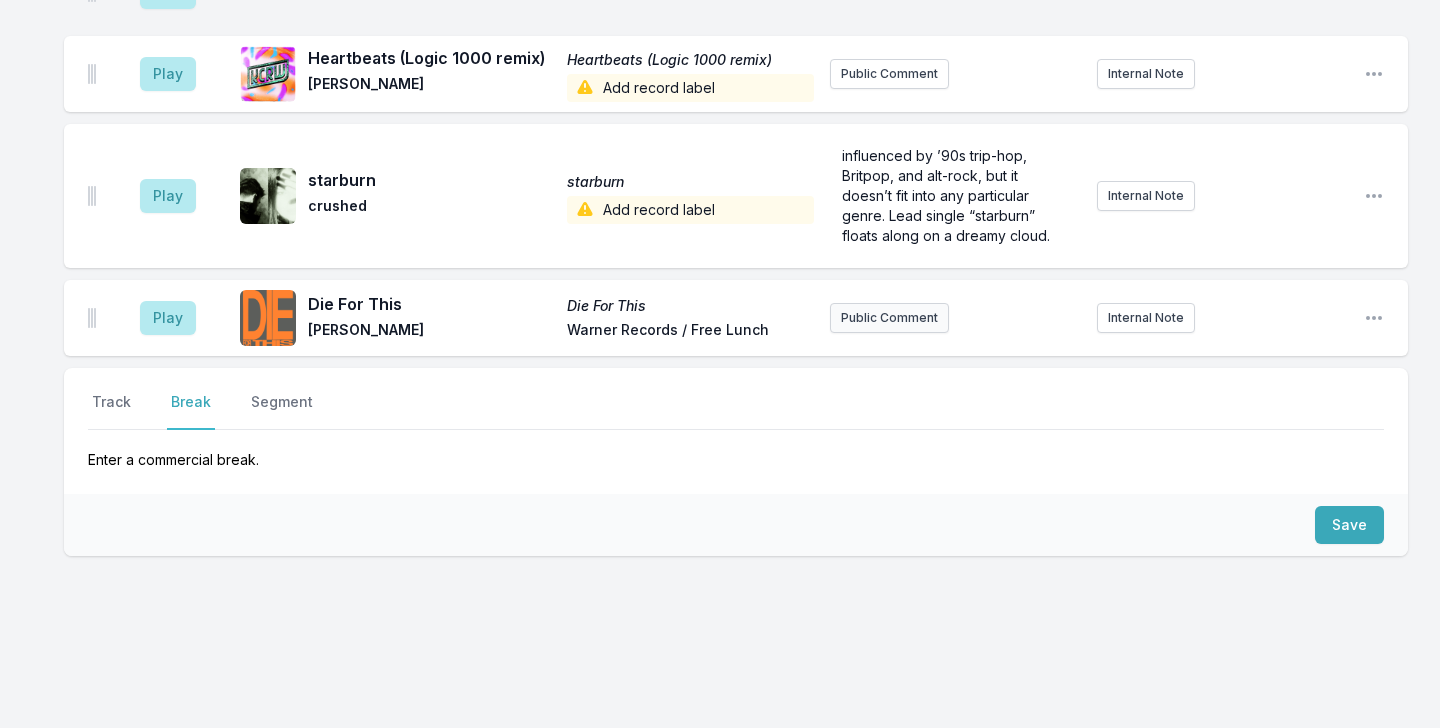 scroll, scrollTop: 2500, scrollLeft: 0, axis: vertical 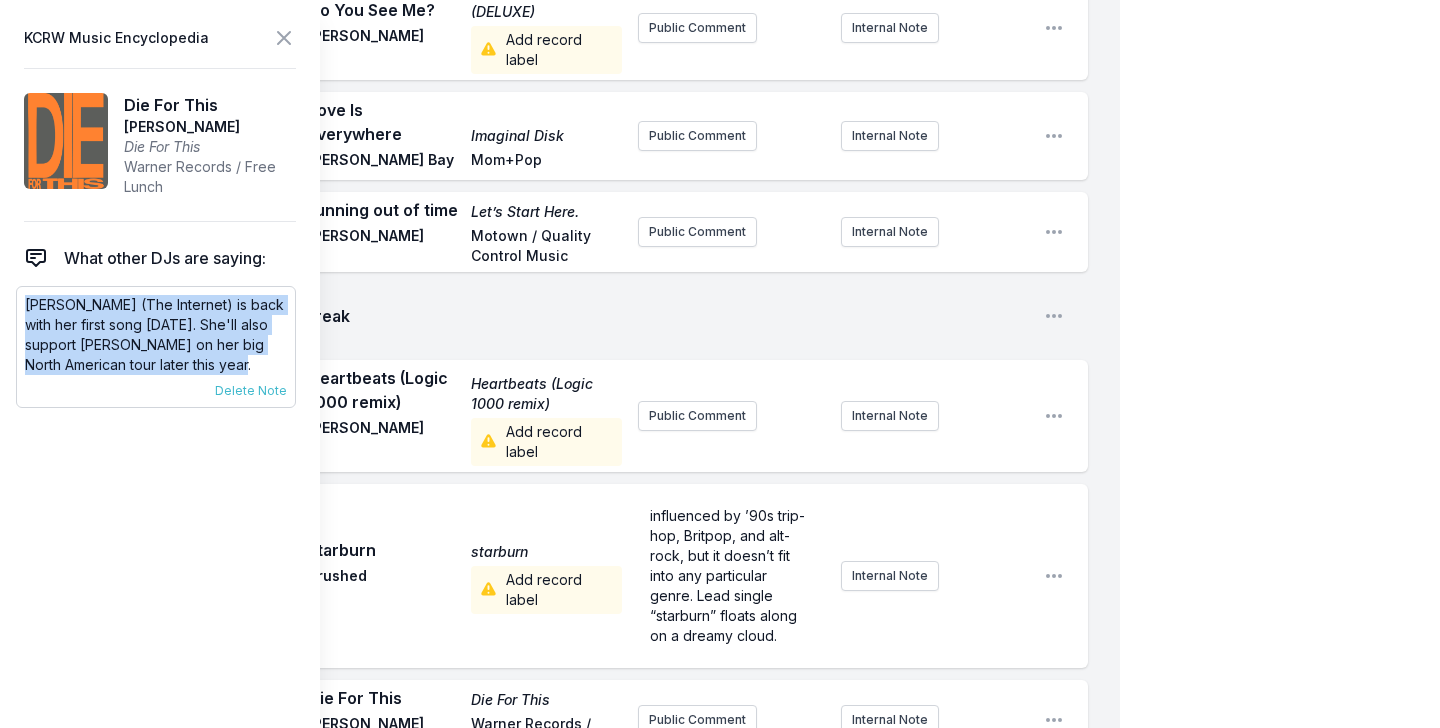 drag, startPoint x: 163, startPoint y: 369, endPoint x: 26, endPoint y: 302, distance: 152.50574 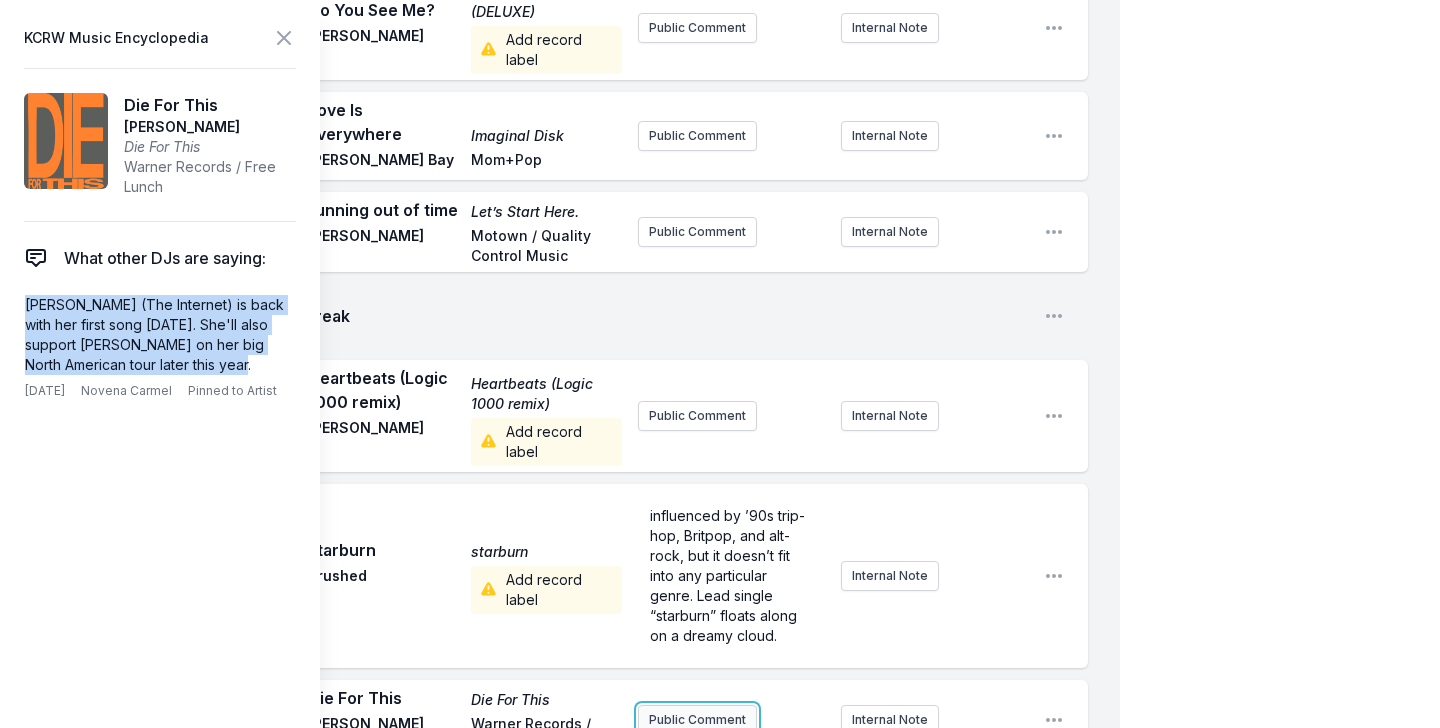 click on "Public Comment" at bounding box center [697, 720] 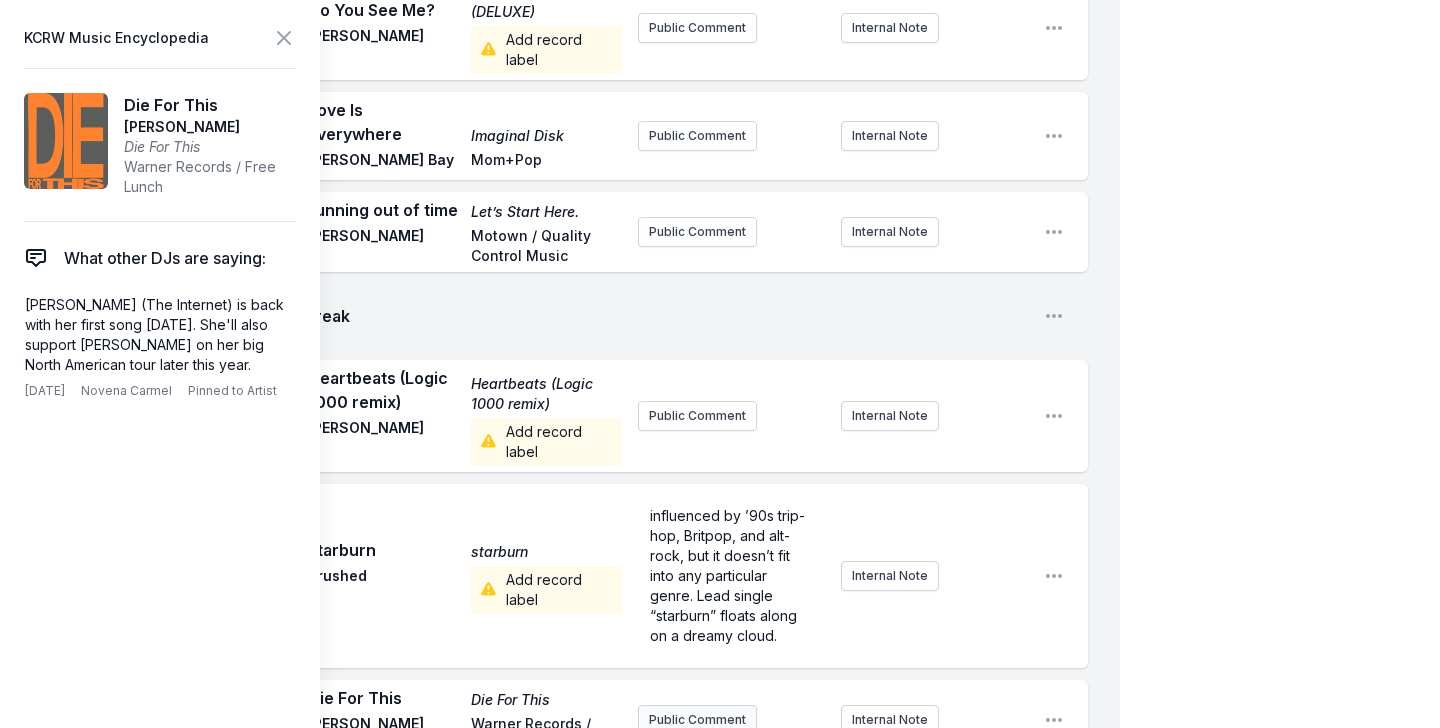 scroll, scrollTop: 2500, scrollLeft: 0, axis: vertical 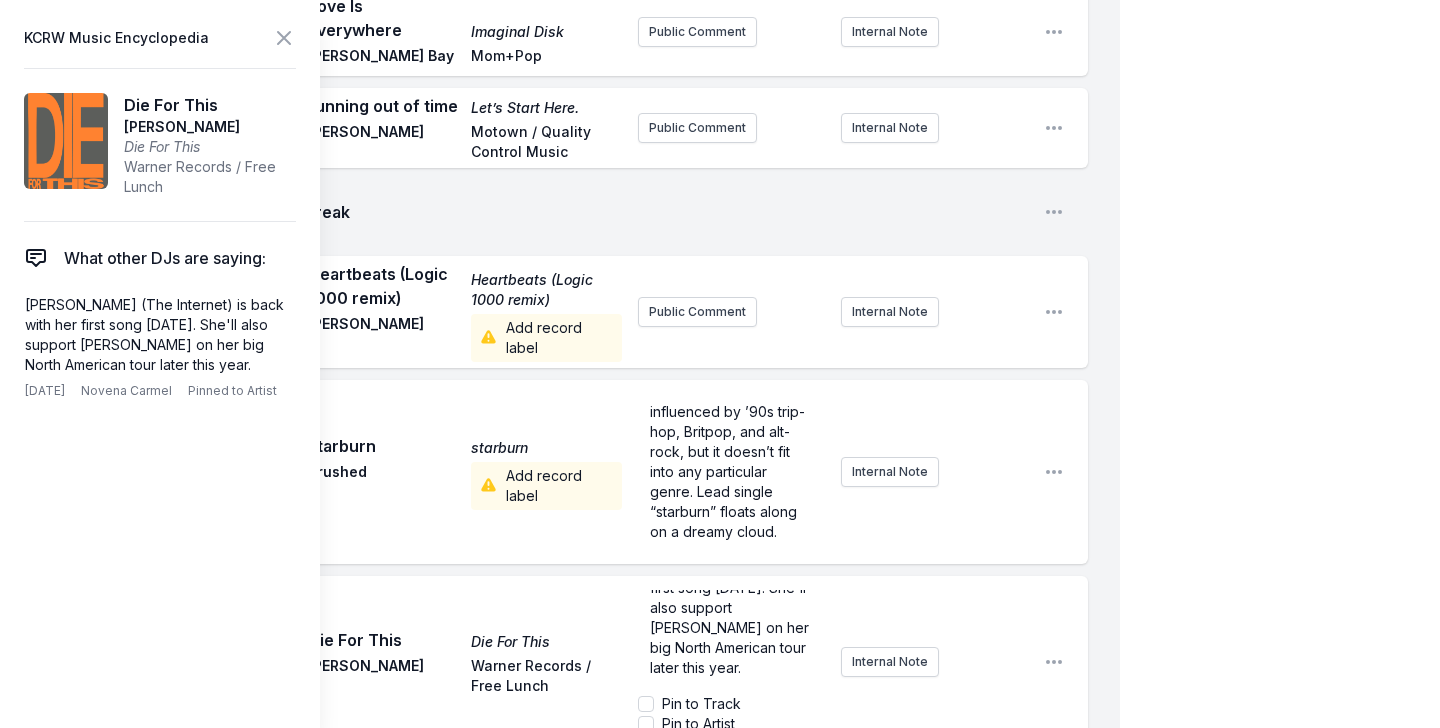 click on "Play Die For This Die For This Syd Warner Records / Free Lunch Syd (The Internet) is back with her first song in three years. She'll also support Billie Eillish on her big North American tour later this year. Pin to Track Pin to Artist Internal Note Open playlist item options" at bounding box center [576, 662] 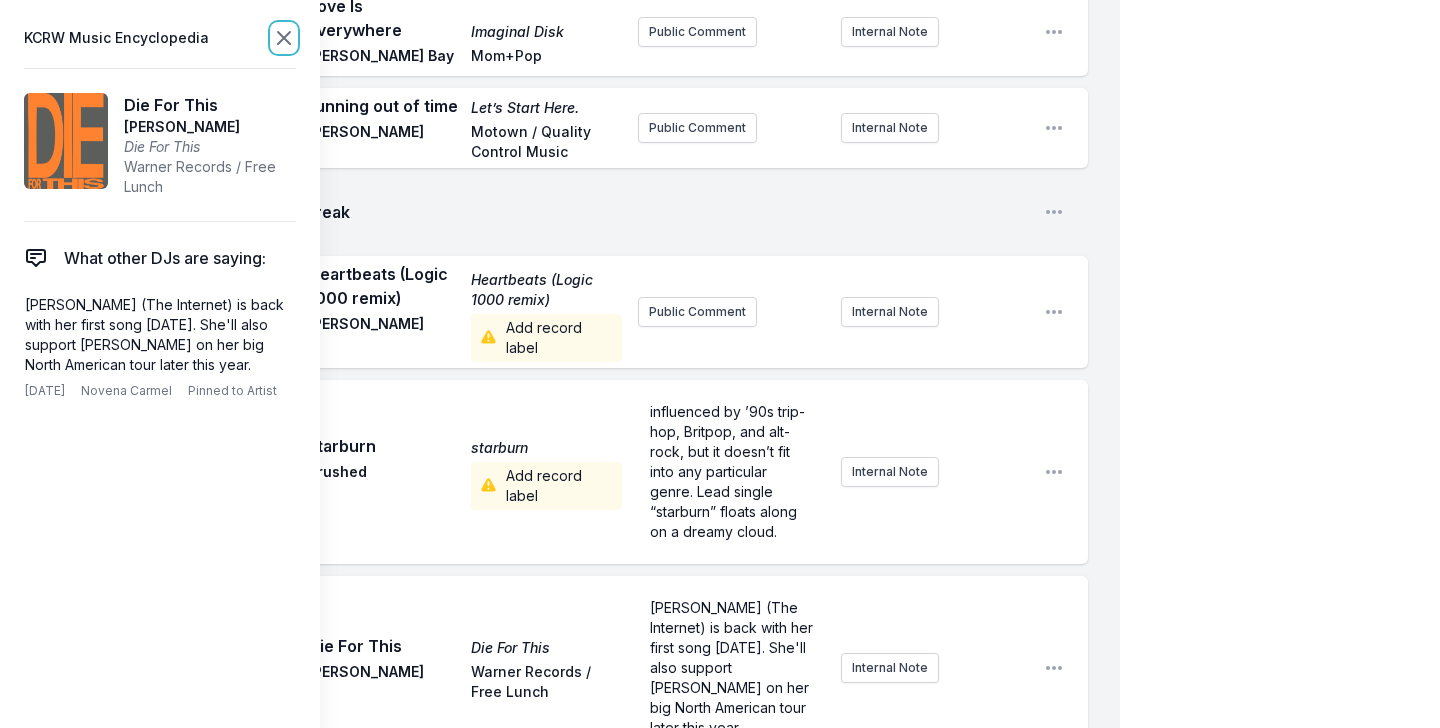 click 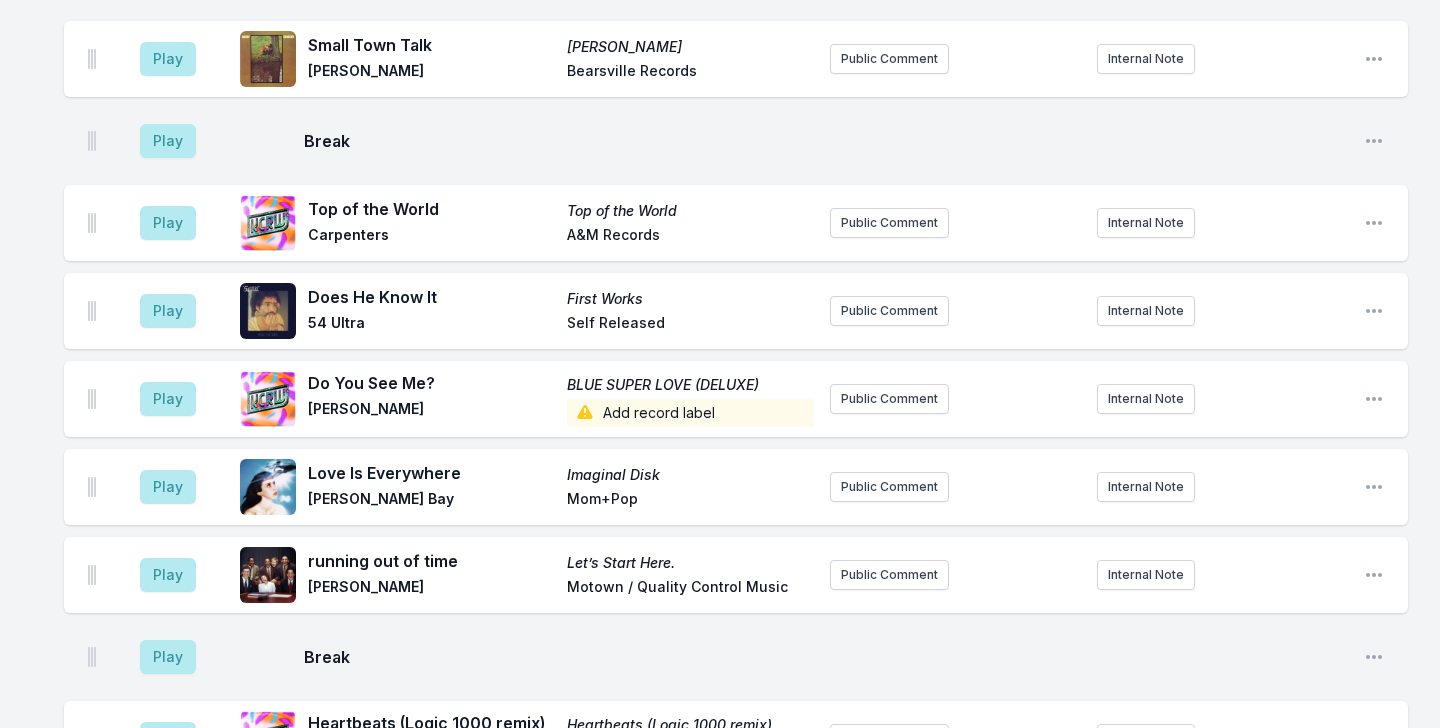 scroll, scrollTop: 2492, scrollLeft: 0, axis: vertical 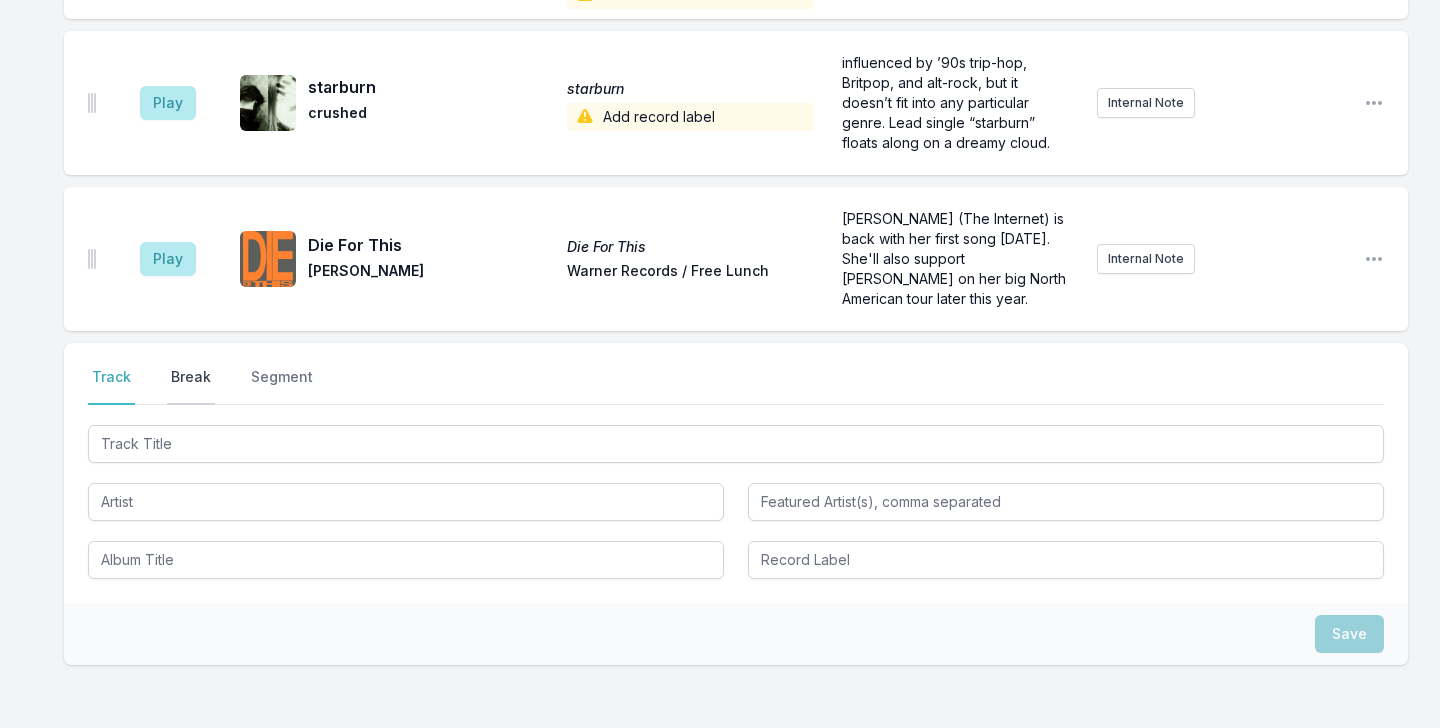 click on "Break" at bounding box center [191, 386] 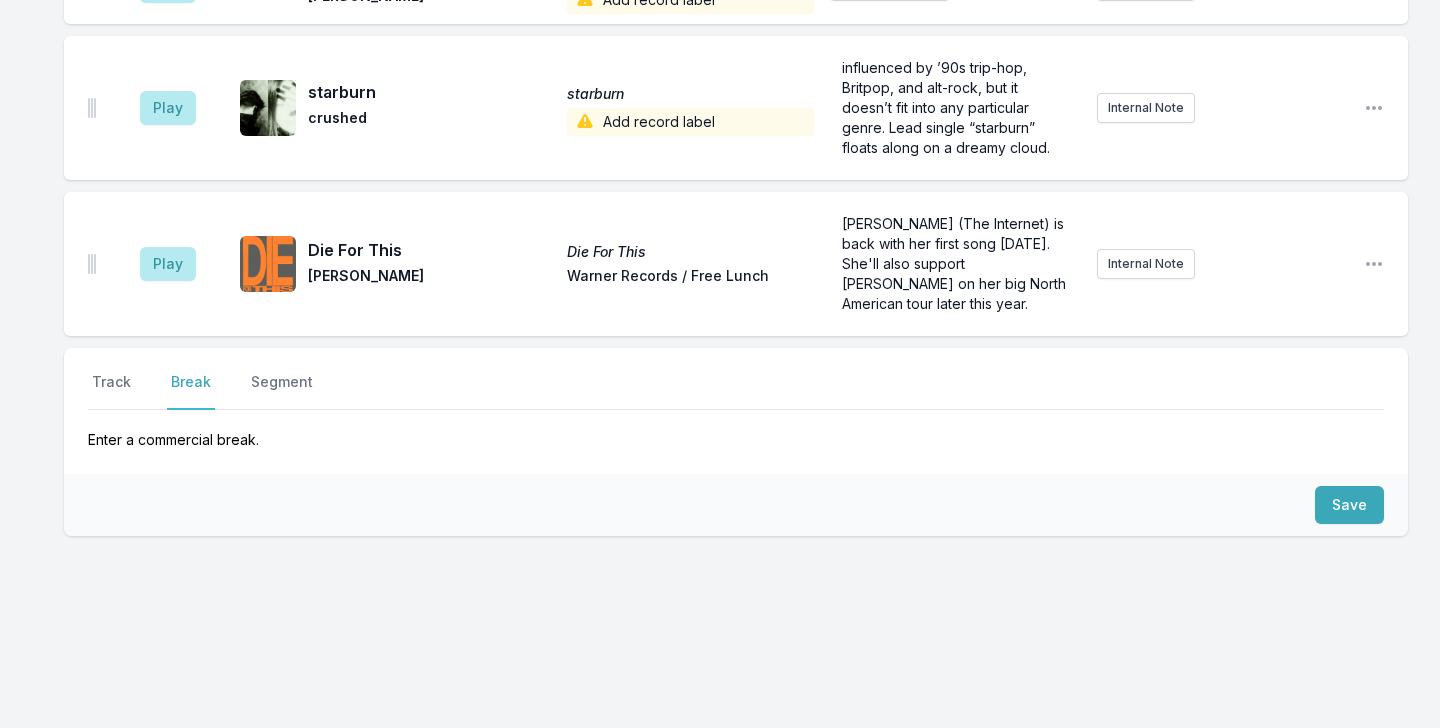 scroll, scrollTop: 2492, scrollLeft: 0, axis: vertical 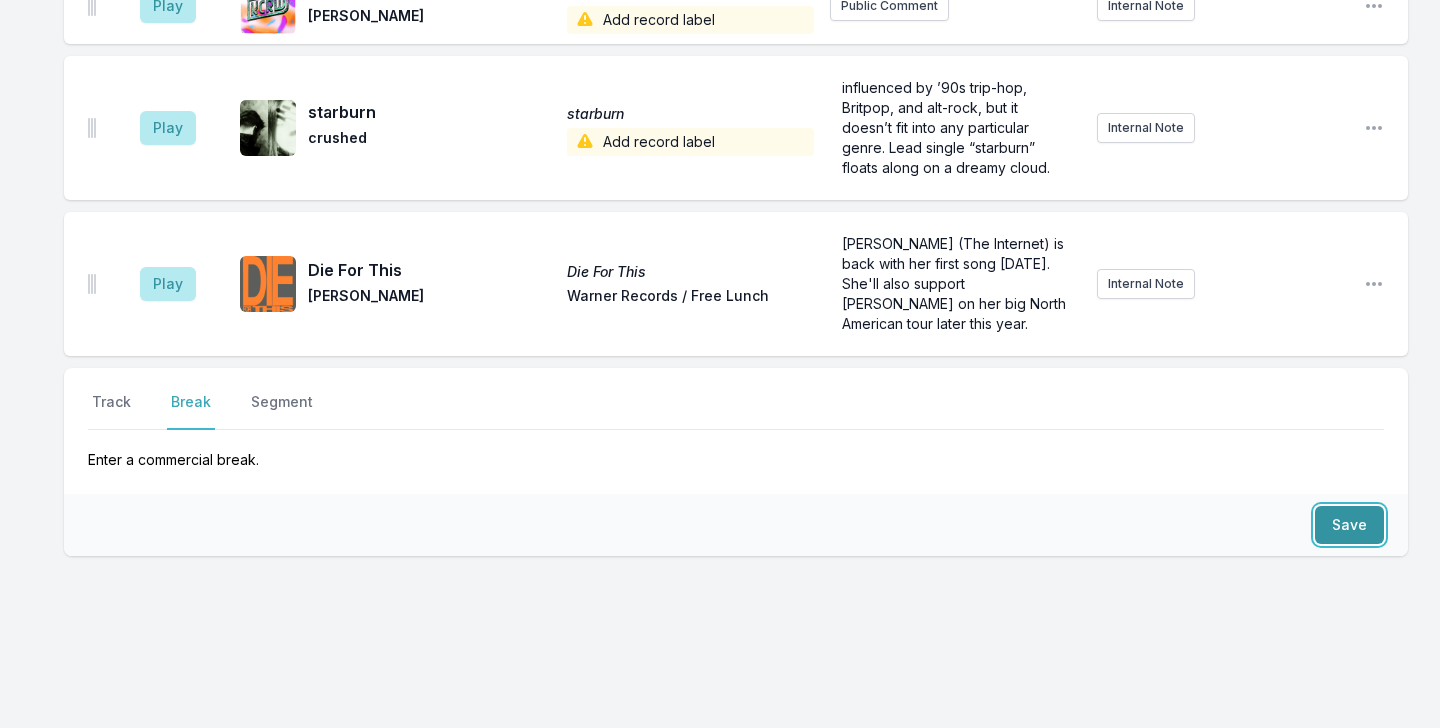 click on "Save" at bounding box center [1349, 525] 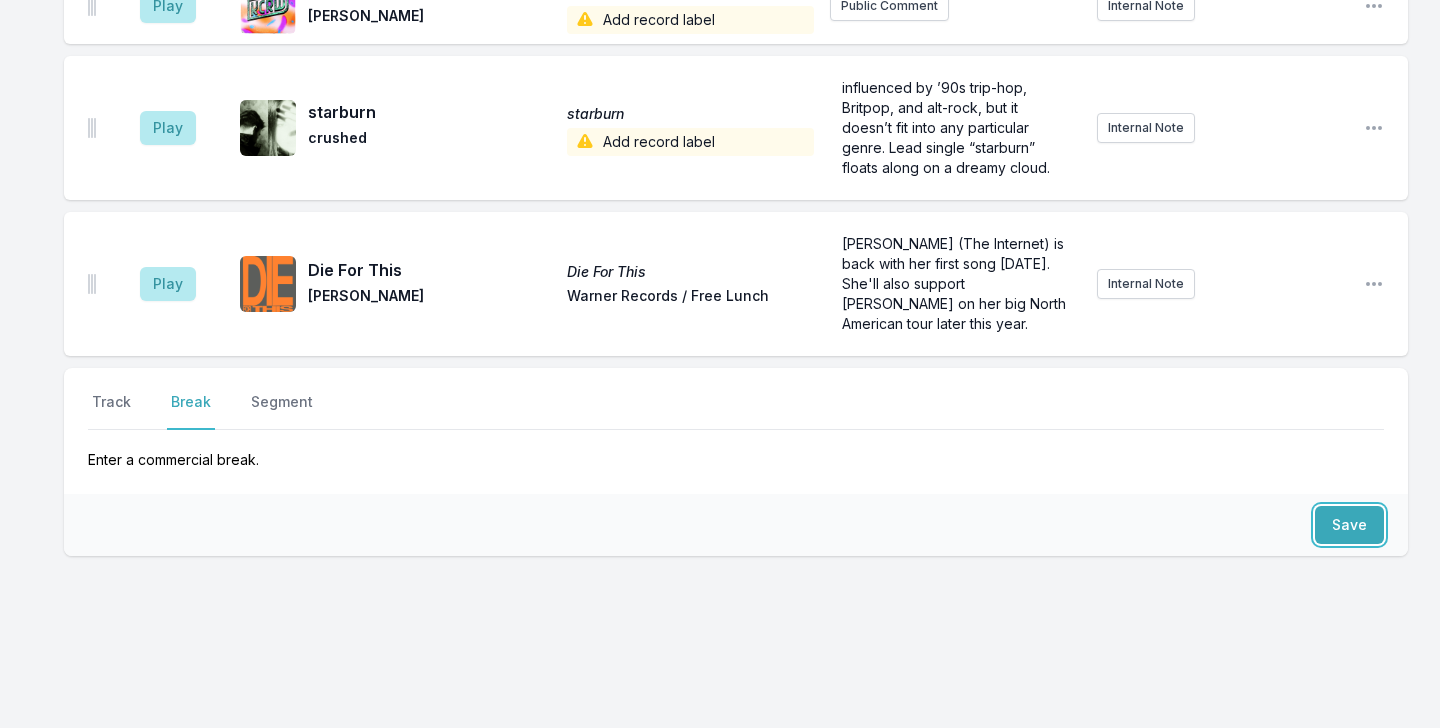 scroll, scrollTop: 2568, scrollLeft: 0, axis: vertical 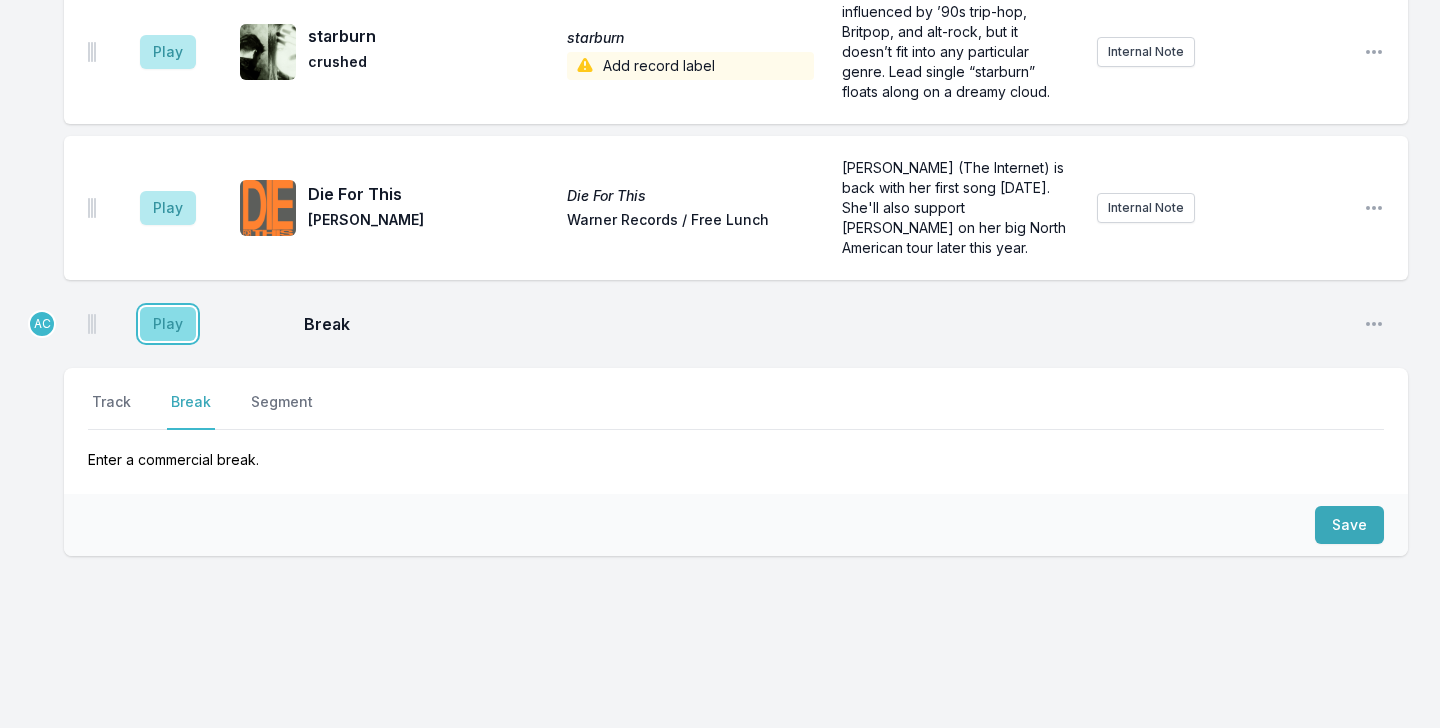 click on "Play" at bounding box center (168, 324) 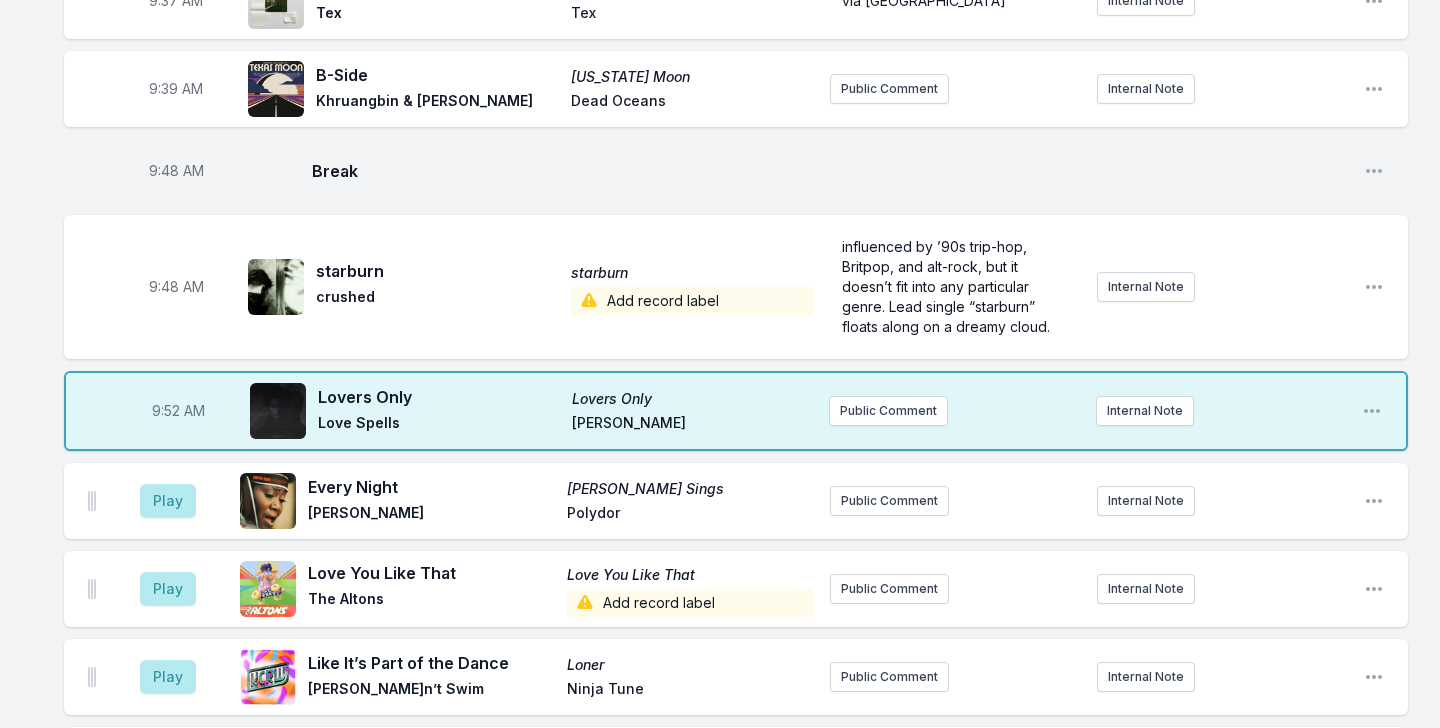 scroll, scrollTop: 1211, scrollLeft: 0, axis: vertical 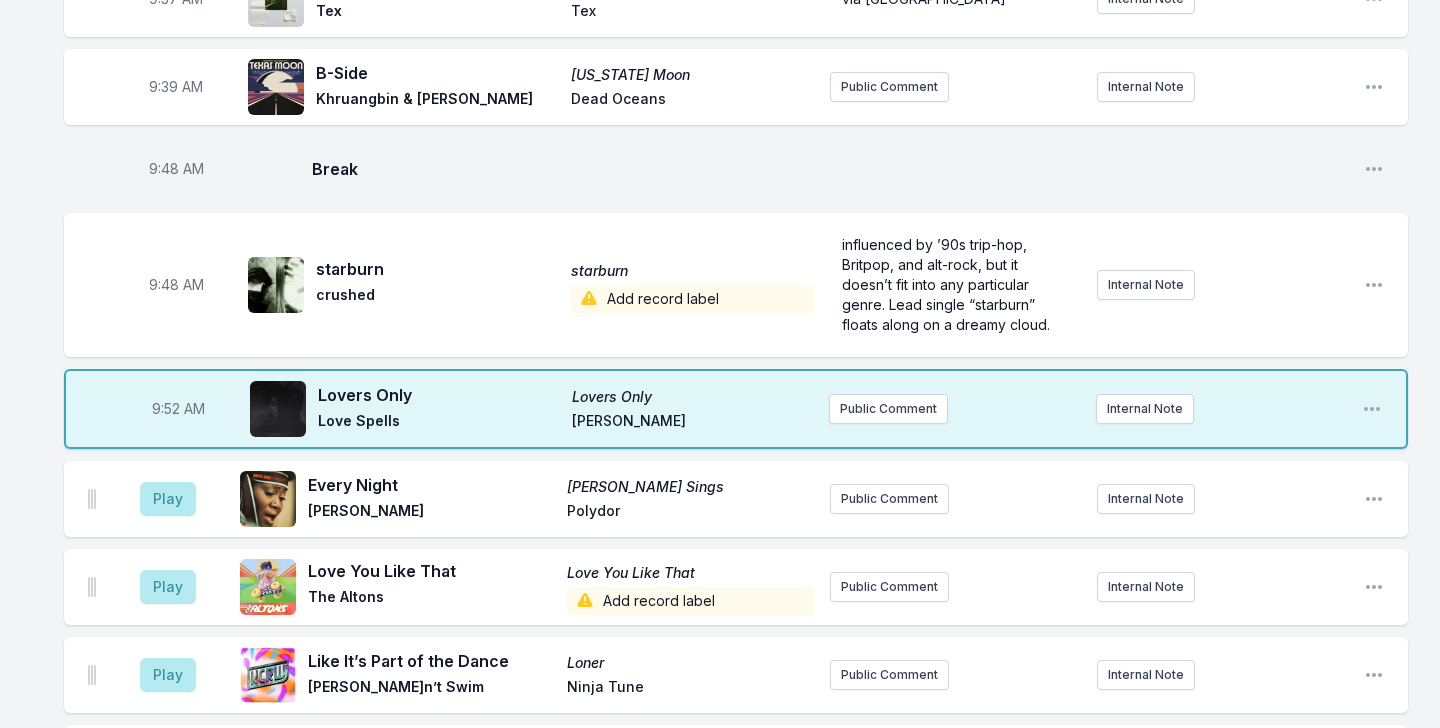 click on "starburn" at bounding box center (437, 269) 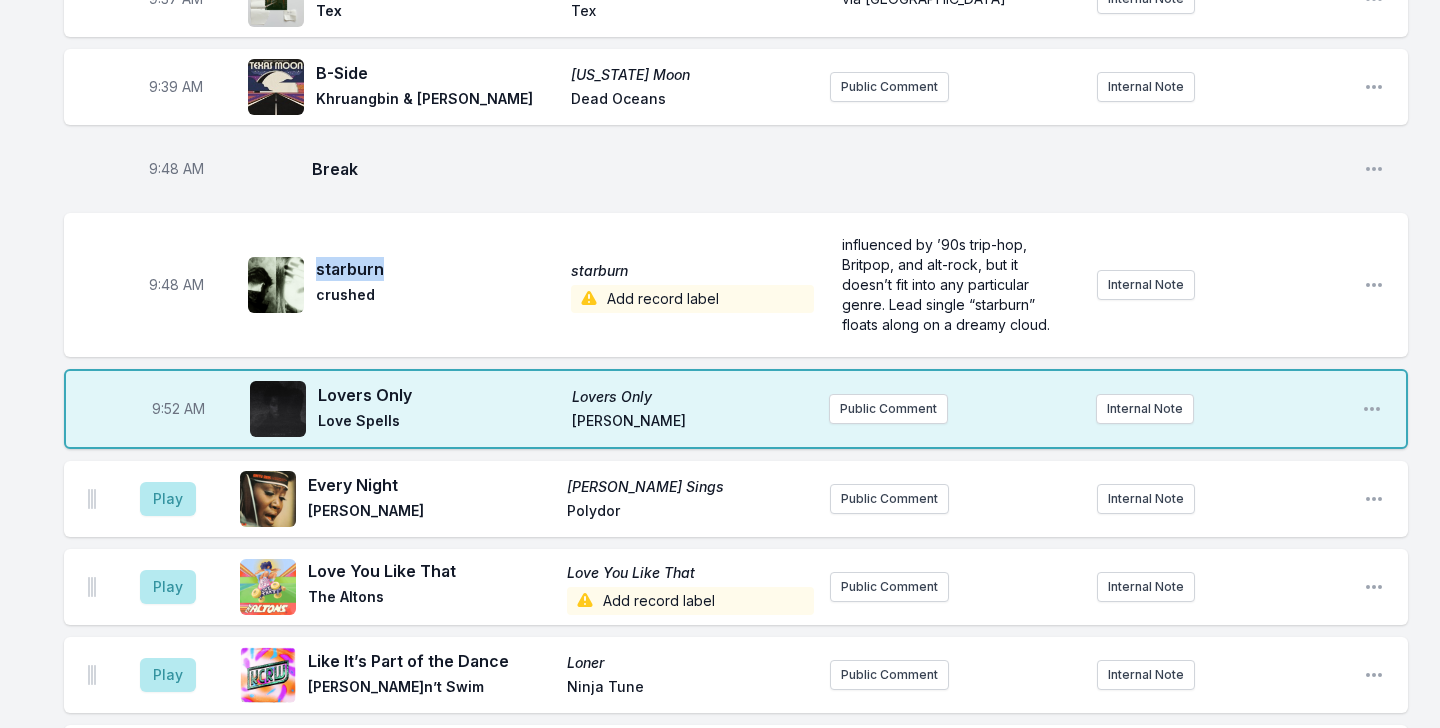 click on "starburn" at bounding box center (437, 269) 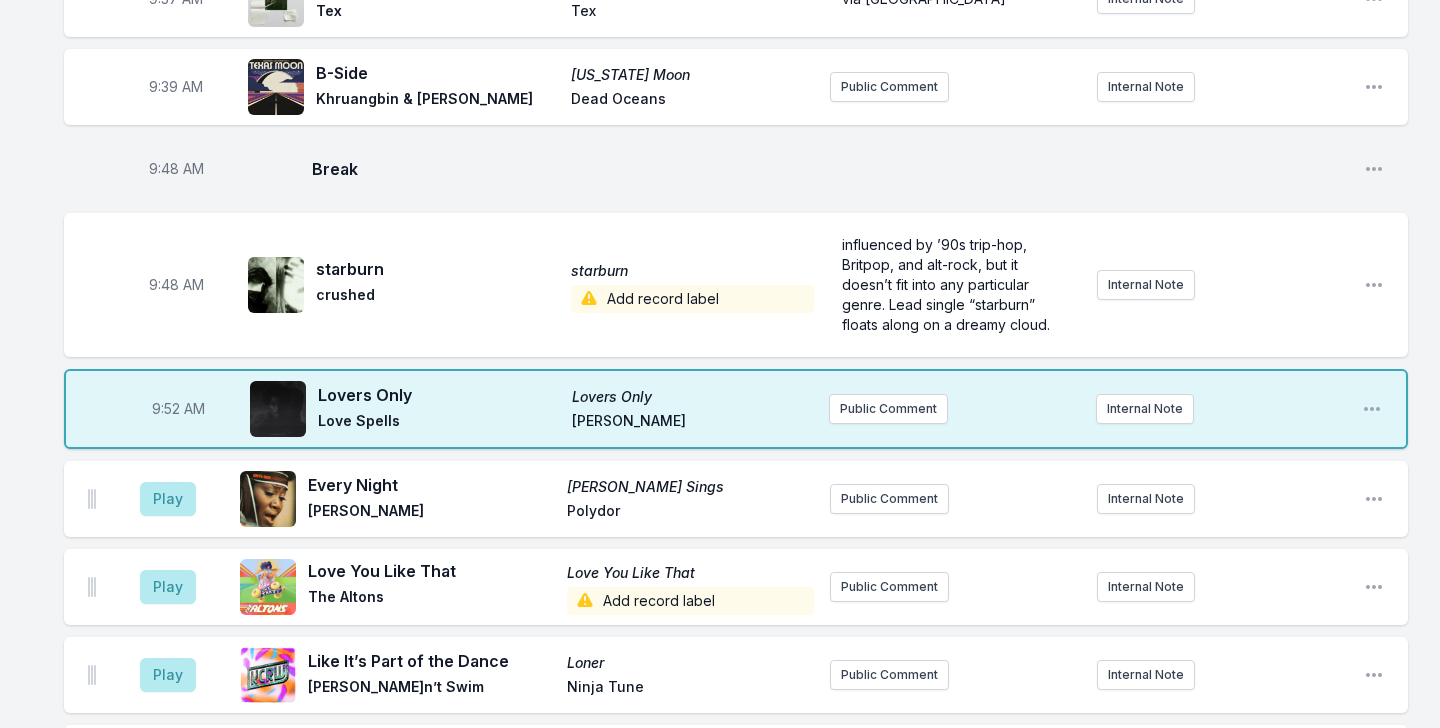 click on "Add record label" at bounding box center (692, 299) 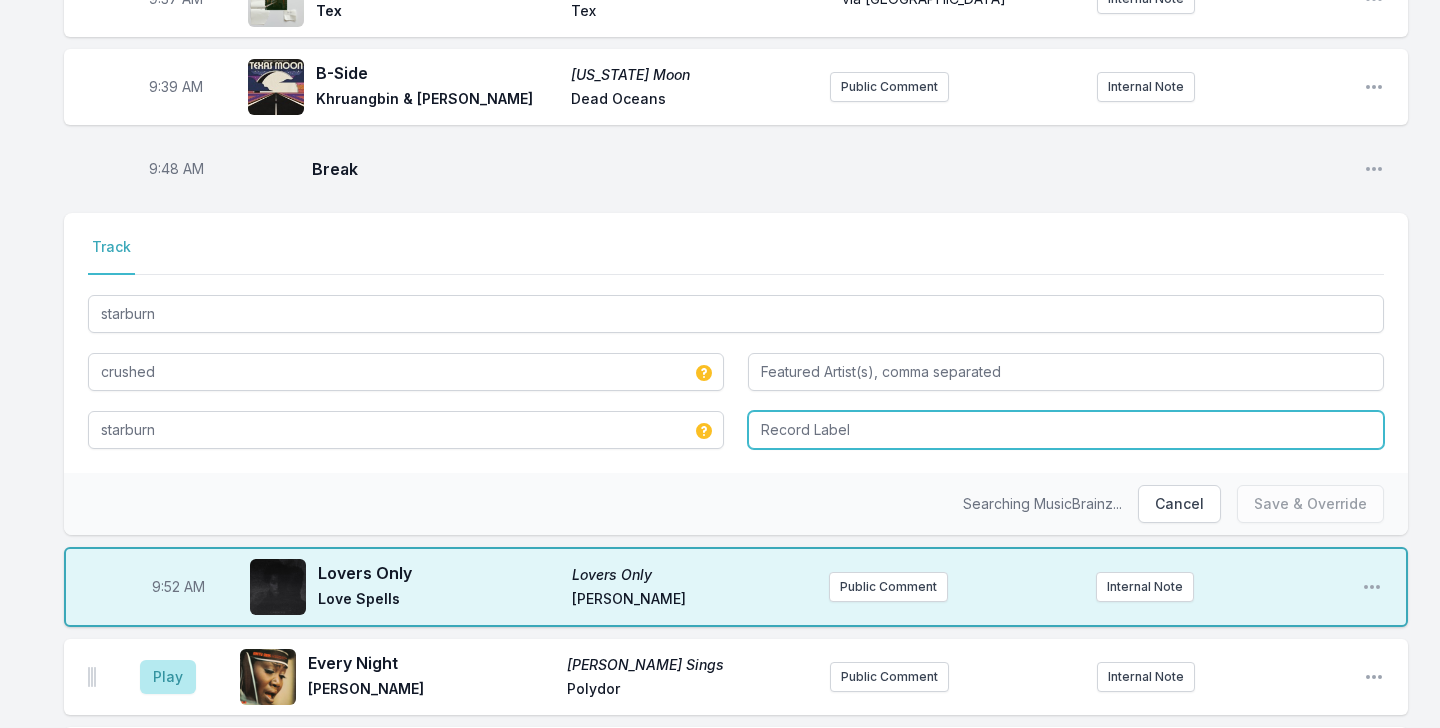 click at bounding box center [1066, 430] 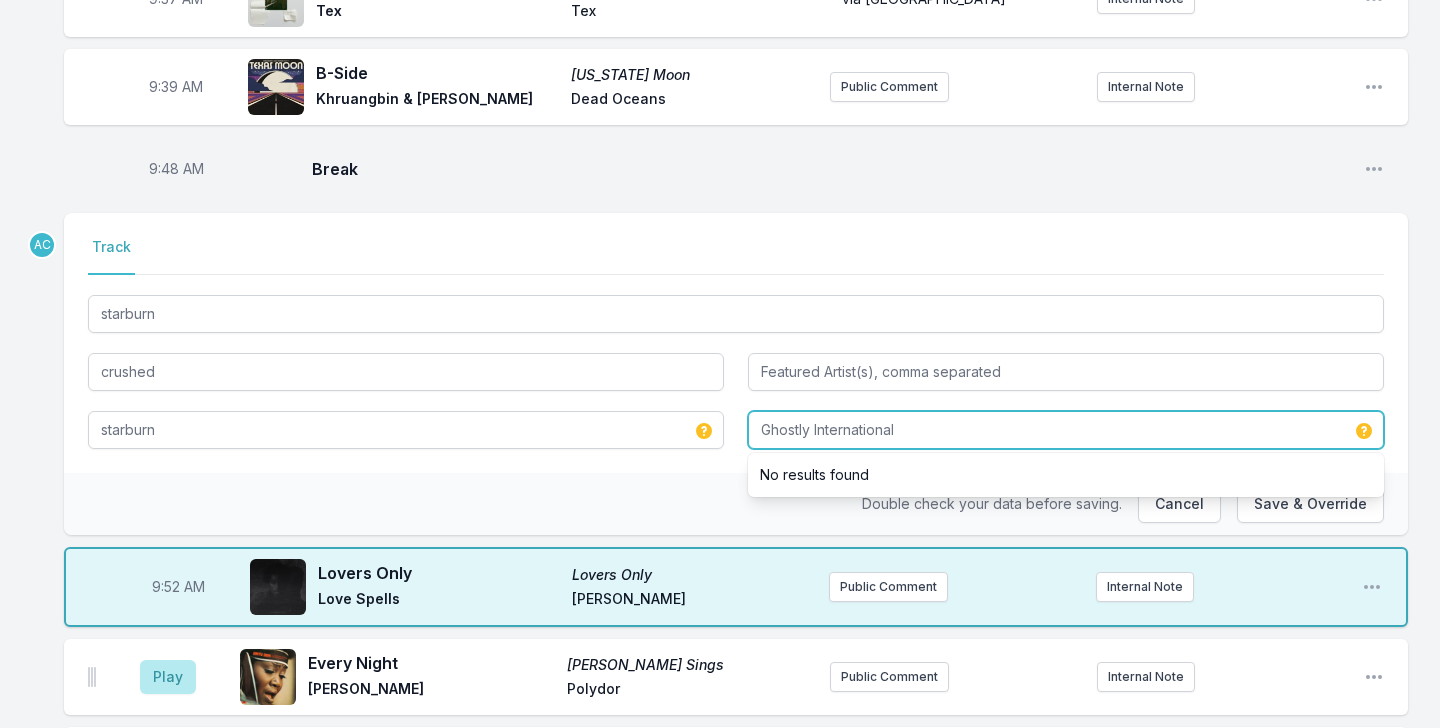 type on "Ghostly International" 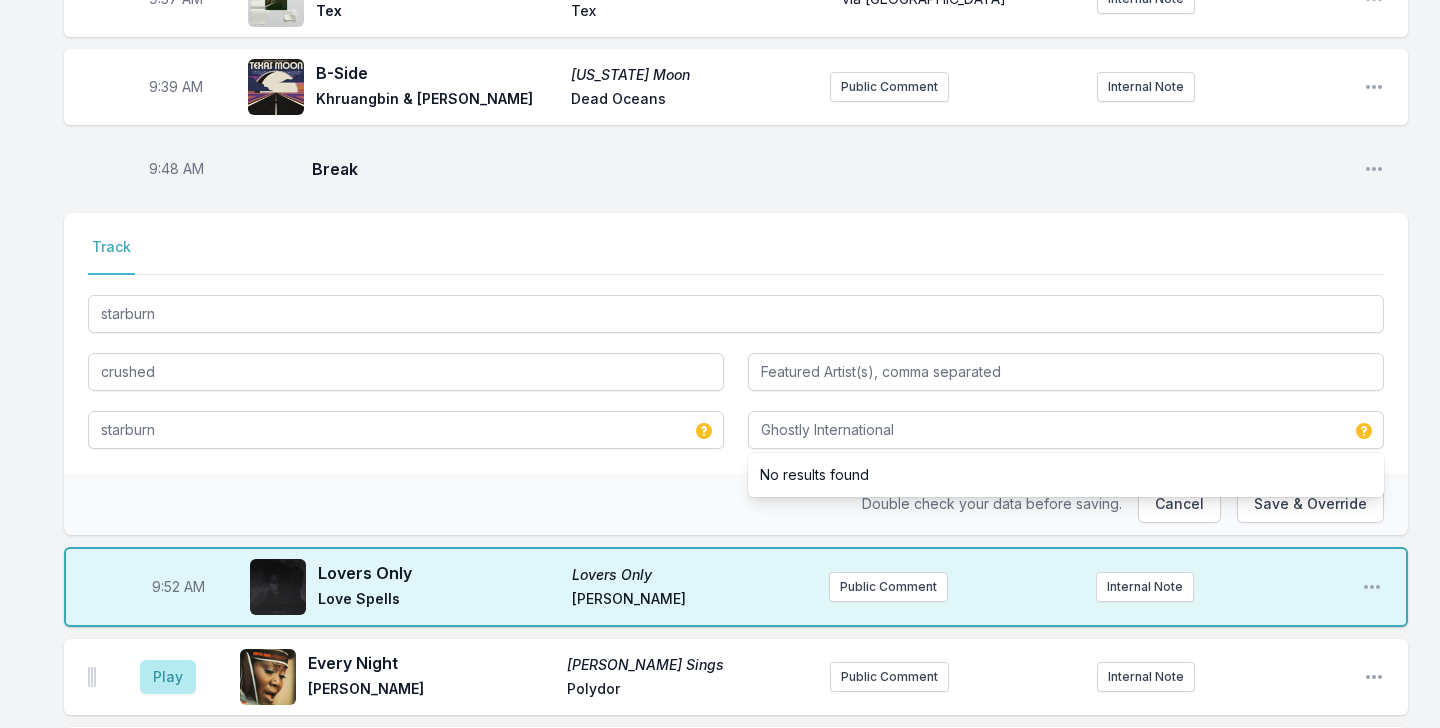 click on "Track" at bounding box center (736, 256) 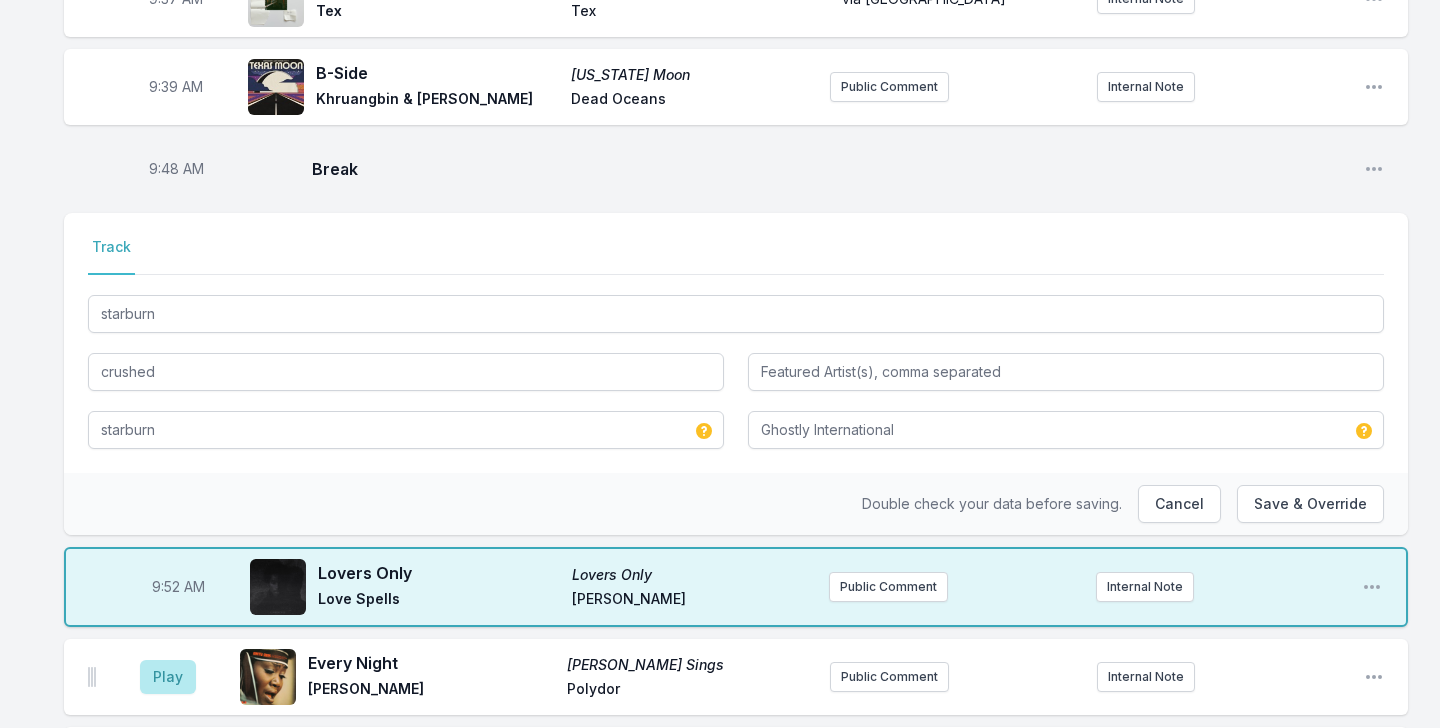 click on "Double check your data before saving. Cancel Save & Override" at bounding box center (736, 504) 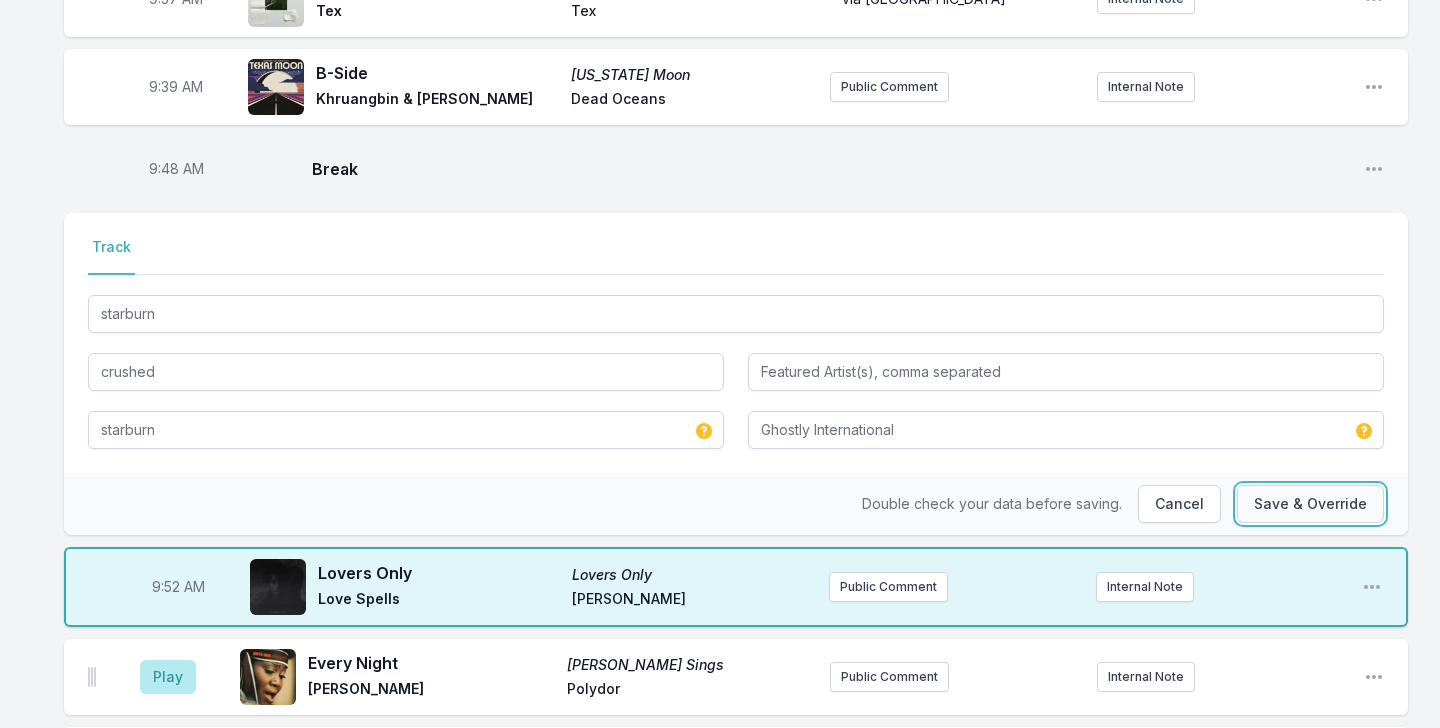 click on "Save & Override" at bounding box center [1310, 504] 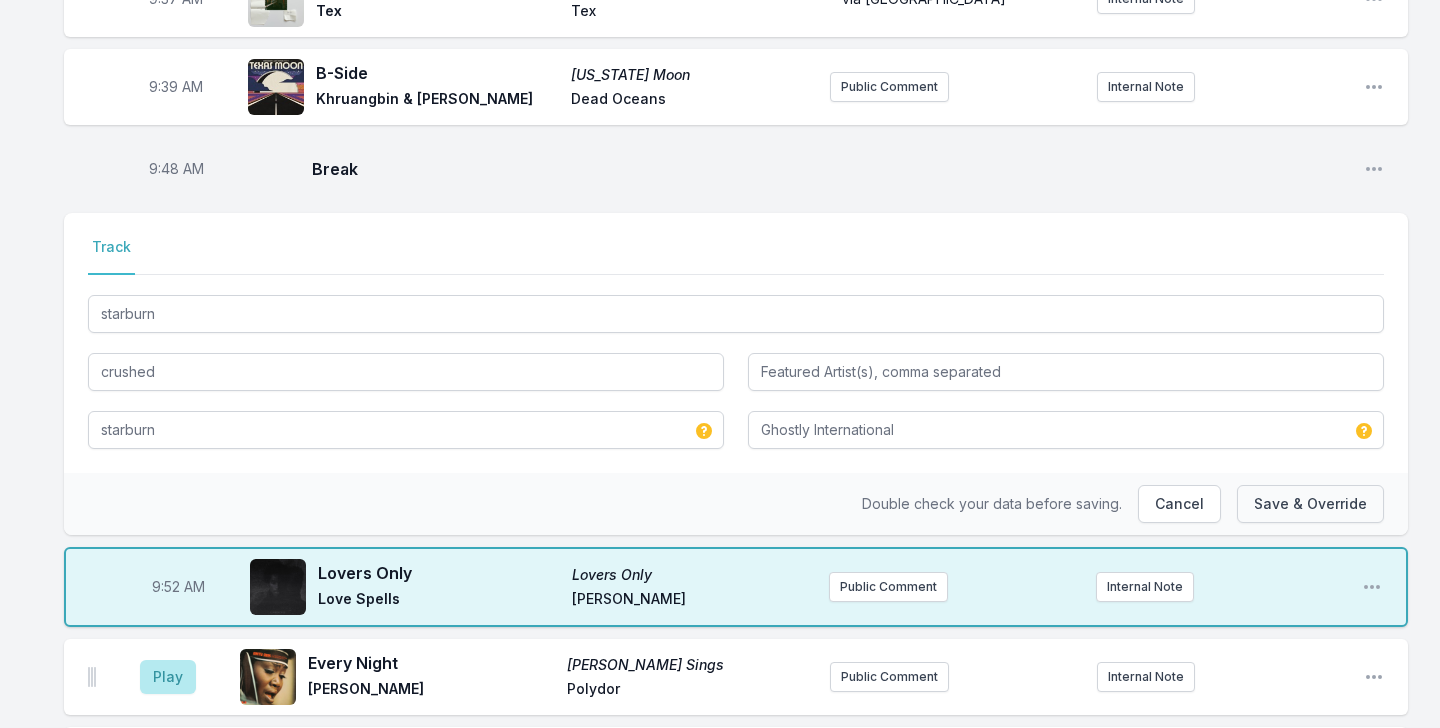 type 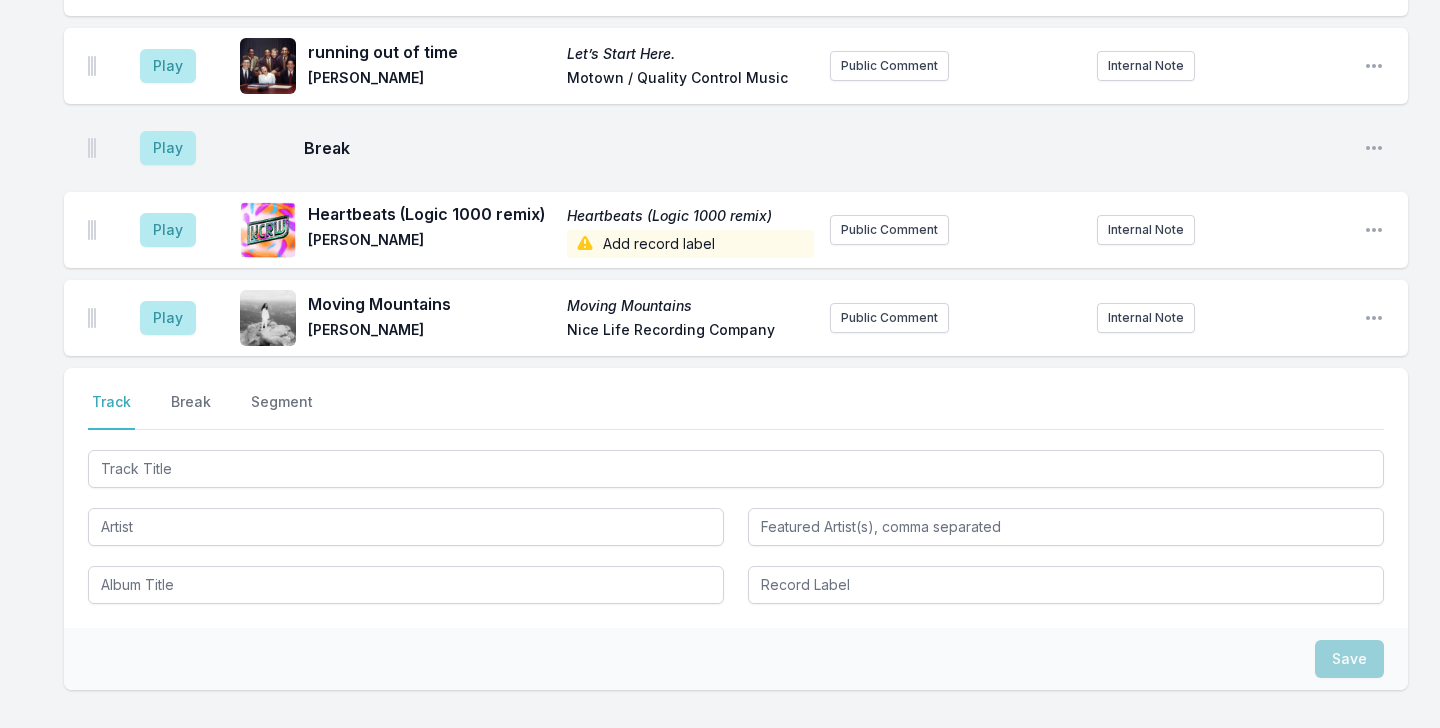 scroll, scrollTop: 2966, scrollLeft: 0, axis: vertical 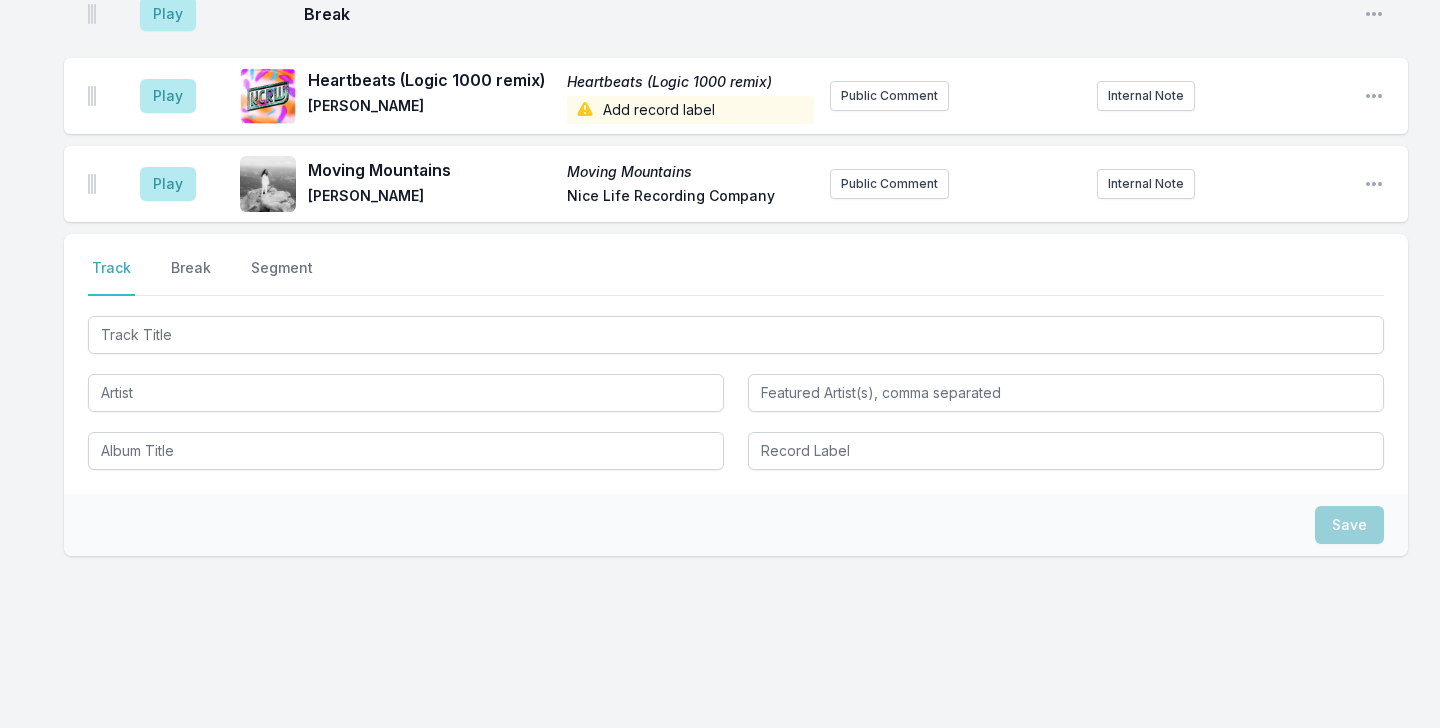 click on "Select a tab Track Break Segment Track Break Segment" at bounding box center (736, 364) 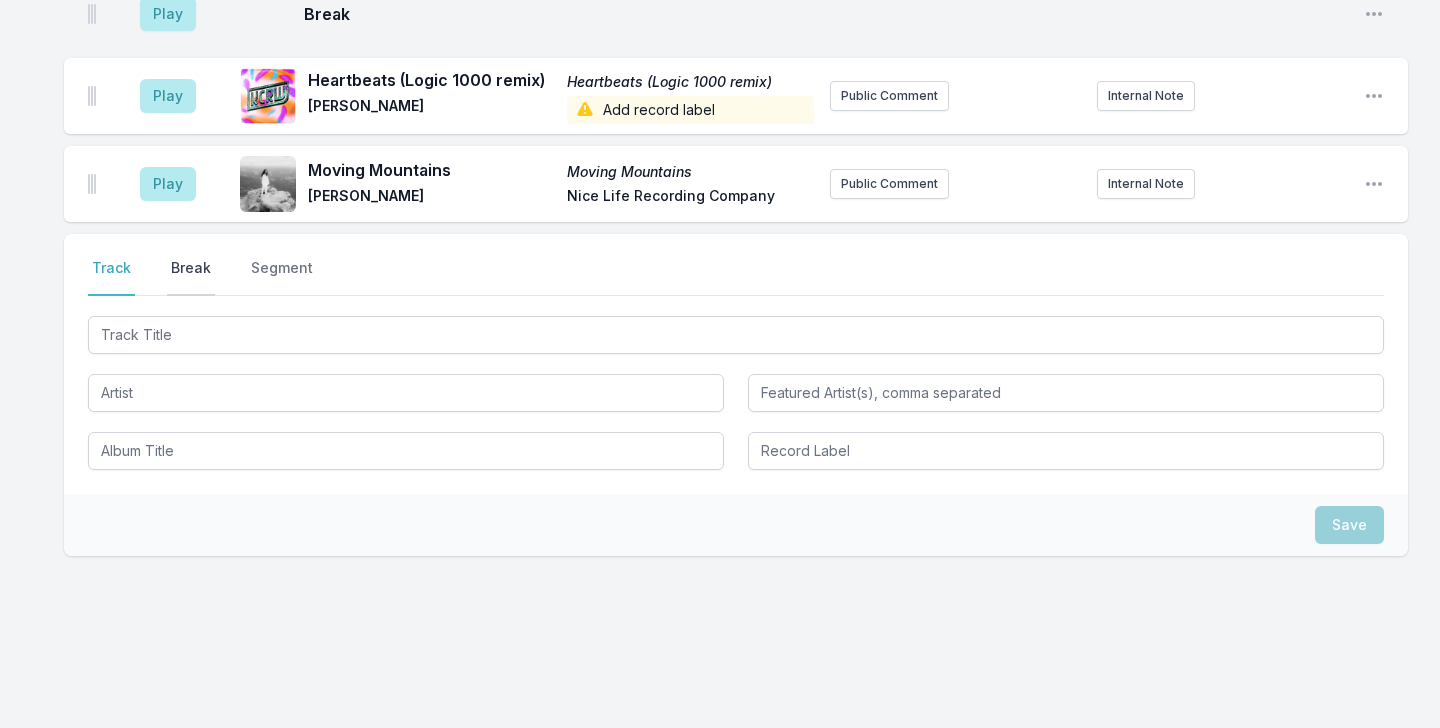click on "Break" at bounding box center (191, 277) 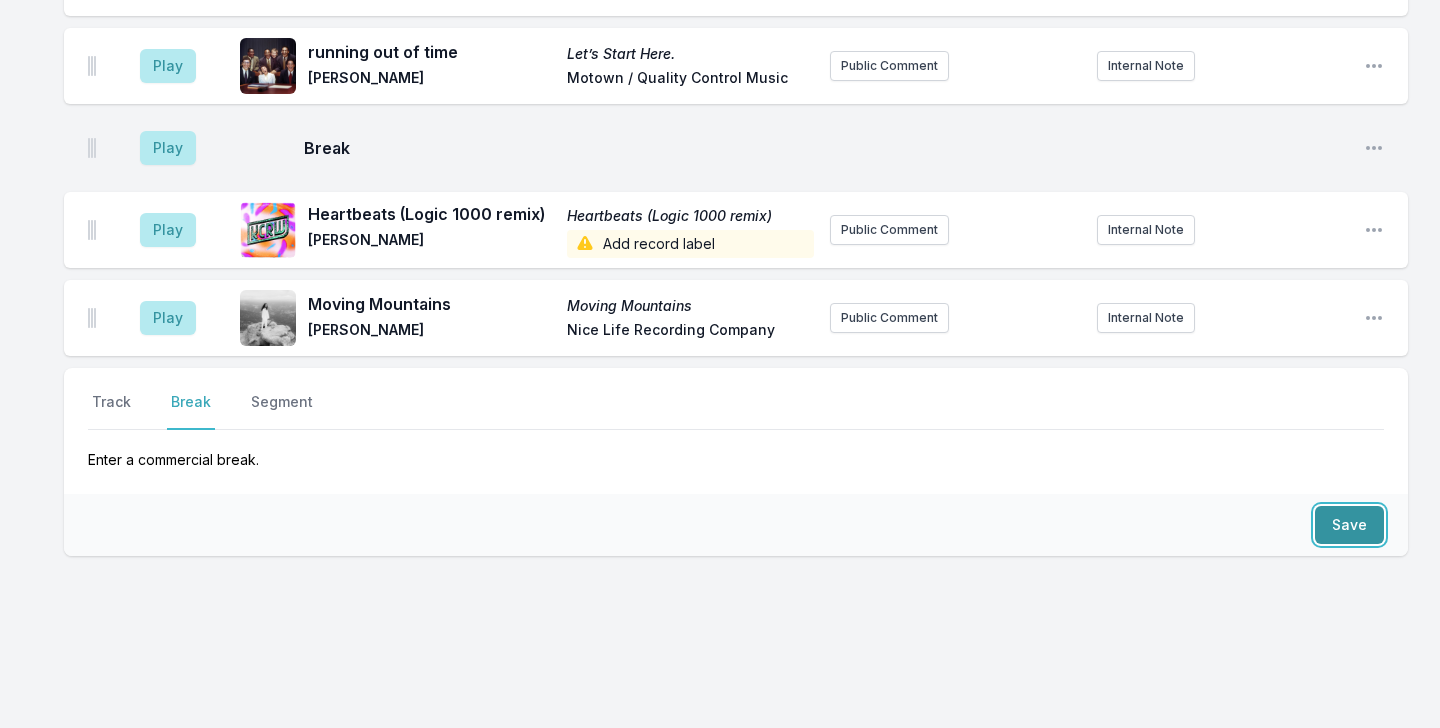click on "Save" at bounding box center (1349, 525) 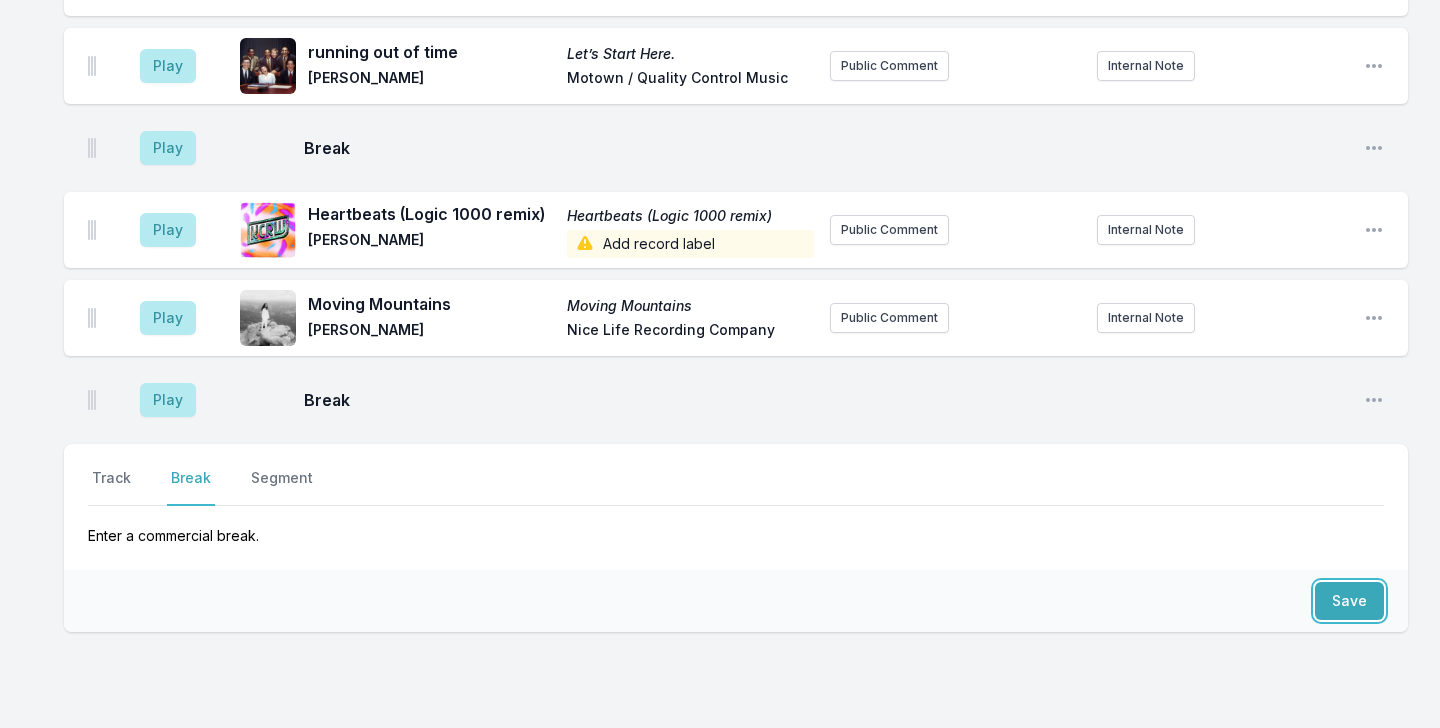 scroll, scrollTop: 2908, scrollLeft: 0, axis: vertical 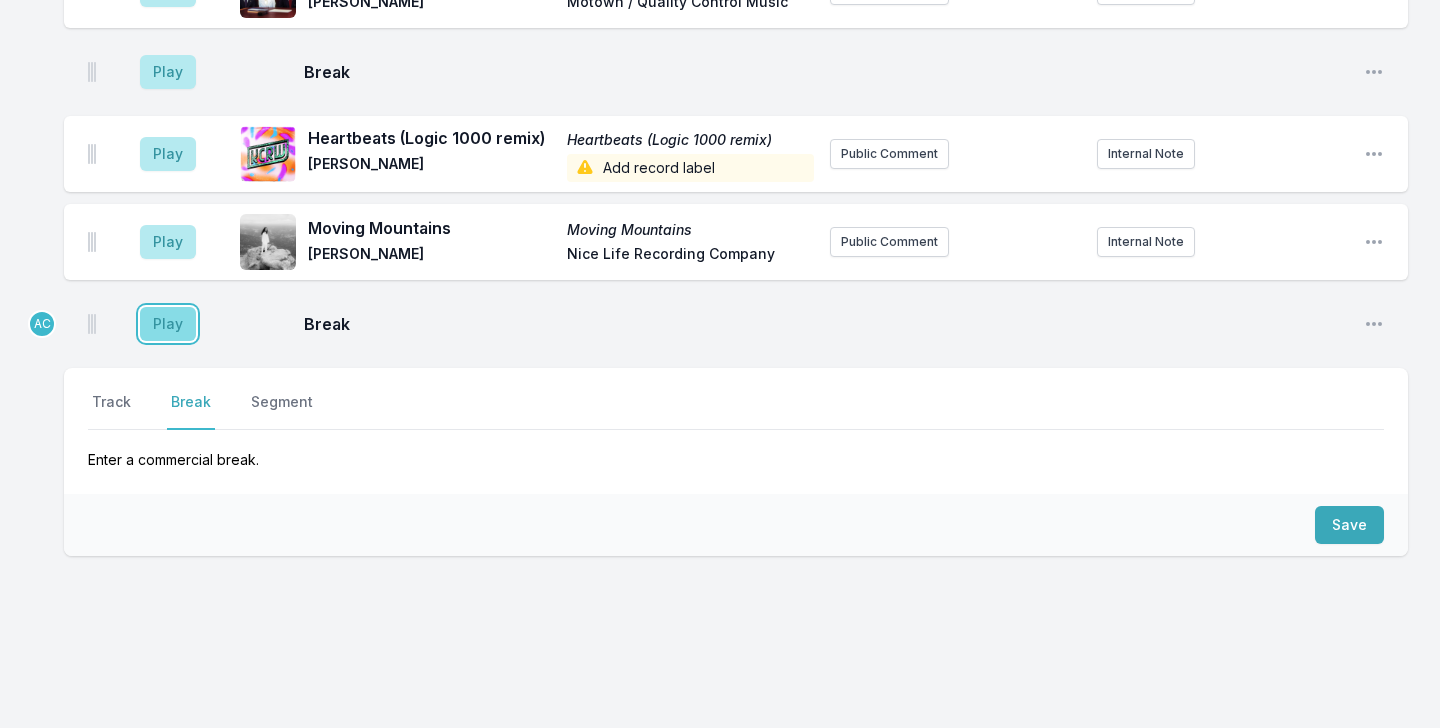 click on "Play" at bounding box center (168, 324) 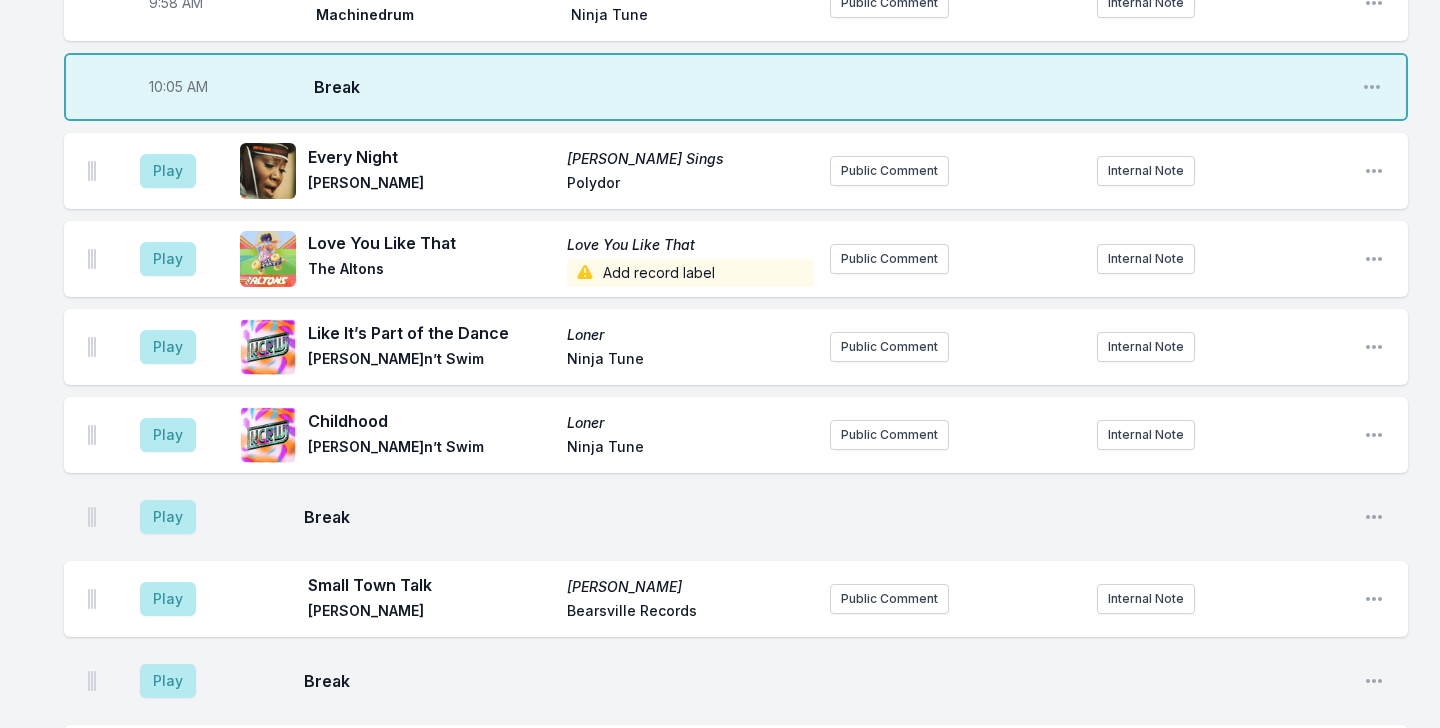 scroll, scrollTop: 1857, scrollLeft: 0, axis: vertical 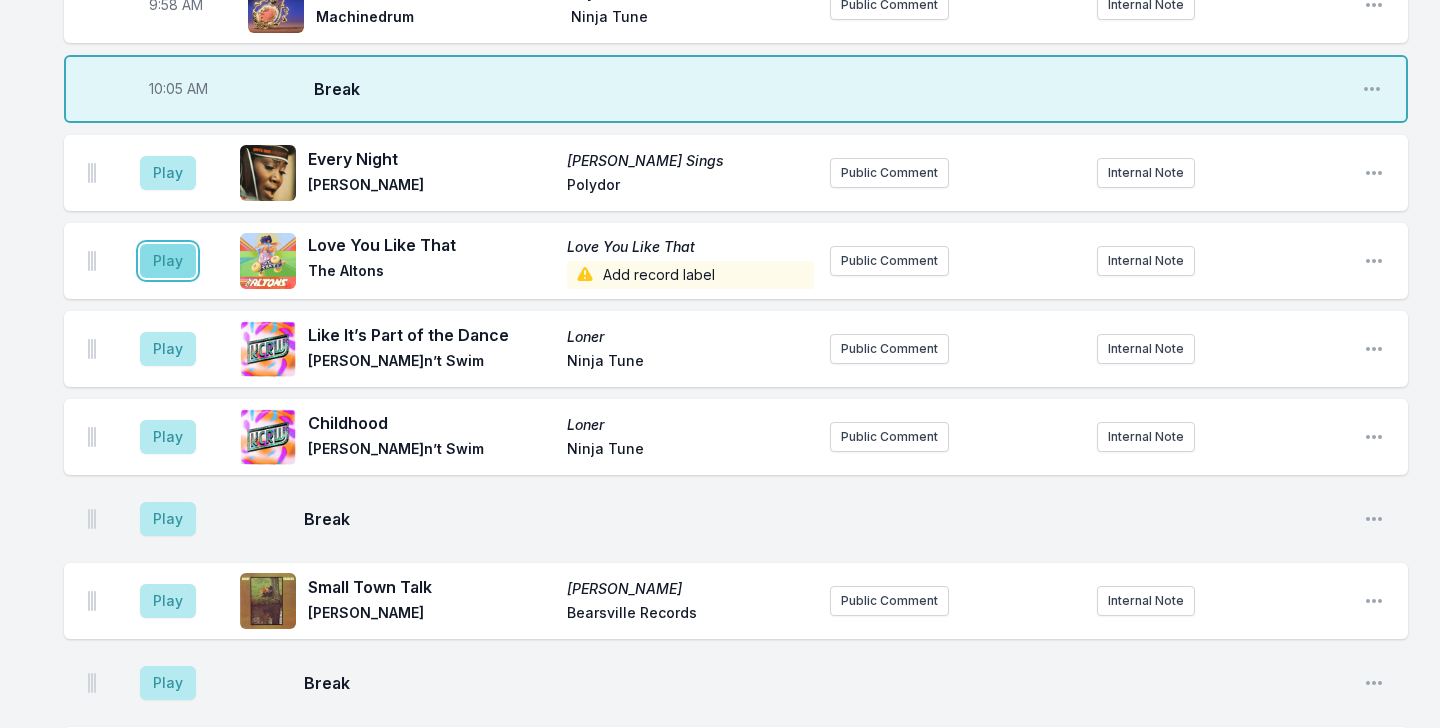 click on "Play" at bounding box center [168, 261] 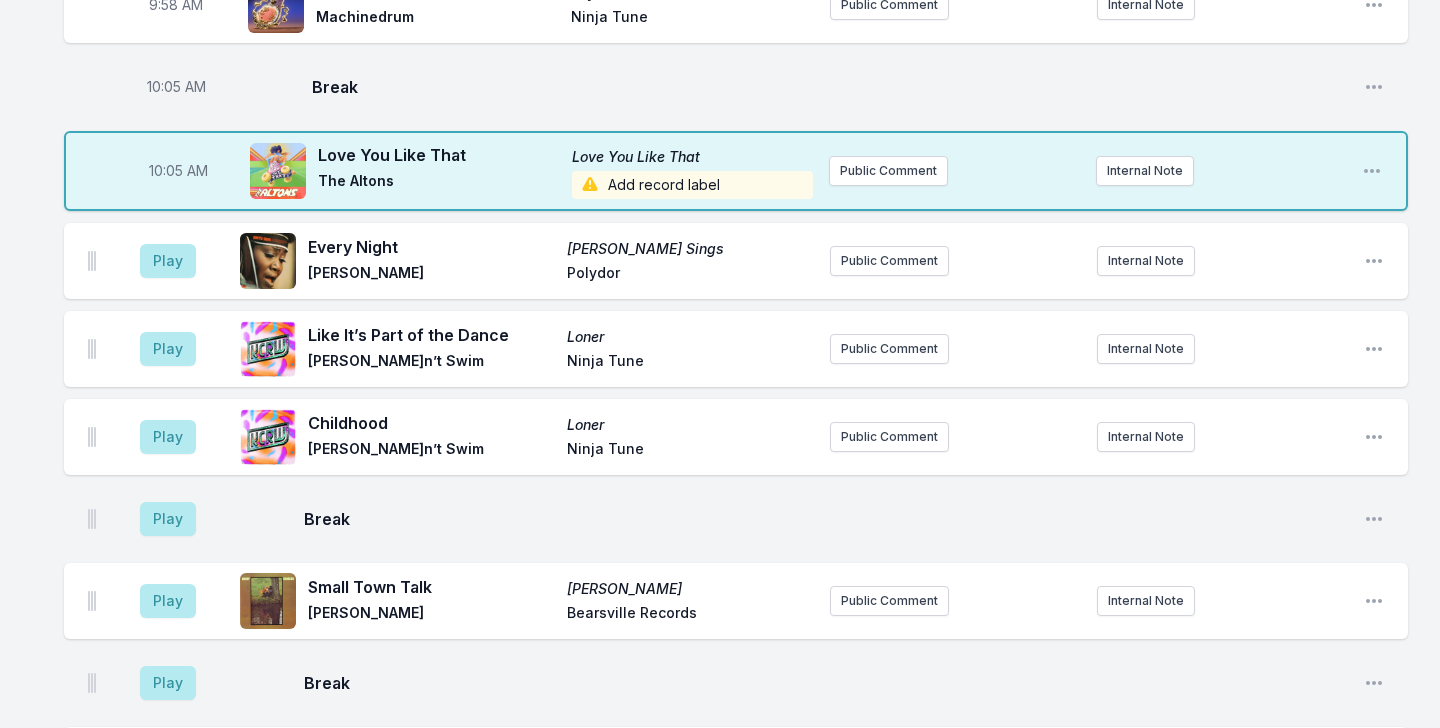 click on "Love You Like That" at bounding box center (439, 155) 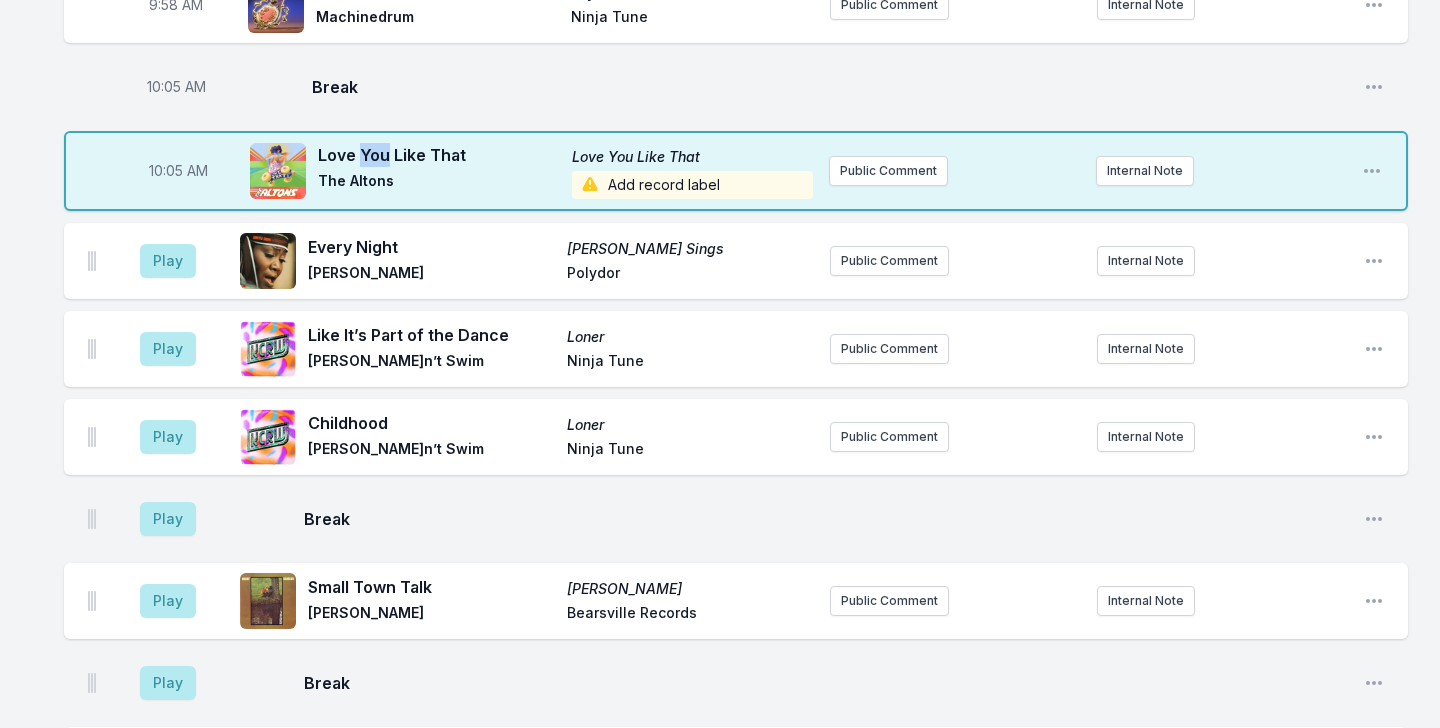 click on "Love You Like That" at bounding box center [439, 155] 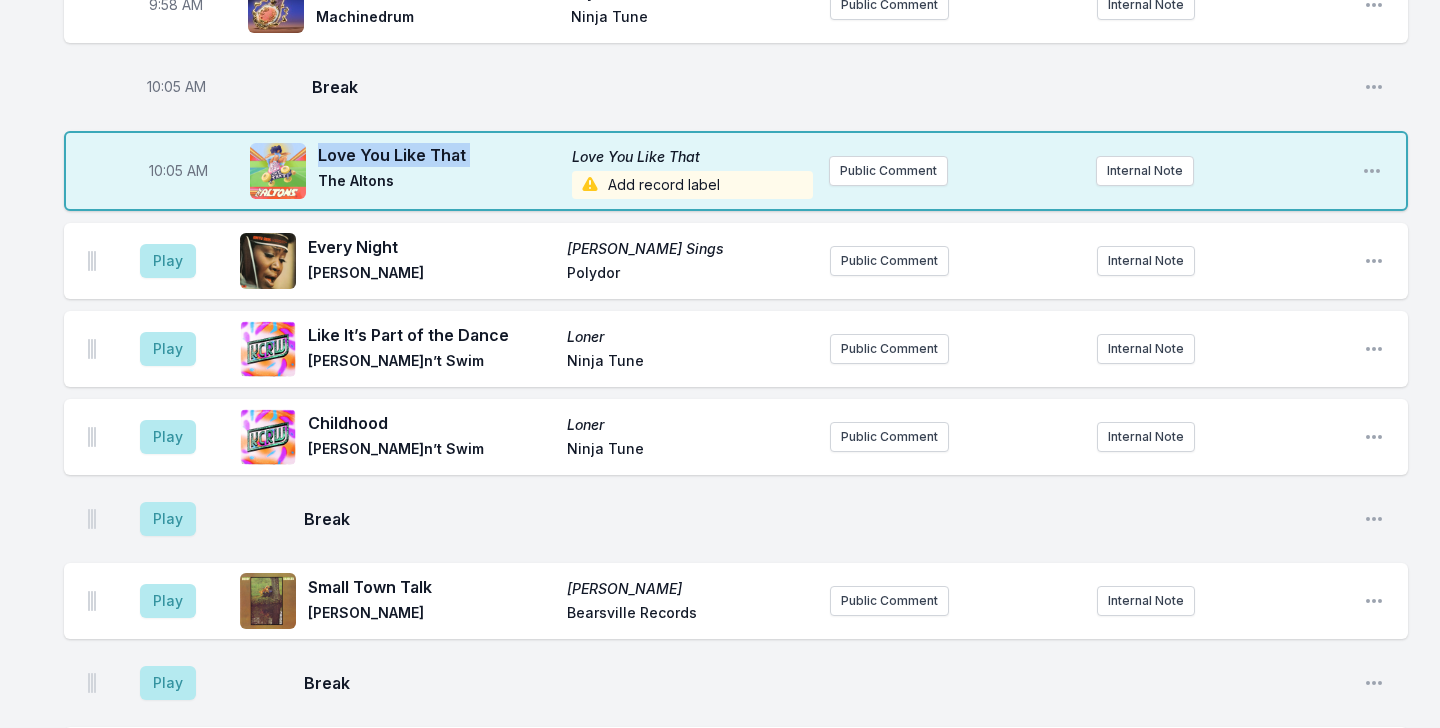 click on "Love You Like That" at bounding box center [439, 155] 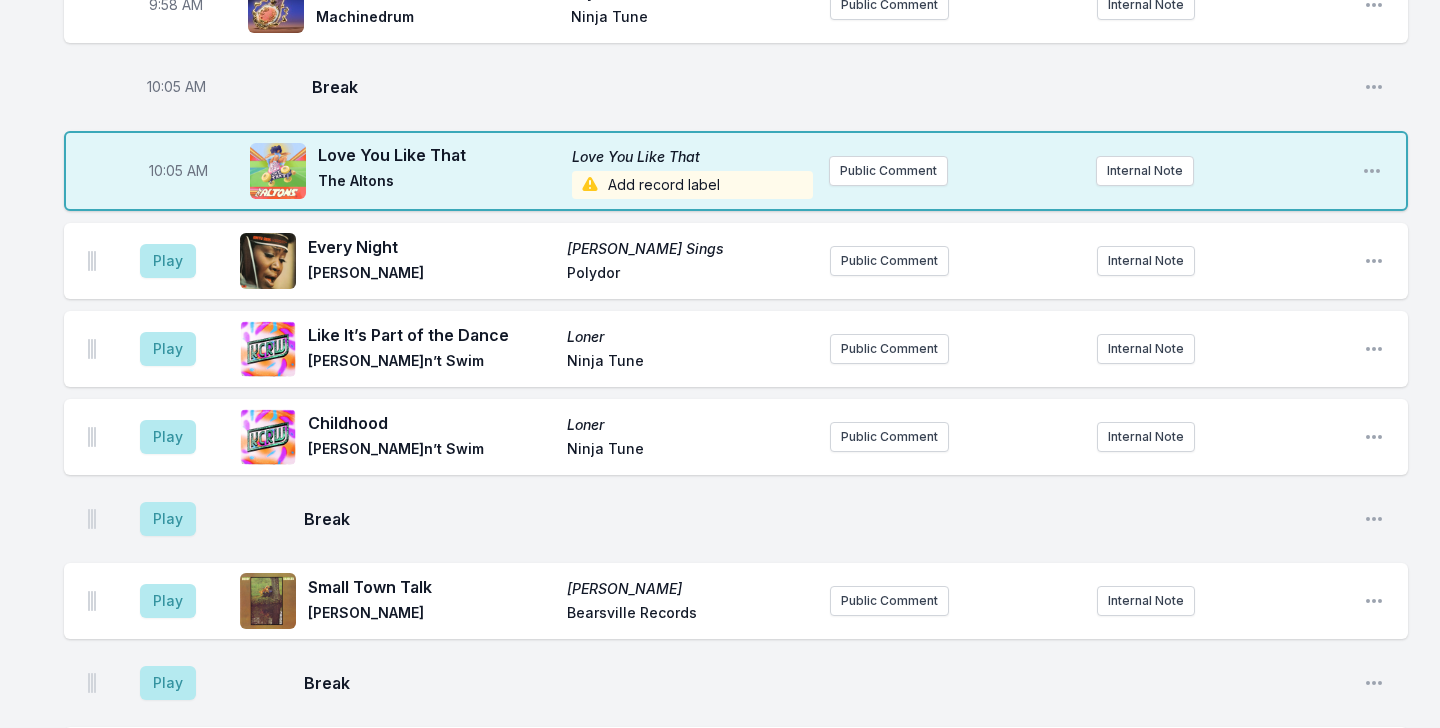 click on "Love You Like That" at bounding box center [693, 157] 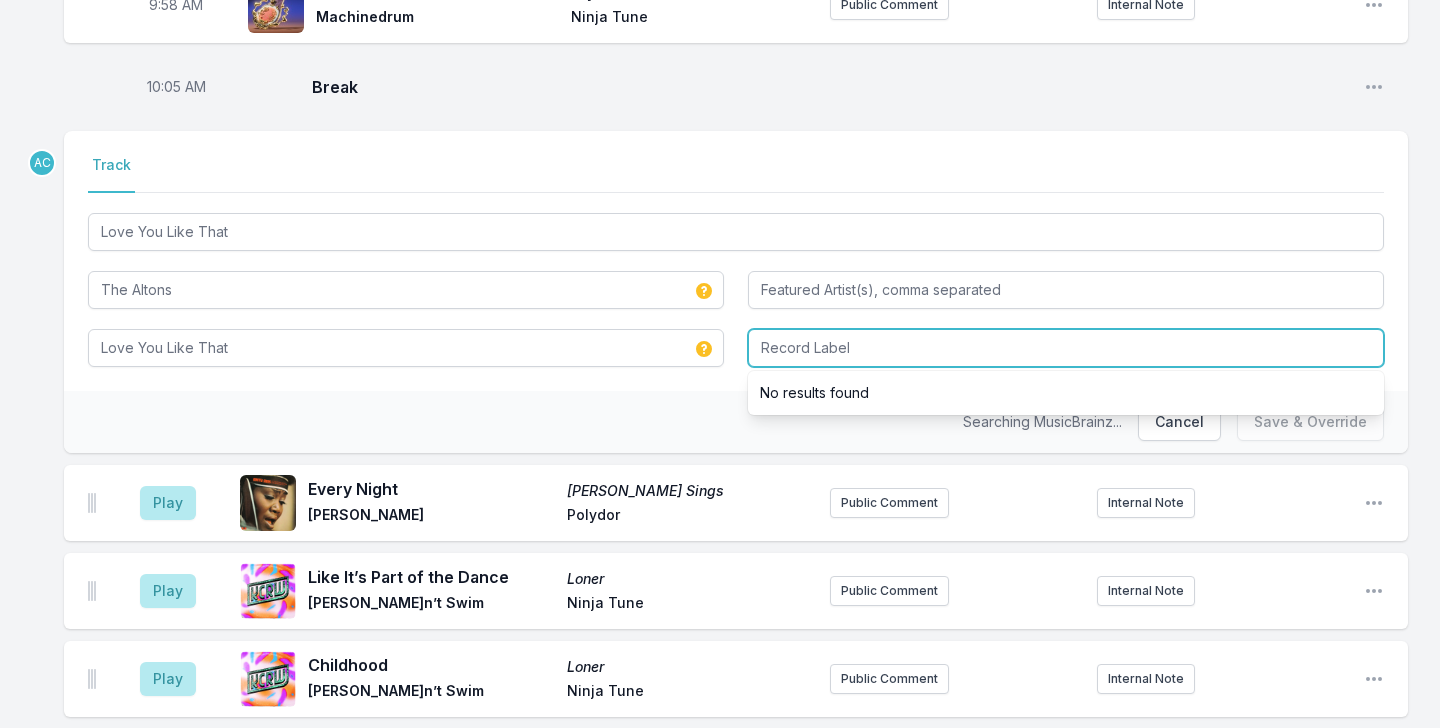 click at bounding box center (1066, 348) 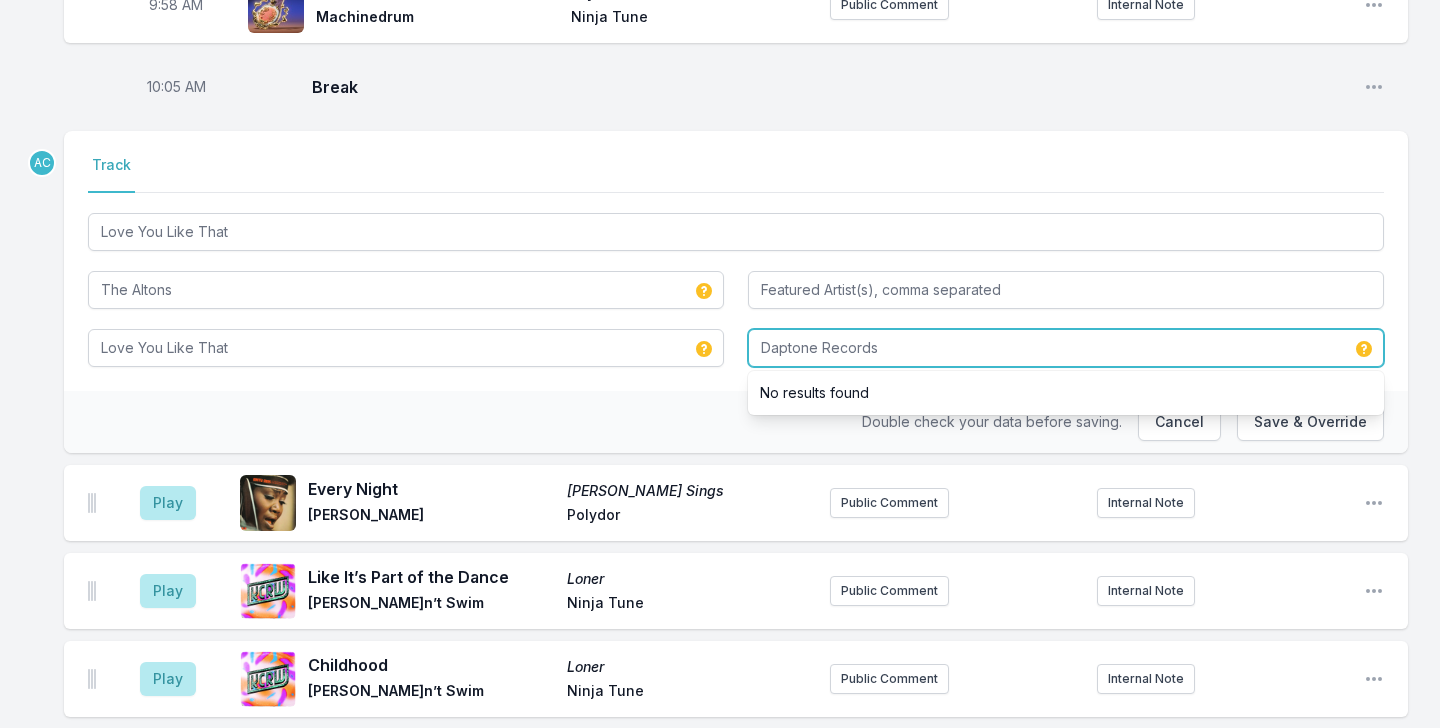 type on "Daptone Records" 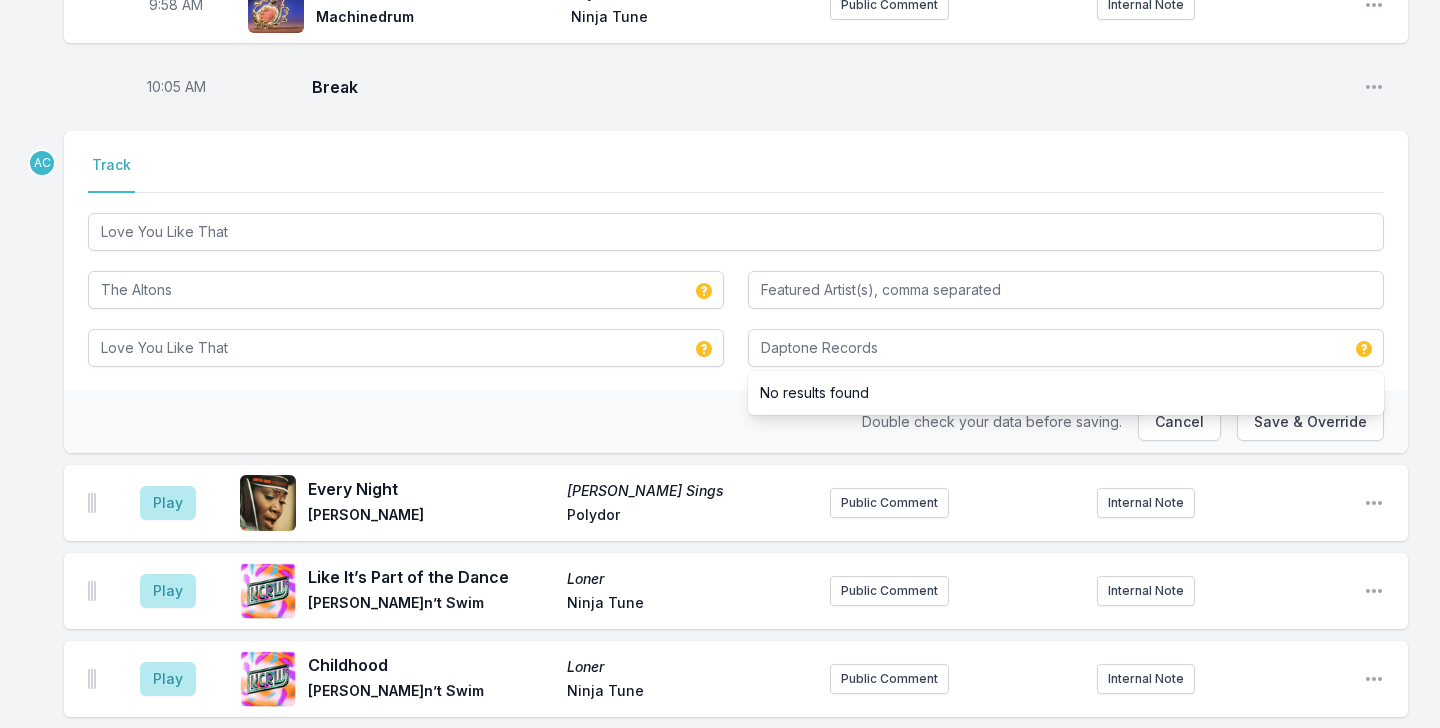 click on "9:04 AM Illegal Hit - Edit Illegal Hit - Edit Yttling Jazz, [PERSON_NAME], [DATE], [DATE] Add record label Public Comment Internal Note Open playlist item options 9:08 AM This Is What You Are Handful of Soul [PERSON_NAME] and the High Five Quintet Schema Records Public Comment Internal Note Open playlist item options 9:13 AM Evolution Euphoric Recall Braids Secret City Records 2023 release from [GEOGRAPHIC_DATA]-based, three-piece band Braids Internal Note Open playlist item options 2023 release from [GEOGRAPHIC_DATA]-based, three-piece band Braids 9:16 AM Black Lion Lane Miss Flower [PERSON_NAME] [GEOGRAPHIC_DATA] Records [GEOGRAPHIC_DATA] Internal Note Open playlist item options [GEOGRAPHIC_DATA] 9:19 AM Softest Touch [MEDICAL_DATA] Cousin Kula Rhythm Section International Bristol Internal Note Open playlist item options Bristol 9:23 AM If They Left Us Alone Now Wool Wool ABC Records 1969 Internal Note Open playlist item options 1969 9:26 AM [PERSON_NAME] Feelings Brijean Ghostly International [DOMAIN_NAME][URL] ﻿ Internal Note Open playlist item options" at bounding box center (736, -572) 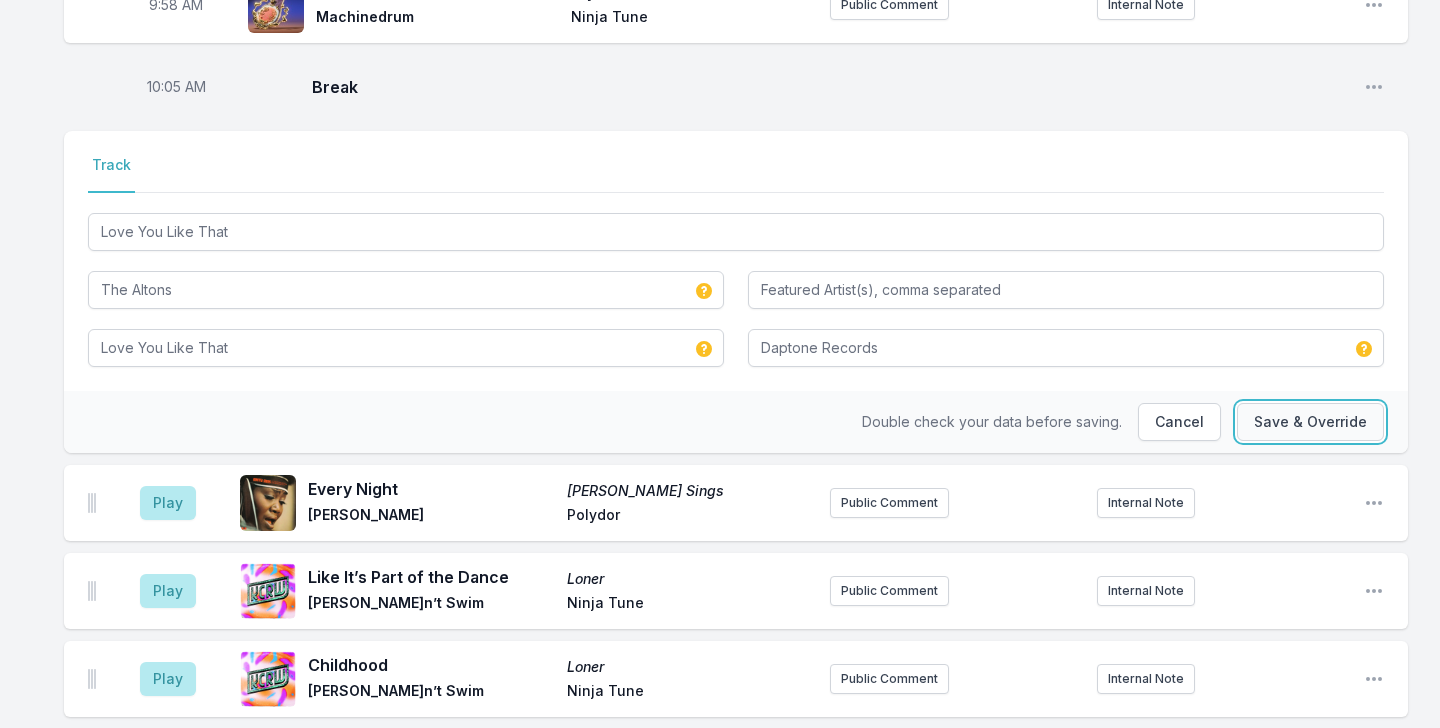click on "Save & Override" at bounding box center (1310, 422) 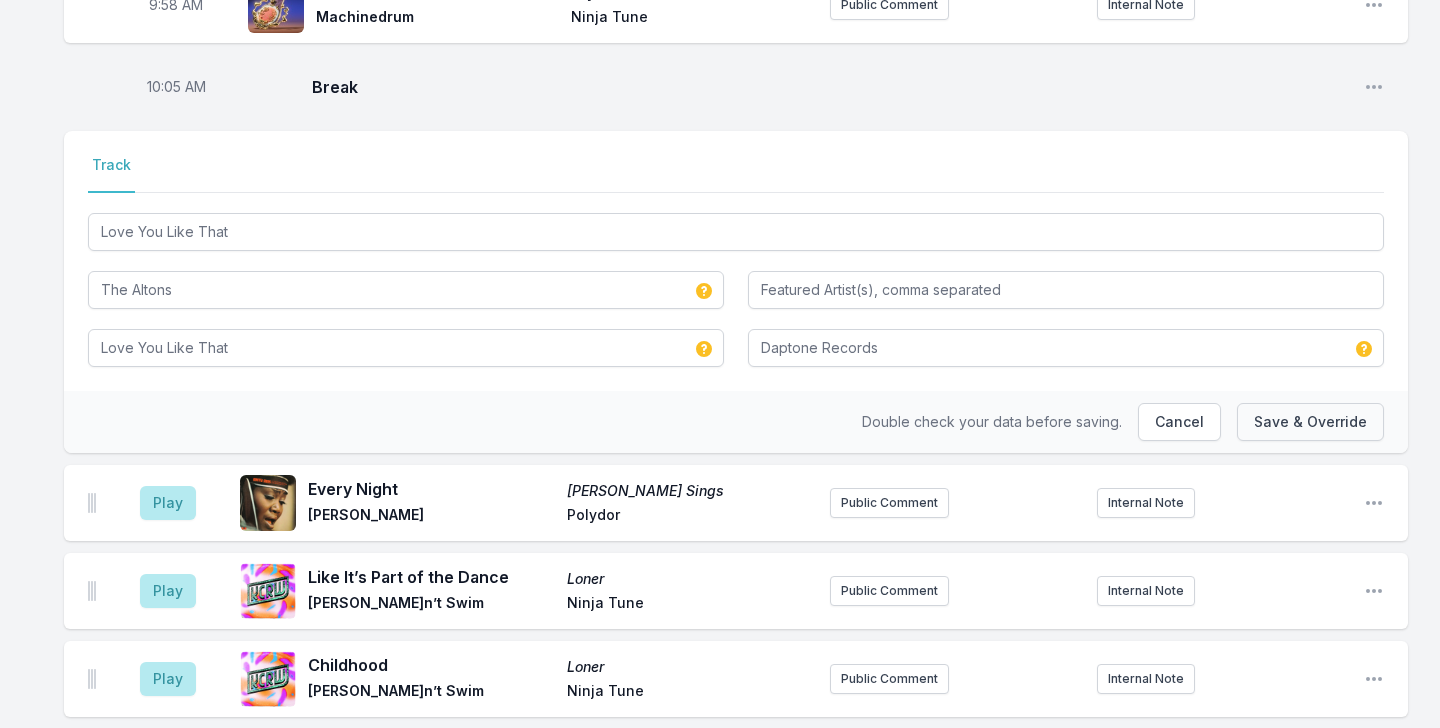 type 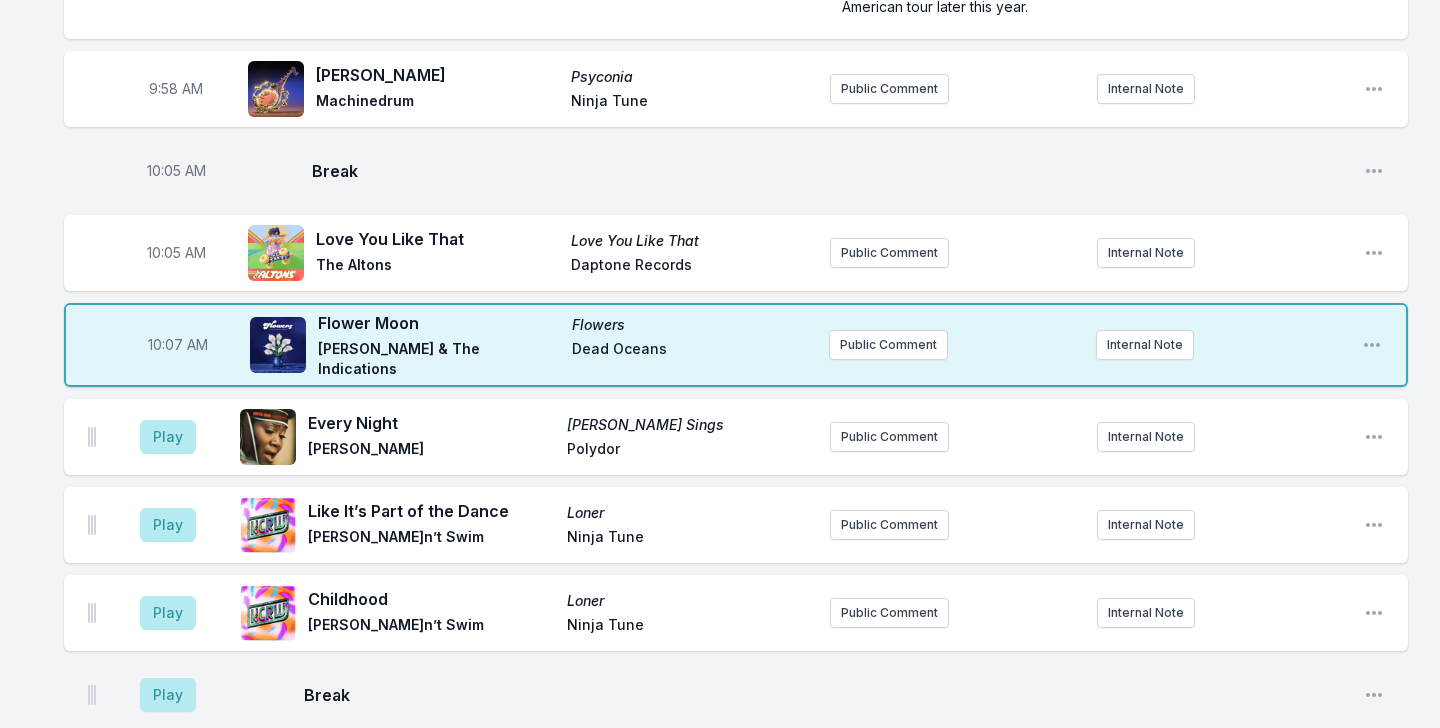 scroll, scrollTop: 1753, scrollLeft: 0, axis: vertical 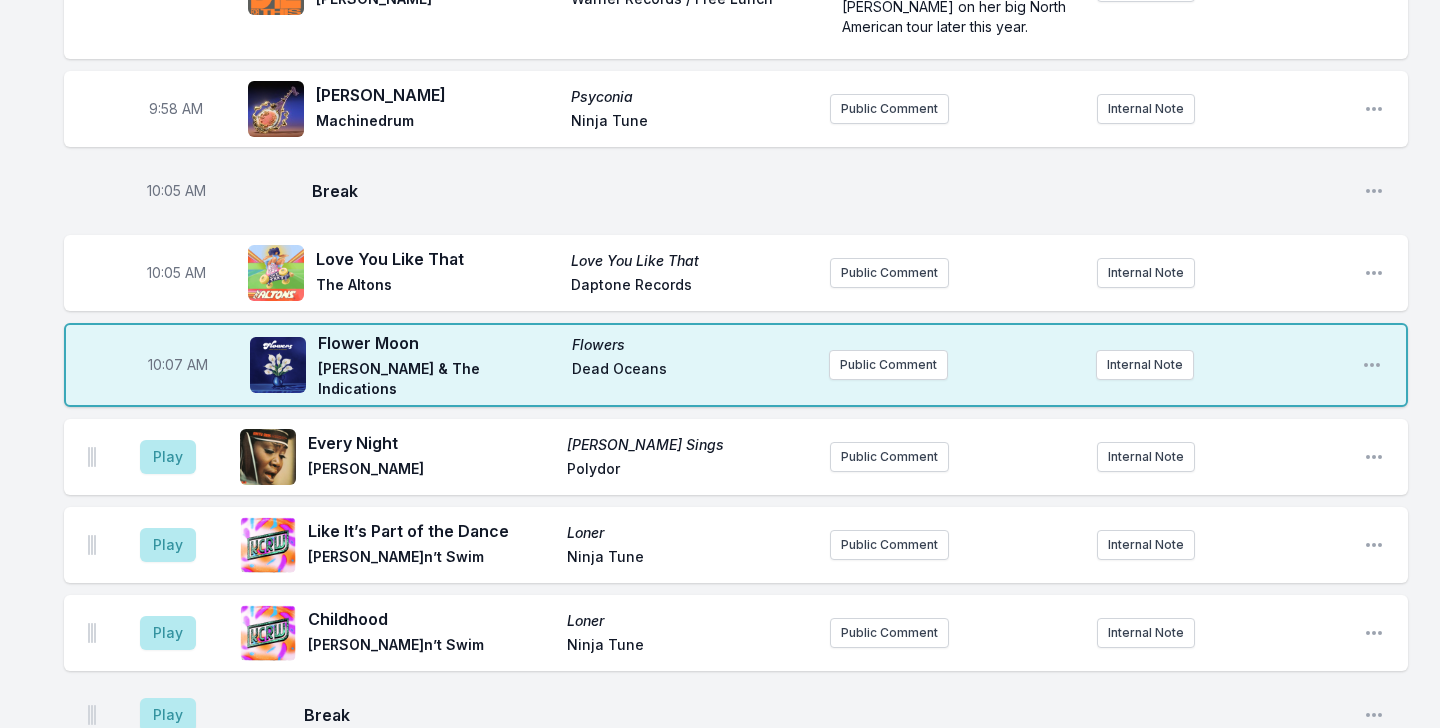 click on "Love You Like That" at bounding box center (437, 259) 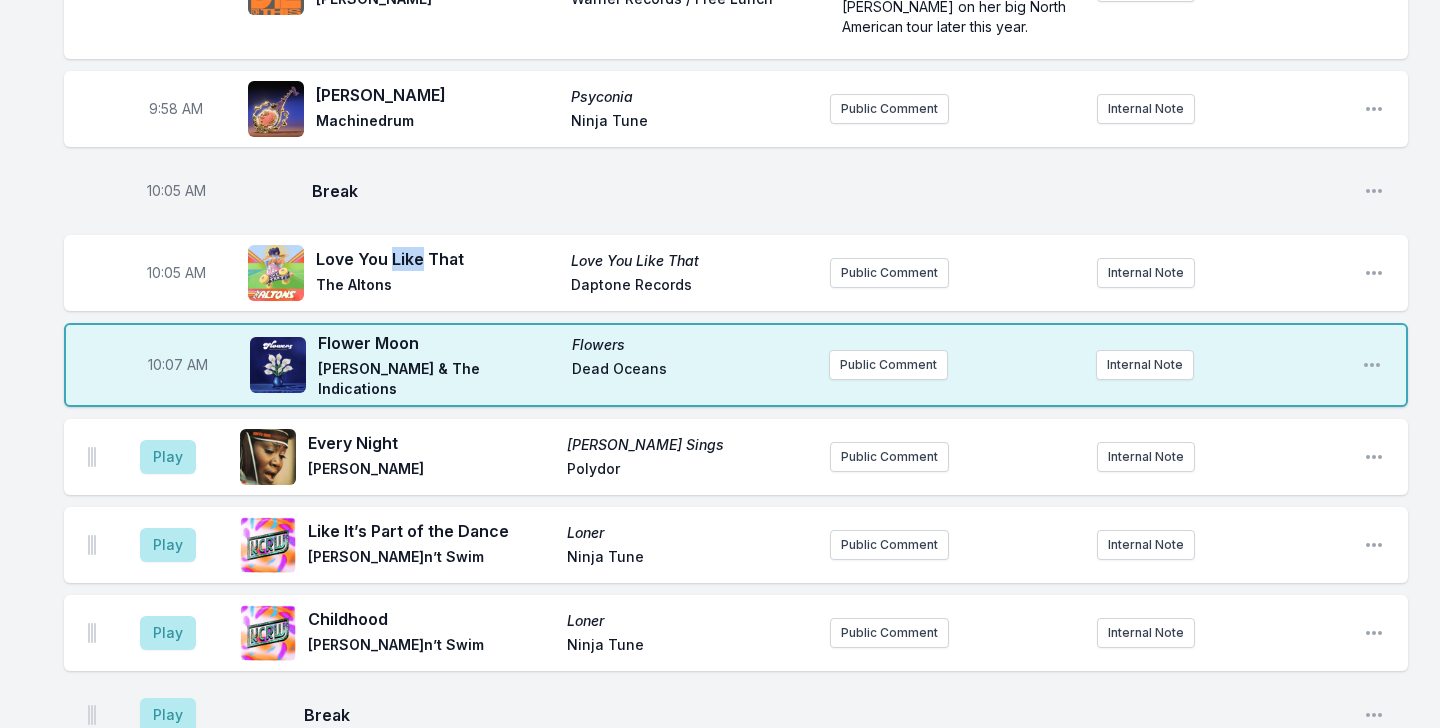 click on "Love You Like That" at bounding box center [437, 259] 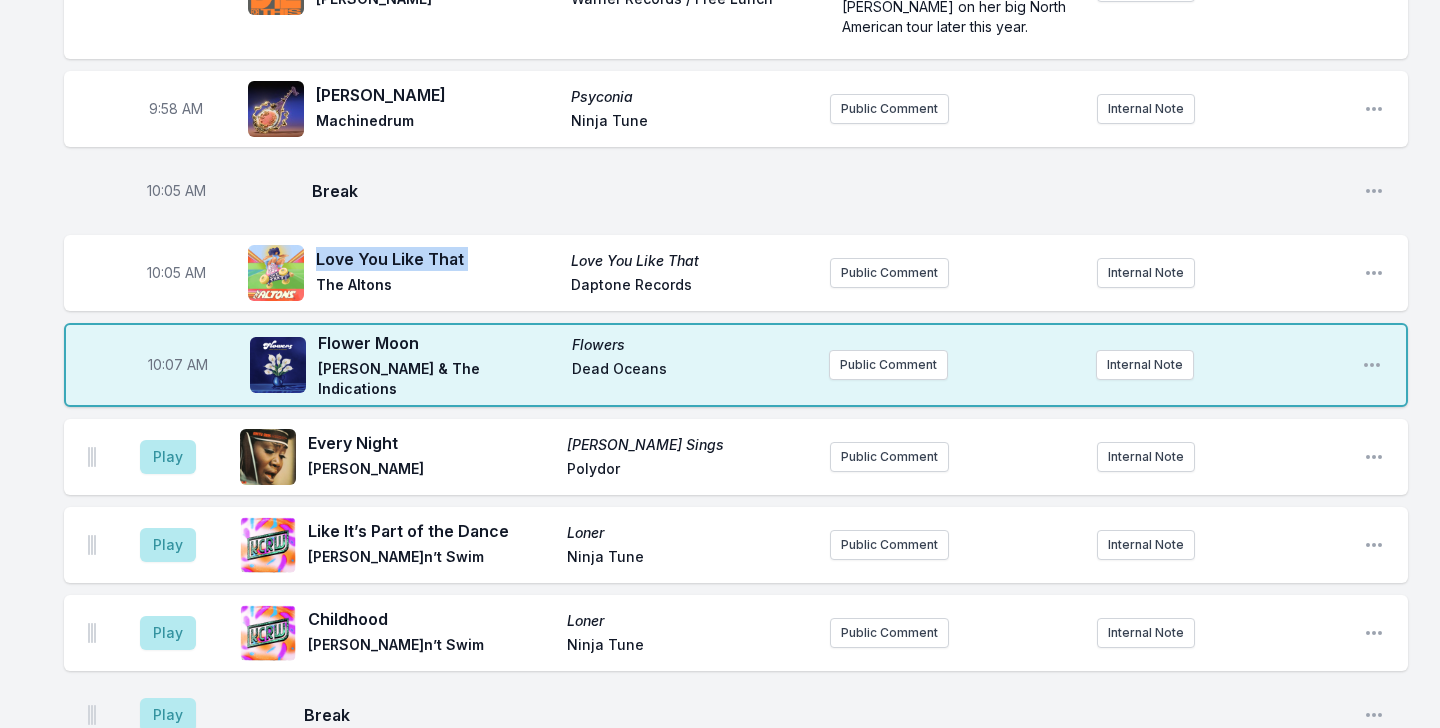 click on "Love You Like That" at bounding box center [437, 259] 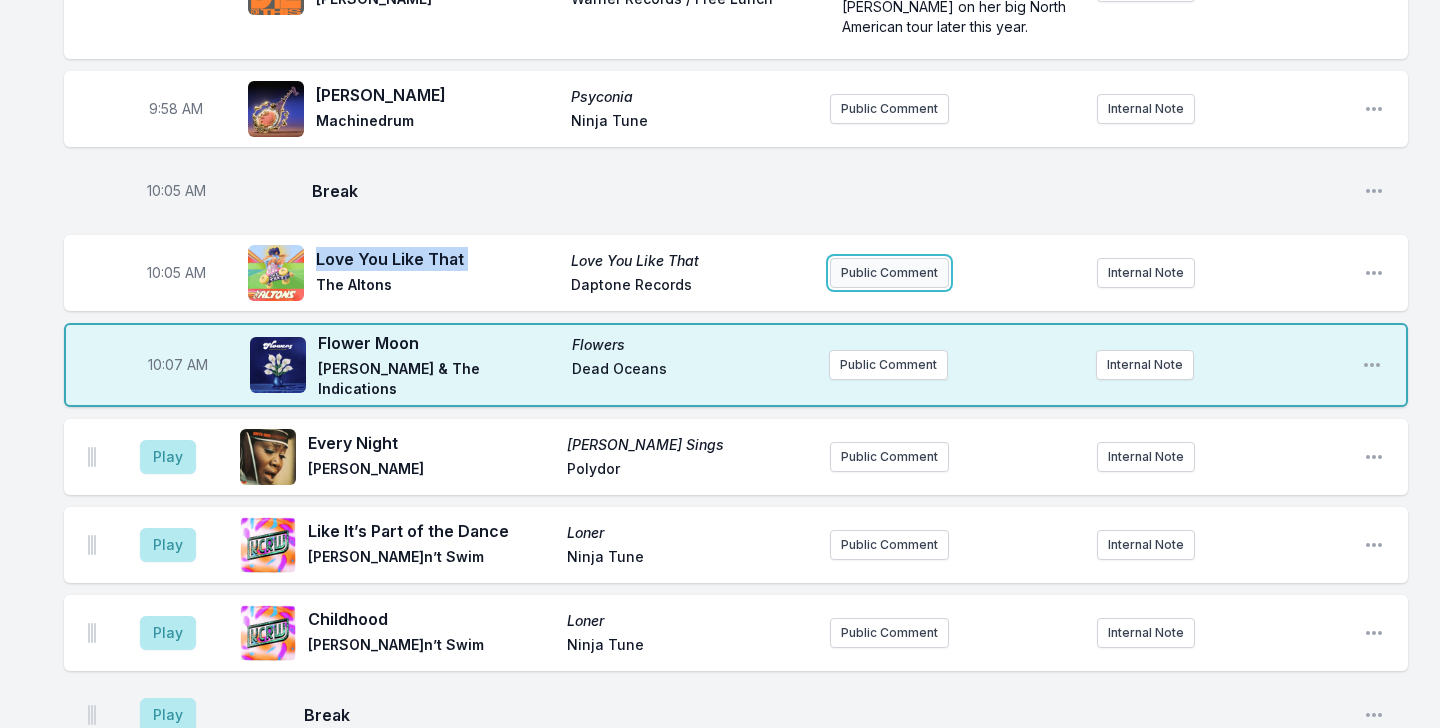 click on "Public Comment" at bounding box center [889, 273] 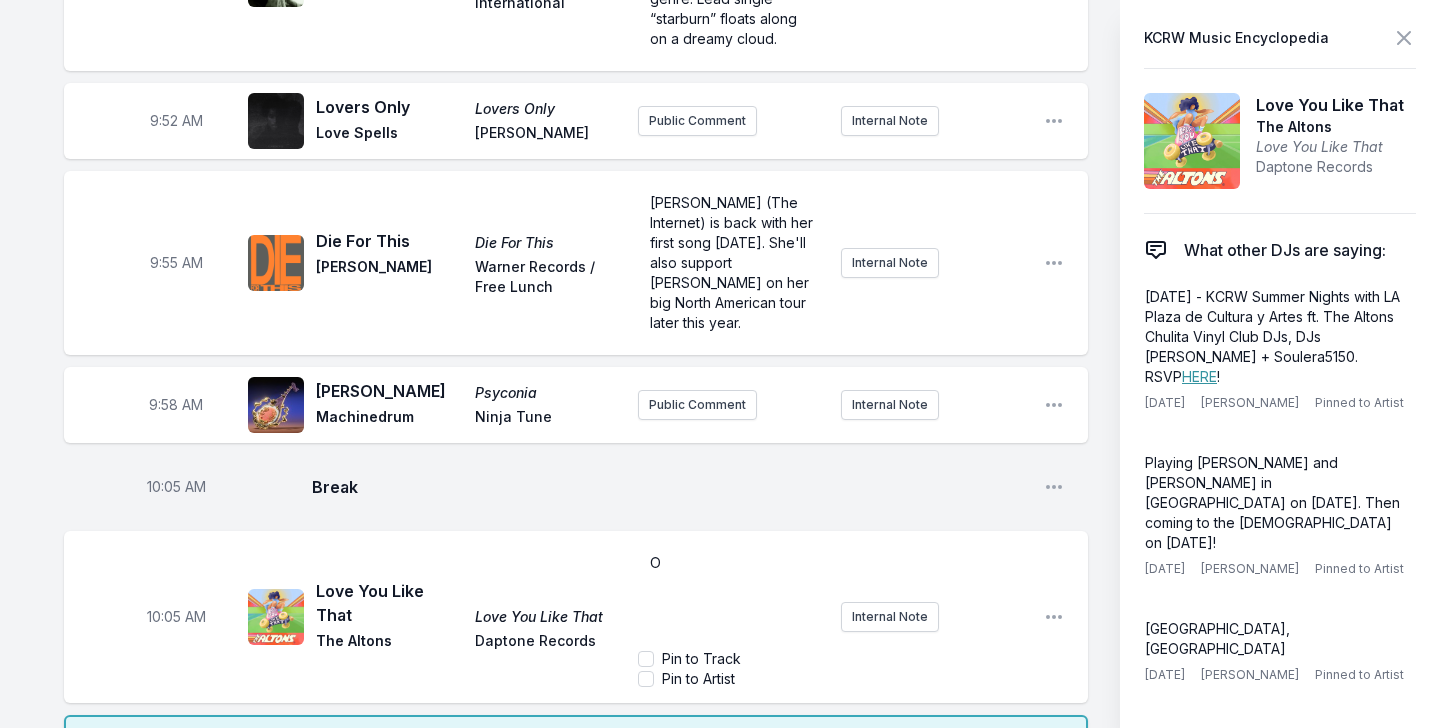 type 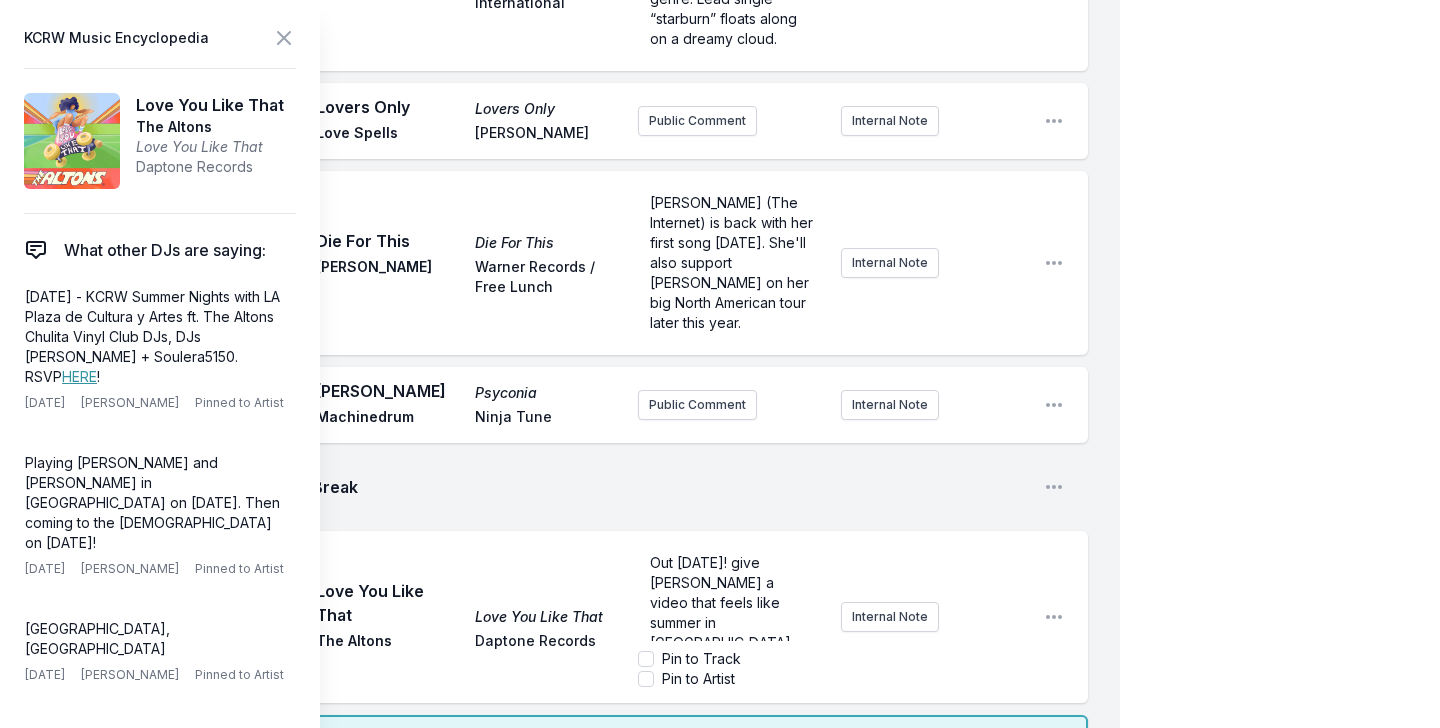 click on "Out [DATE]! give [PERSON_NAME] a video that feels like summer in [GEOGRAPHIC_DATA]" at bounding box center [731, 593] 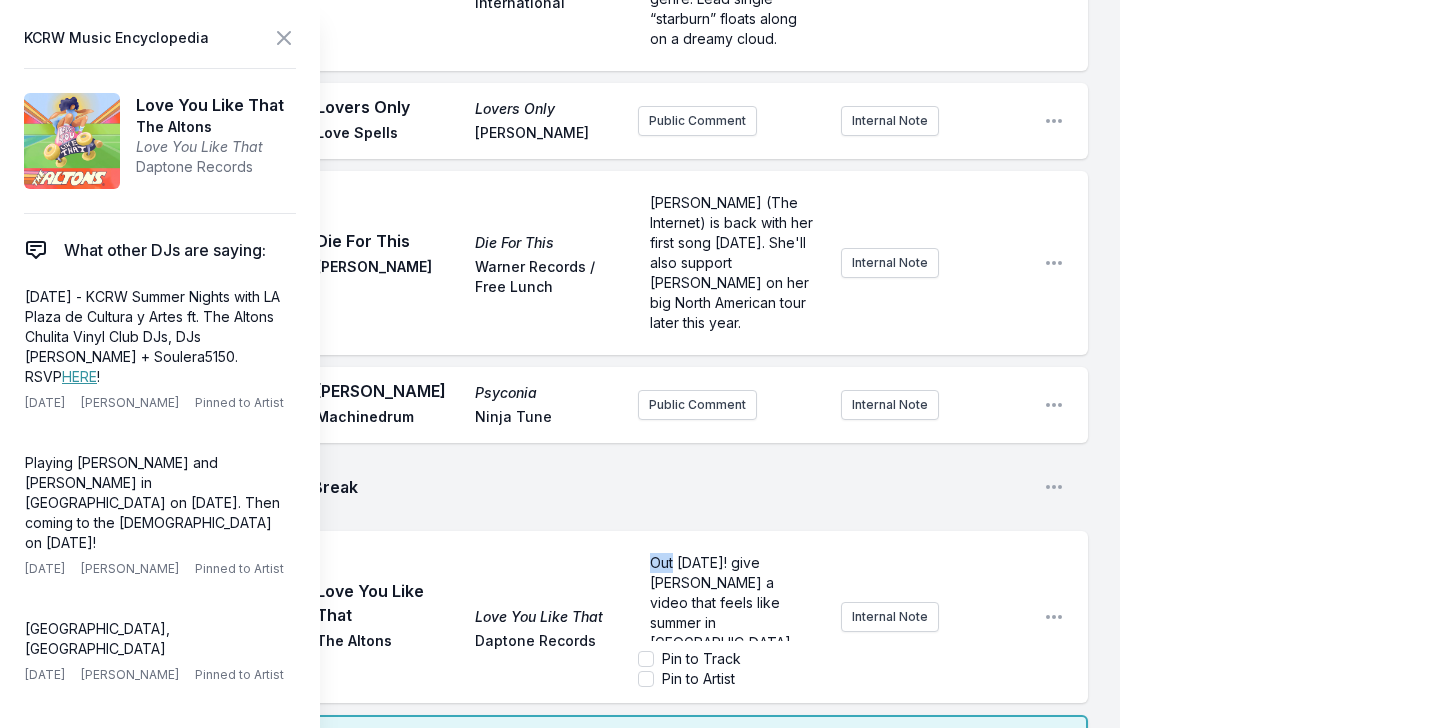 click on "Out [DATE]! give [PERSON_NAME] a video that feels like summer in [GEOGRAPHIC_DATA]" at bounding box center (731, 593) 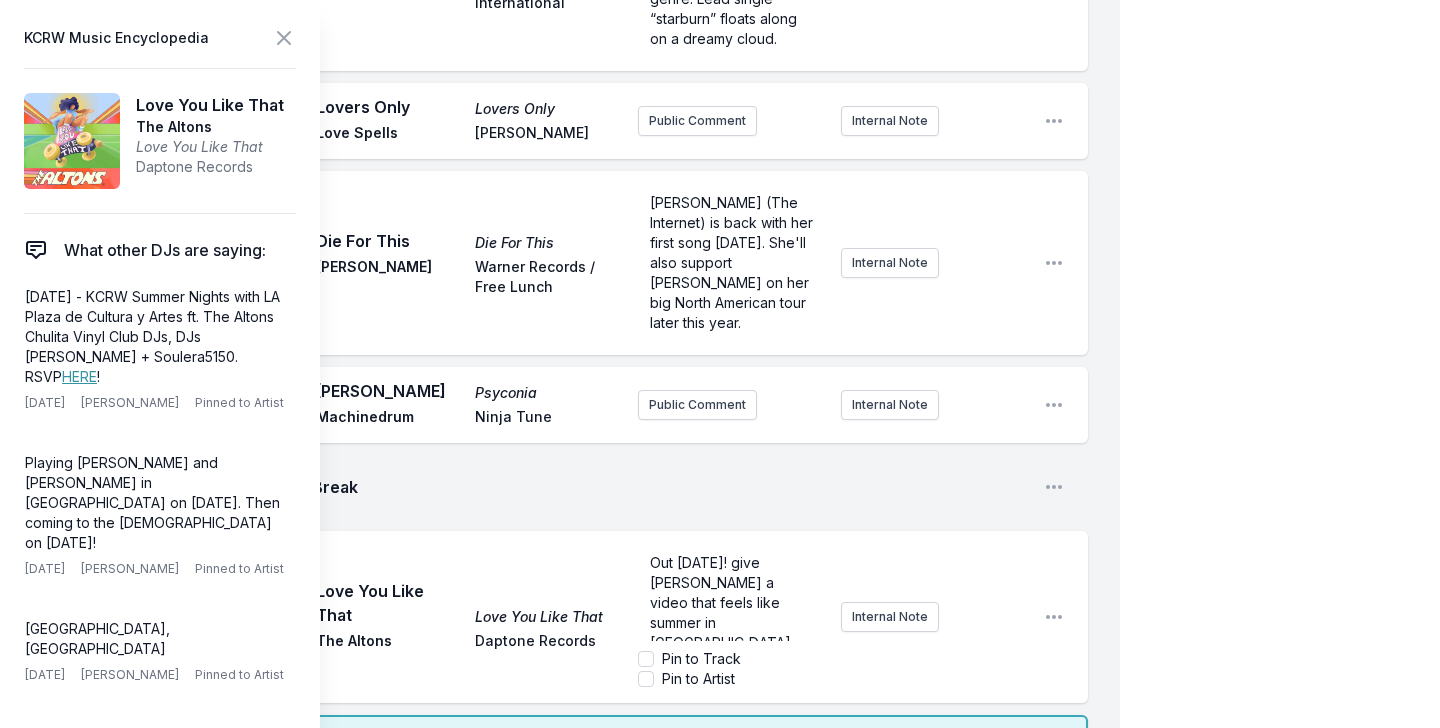 click on "Out [DATE]! give [PERSON_NAME] a video that feels like summer in [GEOGRAPHIC_DATA]" at bounding box center [731, 603] 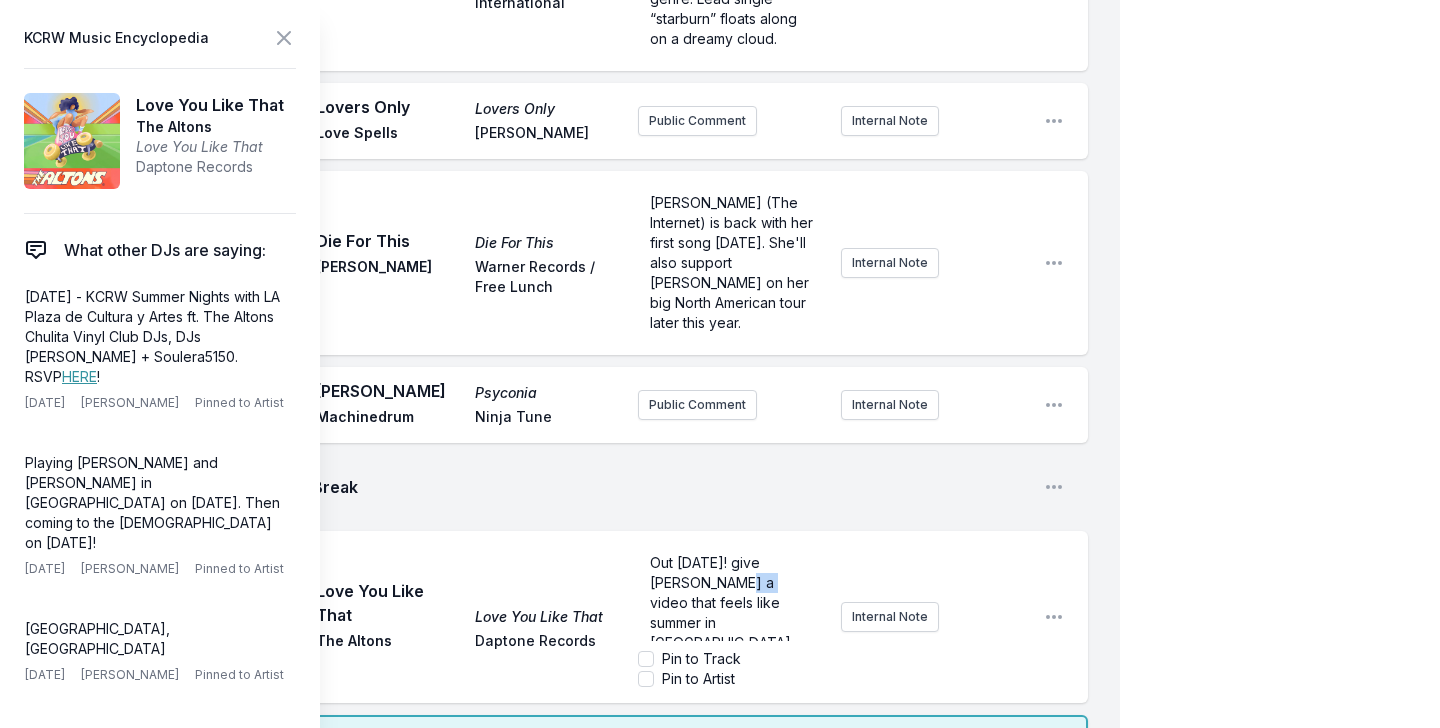 click on "Out [DATE]! give [PERSON_NAME] a video that feels like summer in [GEOGRAPHIC_DATA]" at bounding box center [731, 603] 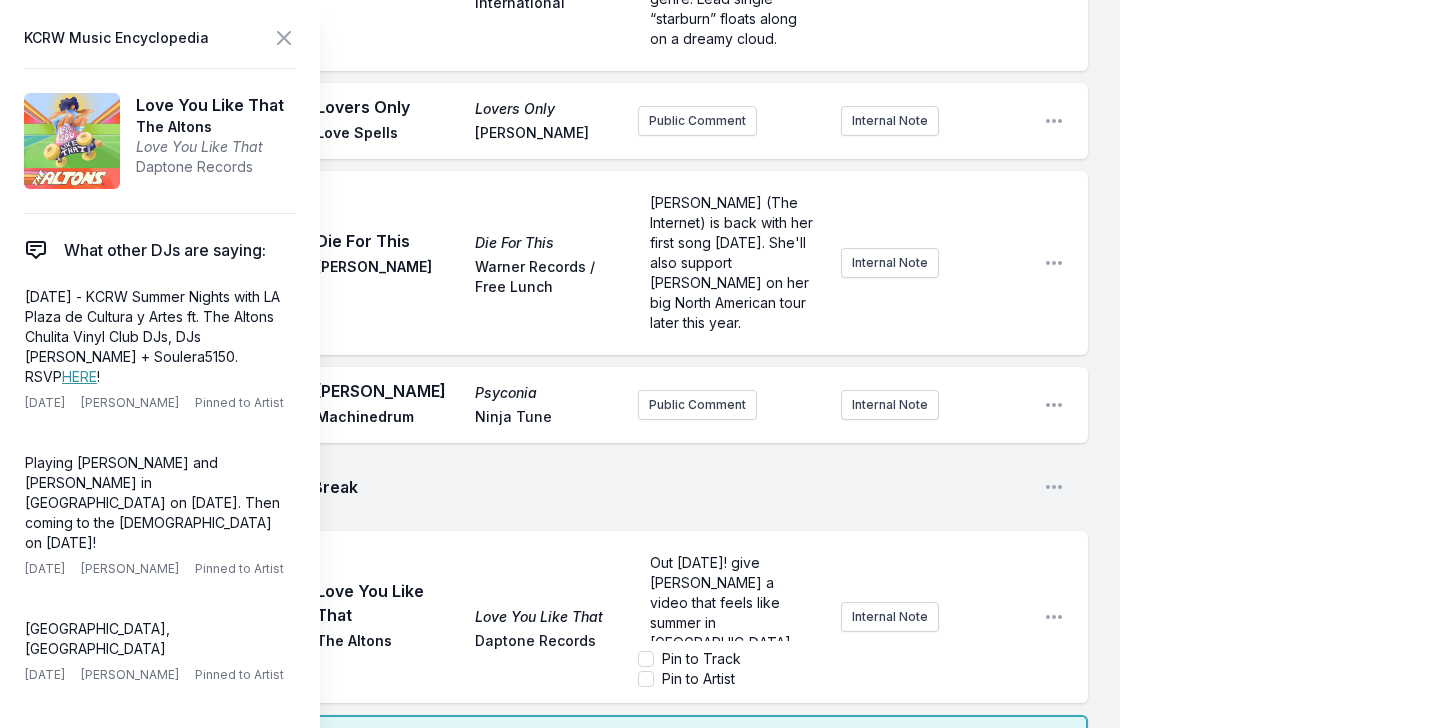 click on "Out [DATE]! give [PERSON_NAME] a video that feels like summer in [GEOGRAPHIC_DATA]" at bounding box center (720, 602) 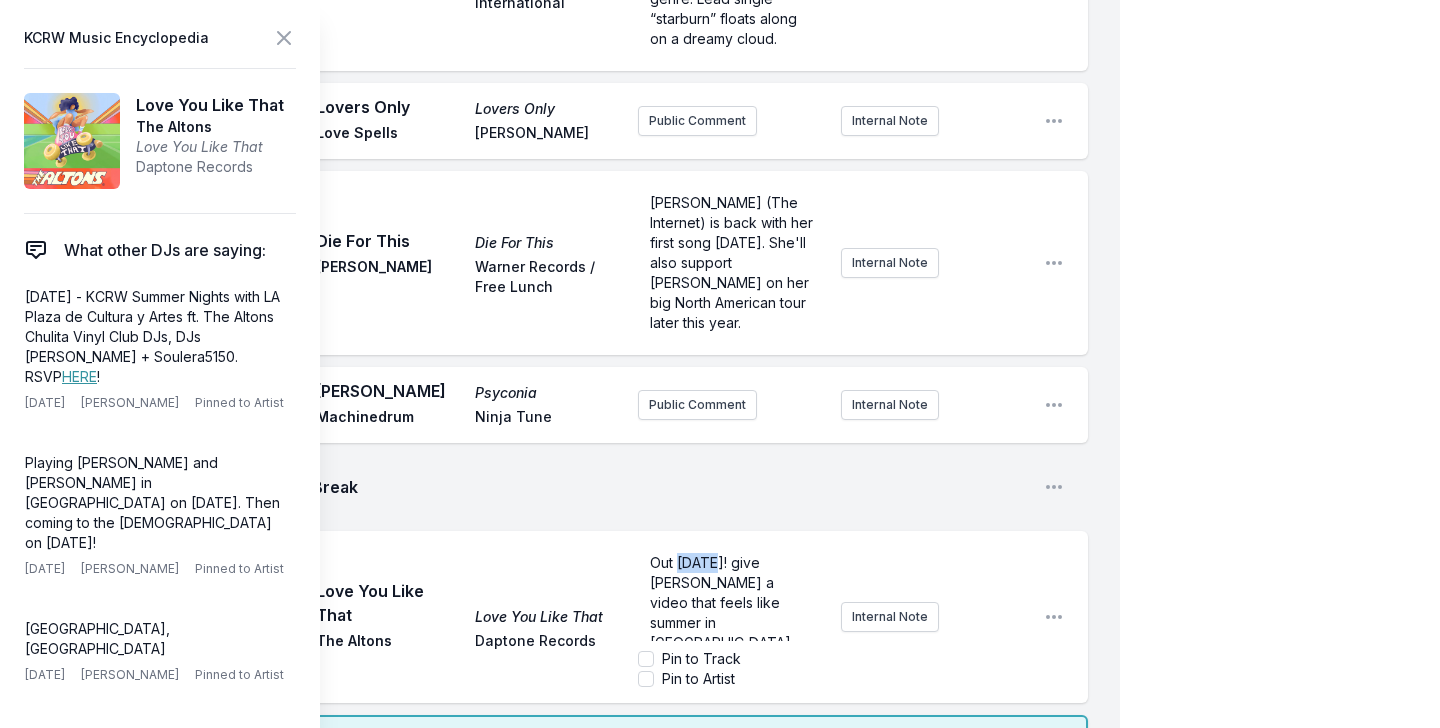 click on "Out [DATE]! give [PERSON_NAME] a video that feels like summer in [GEOGRAPHIC_DATA]" at bounding box center (720, 602) 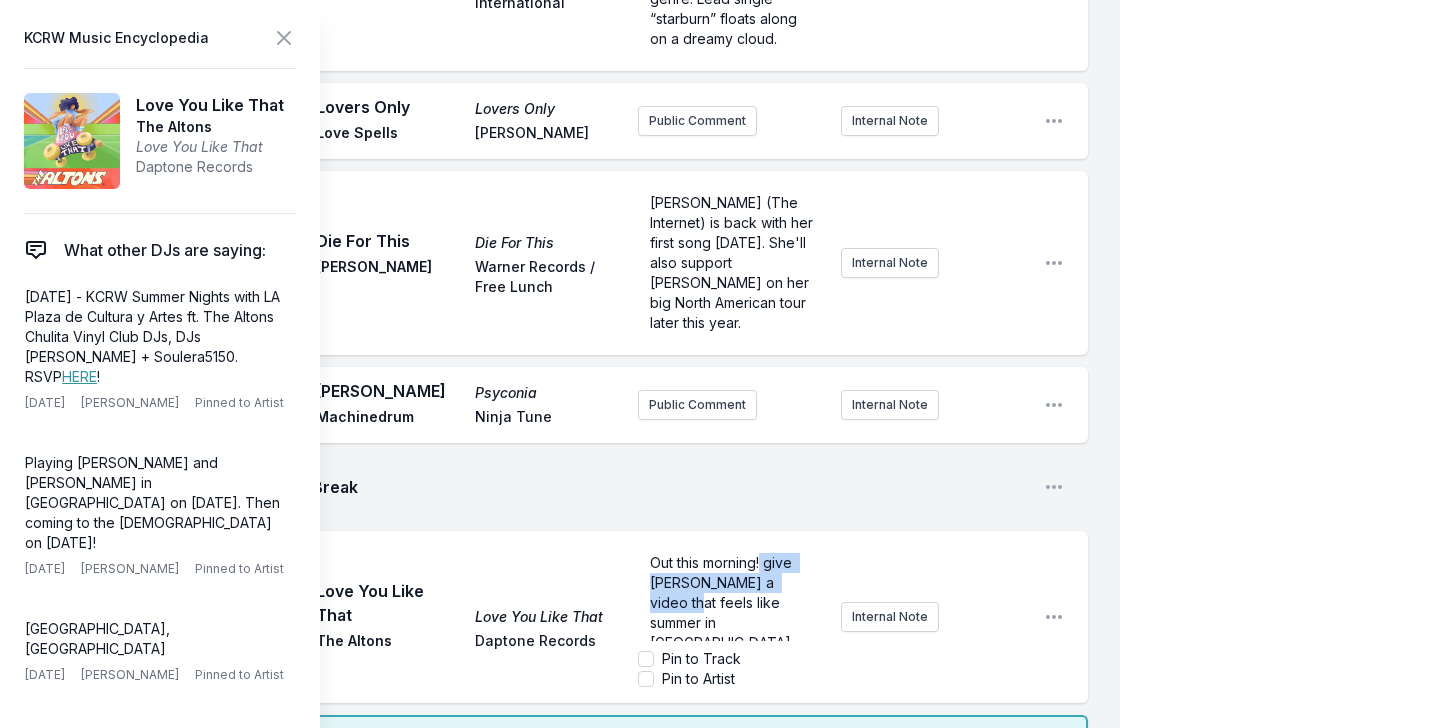 drag, startPoint x: 765, startPoint y: 498, endPoint x: 810, endPoint y: 515, distance: 48.104053 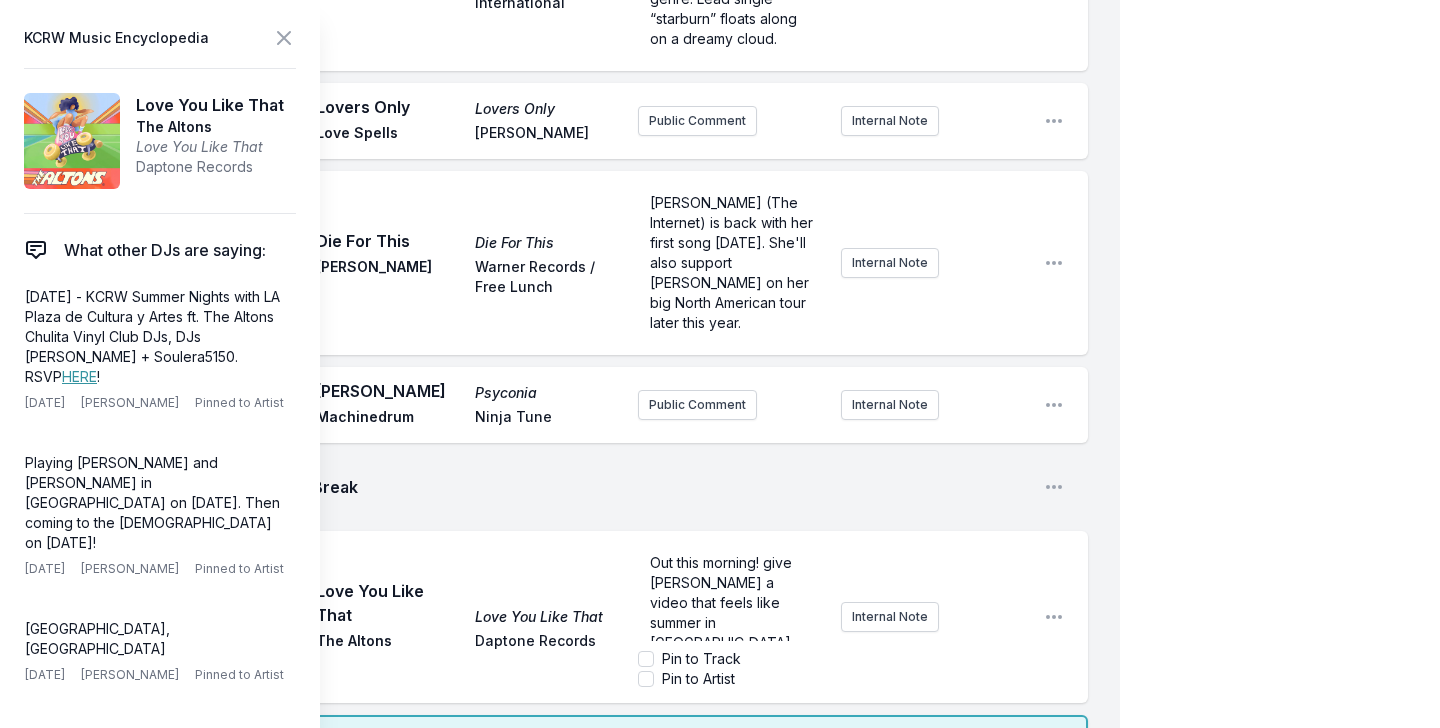 click on "Out this morning! give [PERSON_NAME] a video that feels like summer in [GEOGRAPHIC_DATA]" at bounding box center (723, 602) 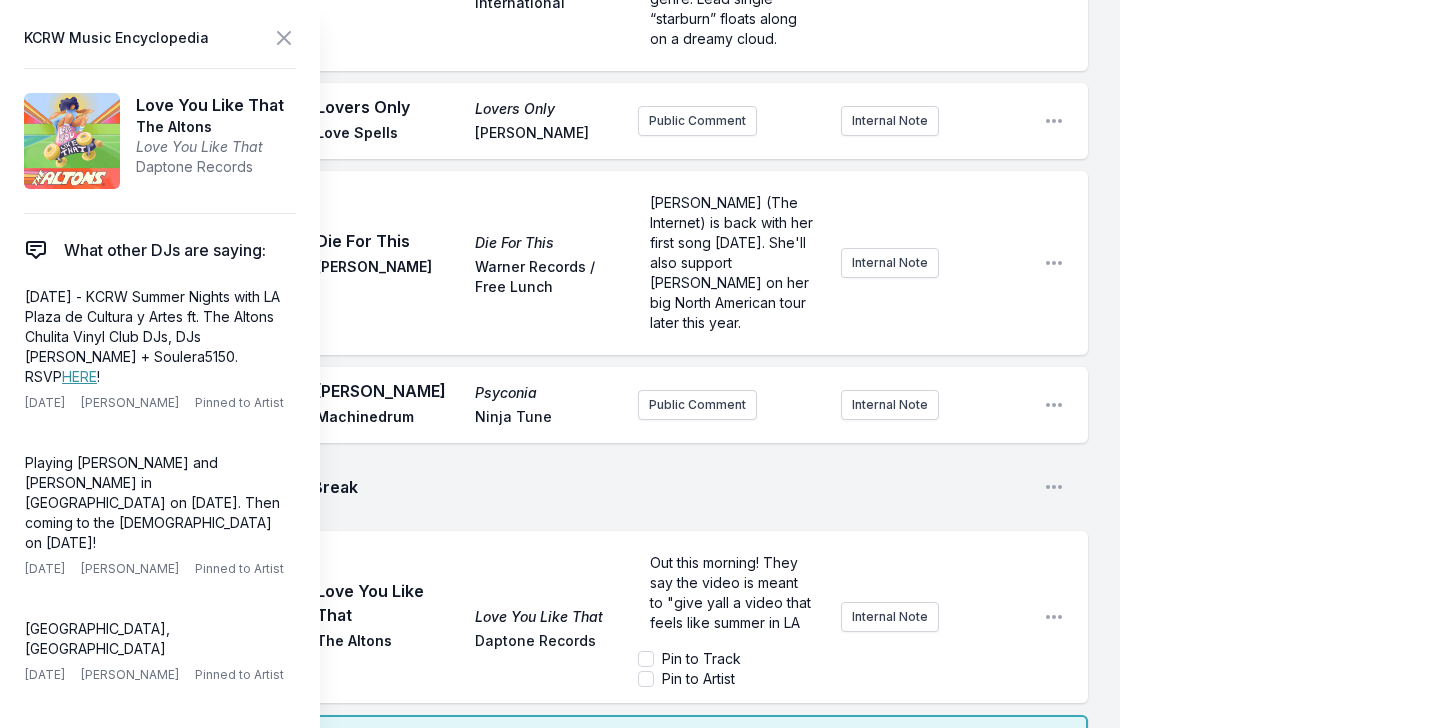 click on "Out this morning! They say the video is meant to "give yall a video that feels like summer in LA" at bounding box center (732, 592) 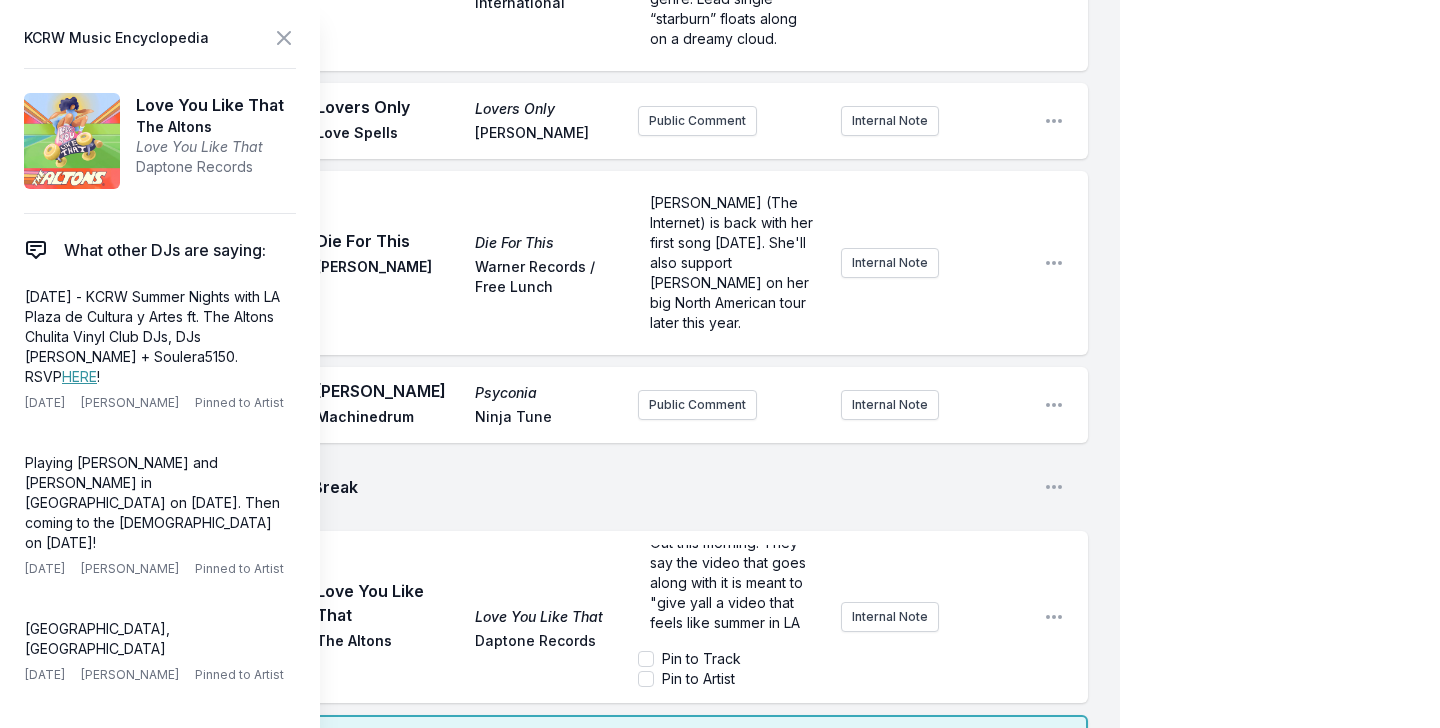 scroll, scrollTop: 18, scrollLeft: 0, axis: vertical 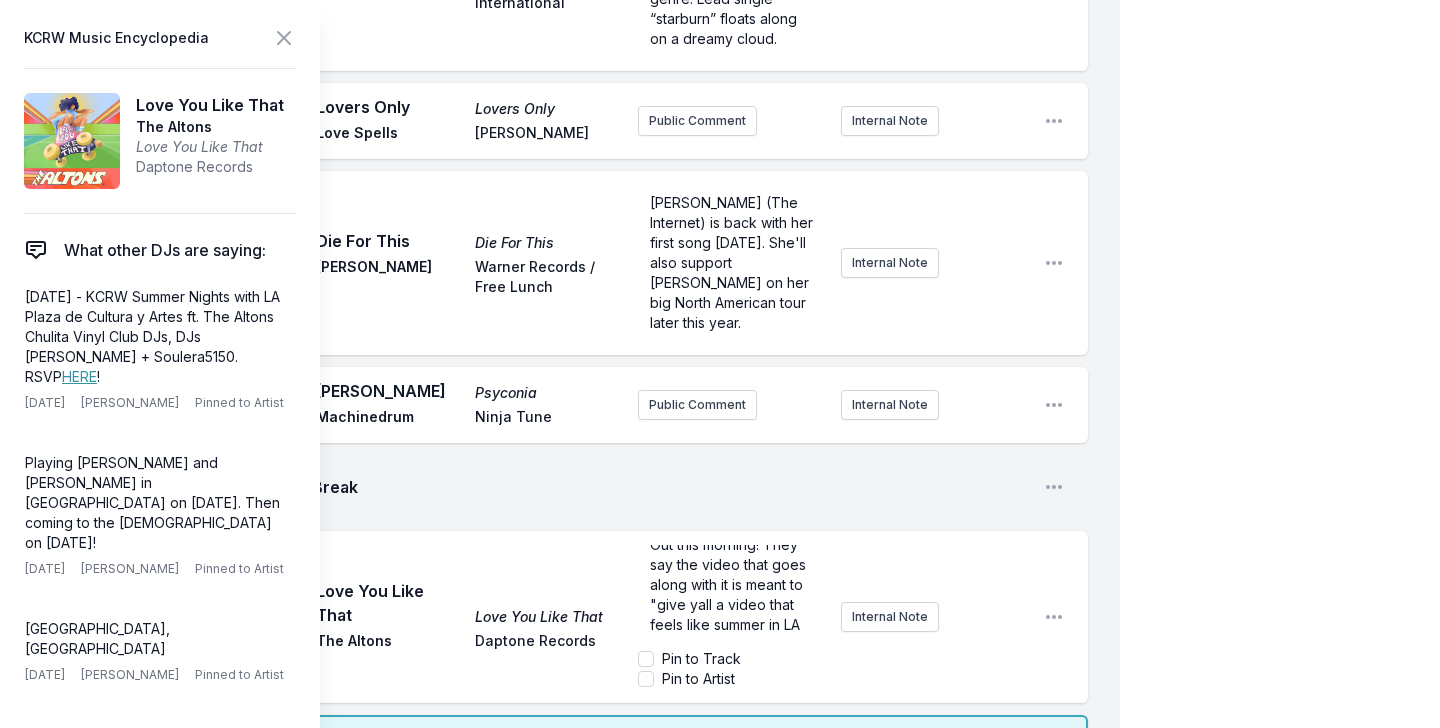 click on "Out this morning! They say the video that goes along with it is meant to "give yall a video that feels like summer in LA" at bounding box center [731, 585] 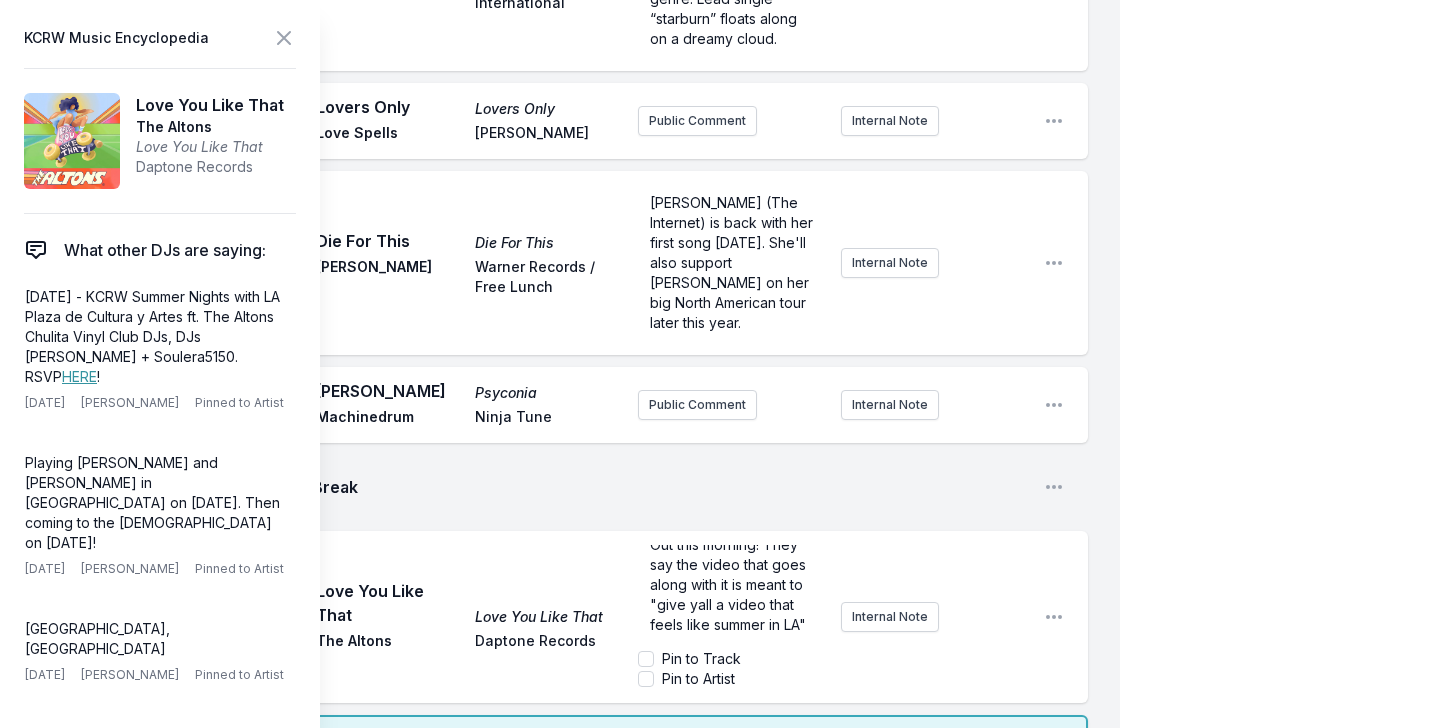 click on "10:05 AM Love You Like That Love You Like That The Altons Daptone Records Out this morning! They say the video that goes along with it is meant to "give yall a video that feels like summer in LA" Pin to Track Pin to Artist Internal Note Open playlist item options" at bounding box center [576, 617] 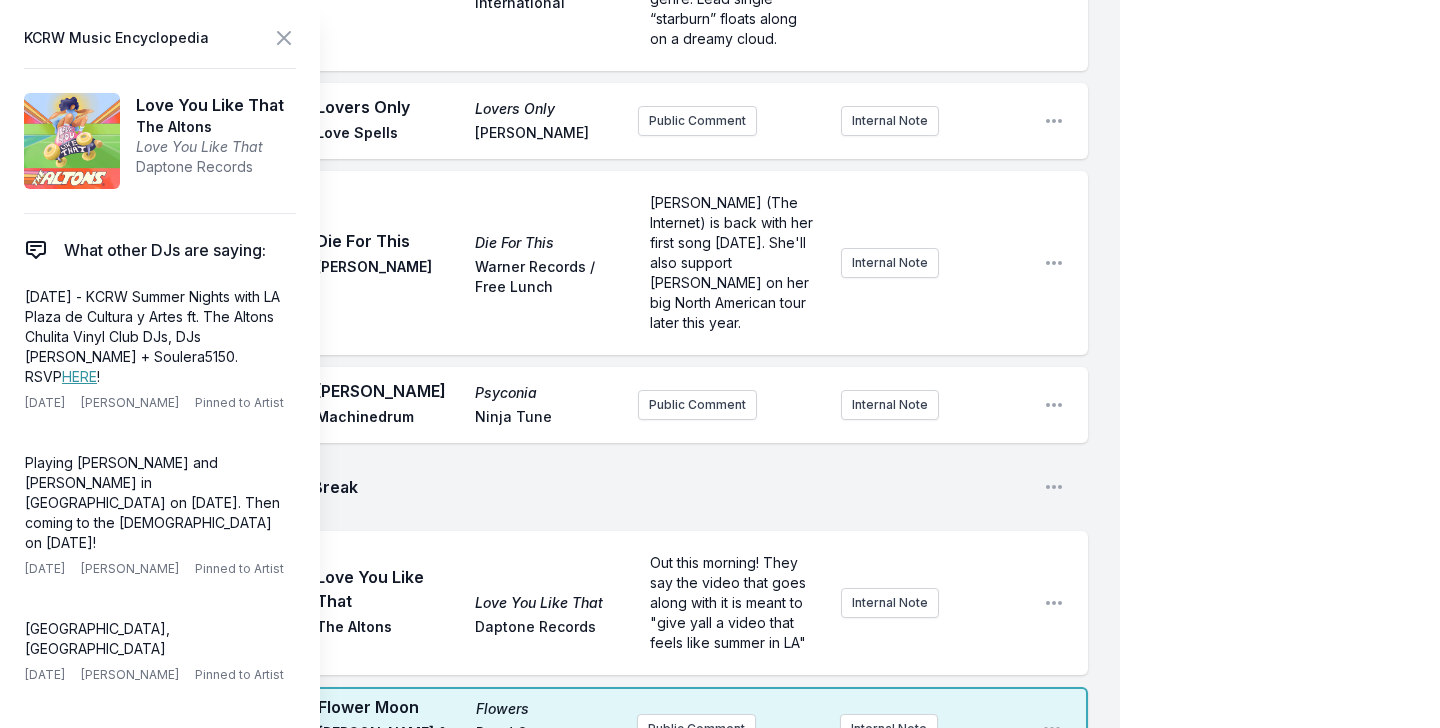 click on "KCRW Music Encyclopedia" at bounding box center [160, 38] 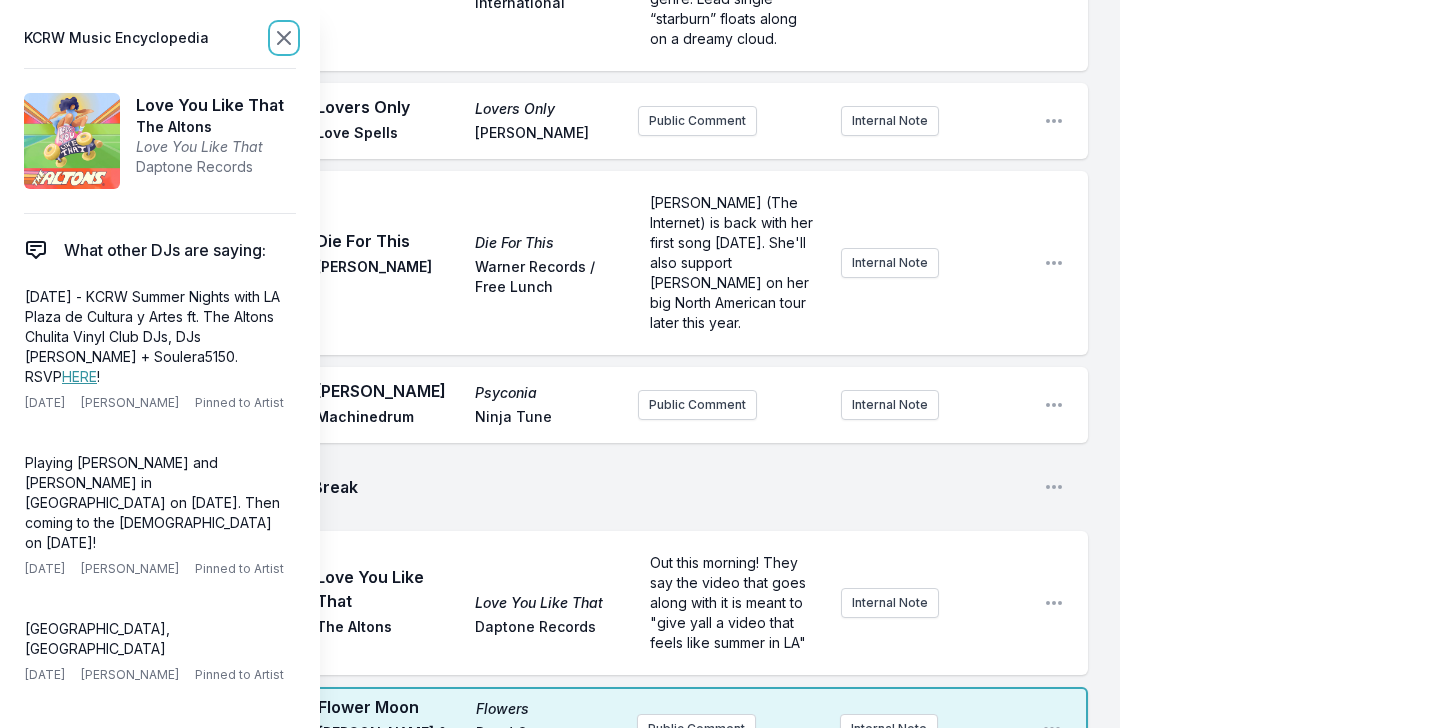 click 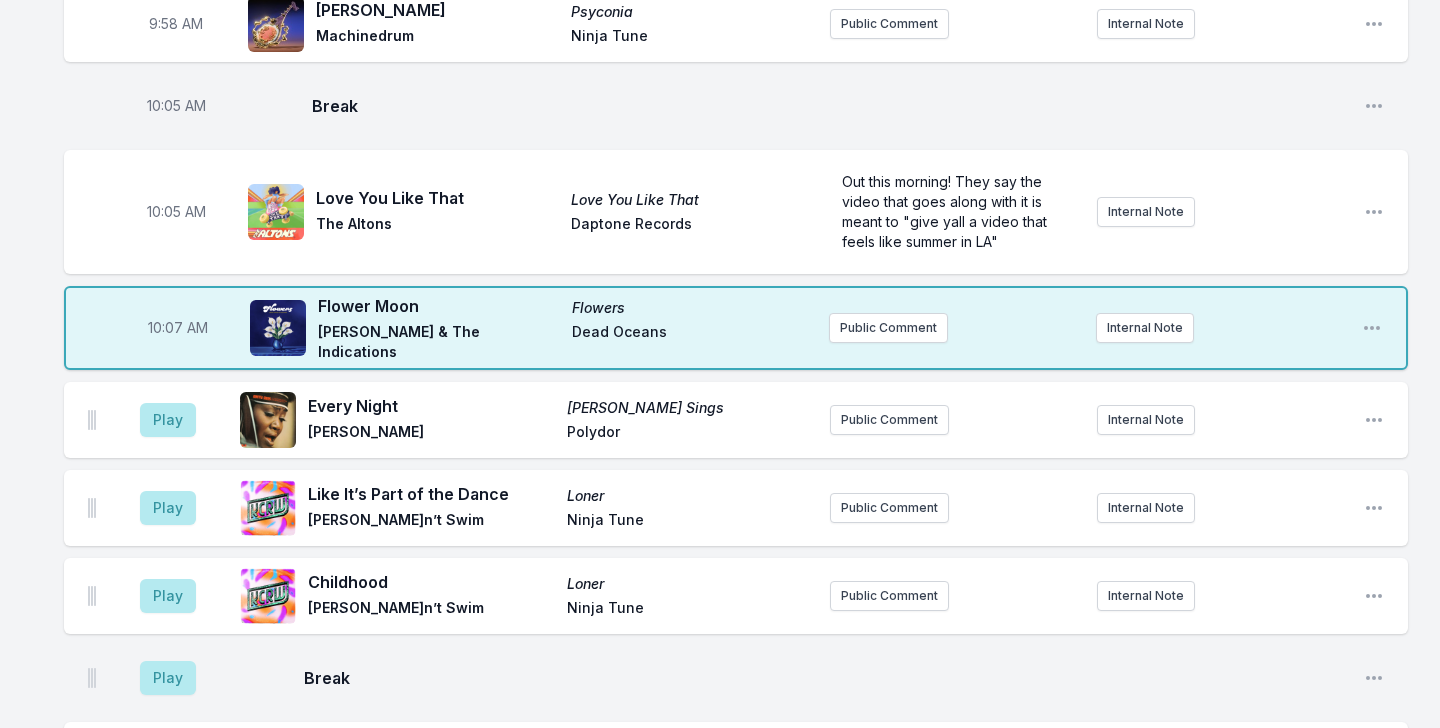 scroll, scrollTop: 1870, scrollLeft: 0, axis: vertical 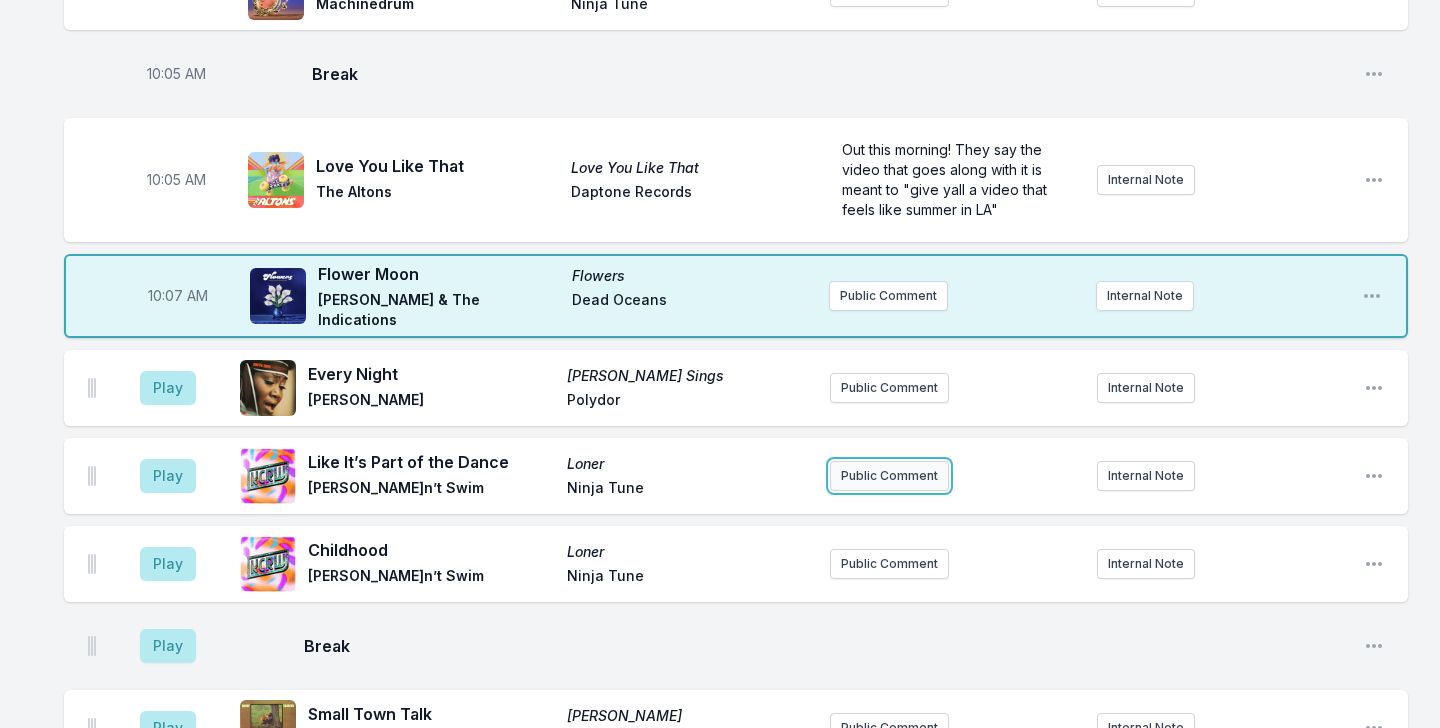 click on "Public Comment" at bounding box center [889, 476] 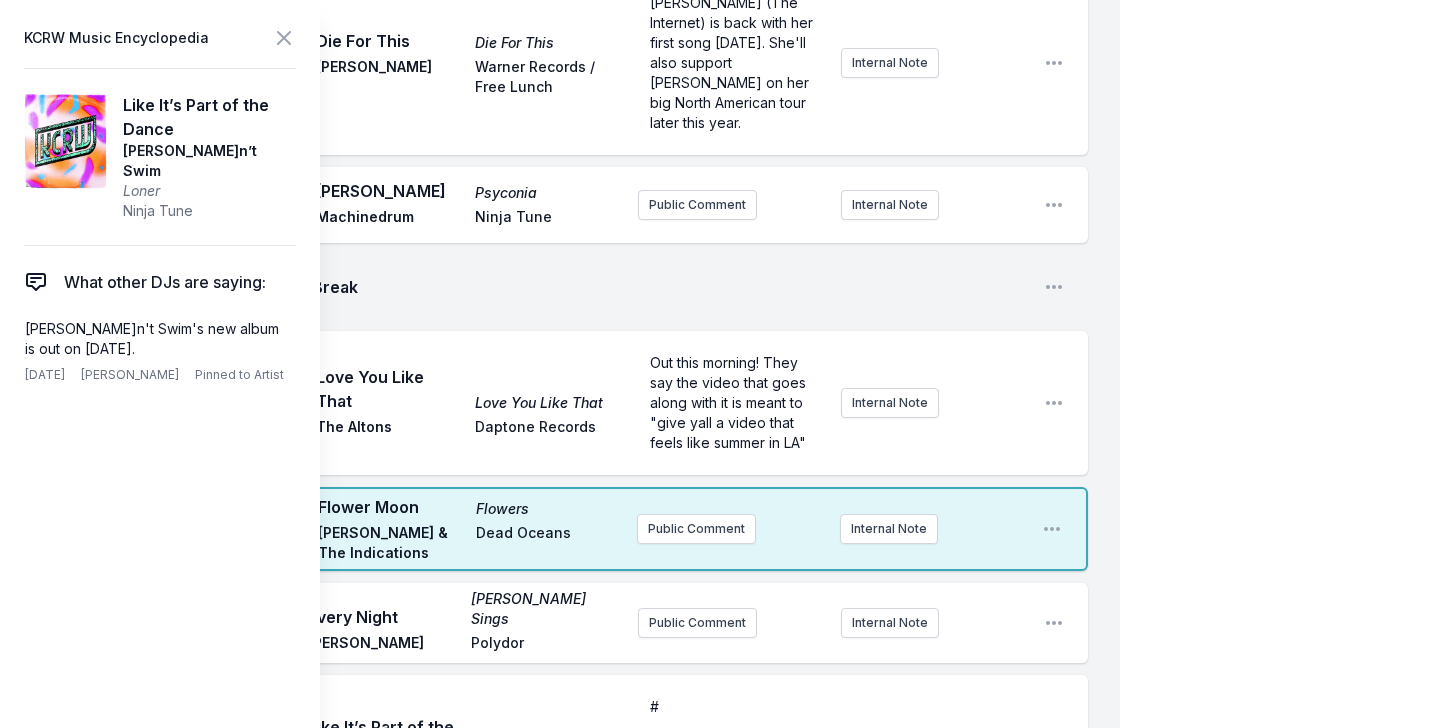 scroll, scrollTop: 1947, scrollLeft: 0, axis: vertical 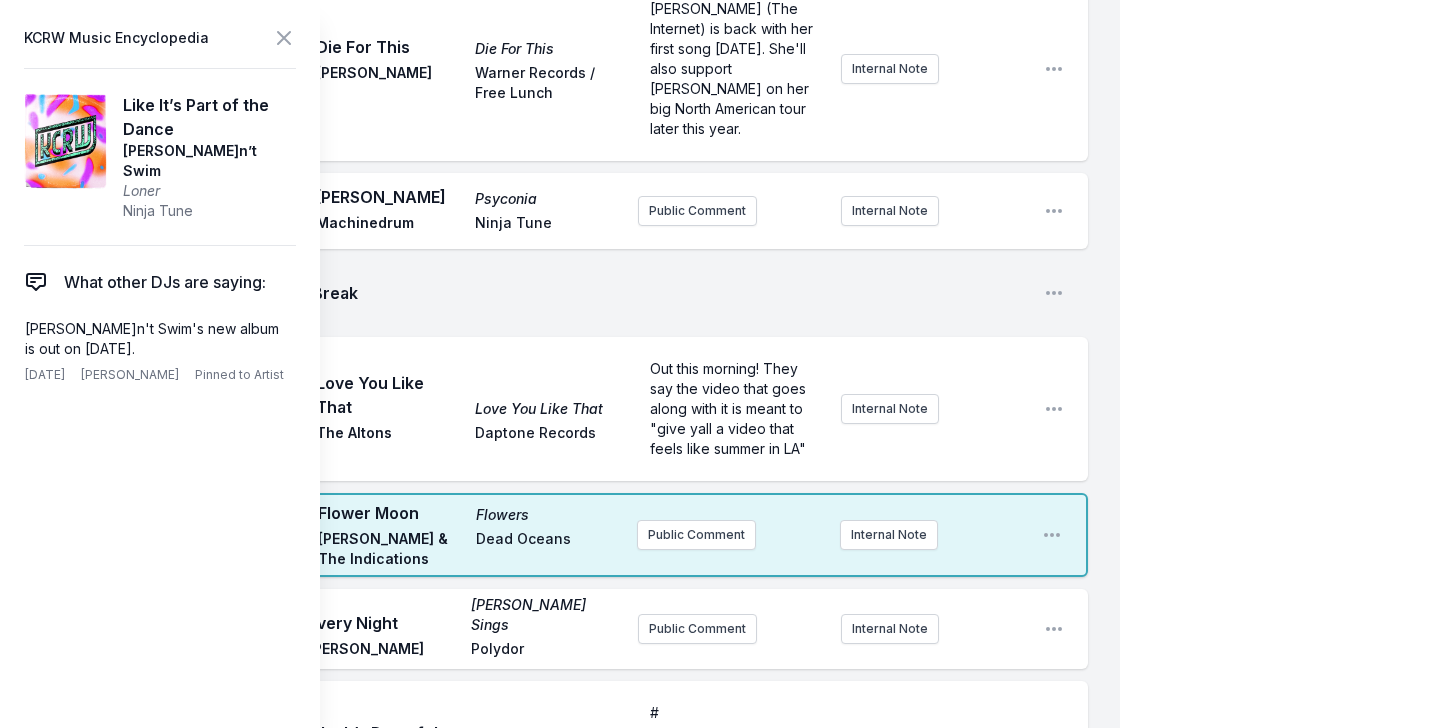 type 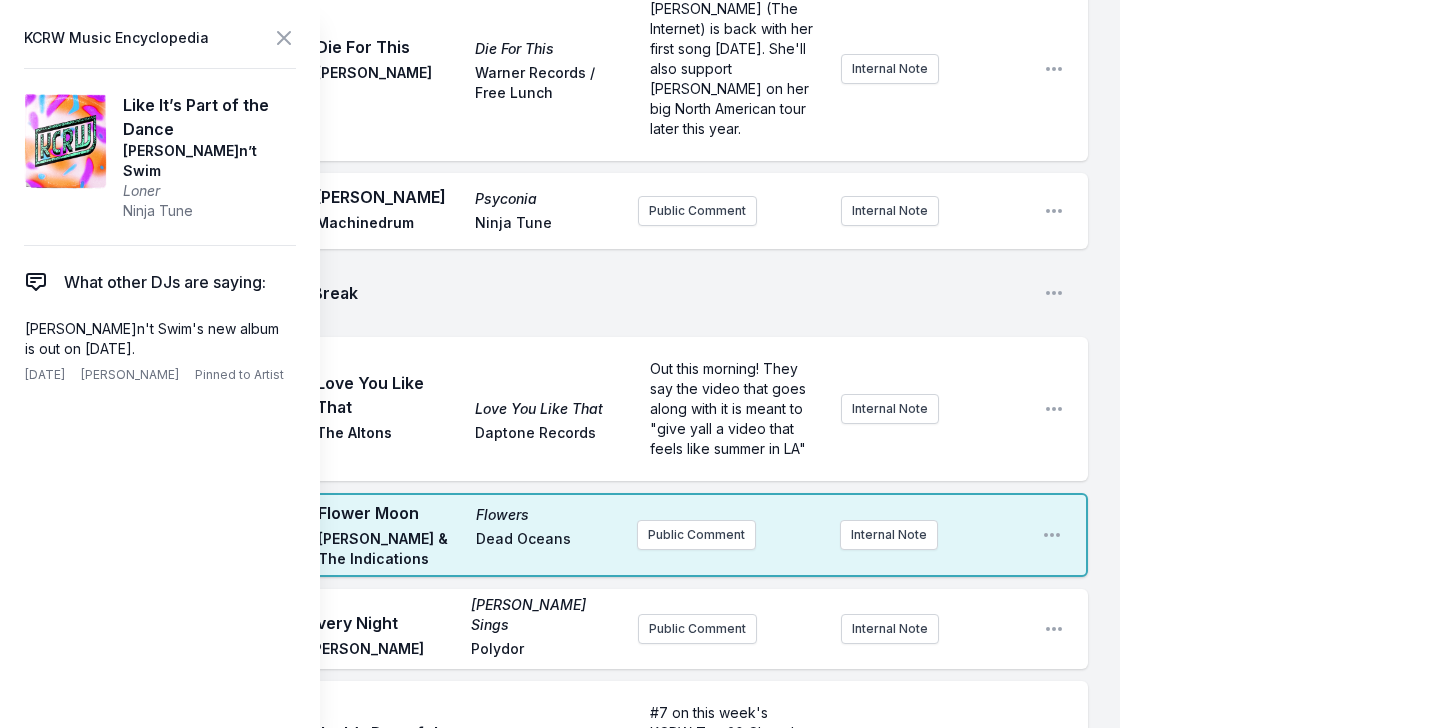 click on "My Playlist KCRW Playlist Directory Reports AC NC User Guide Report Bug Sign out Morning Becomes Eclectic Live Novena Carmel Simulcast [DATE] 9:00 AM - 12:00 PM Edit Open options View Missing Data Some of your tracks are missing record label information. This info helps artists get paid! It needs to be filled out within 24 hours of showtime. 9:04 AM Illegal Hit - Edit Illegal Hit - Edit Yttling Jazz, [PERSON_NAME], [DATE], [DATE] Add record label Public Comment Internal Note Open playlist item options 9:08 AM This Is What You Are Handful of Soul [PERSON_NAME] and the High Five Quintet Schema Records Public Comment Internal Note Open playlist item options 9:13 AM Evolution Euphoric Recall Braids Secret City Records 2023 release from [GEOGRAPHIC_DATA]-based, three-piece band Braids Internal Note Open playlist item options 2023 release from [GEOGRAPHIC_DATA]-based, three-piece band Braids 9:16 AM Black Lion Lane Miss Flower [PERSON_NAME] [GEOGRAPHIC_DATA] Records [GEOGRAPHIC_DATA] Internal Note Open playlist item options Iceland Wool" at bounding box center [720, 270] 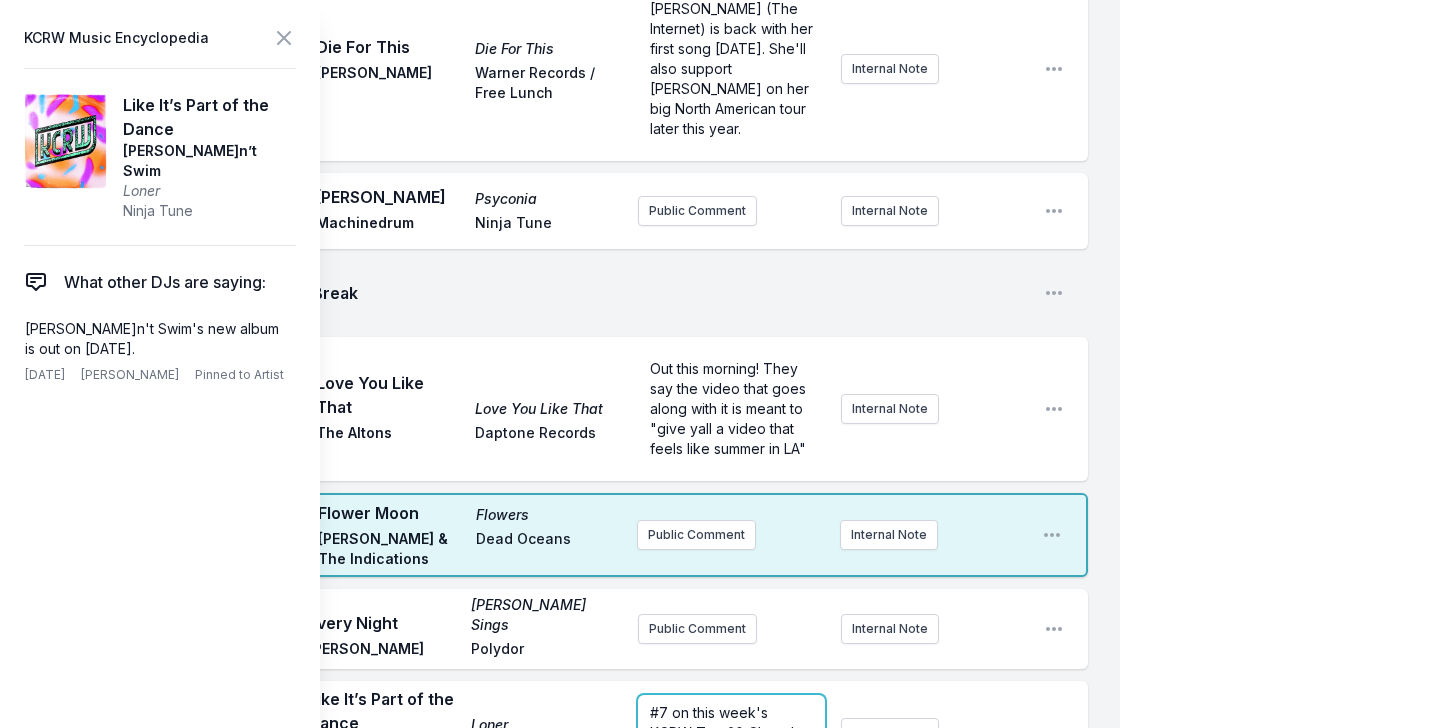 click on "#7 on this week's KCRW Top 30 Chart that just dropepd" at bounding box center [732, 732] 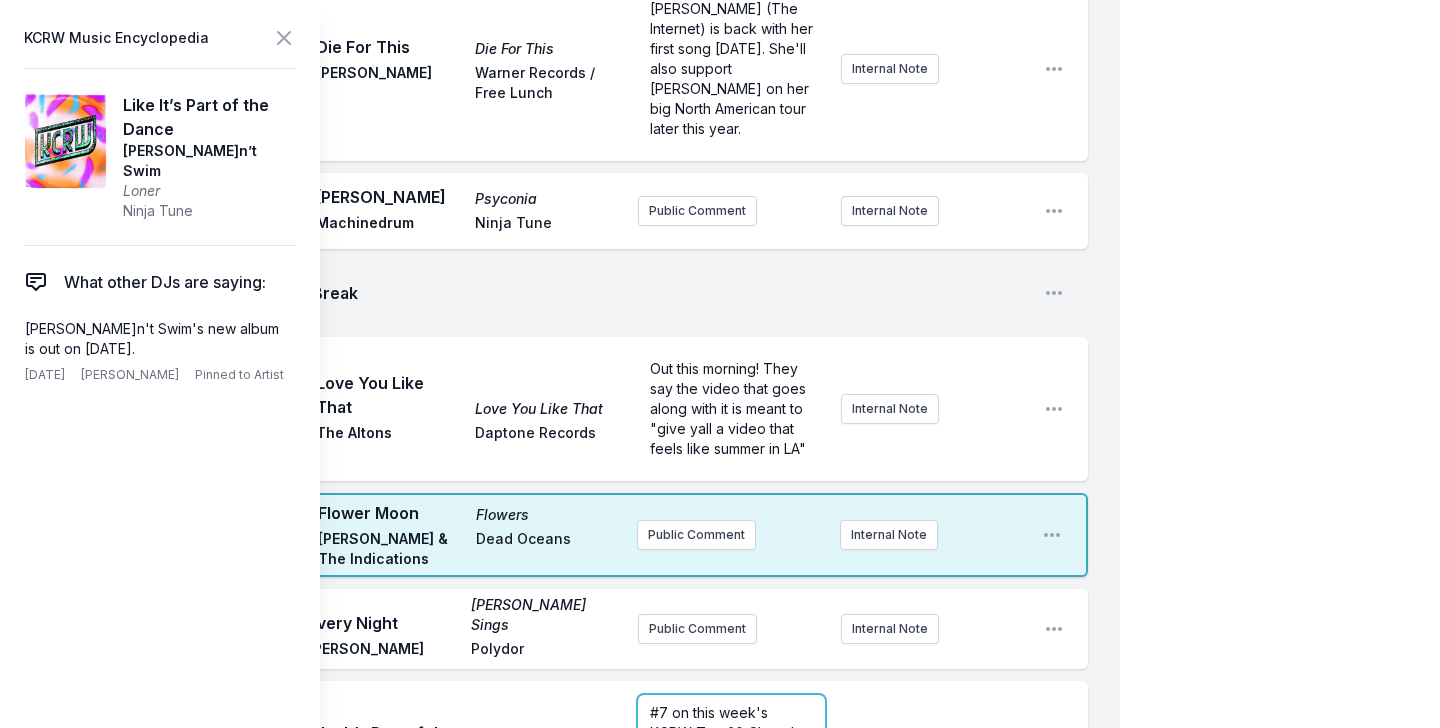 scroll, scrollTop: 1970, scrollLeft: 0, axis: vertical 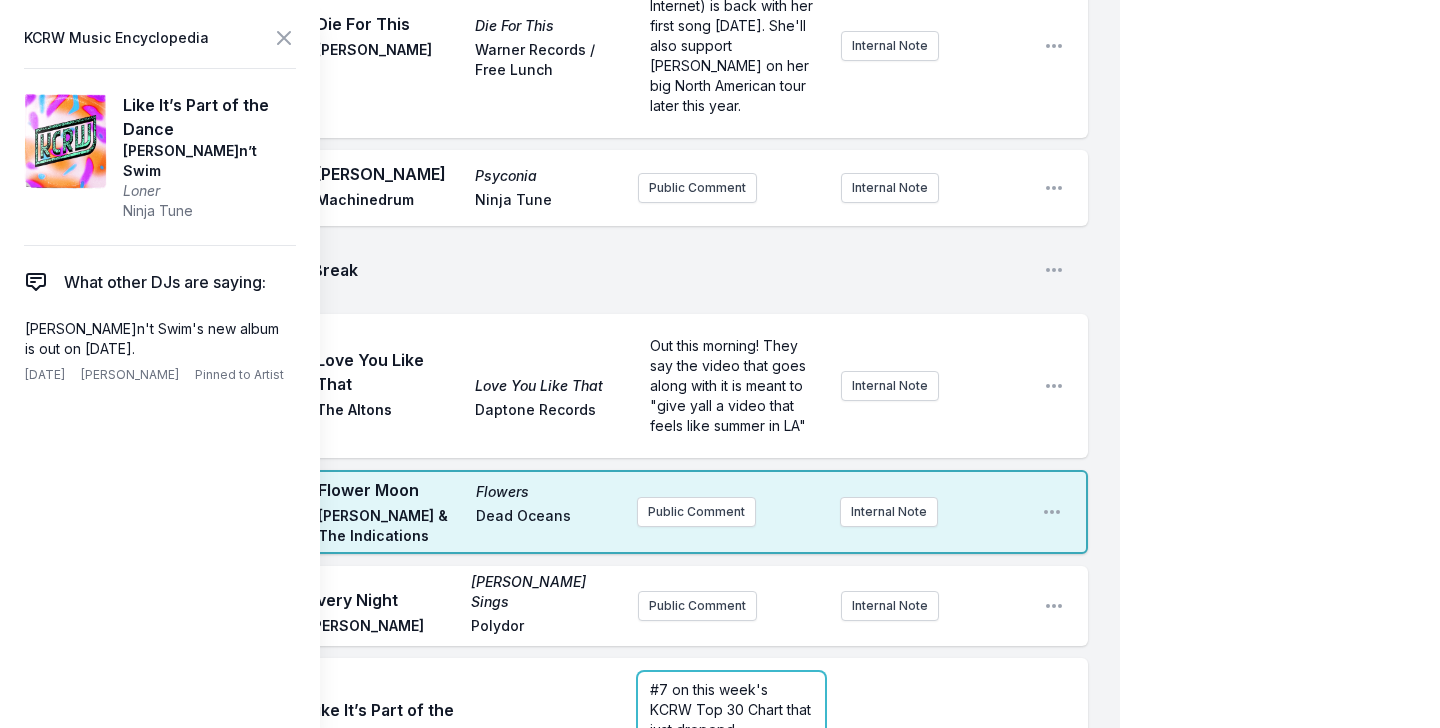 click on "#7 on this week's KCRW Top 30 Chart that just dropepd" at bounding box center (731, 710) 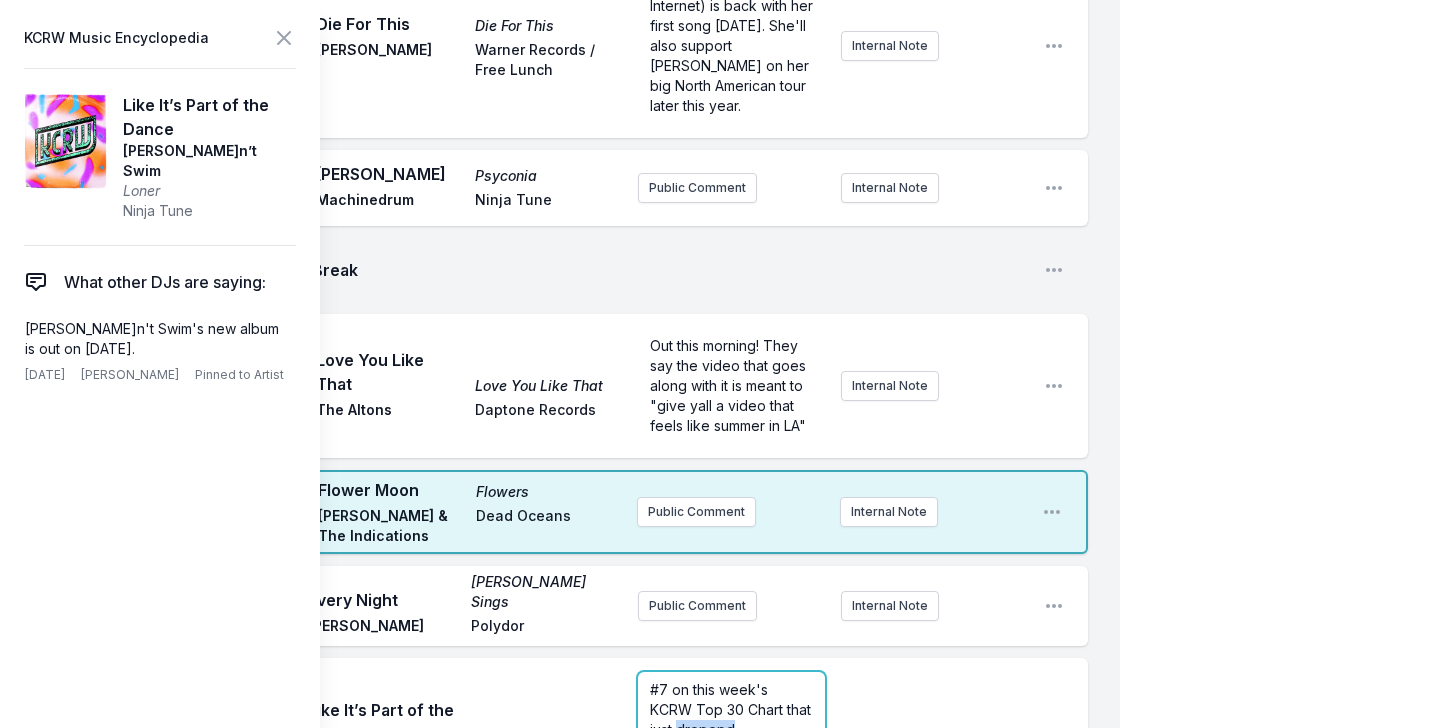 click on "#7 on this week's KCRW Top 30 Chart that just dropepd" at bounding box center [732, 709] 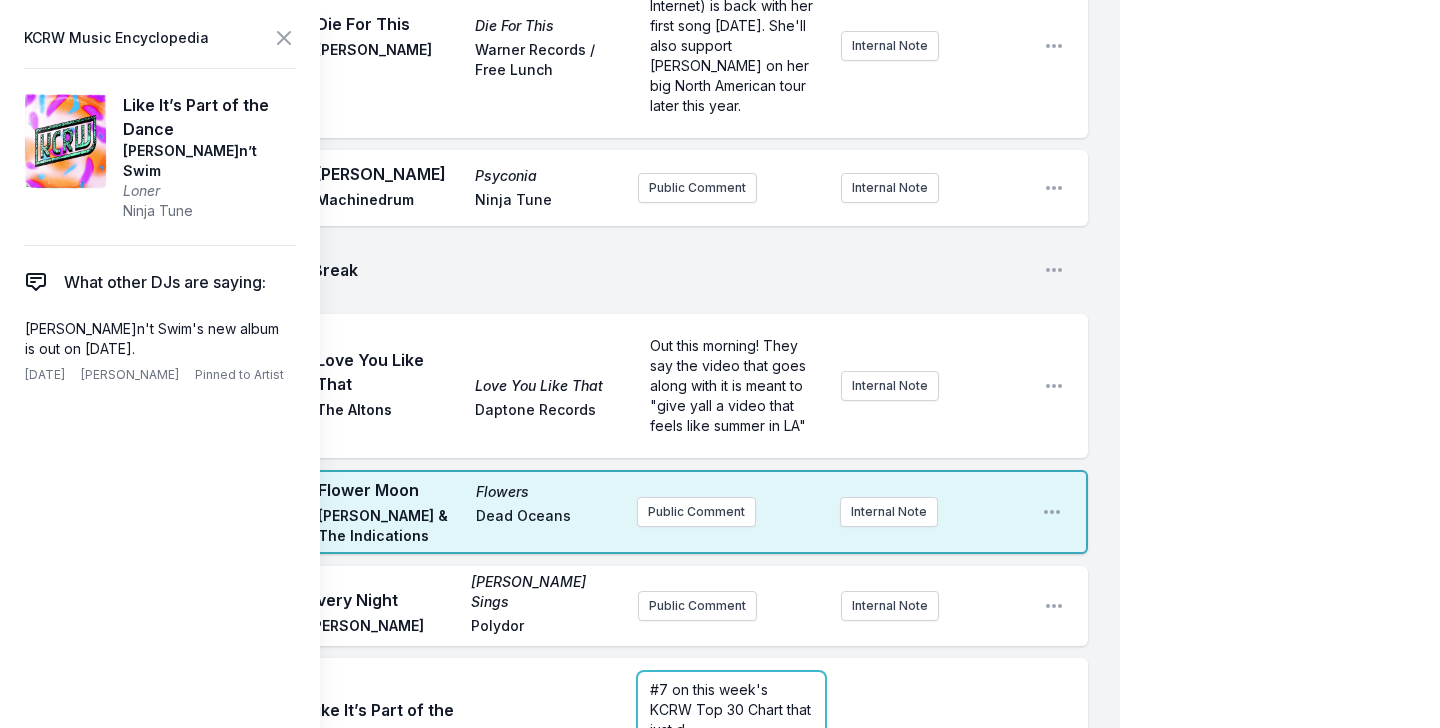 type 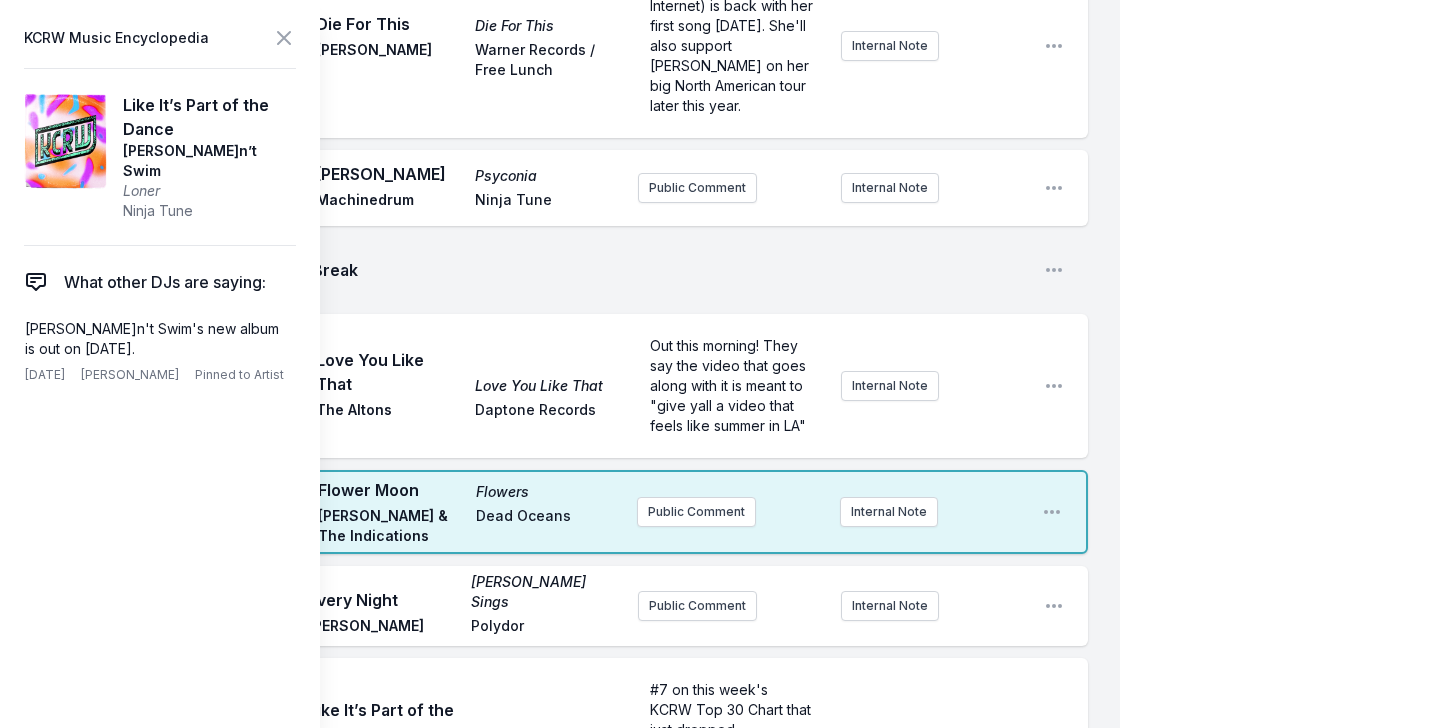 click on "Like It’s Part of the Dance [PERSON_NAME] Can’t Swim Ninja Tune" at bounding box center [465, 744] 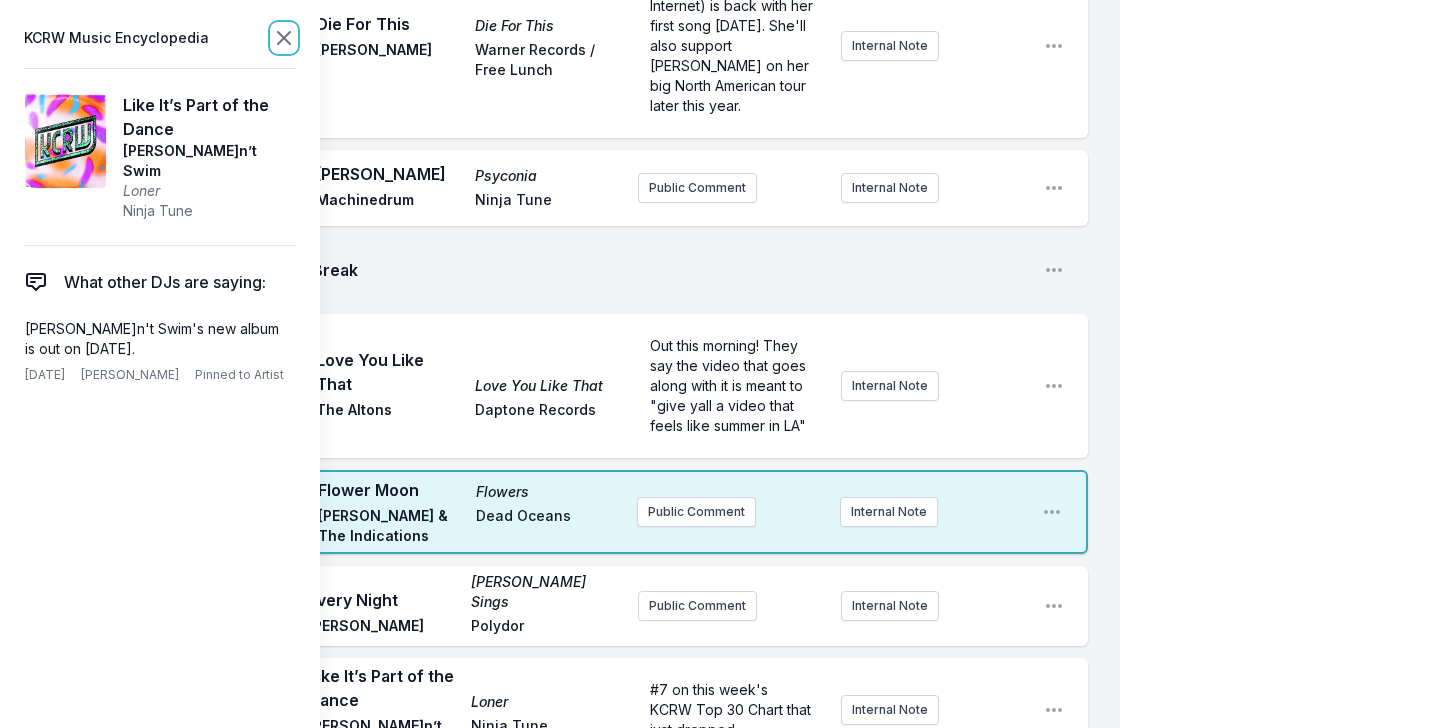 click 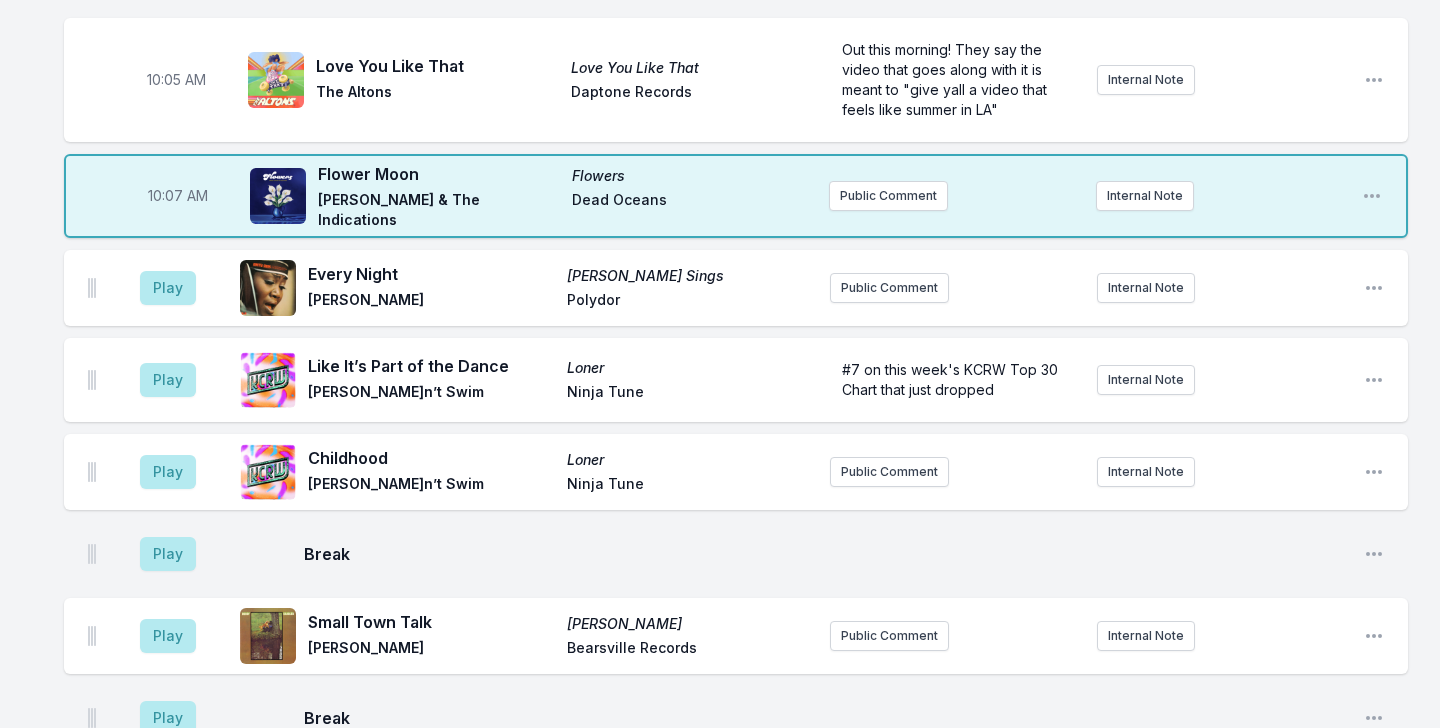 scroll, scrollTop: 1979, scrollLeft: 0, axis: vertical 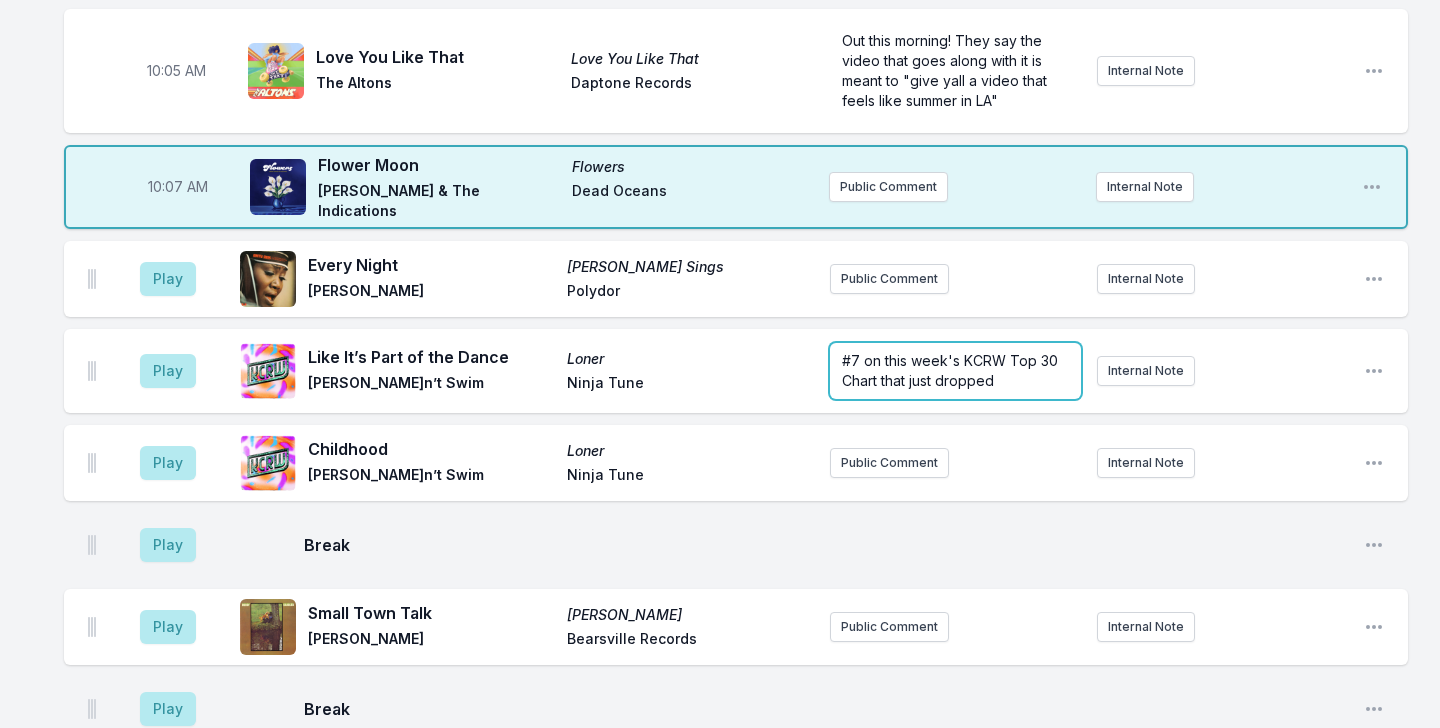click on "#7 on this week's KCRW Top 30 Chart that just dropped" at bounding box center [952, 370] 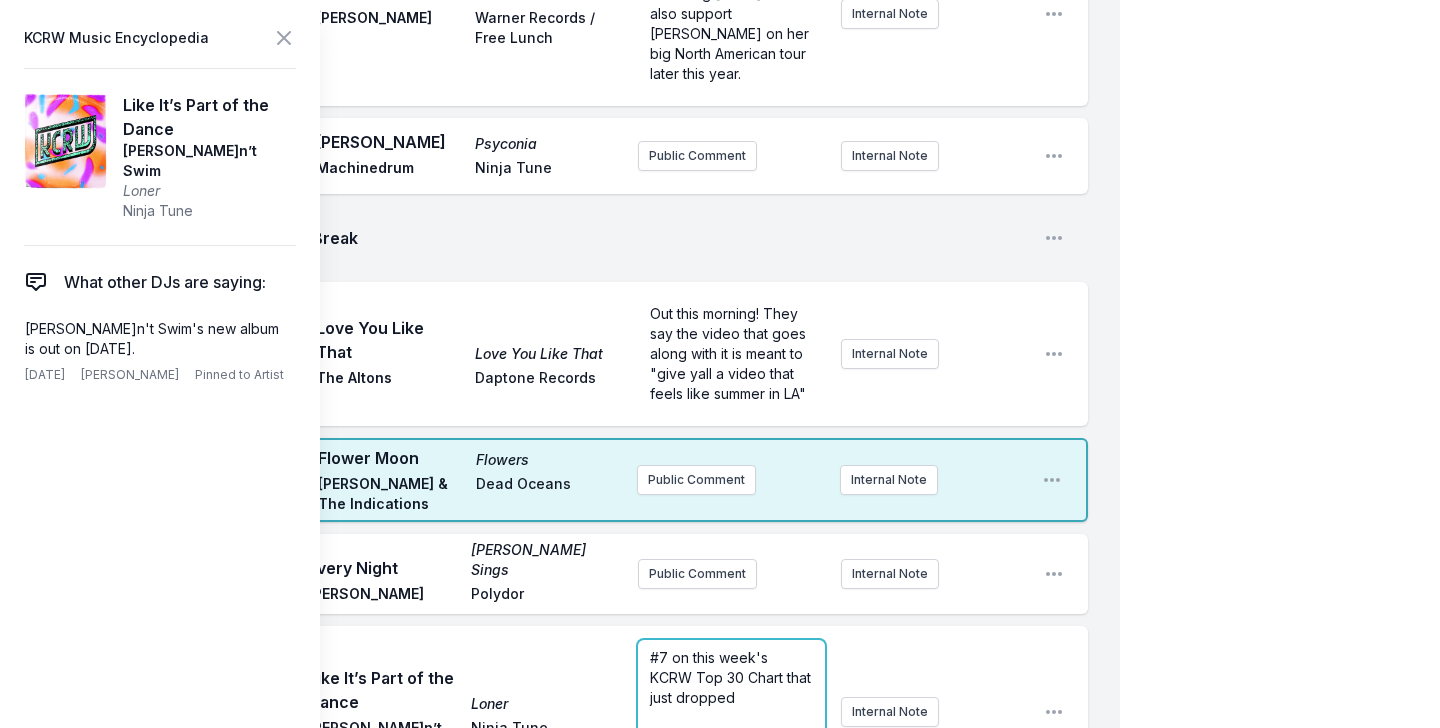 scroll, scrollTop: 2005, scrollLeft: 0, axis: vertical 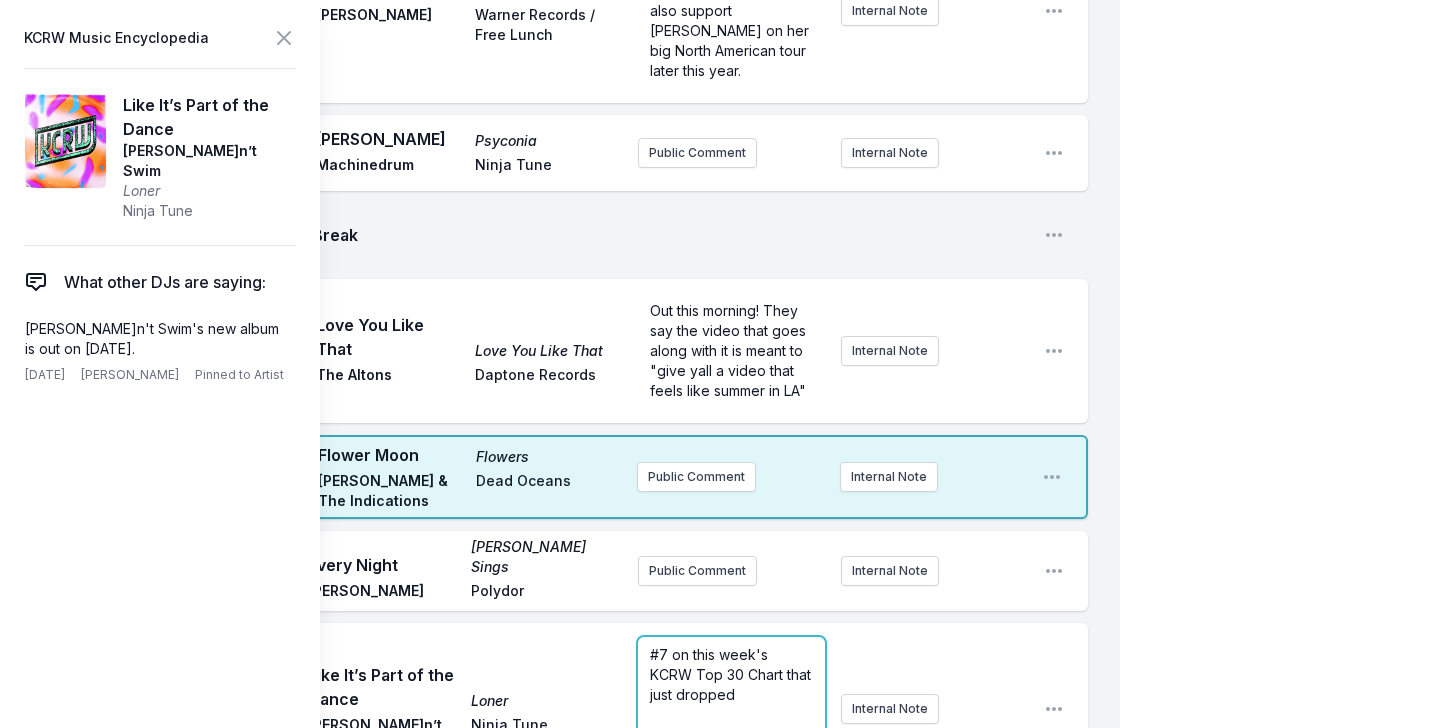 click on "#7 on this week's KCRW Top 30 Chart that just dropped" at bounding box center [731, 675] 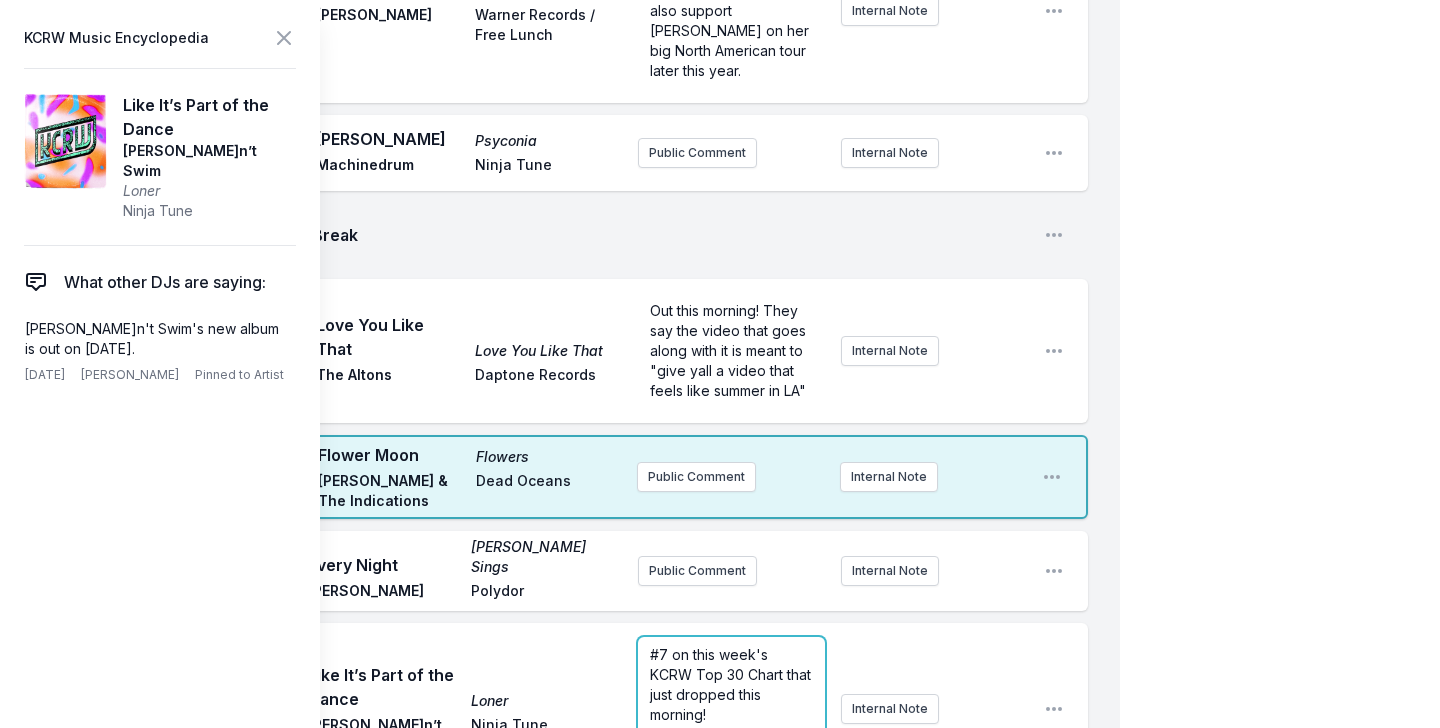 click on "#7 on this week's KCRW Top 30 Chart that just dropped this morning!" at bounding box center [731, 685] 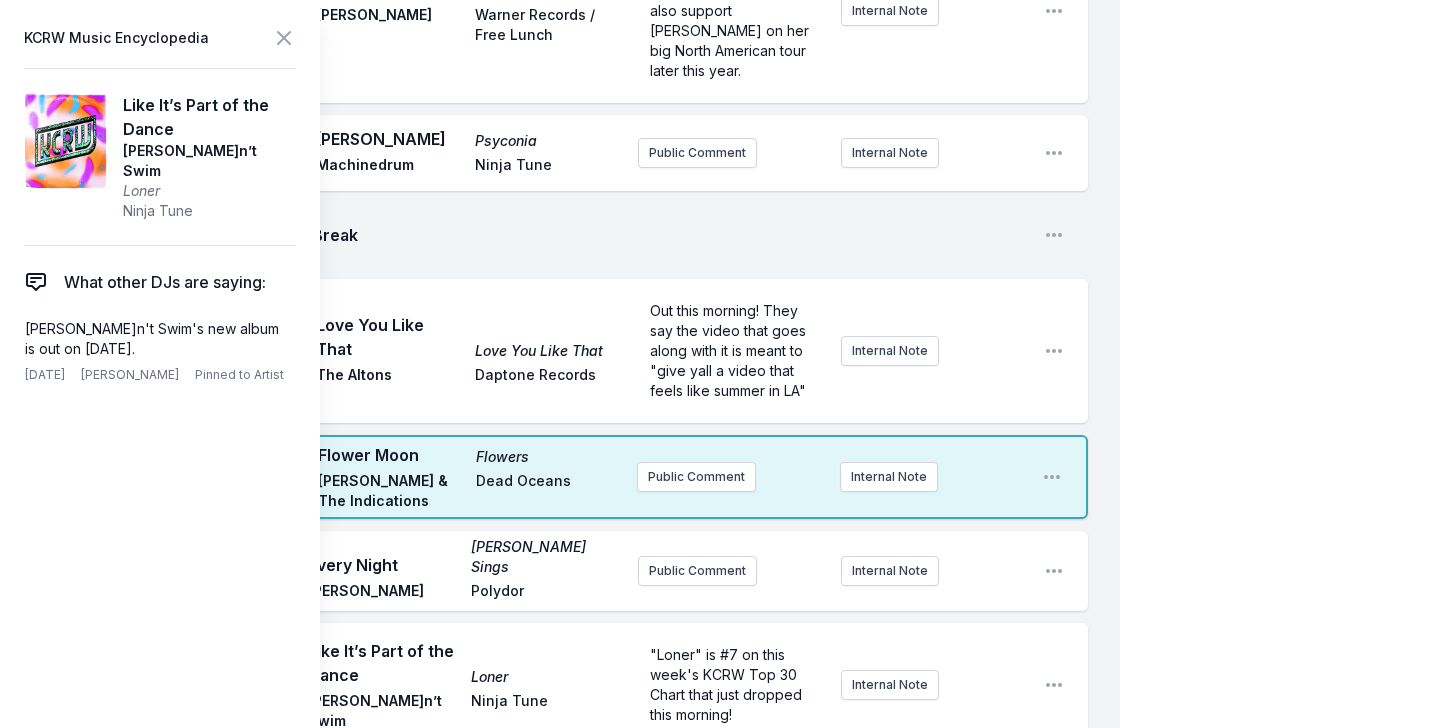 click on "Play Like It’s Part of the Dance [PERSON_NAME] Can’t Swim Ninja Tune "Loner" is #7 on this week's KCRW Top 30 Chart that just dropped this morning!  Internal Note Open playlist item options" at bounding box center (576, 685) 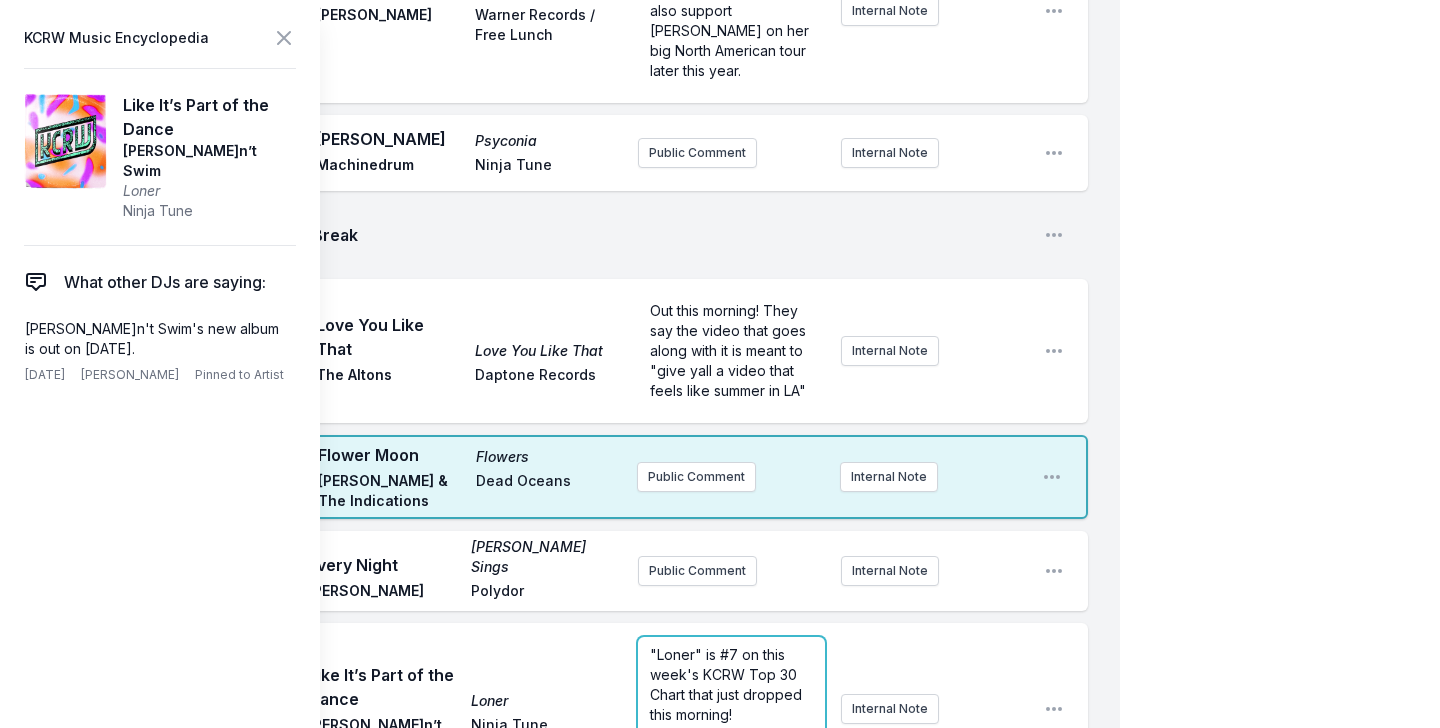 click on ""Loner" is #7 on this week's KCRW Top 30 Chart that just dropped this morning!" at bounding box center [728, 684] 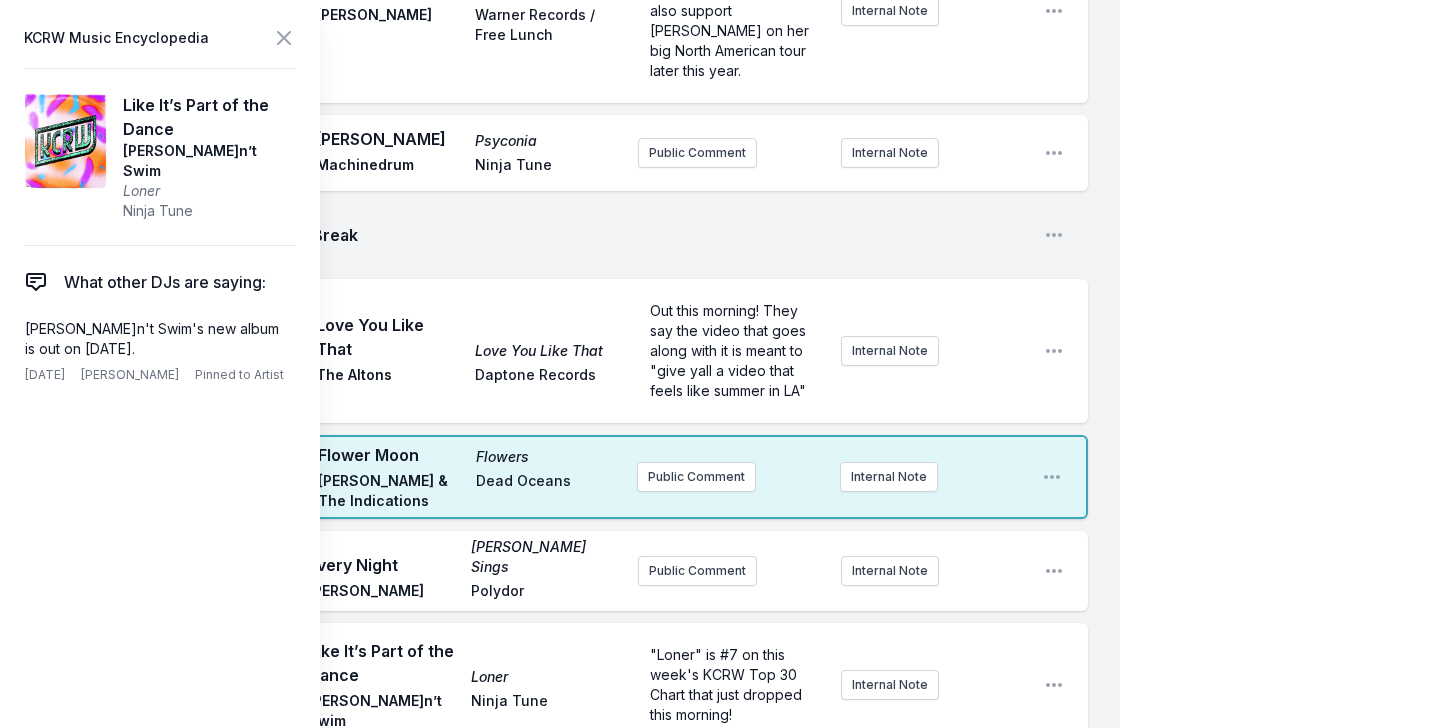 click on "Play Like It’s Part of the Dance [PERSON_NAME] Can’t Swim Ninja Tune "Loner" is #7 on this week's KCRW Top 30 Chart that just dropped this morning!  Internal Note Open playlist item options" at bounding box center (576, 685) 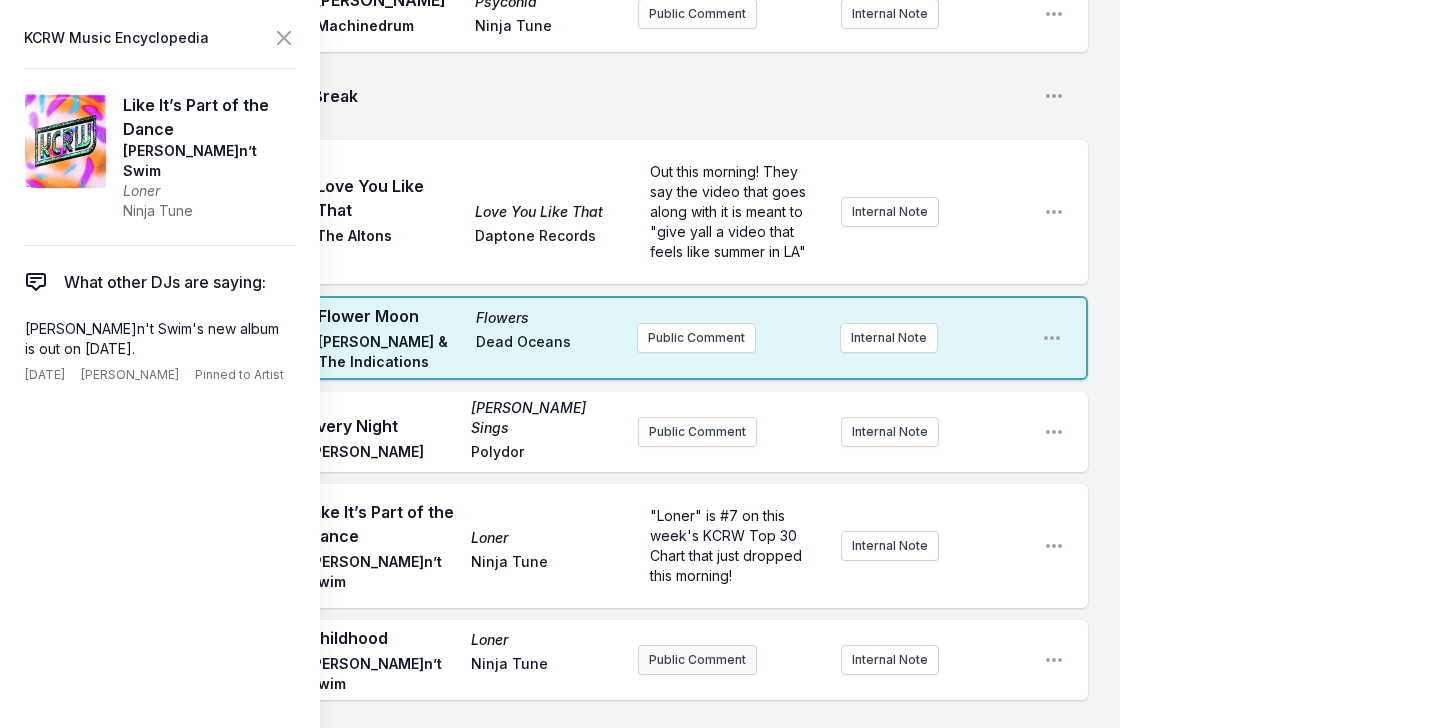 scroll, scrollTop: 2145, scrollLeft: 0, axis: vertical 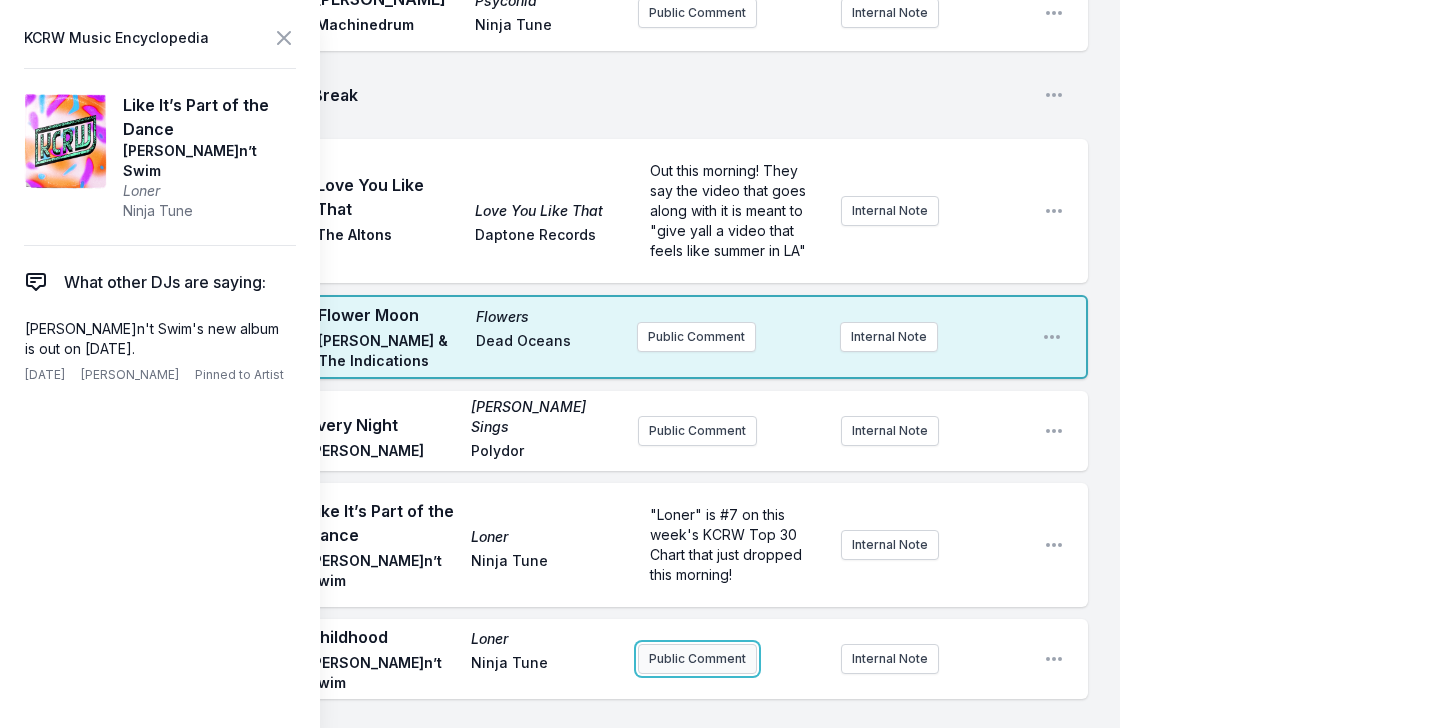 click on "Public Comment" at bounding box center [697, 659] 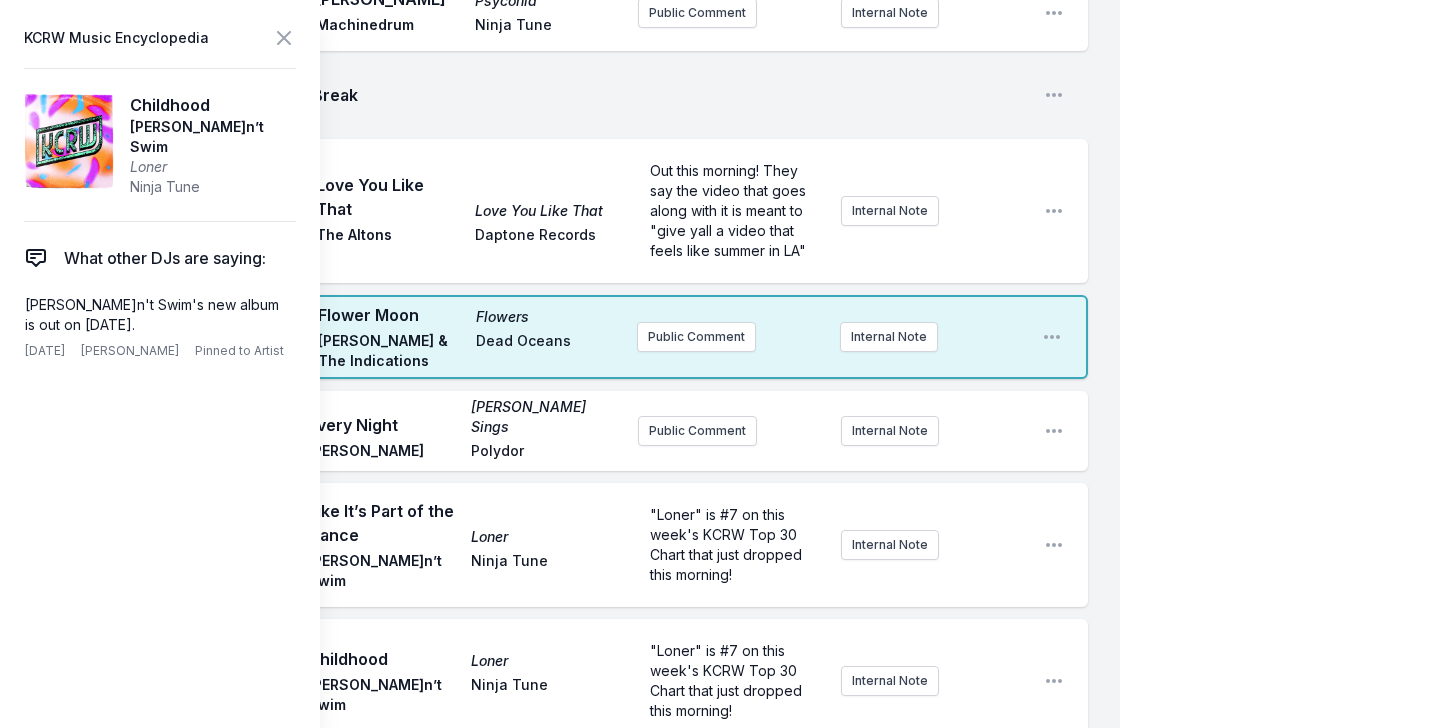 click on "Loner" at bounding box center [546, 537] 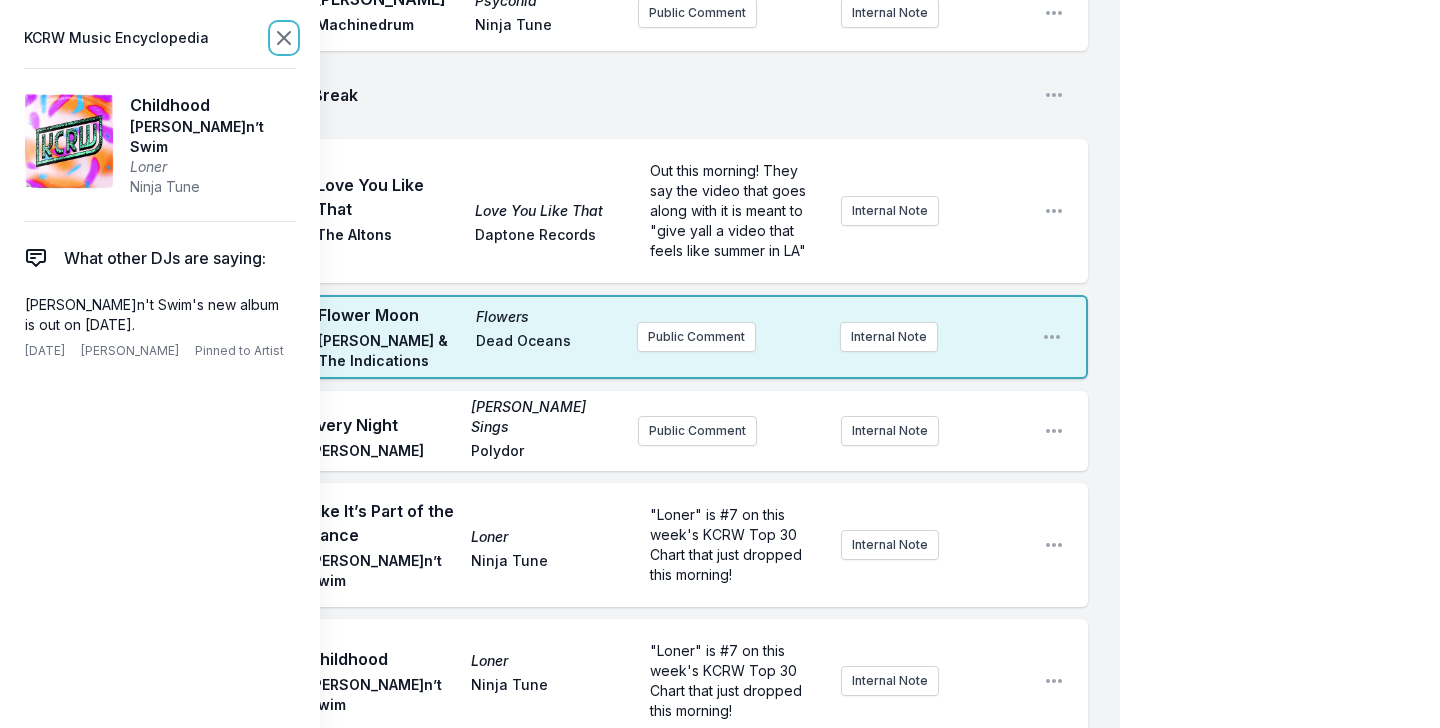 click 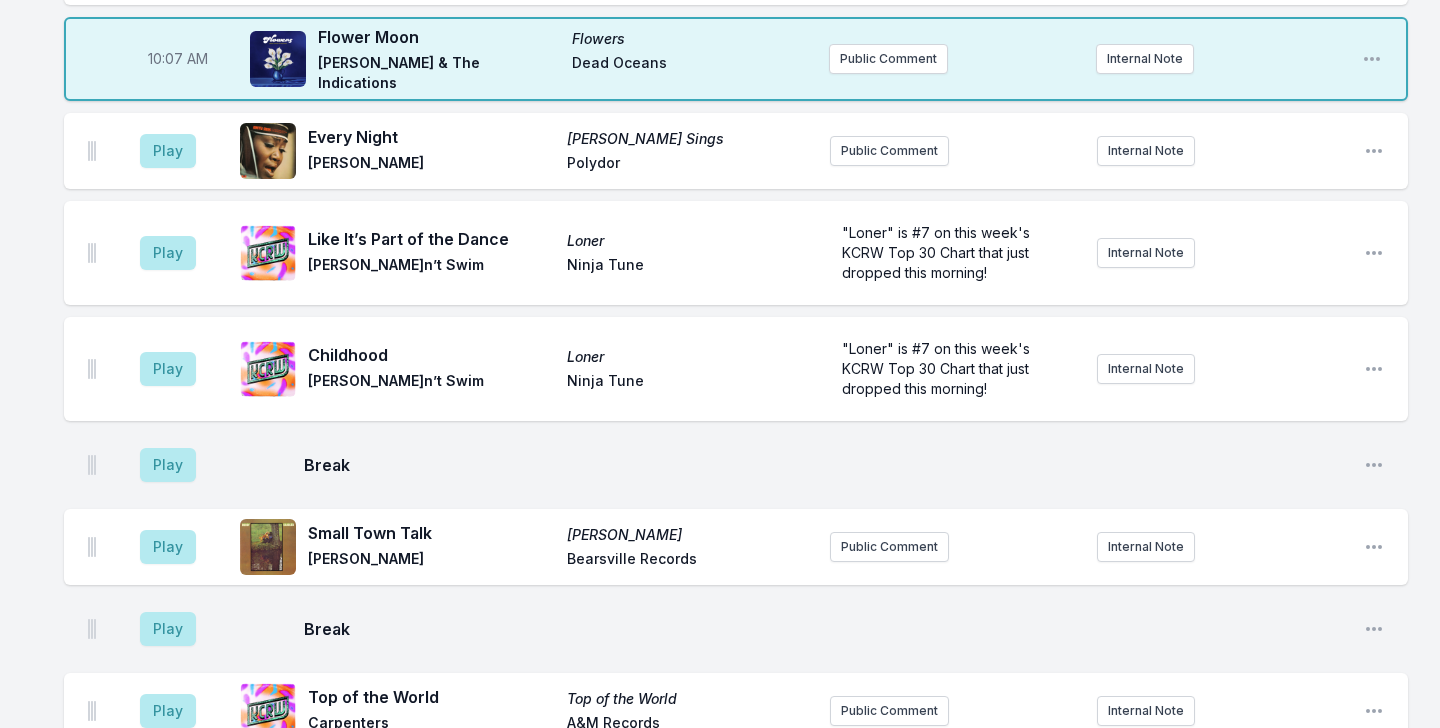 scroll, scrollTop: 2106, scrollLeft: 0, axis: vertical 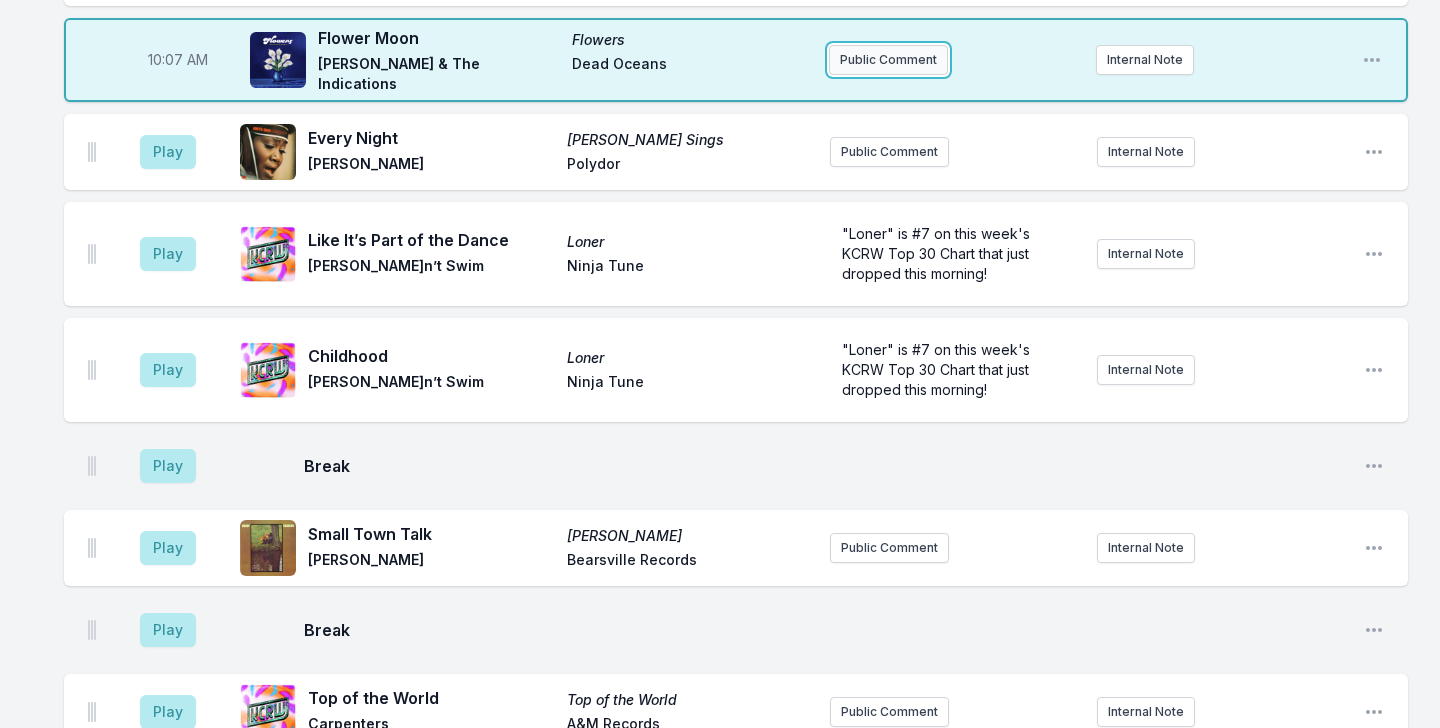 click on "Public Comment" at bounding box center [888, 60] 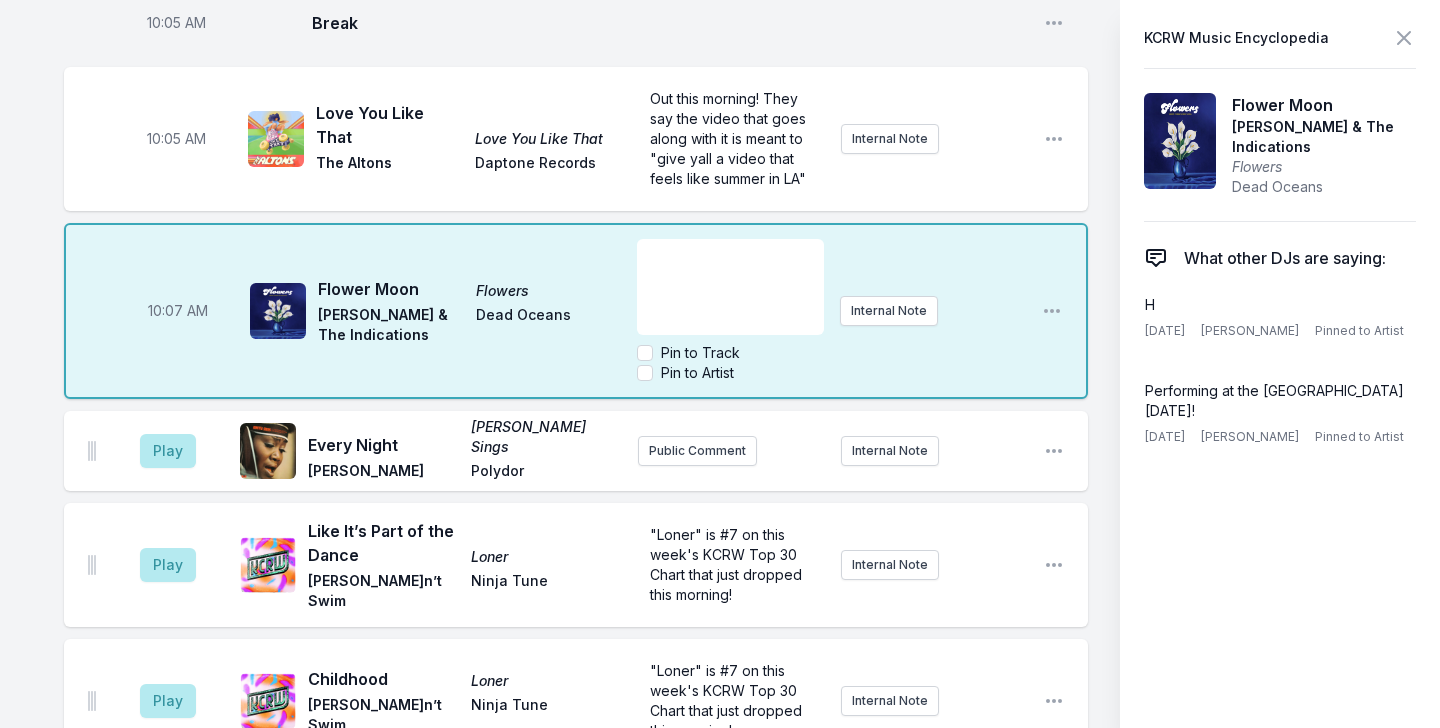 scroll, scrollTop: 2220, scrollLeft: 0, axis: vertical 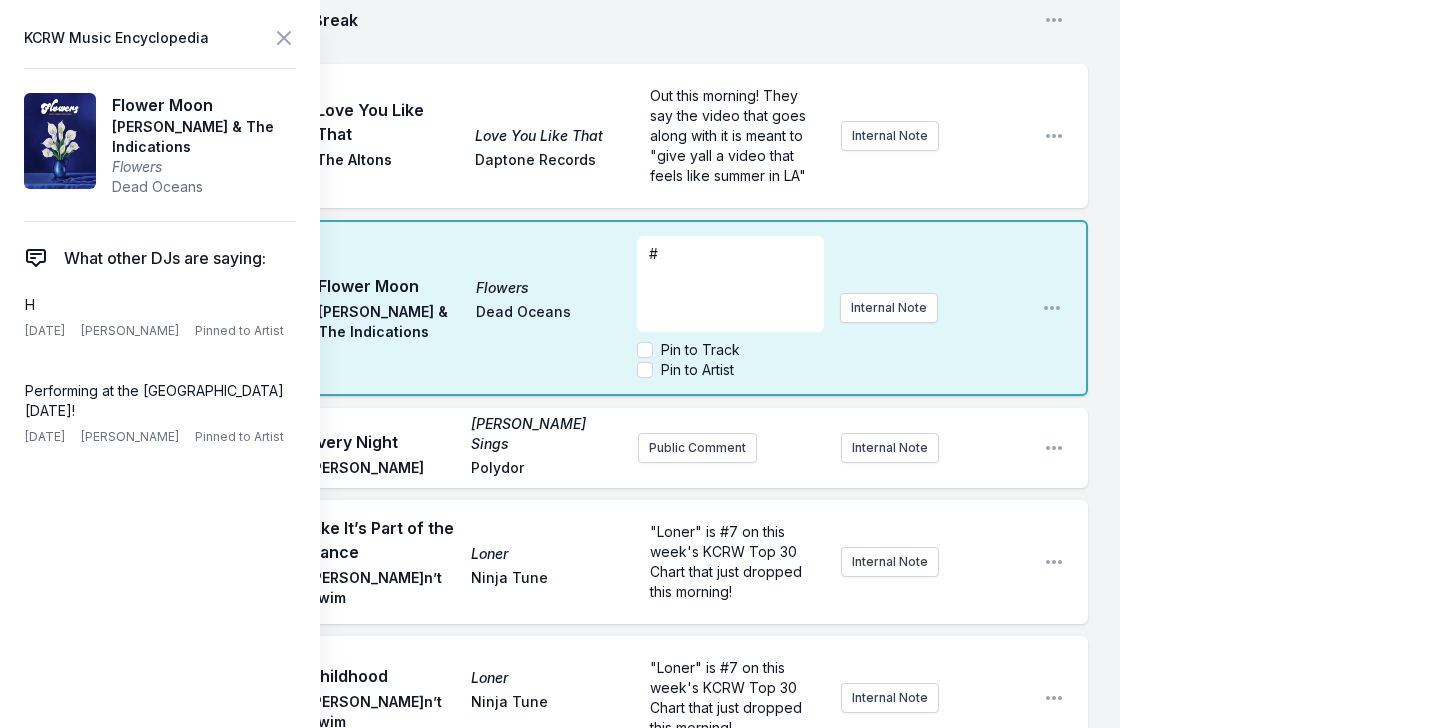 type 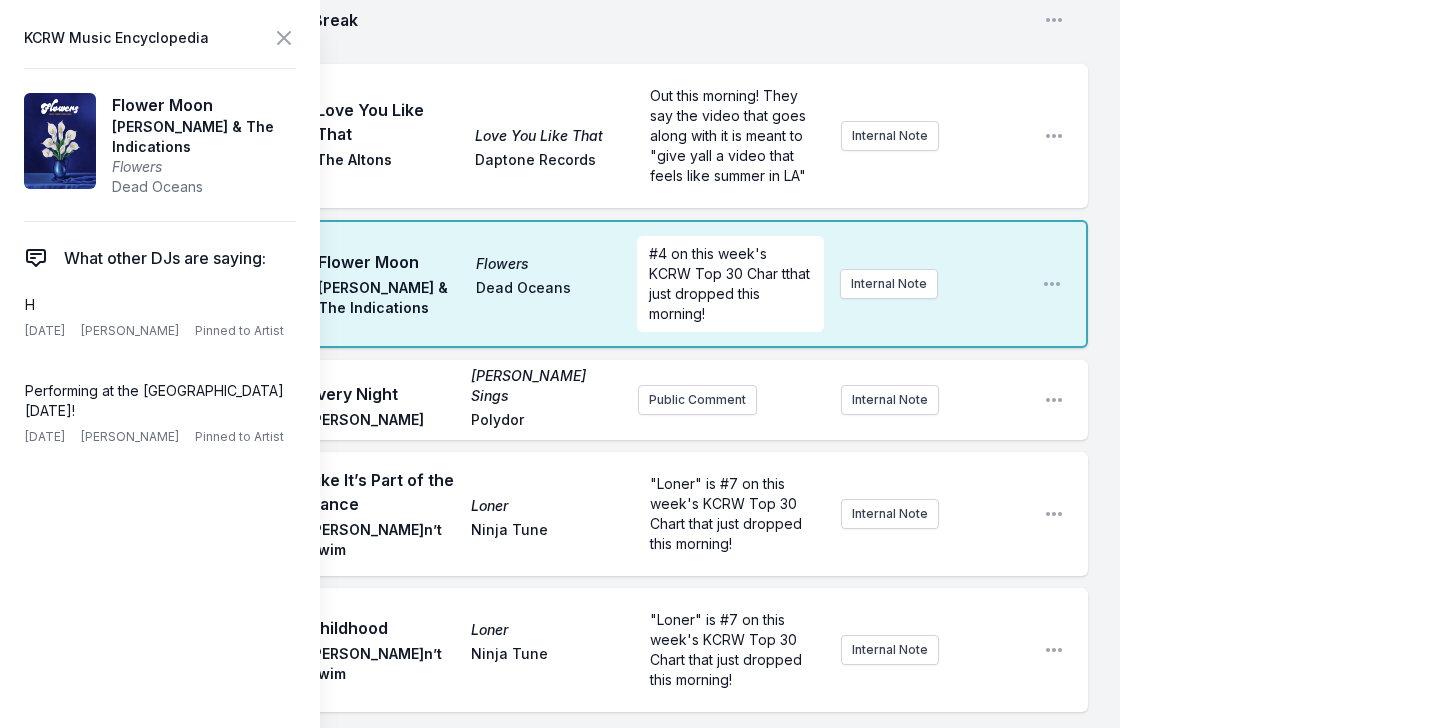 click on "Missing Data Some of your tracks are missing record label information. This info helps artists get paid! It needs to be filled out within 24 hours of showtime. 9:04 AM Illegal Hit - Edit Illegal Hit - Edit Yttling Jazz, [PERSON_NAME], [DATE], [DATE] Add record label Public Comment Internal Note Open playlist item options 9:08 AM This Is What You Are Handful of Soul [PERSON_NAME] and the High Five Quintet Schema Records Public Comment Internal Note Open playlist item options 9:13 AM Evolution Euphoric Recall Braids Secret City Records 2023 release from [GEOGRAPHIC_DATA]-based, three-piece band Braids Internal Note Open playlist item options 2023 release from [GEOGRAPHIC_DATA]-based, three-piece band Braids 9:16 AM Black Lion Lane Miss Flower [PERSON_NAME] [GEOGRAPHIC_DATA] Records [GEOGRAPHIC_DATA] Internal Note Open playlist item options Iceland 9:19 AM Softest Touch [MEDICAL_DATA] Cousin Kula Rhythm Section International Bristol Internal Note Open playlist item options Bristol 9:23 AM If They Left Us Alone Now Wool Wool ABC Records 1969 1969" at bounding box center (560, 161) 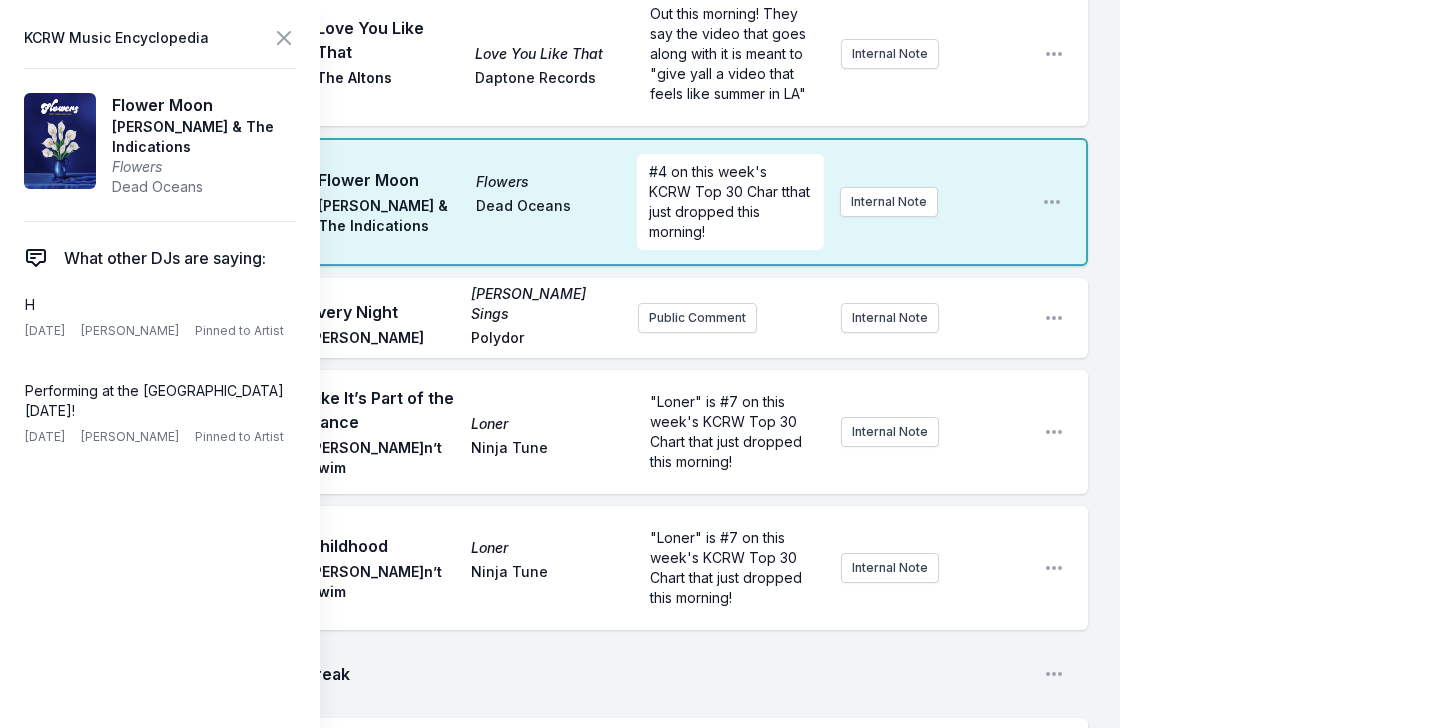 scroll, scrollTop: 2303, scrollLeft: 0, axis: vertical 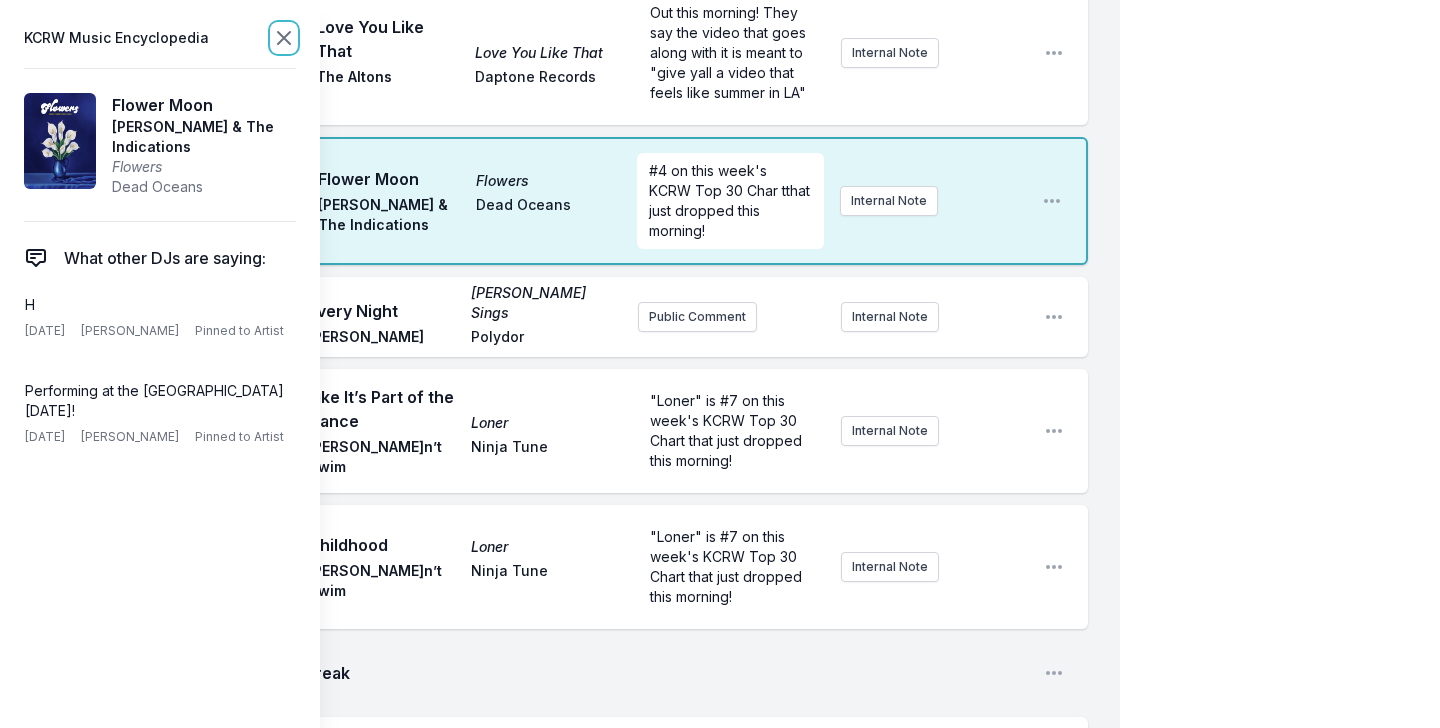 click 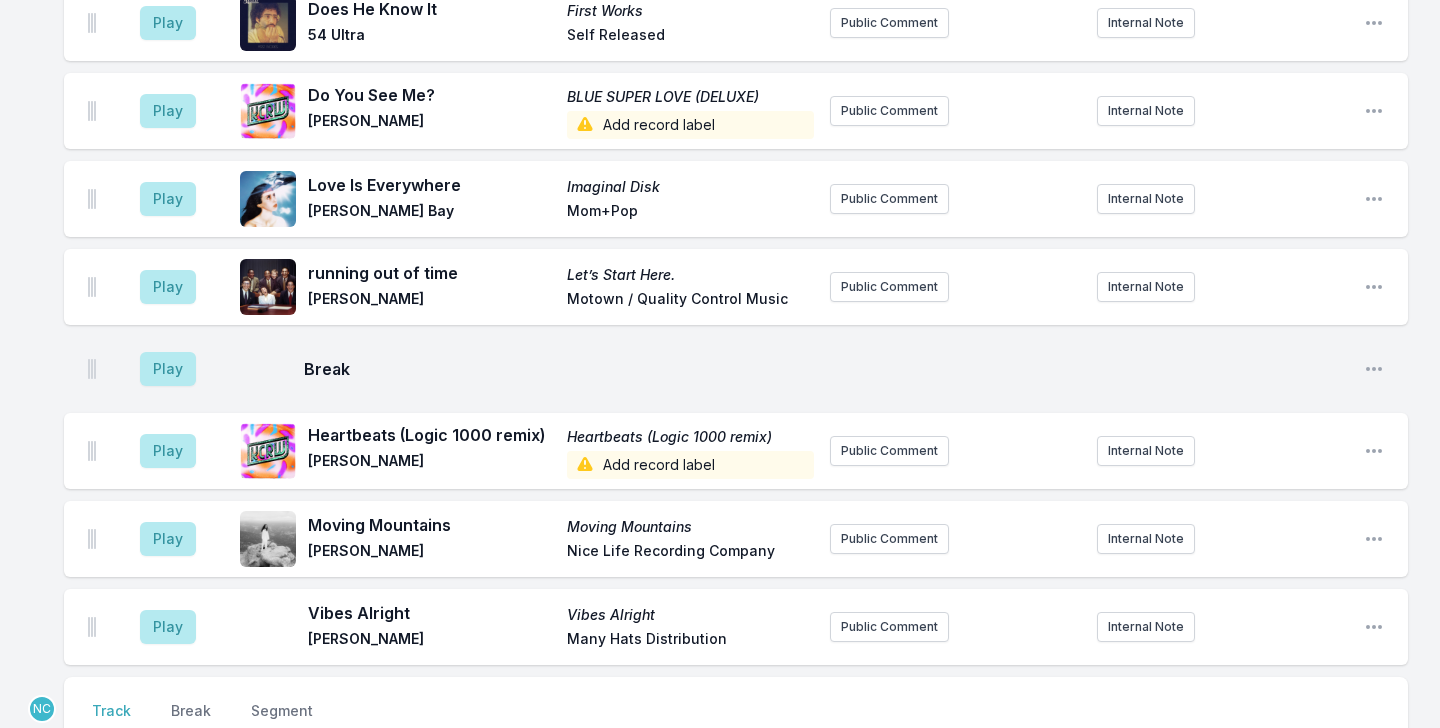 scroll, scrollTop: 3117, scrollLeft: 0, axis: vertical 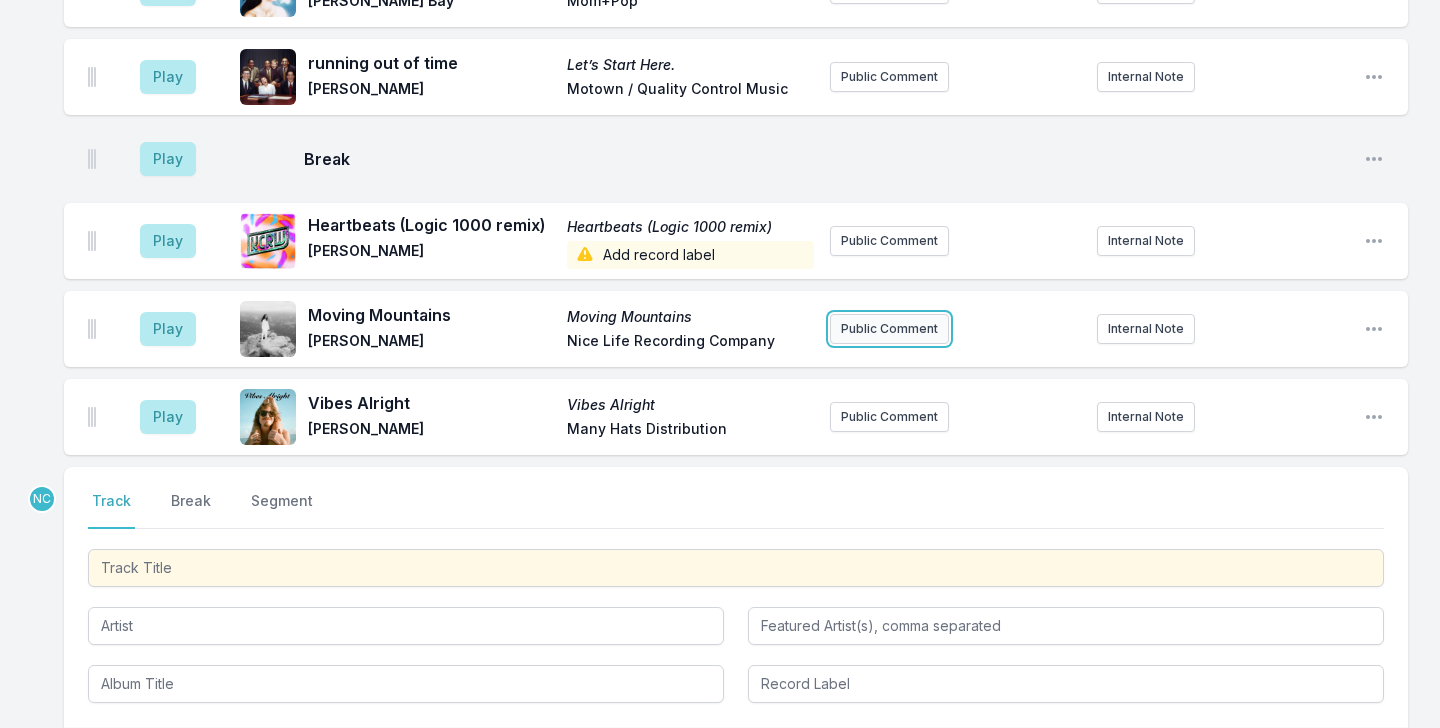 click on "Public Comment" at bounding box center (889, 329) 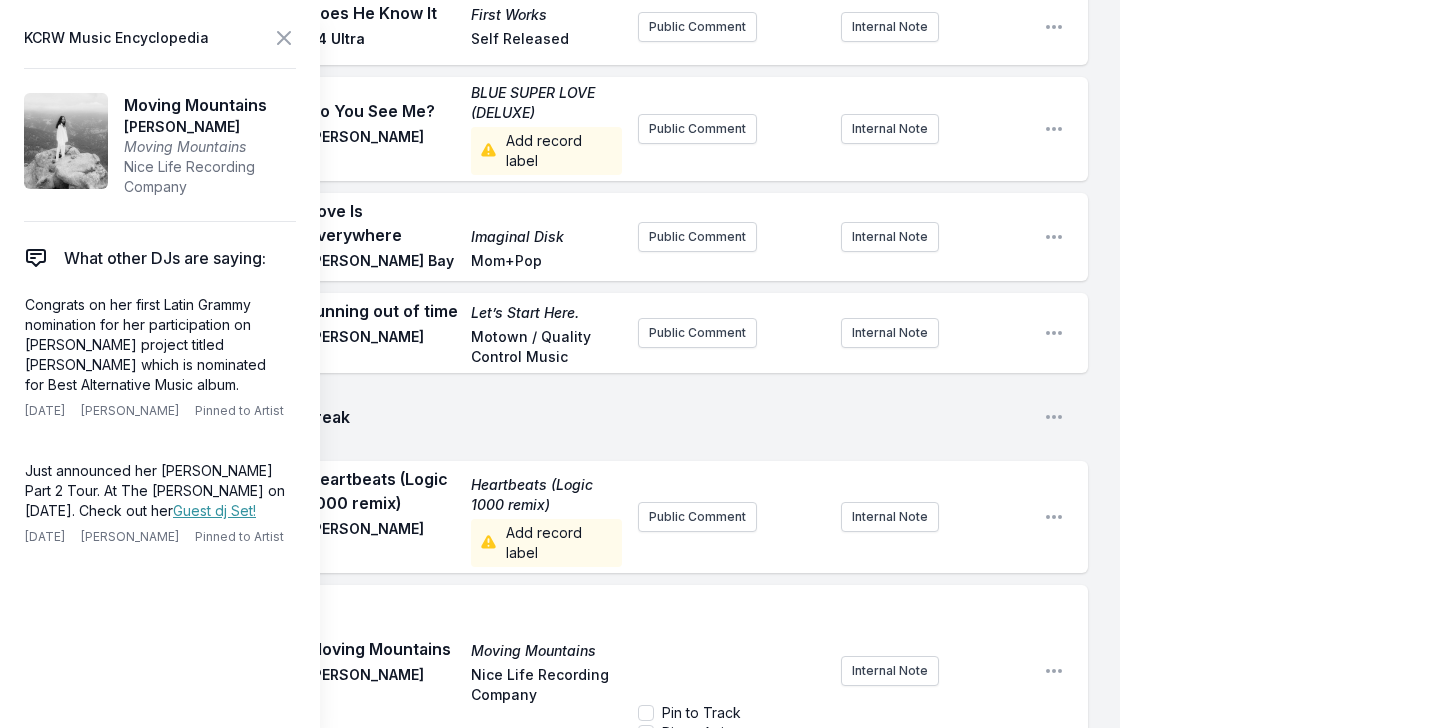 scroll, scrollTop: 3288, scrollLeft: 0, axis: vertical 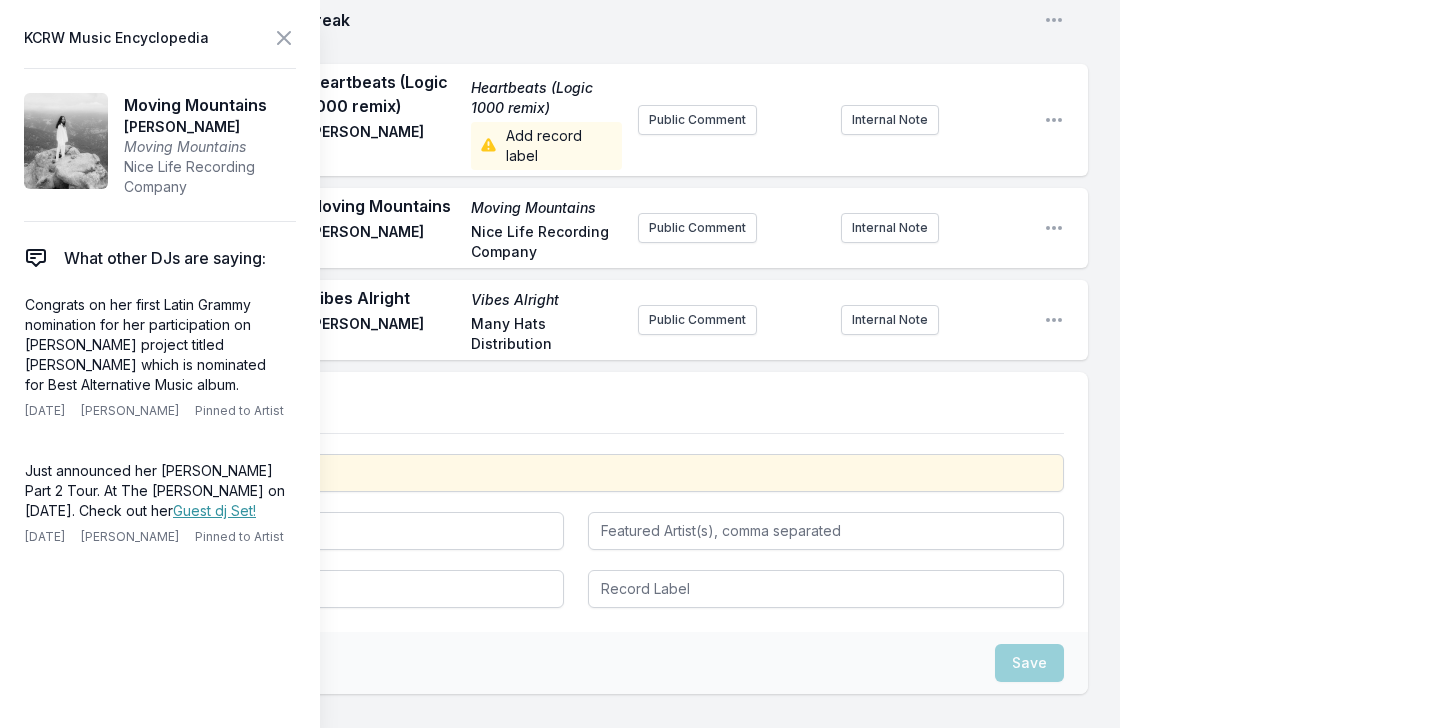 click on "Play Moving Mountains Moving Mountains Ambar Lucid Nice Life Recording Company Public Comment Internal Note Open playlist item options" at bounding box center [576, 228] 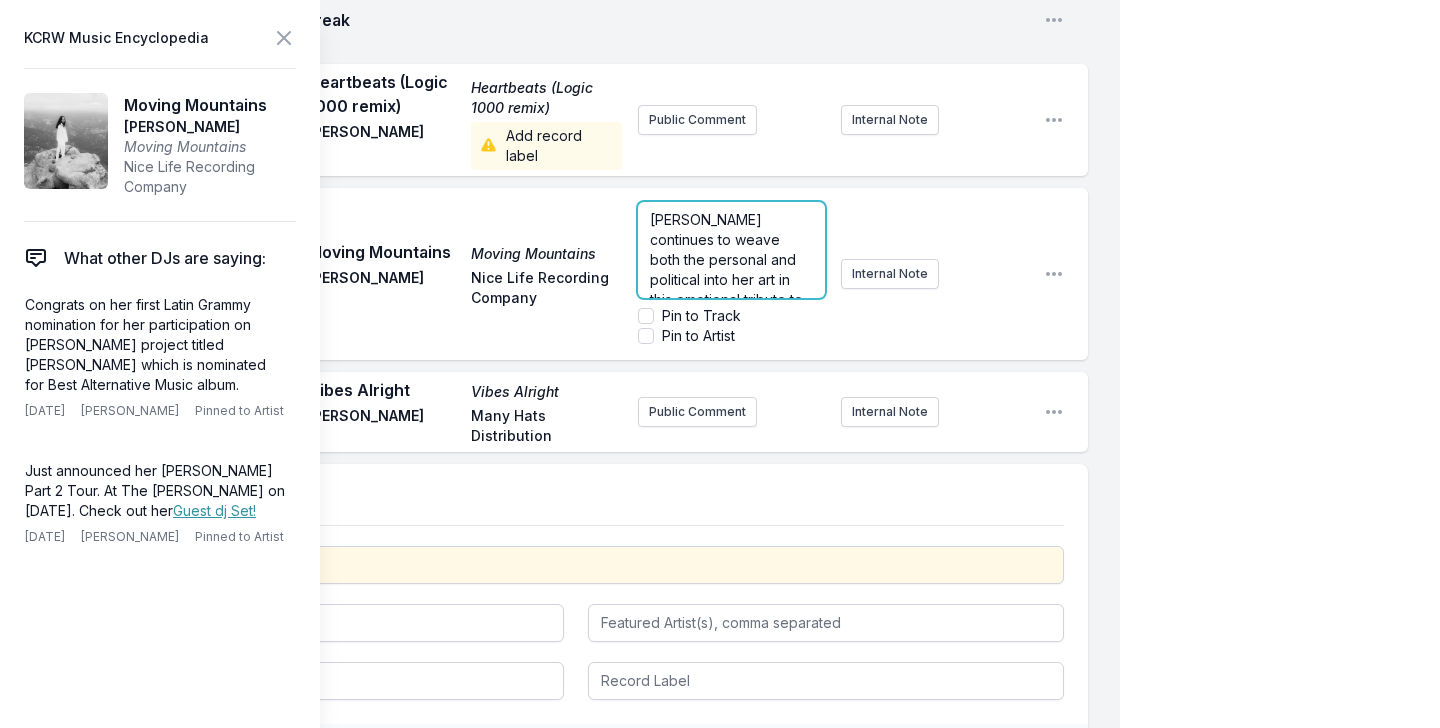 scroll, scrollTop: 3508, scrollLeft: 0, axis: vertical 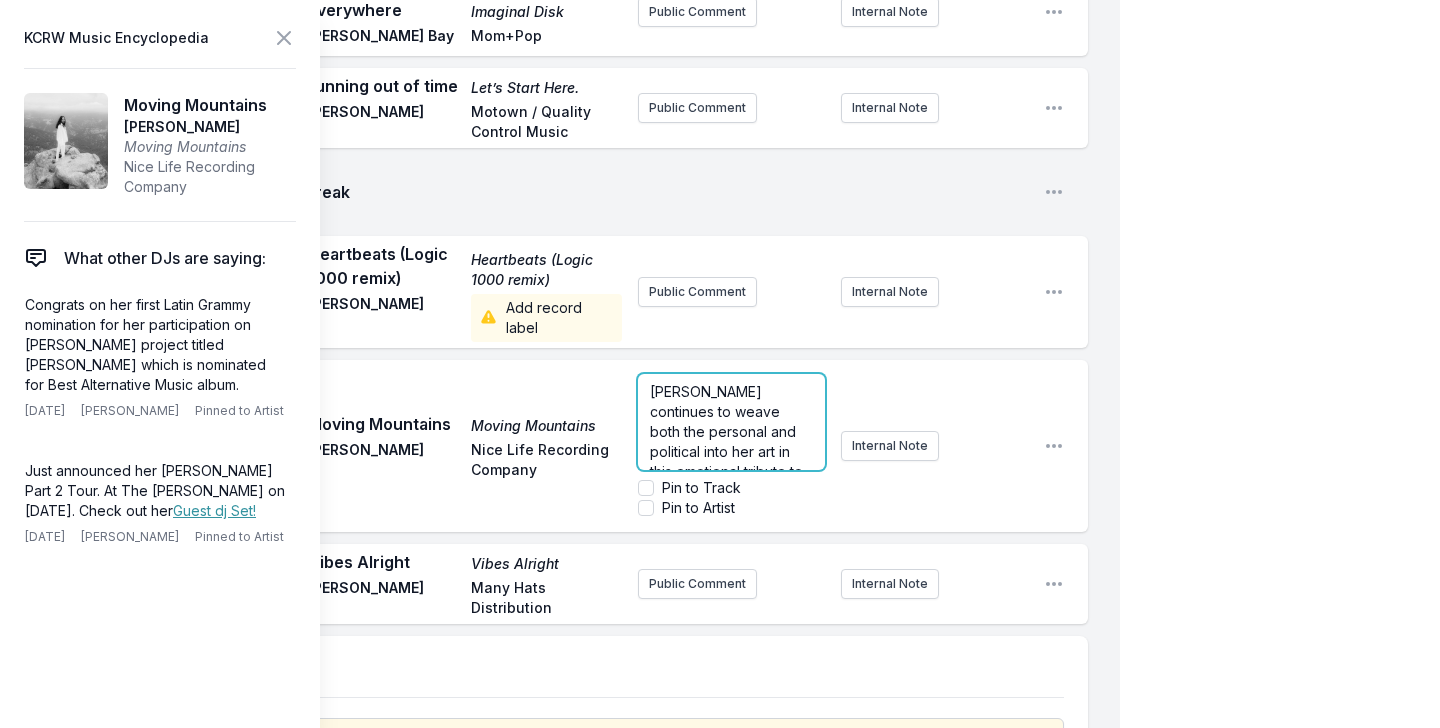 click on "[PERSON_NAME] continues to weave both the personal and political into her art in this emotional tribute to those who have been taken, disappeared, or deported in the U.S. The song also serves as a deeply personal reflection on [PERSON_NAME]’s own life-altering experience of her father’s deportation when she was a young girl." at bounding box center (731, 422) 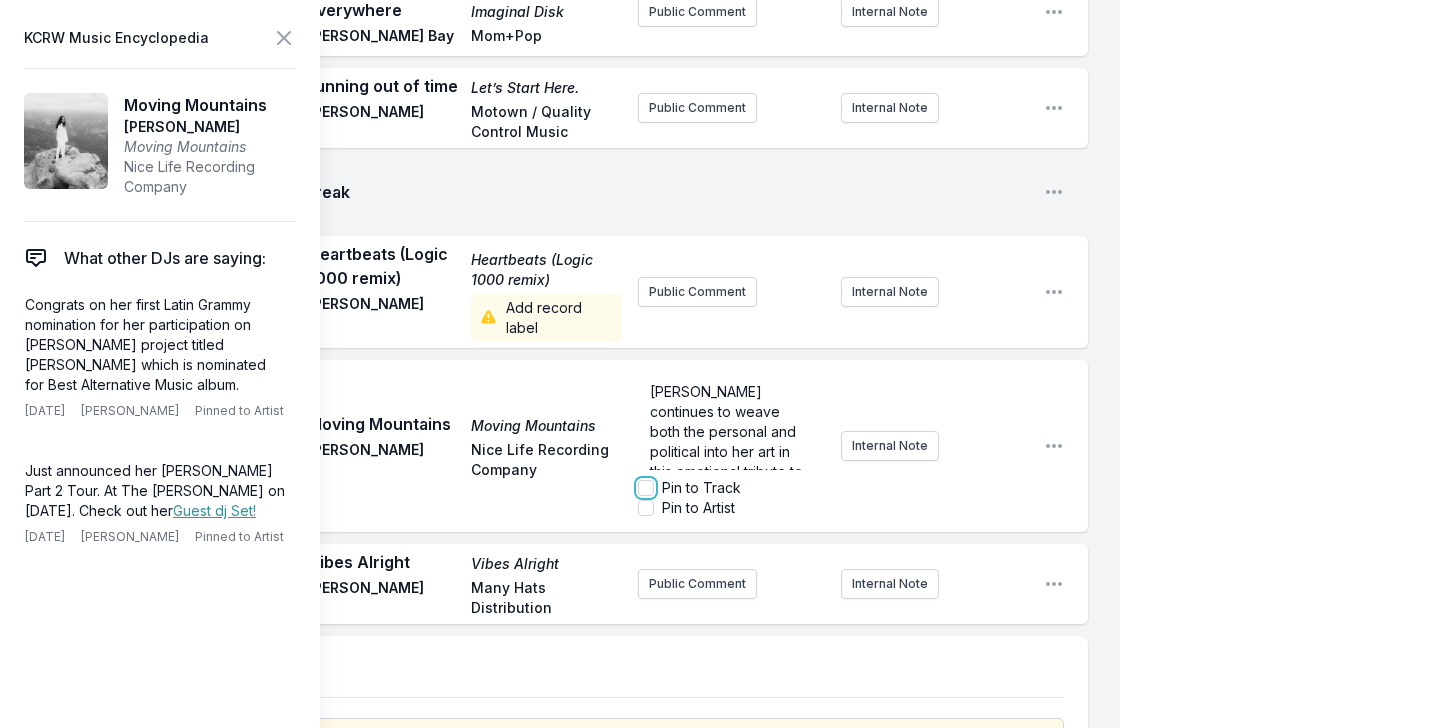 click on "Pin to Track" at bounding box center (646, 488) 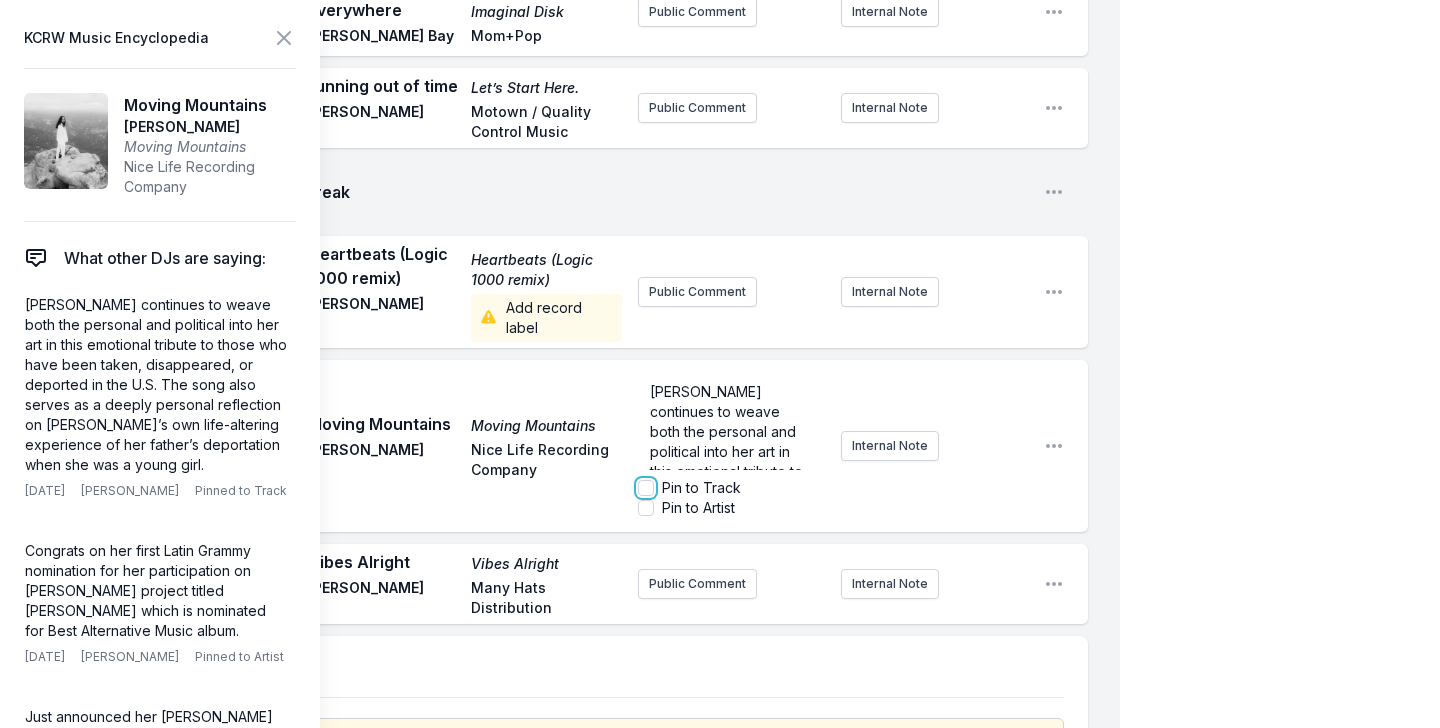 checkbox on "true" 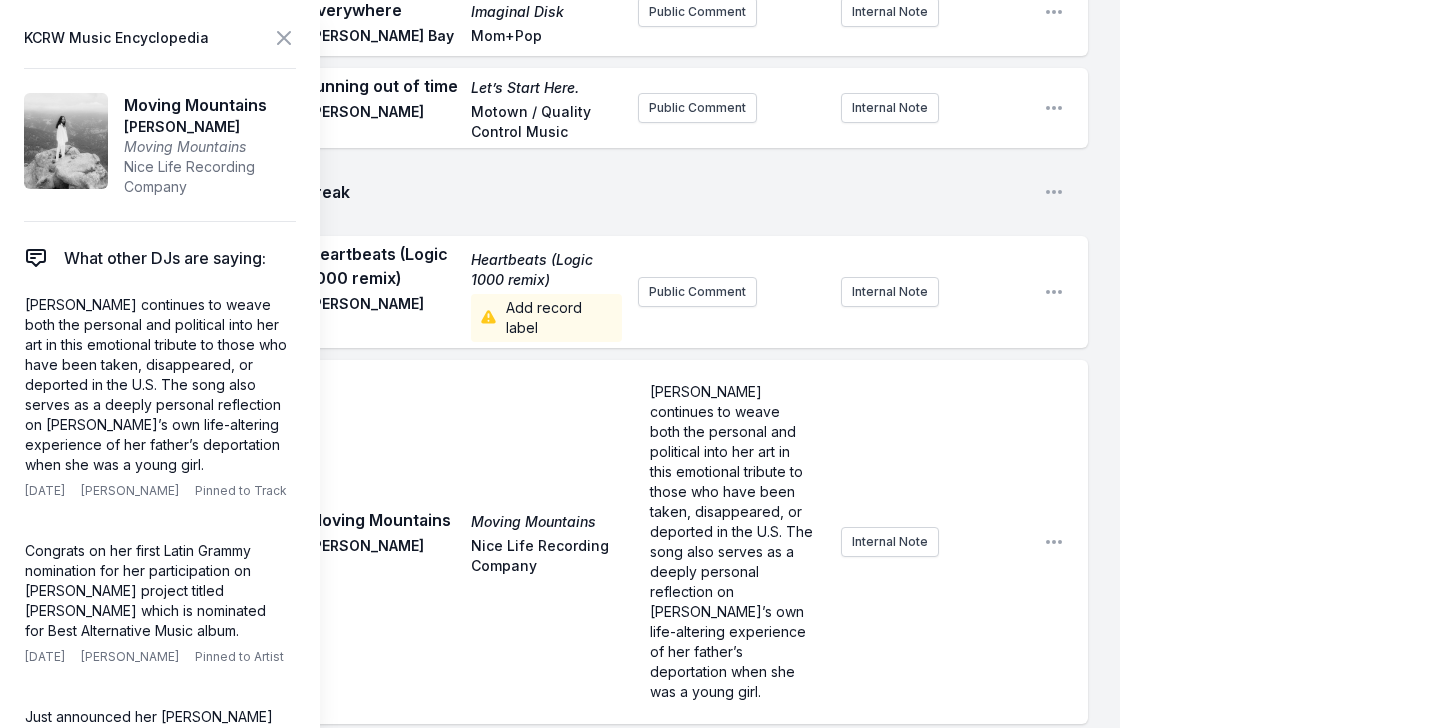 scroll, scrollTop: 3680, scrollLeft: 0, axis: vertical 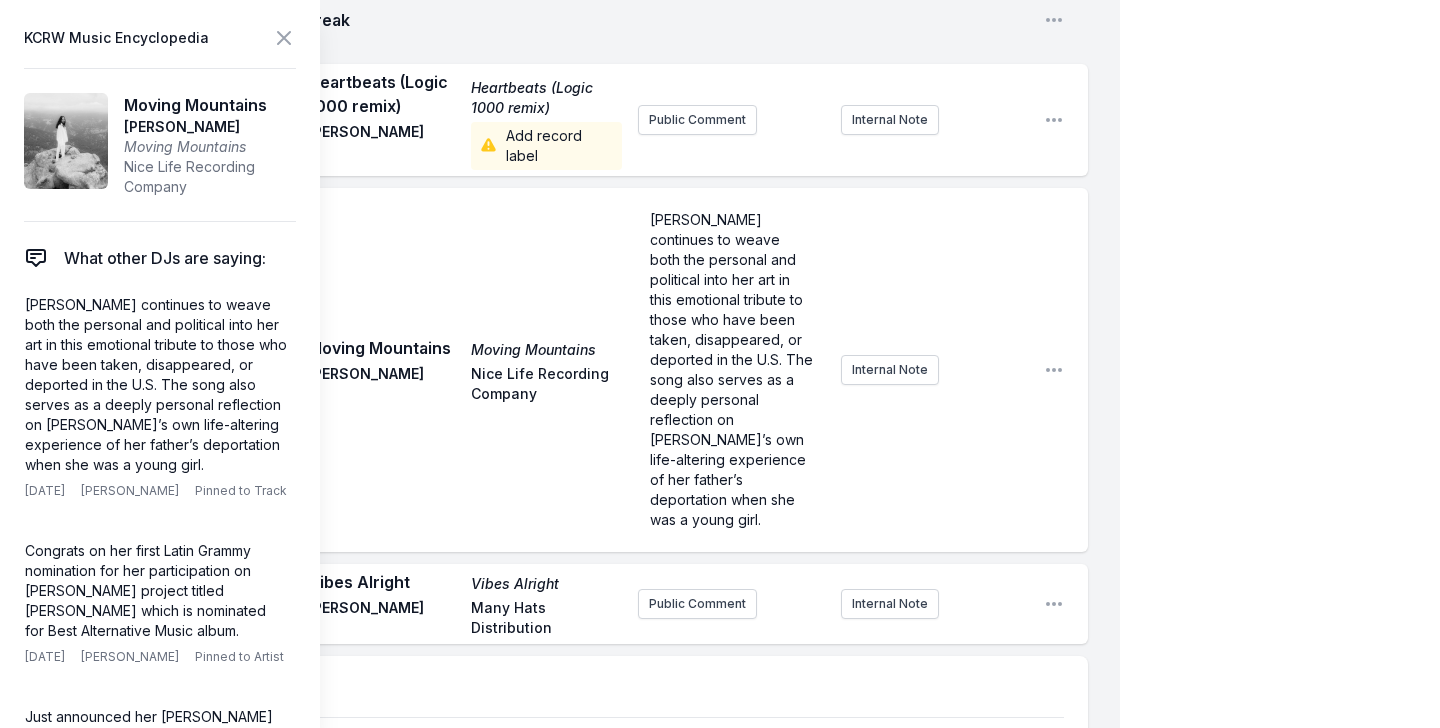 click on "Play Moving Mountains Moving Mountains Ambar Lucid Nice Life Recording Company Ambar continues to weave both the personal and political into her art in this emotional tribute to those who have been taken, disappeared, or deported in the U.S. The song also serves as a deeply personal reflection on [PERSON_NAME]’s own life-altering experience of her father’s deportation when she was a young girl. Internal Note Open playlist item options" at bounding box center (576, 370) 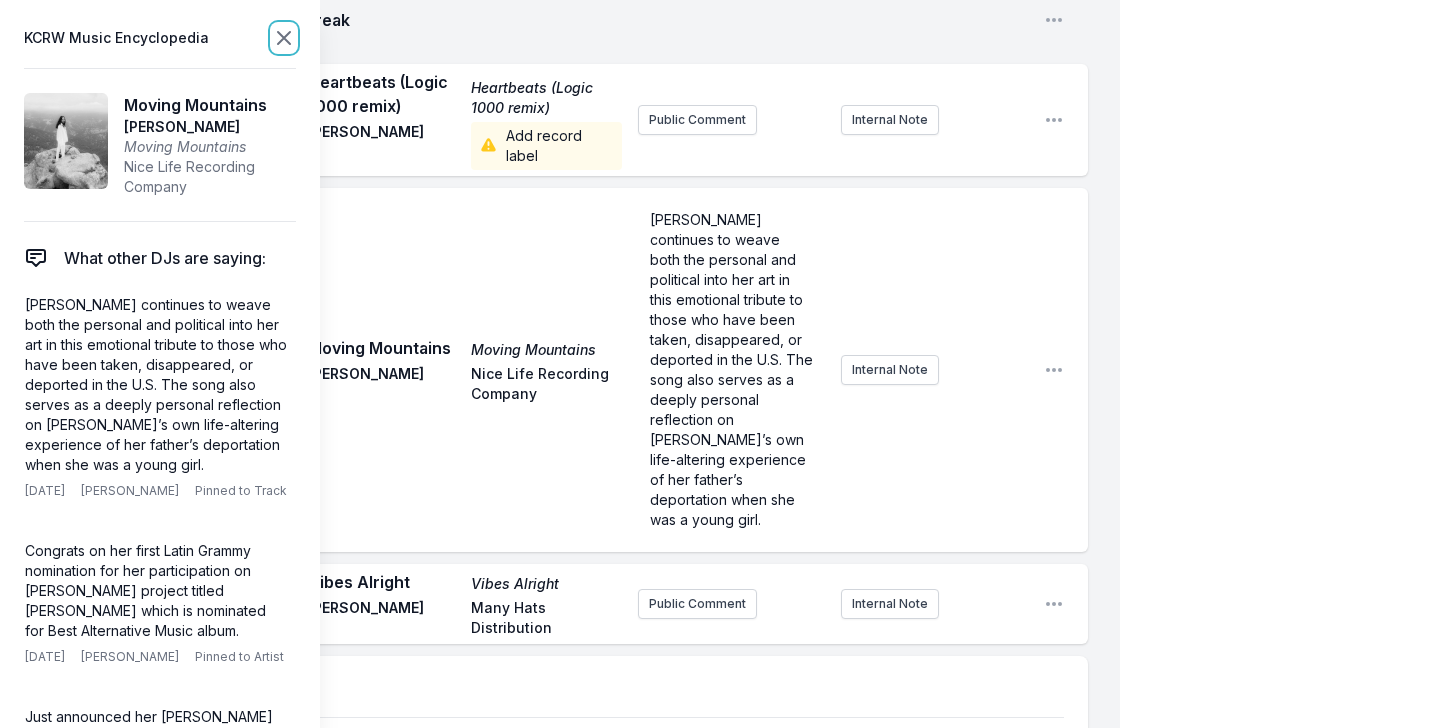 click 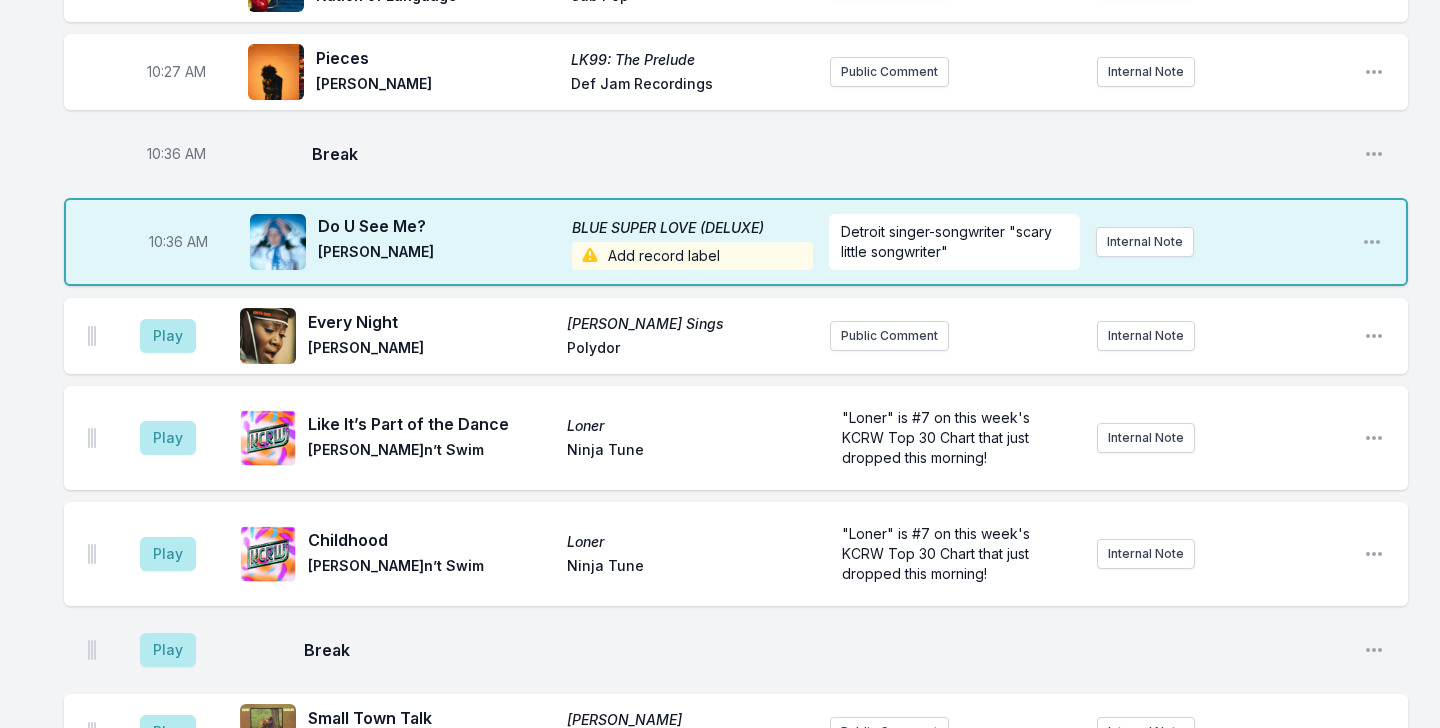 scroll, scrollTop: 2580, scrollLeft: 0, axis: vertical 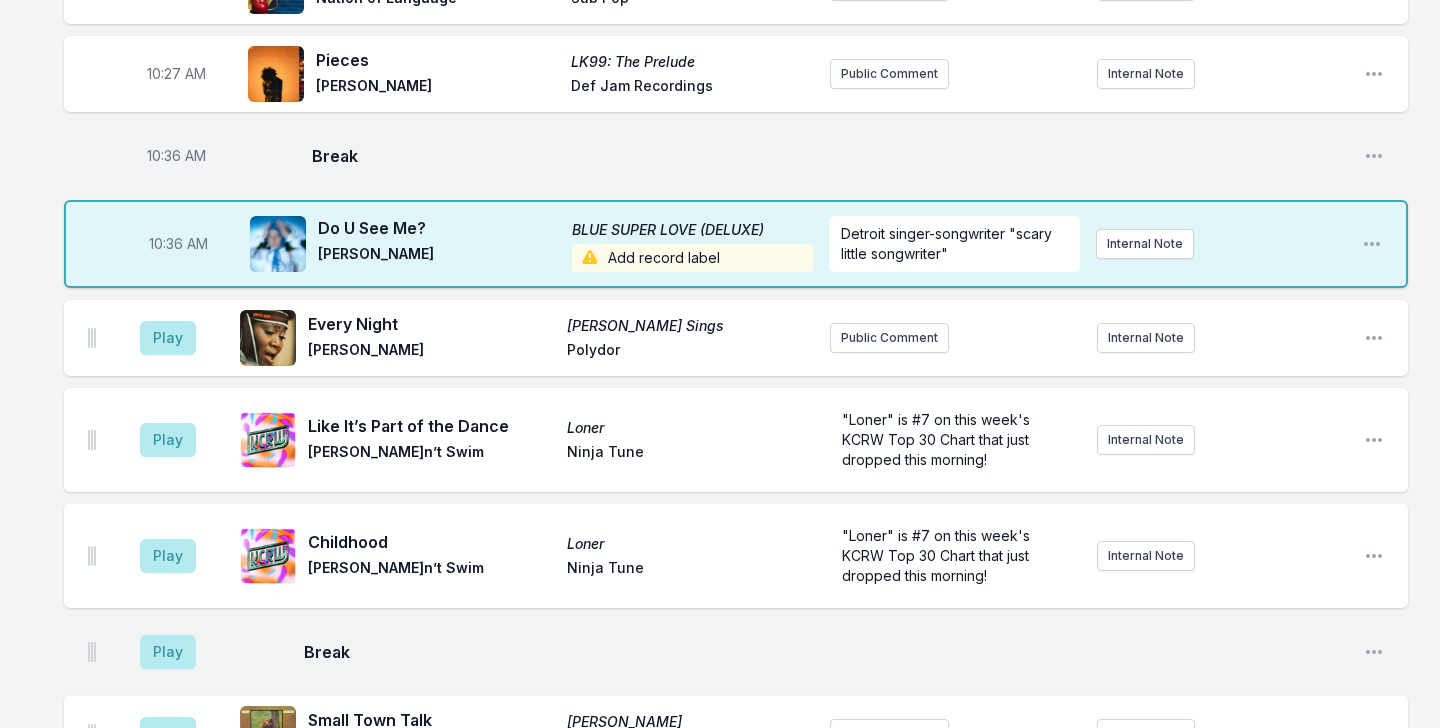 click on "[PERSON_NAME]" at bounding box center [439, 258] 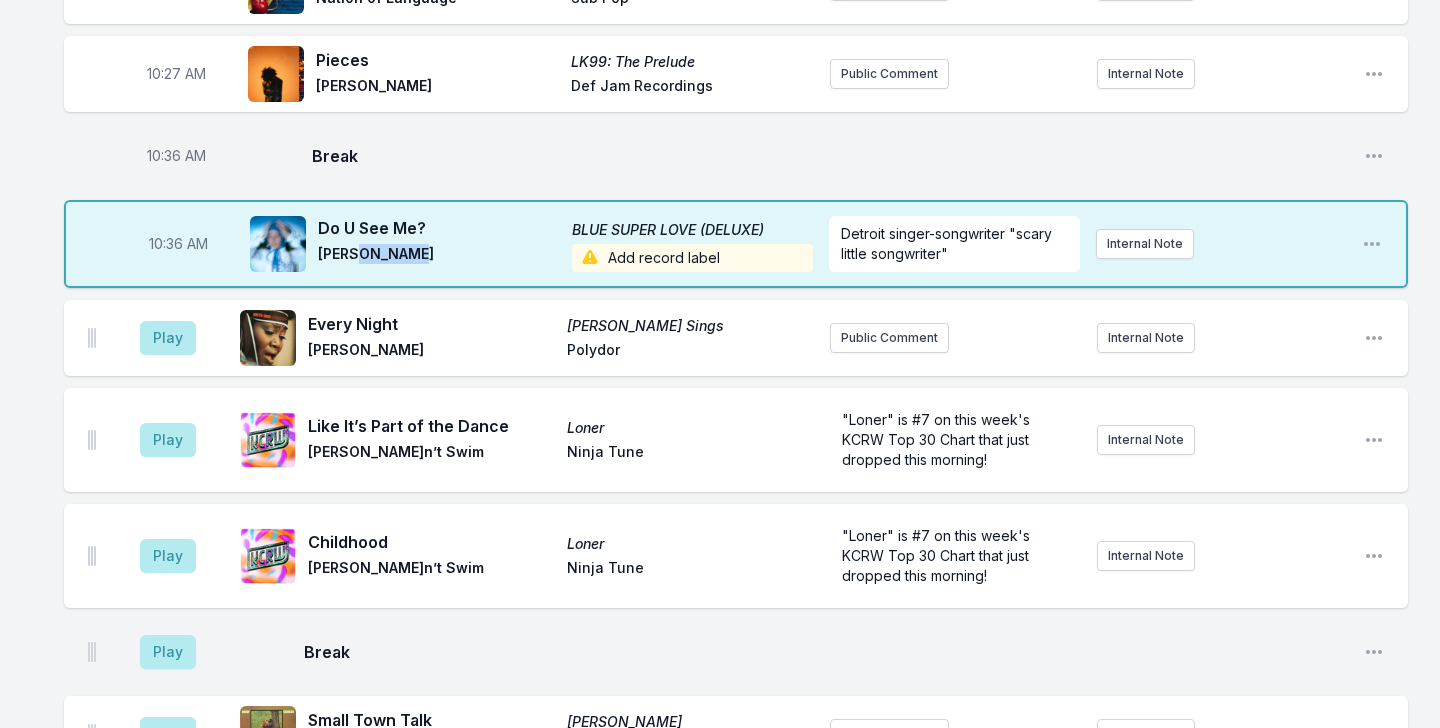 click on "[PERSON_NAME]" at bounding box center [439, 258] 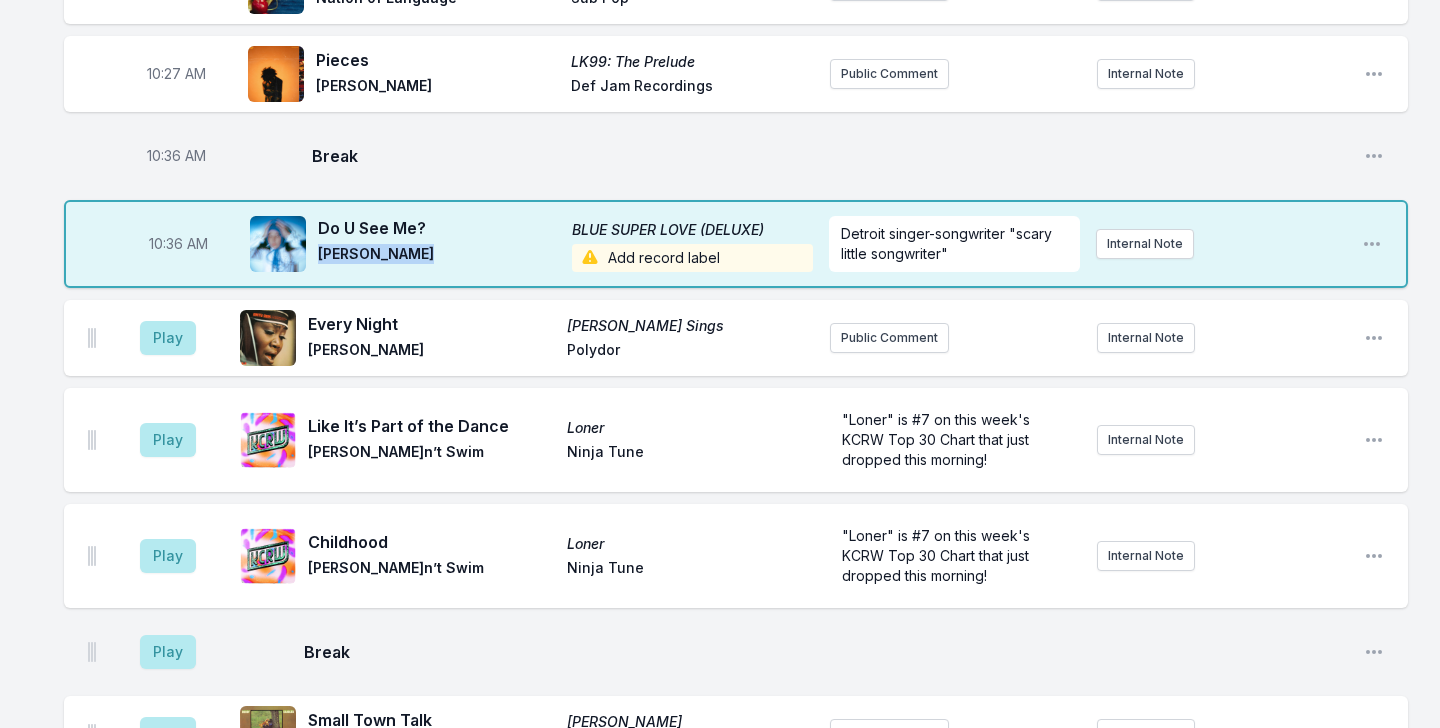click on "[PERSON_NAME]" at bounding box center (439, 258) 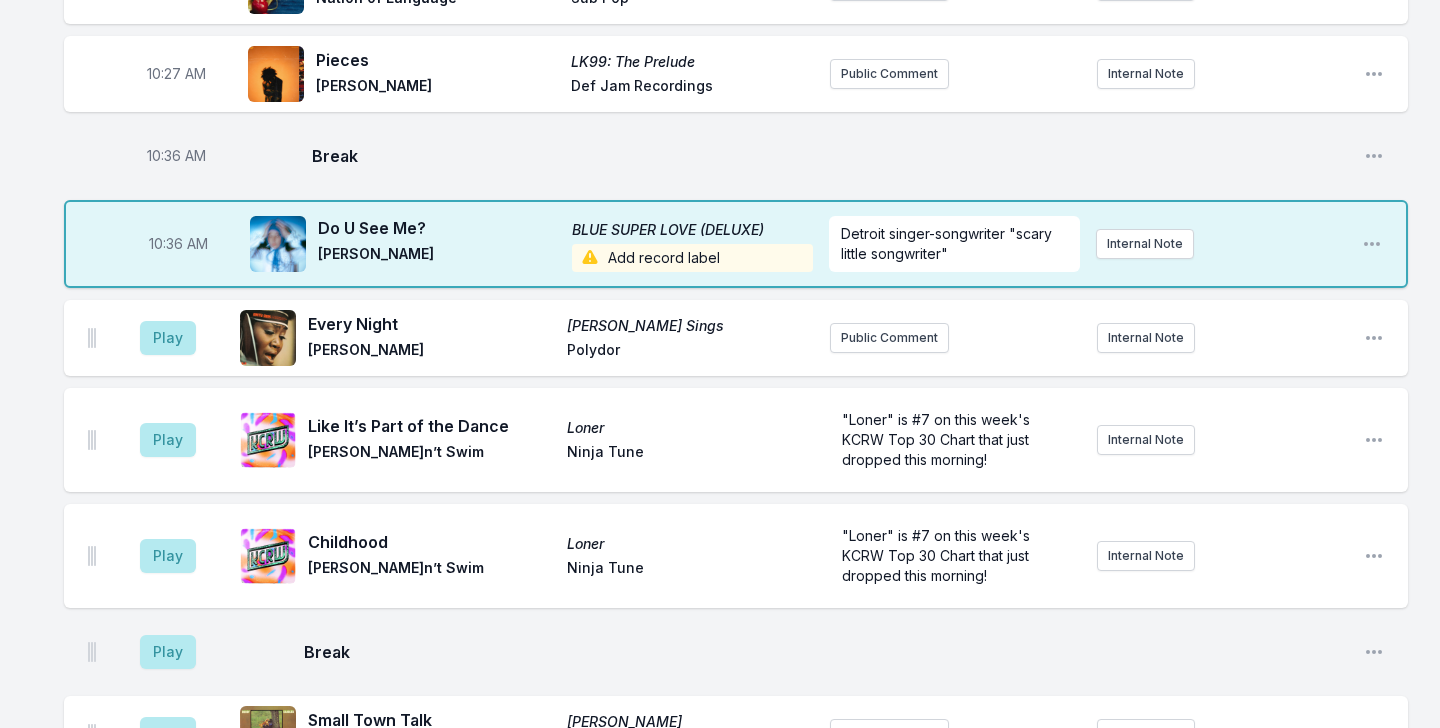 click on "Do U See Me?" at bounding box center [439, 228] 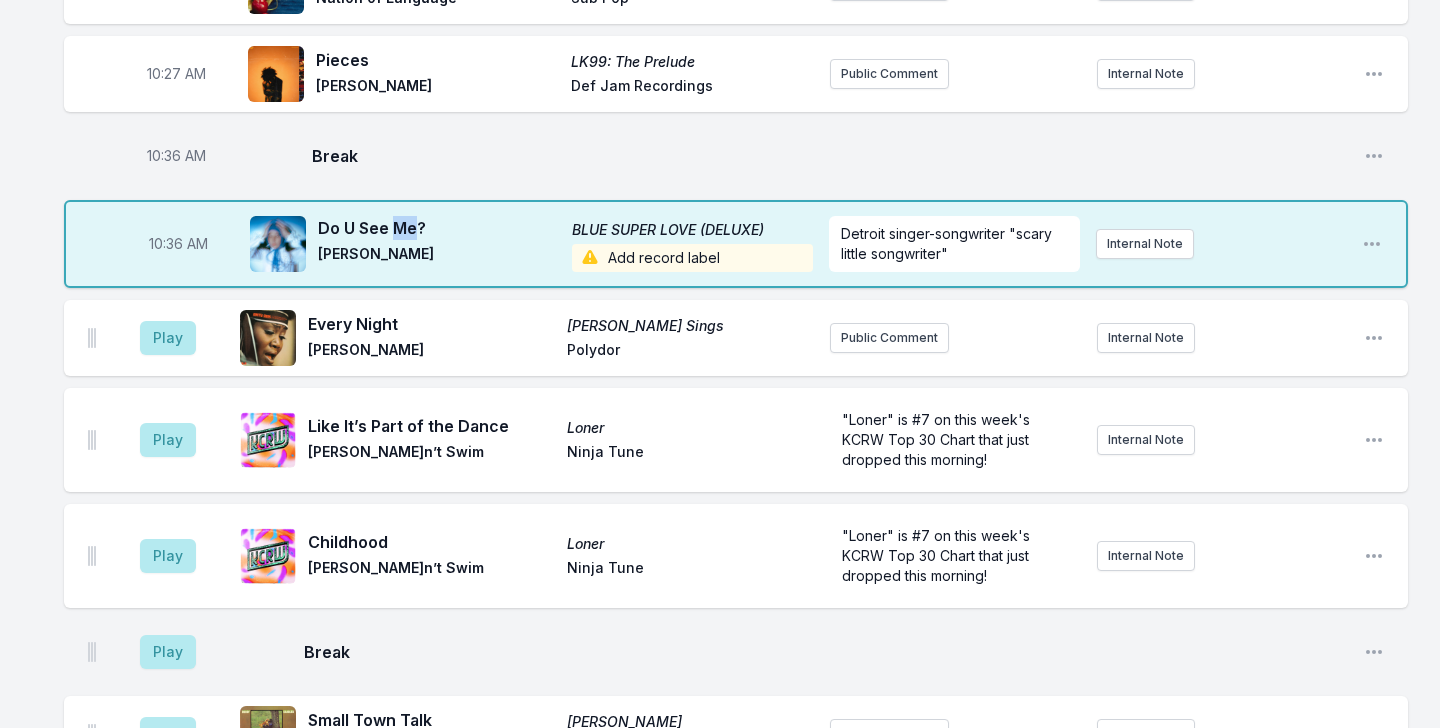 click on "Do U See Me?" at bounding box center (439, 228) 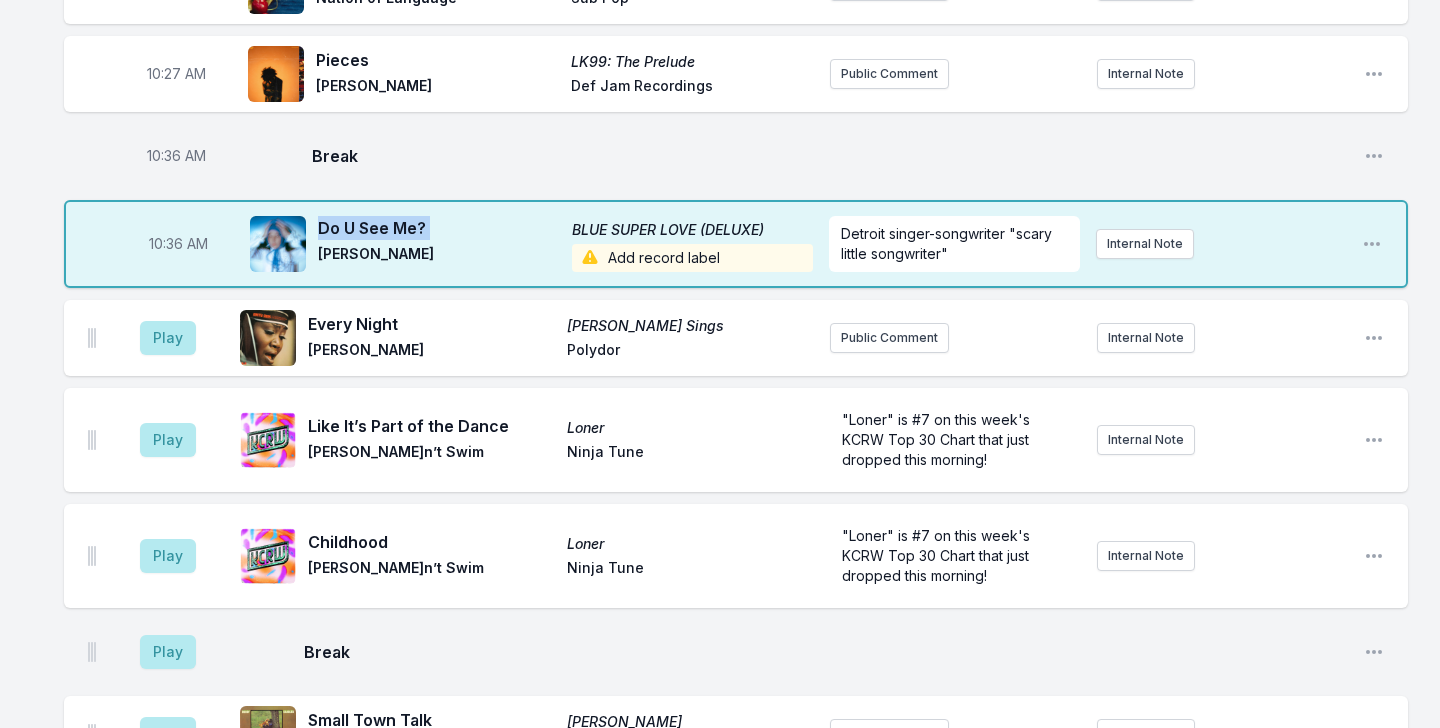 click on "Do U See Me?" at bounding box center (439, 228) 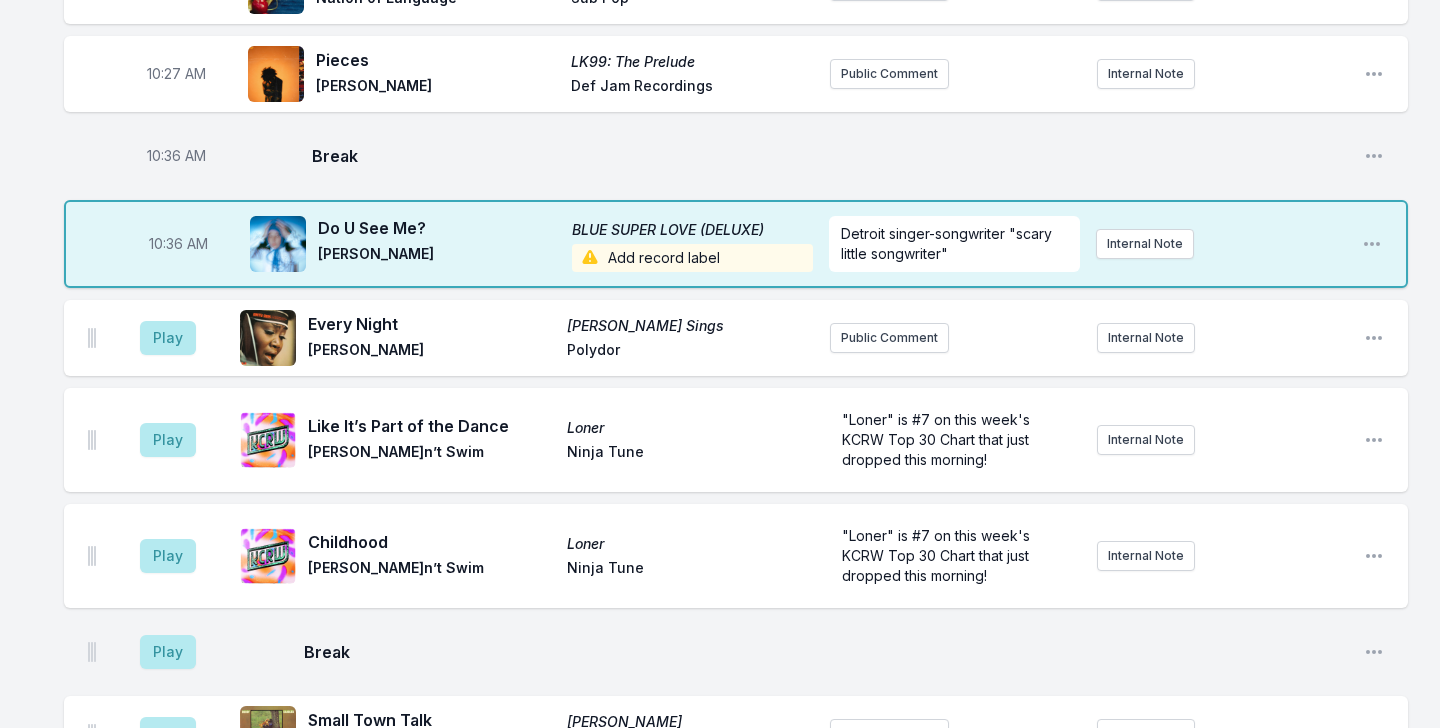 click on "Add record label" at bounding box center [693, 258] 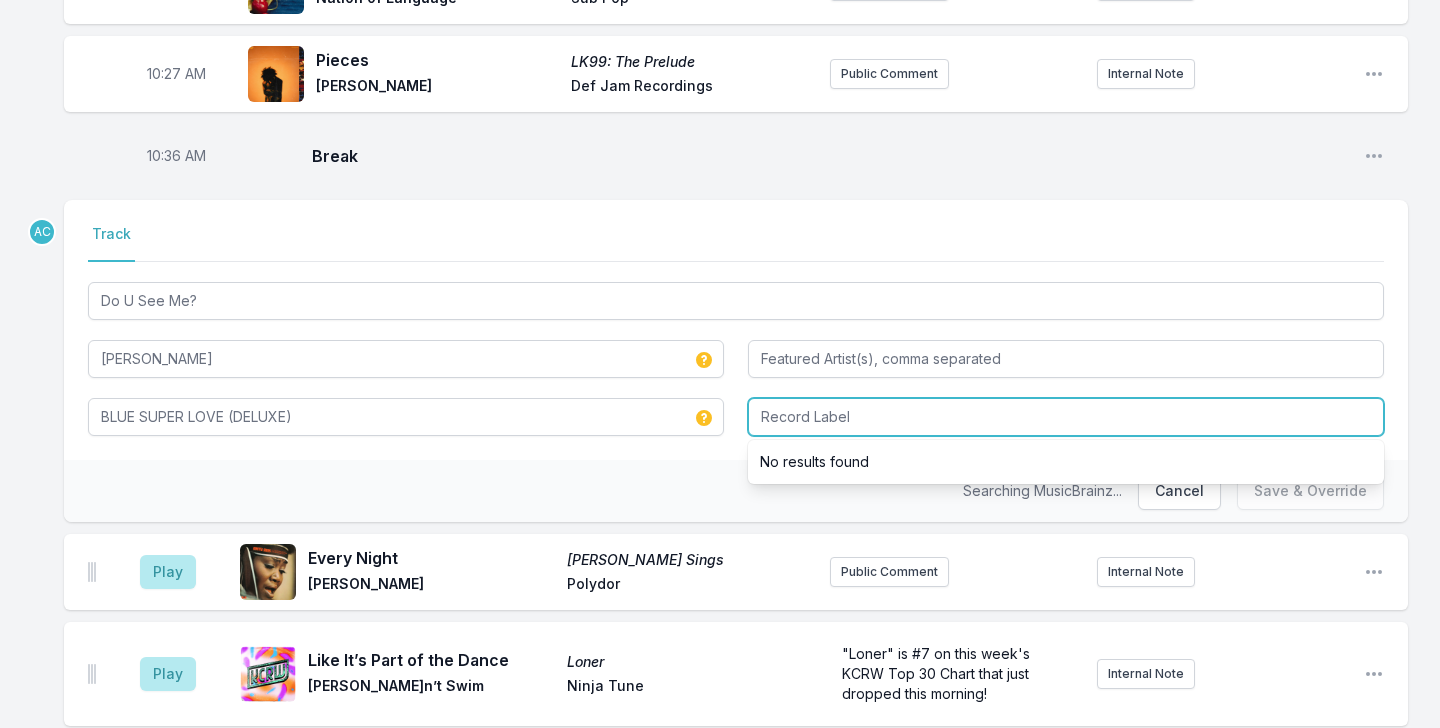 click at bounding box center (1066, 417) 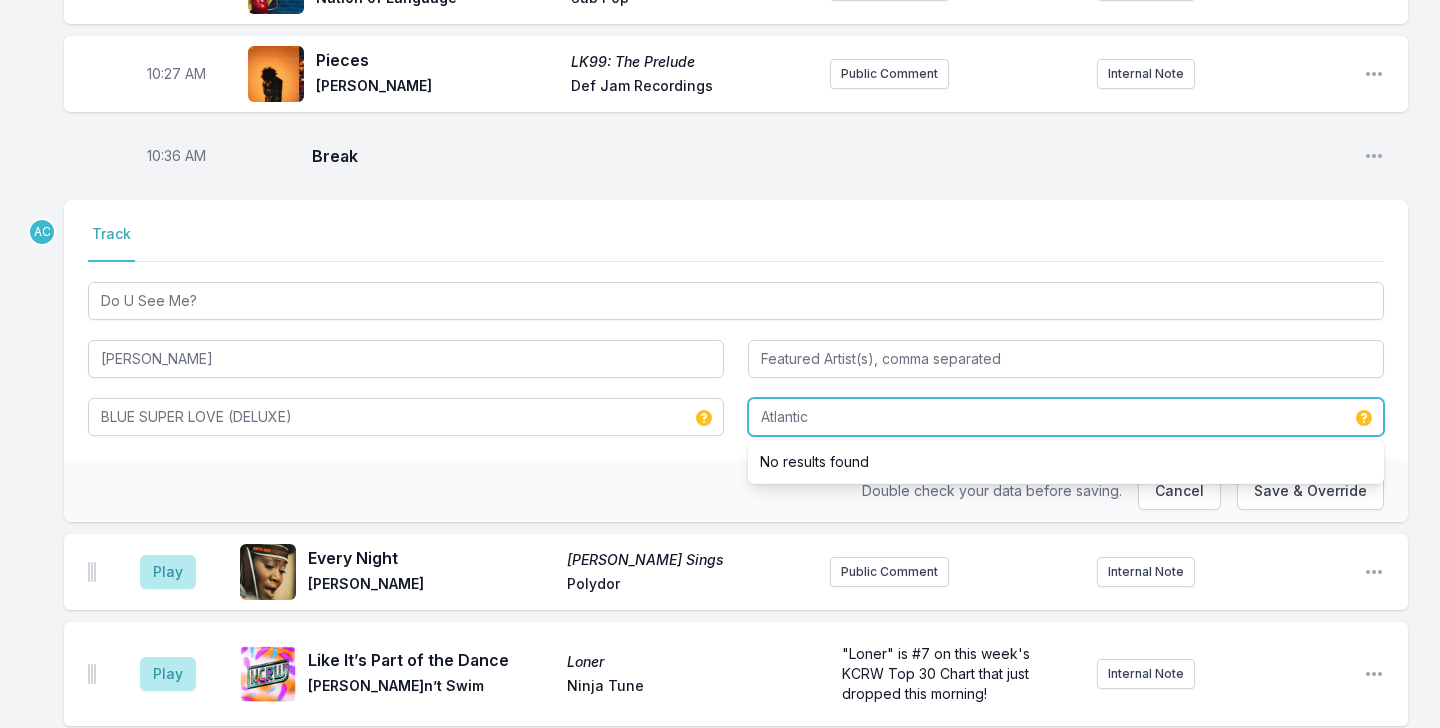 type on "Atlantic" 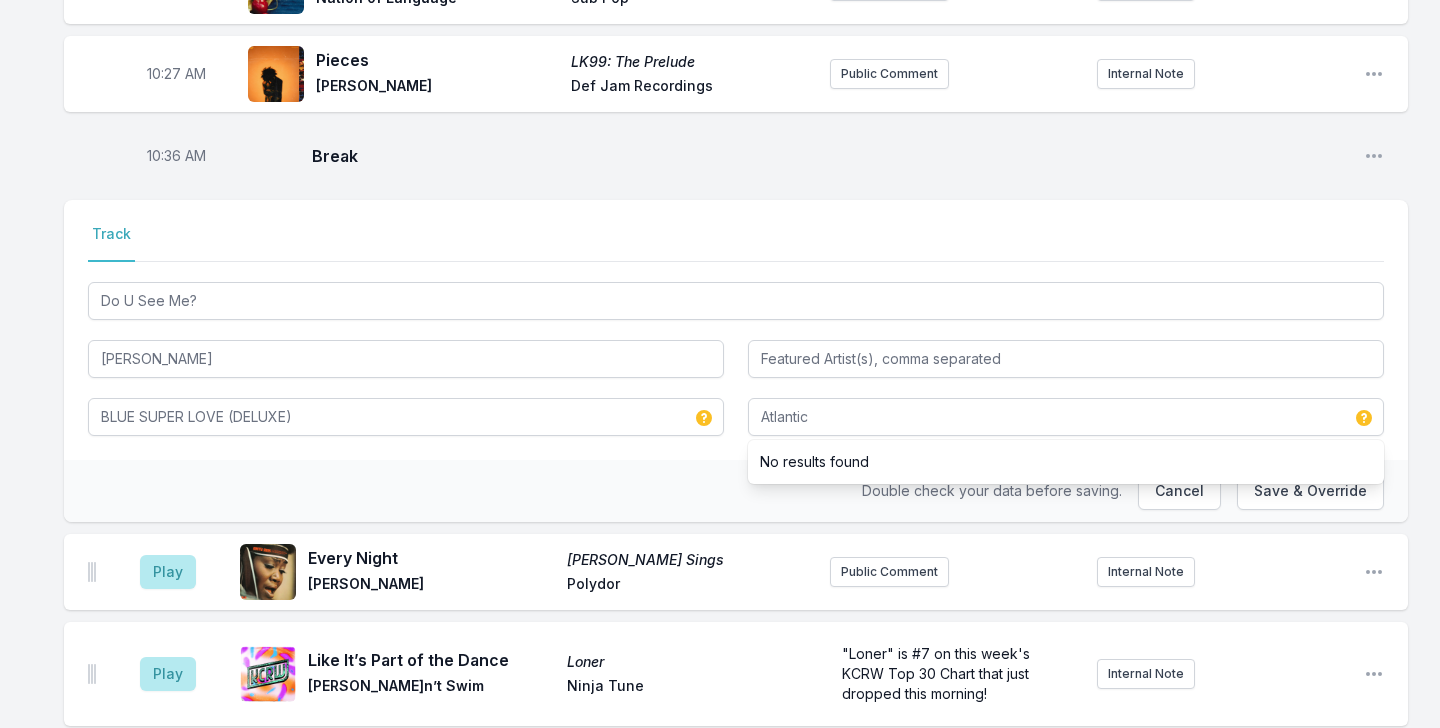 click on "Track" at bounding box center (736, 243) 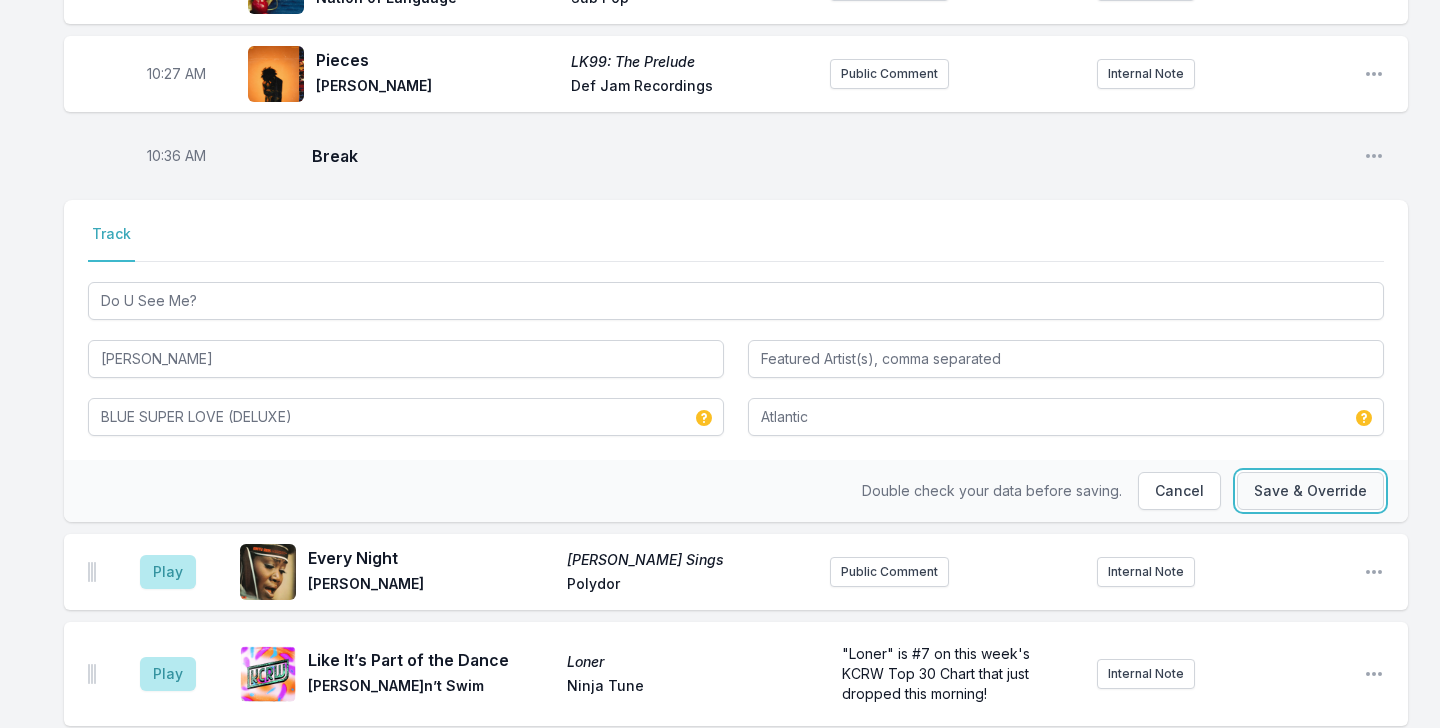click on "Save & Override" at bounding box center [1310, 491] 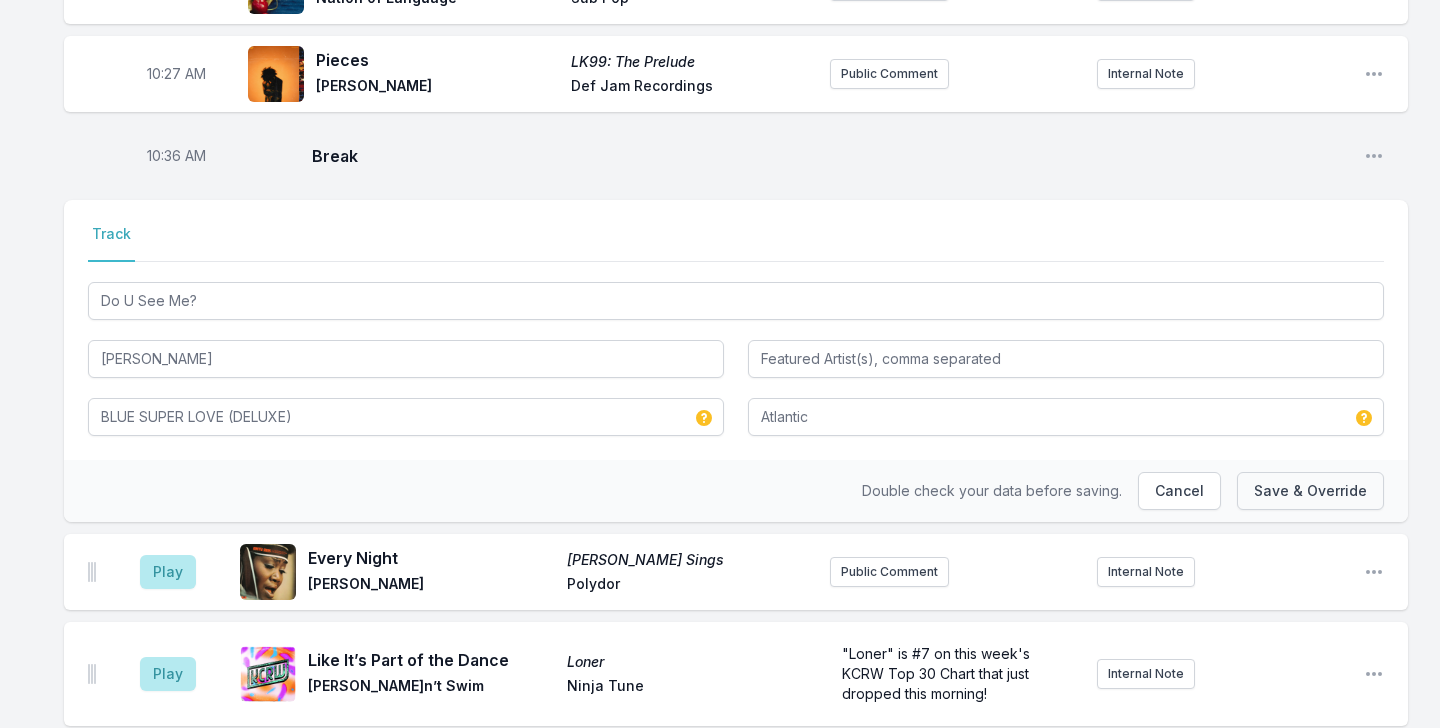 type 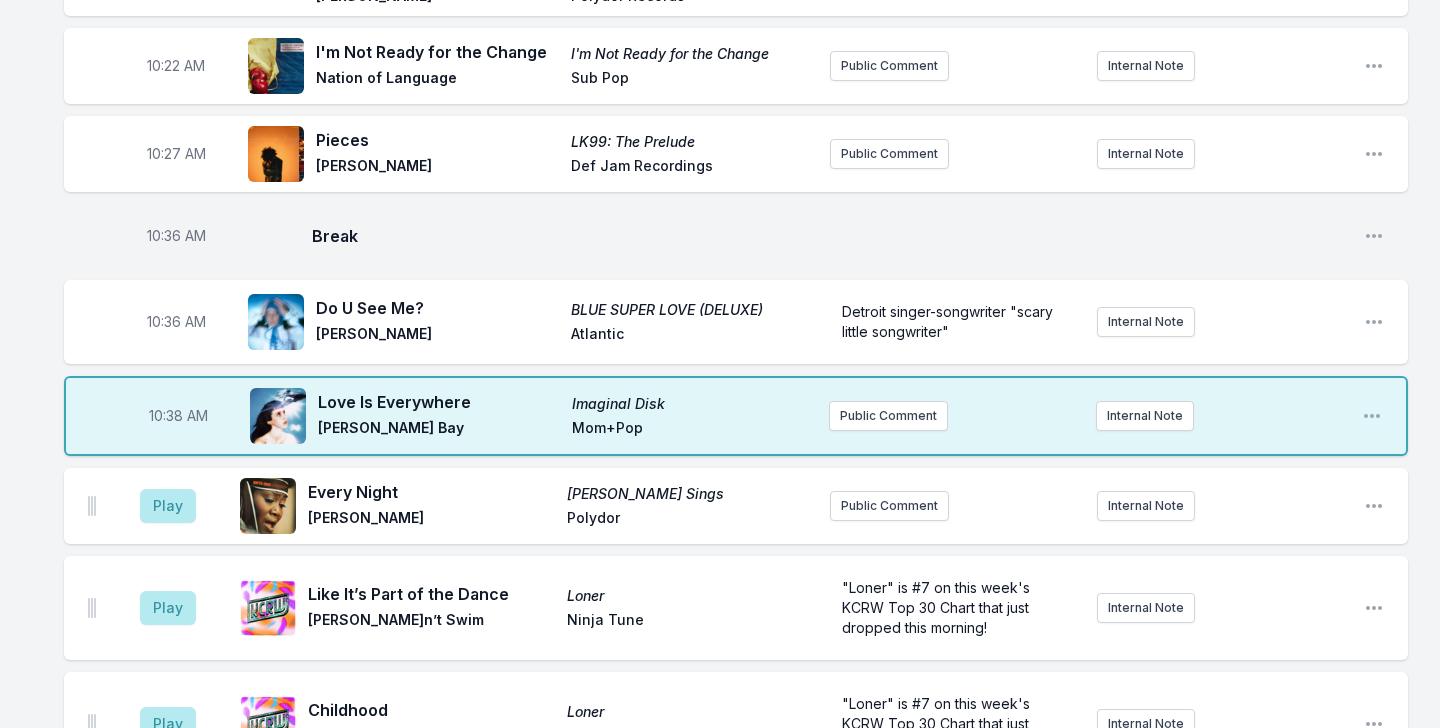 scroll, scrollTop: 2504, scrollLeft: 0, axis: vertical 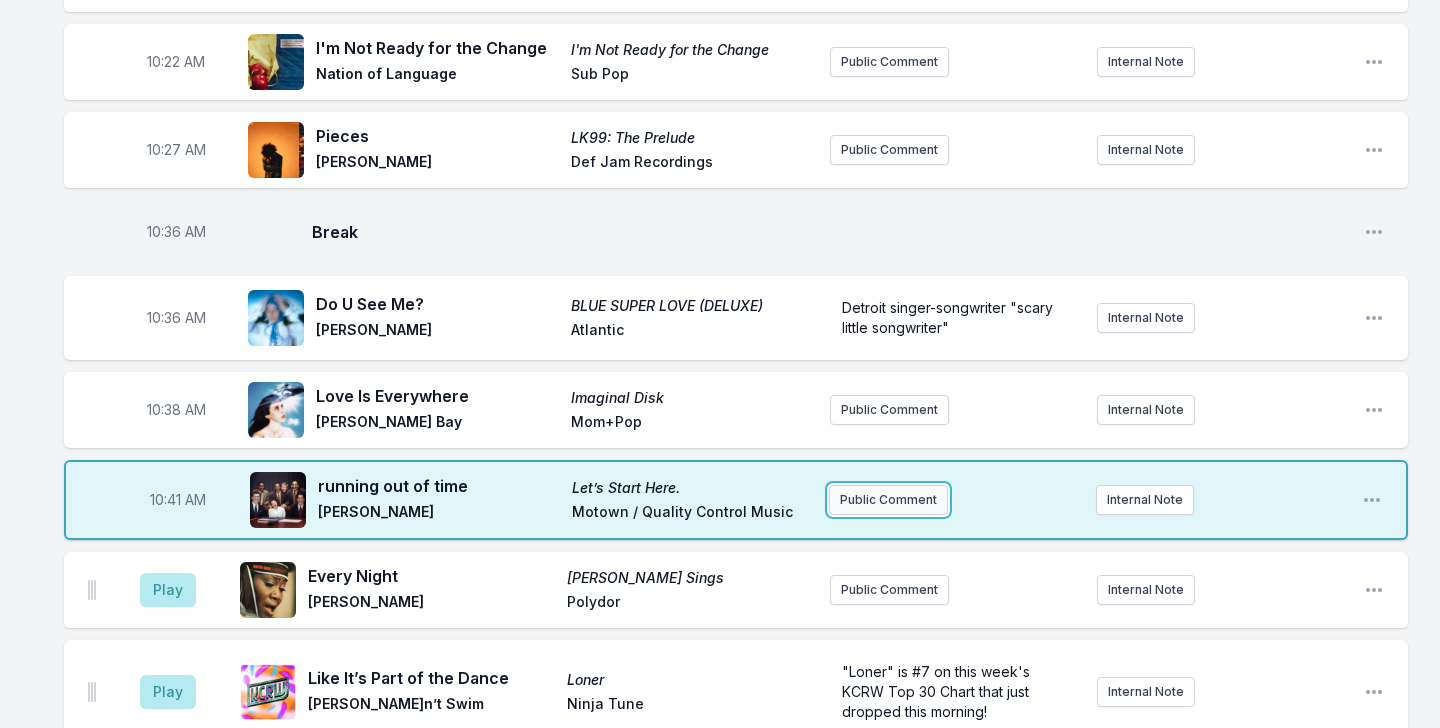 click on "Public Comment" at bounding box center [888, 500] 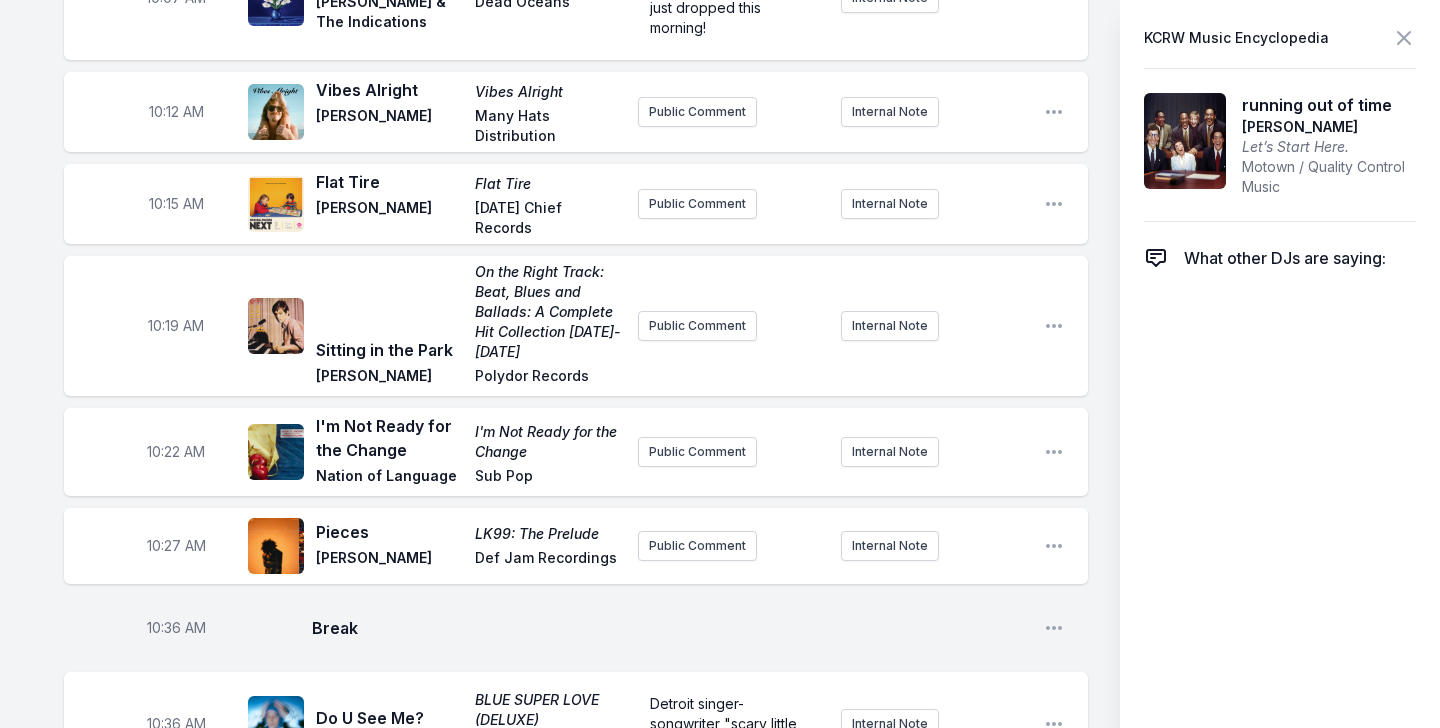 type 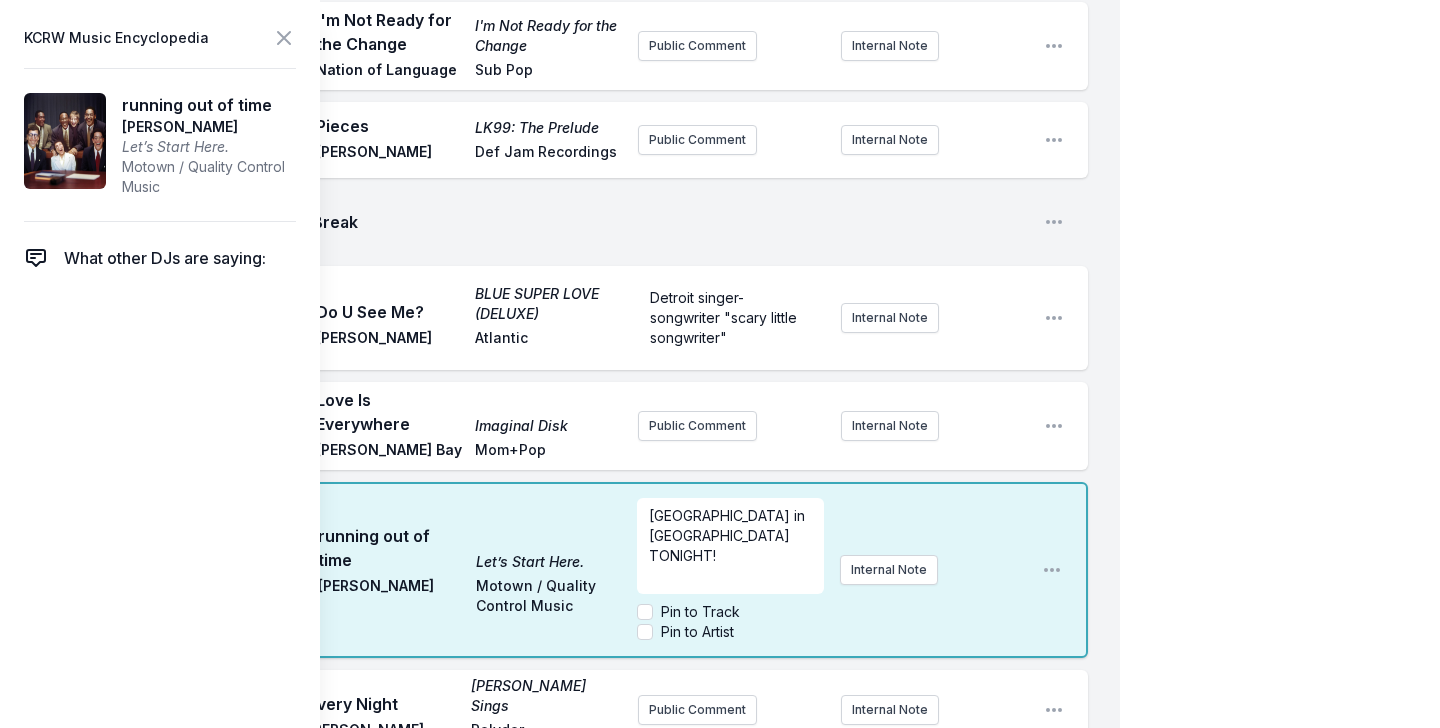 click on "My Playlist KCRW Playlist Directory Reports AC NC User Guide Report Bug Sign out Morning Becomes Eclectic Live Novena Carmel Simulcast [DATE] 9:00 AM - 12:00 PM Edit Open options View Missing Data Some of your tracks are missing record label information. This info helps artists get paid! It needs to be filled out within 24 hours of showtime. 9:04 AM Illegal Hit - Edit Illegal Hit - Edit Yttling Jazz, [PERSON_NAME], [DATE], [DATE] Add record label Public Comment Internal Note Open playlist item options 9:08 AM This Is What You Are Handful of Soul [PERSON_NAME] and the High Five Quintet Schema Records Public Comment Internal Note Open playlist item options 9:13 AM Evolution Euphoric Recall Braids Secret City Records 2023 release from [GEOGRAPHIC_DATA]-based, three-piece band Braids Internal Note Open playlist item options 2023 release from [GEOGRAPHIC_DATA]-based, three-piece band Braids 9:16 AM Black Lion Lane Miss Flower [PERSON_NAME] [GEOGRAPHIC_DATA] Records [GEOGRAPHIC_DATA] Internal Note Open playlist item options Iceland Wool" at bounding box center [720, -223] 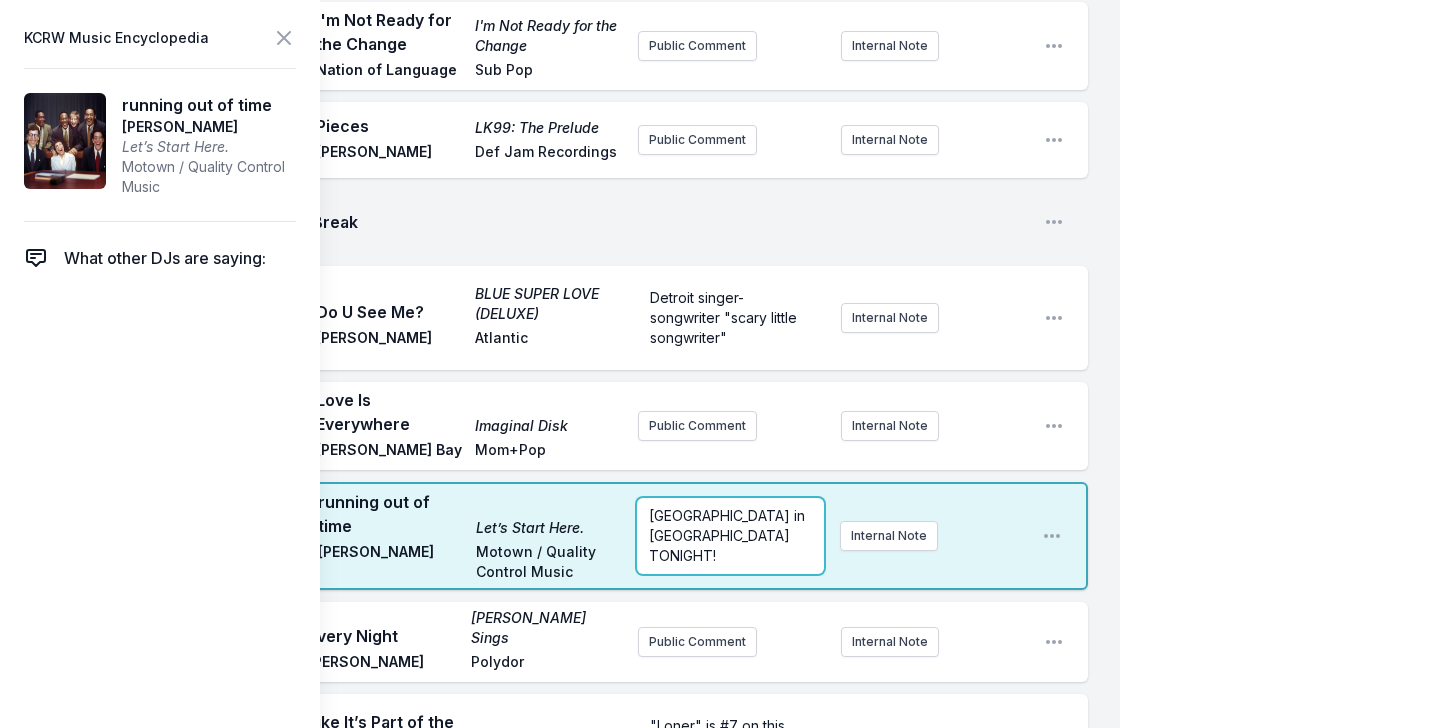 click on "[GEOGRAPHIC_DATA] in [GEOGRAPHIC_DATA] TONIGHT!" at bounding box center [730, 536] 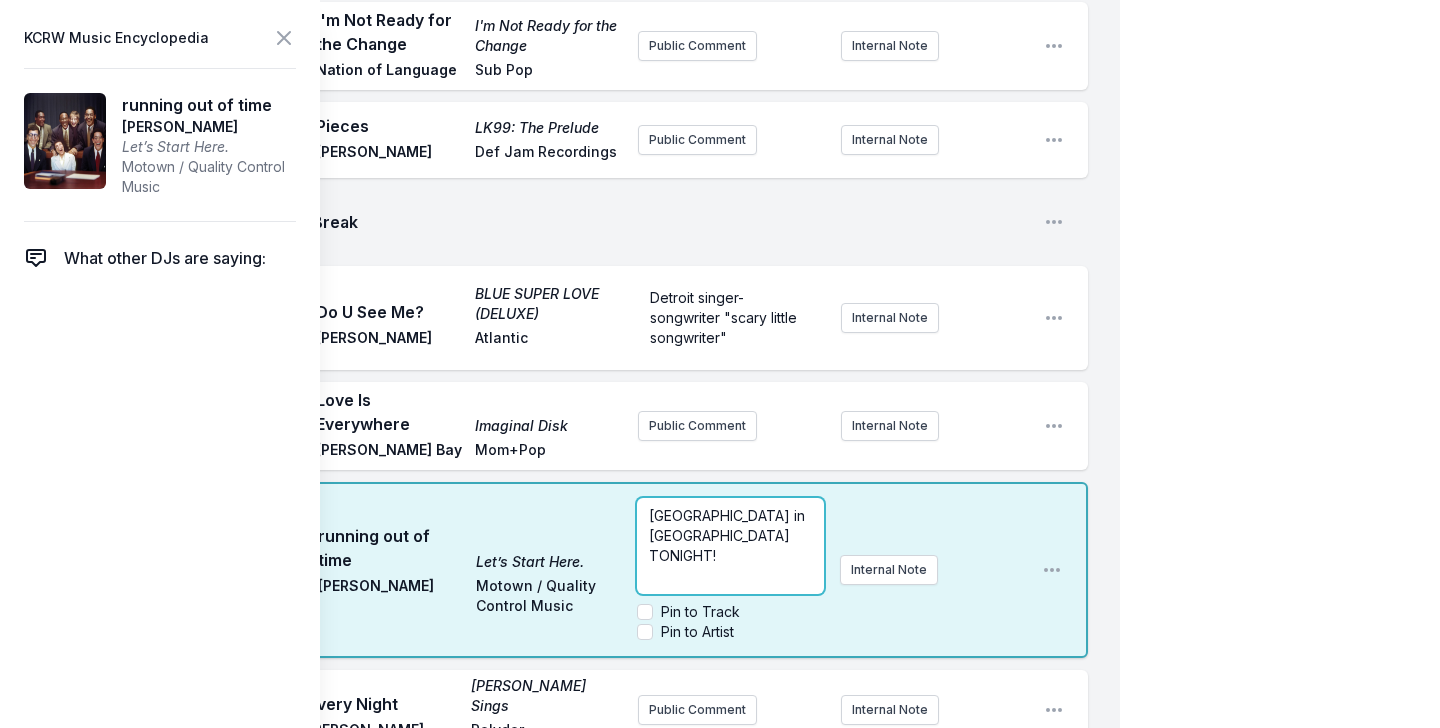 type 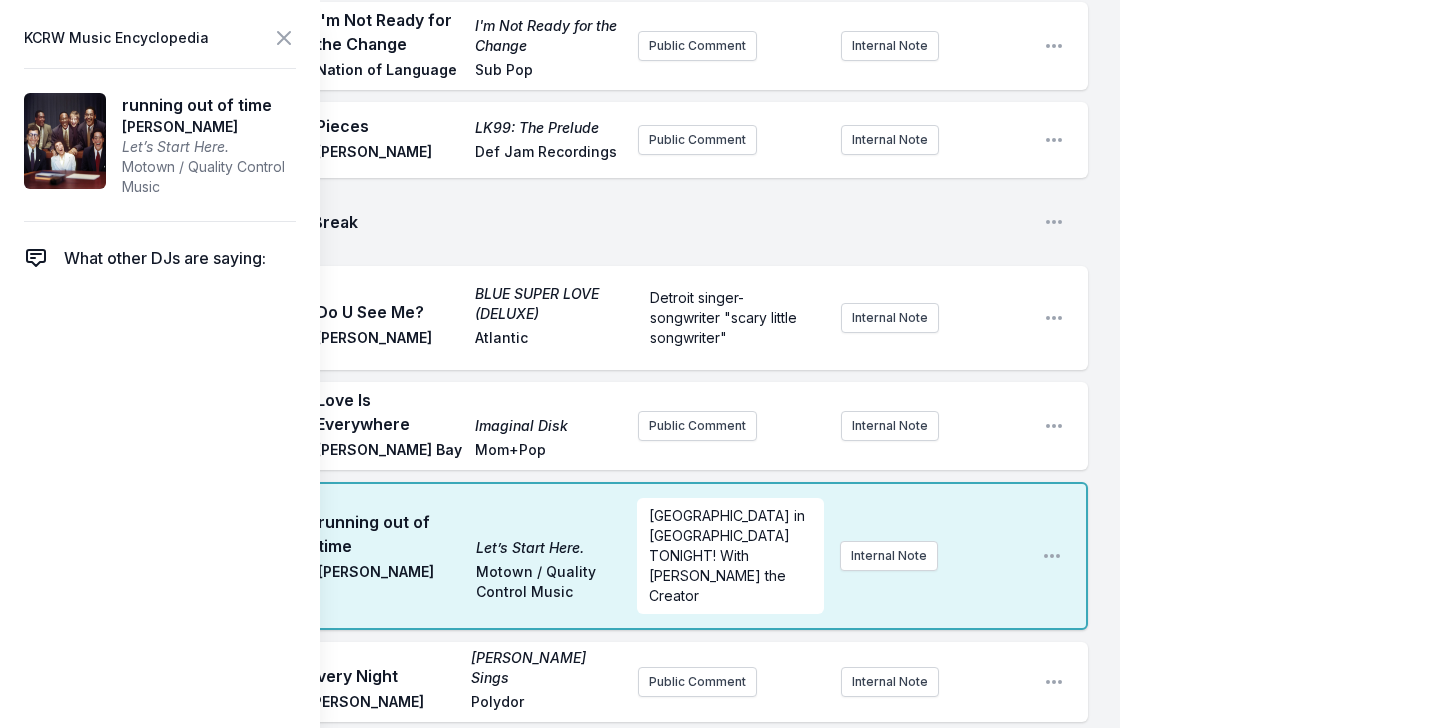click on "Missing Data Some of your tracks are missing record label information. This info helps artists get paid! It needs to be filled out within 24 hours of showtime. 9:04 AM Illegal Hit - Edit Illegal Hit - Edit Yttling Jazz, [PERSON_NAME], [DATE], [DATE] Add record label Public Comment Internal Note Open playlist item options 9:08 AM This Is What You Are Handful of Soul [PERSON_NAME] and the High Five Quintet Schema Records Public Comment Internal Note Open playlist item options 9:13 AM Evolution Euphoric Recall Braids Secret City Records 2023 release from [GEOGRAPHIC_DATA]-based, three-piece band Braids Internal Note Open playlist item options 2023 release from [GEOGRAPHIC_DATA]-based, three-piece band Braids 9:16 AM Black Lion Lane Miss Flower [PERSON_NAME] [GEOGRAPHIC_DATA] Records [GEOGRAPHIC_DATA] Internal Note Open playlist item options Iceland 9:19 AM Softest Touch [MEDICAL_DATA] Cousin Kula Rhythm Section International Bristol Internal Note Open playlist item options Bristol 9:23 AM If They Left Us Alone Now Wool Wool ABC Records 1969 1969" at bounding box center [560, -139] 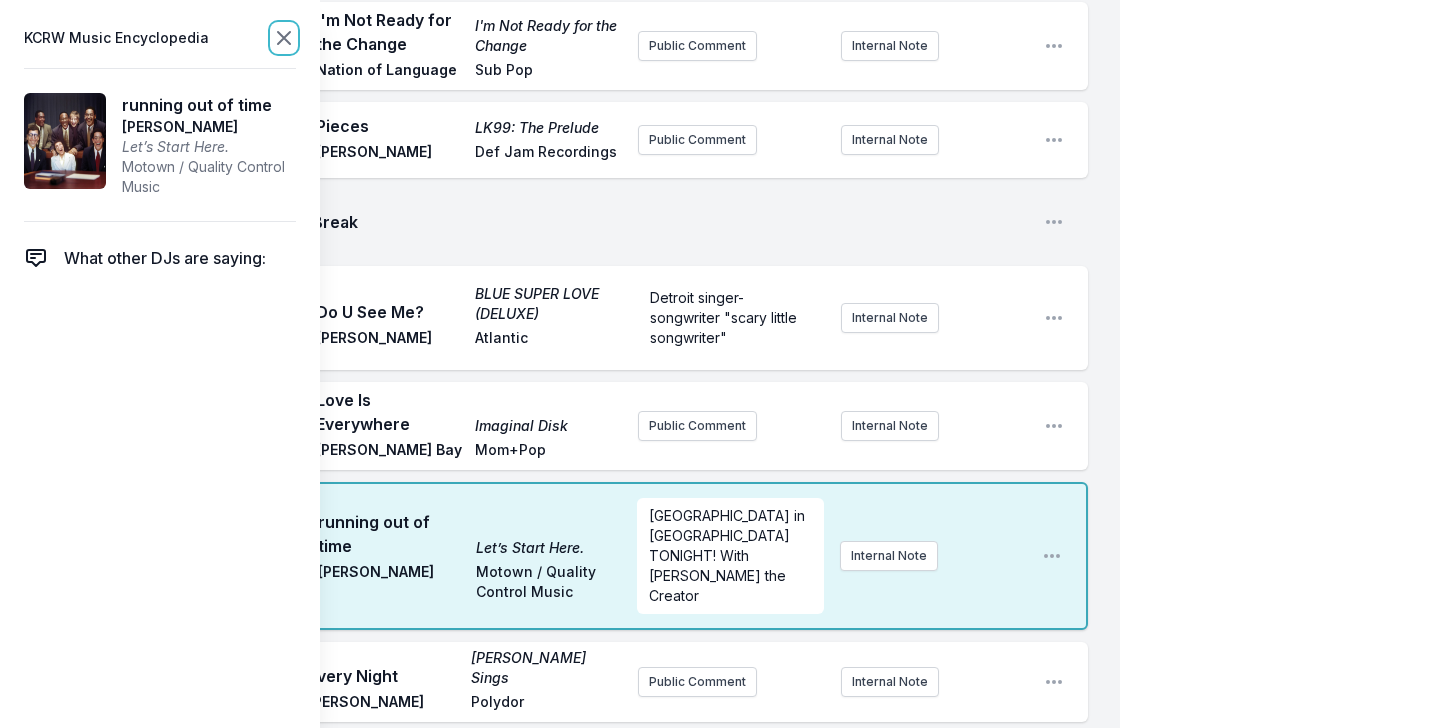 click 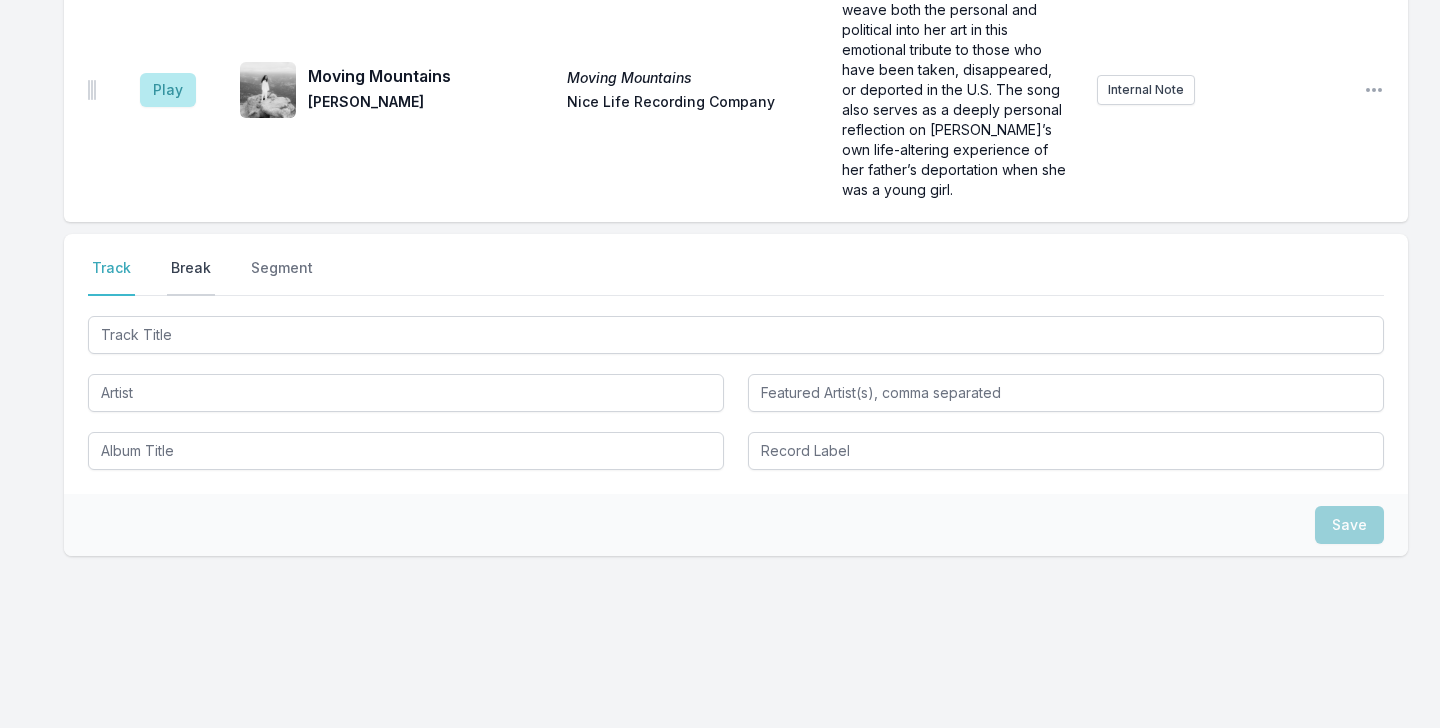 click on "Break" at bounding box center [191, 277] 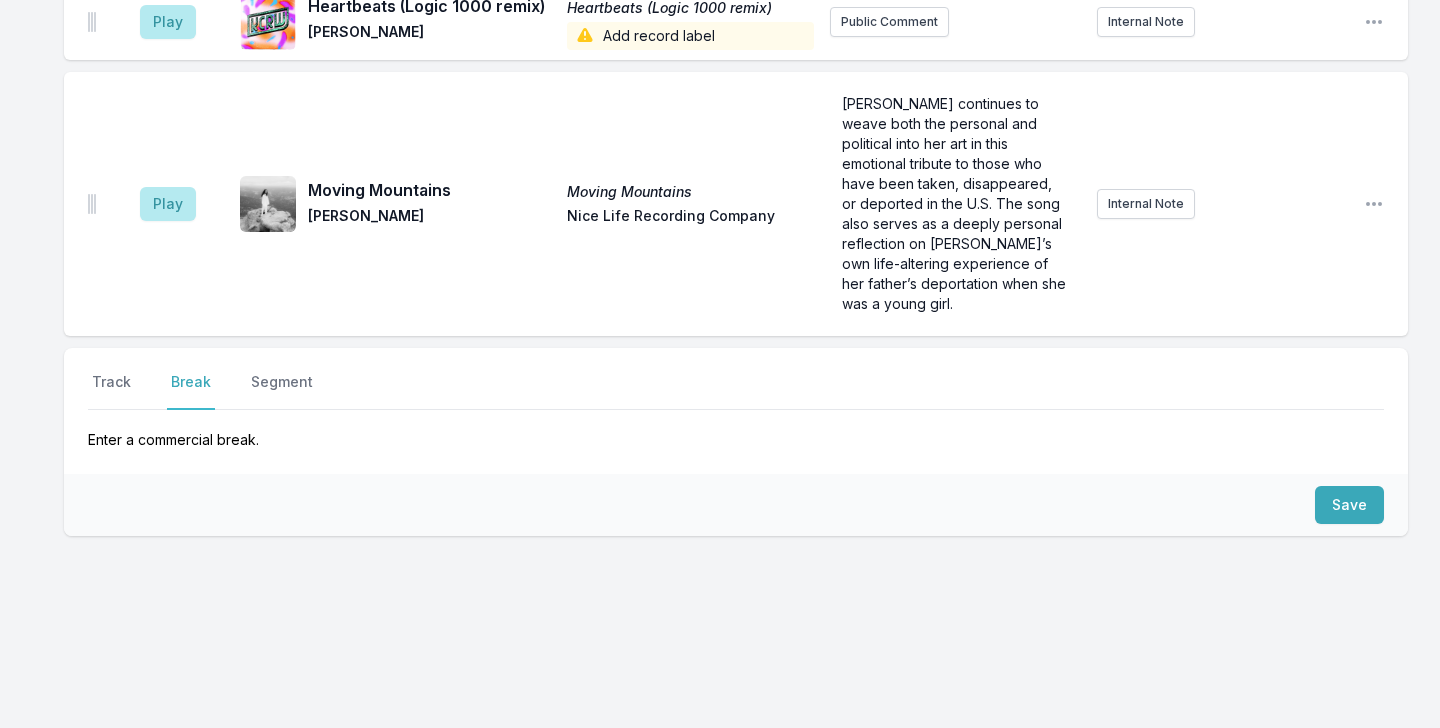 scroll, scrollTop: 3816, scrollLeft: 0, axis: vertical 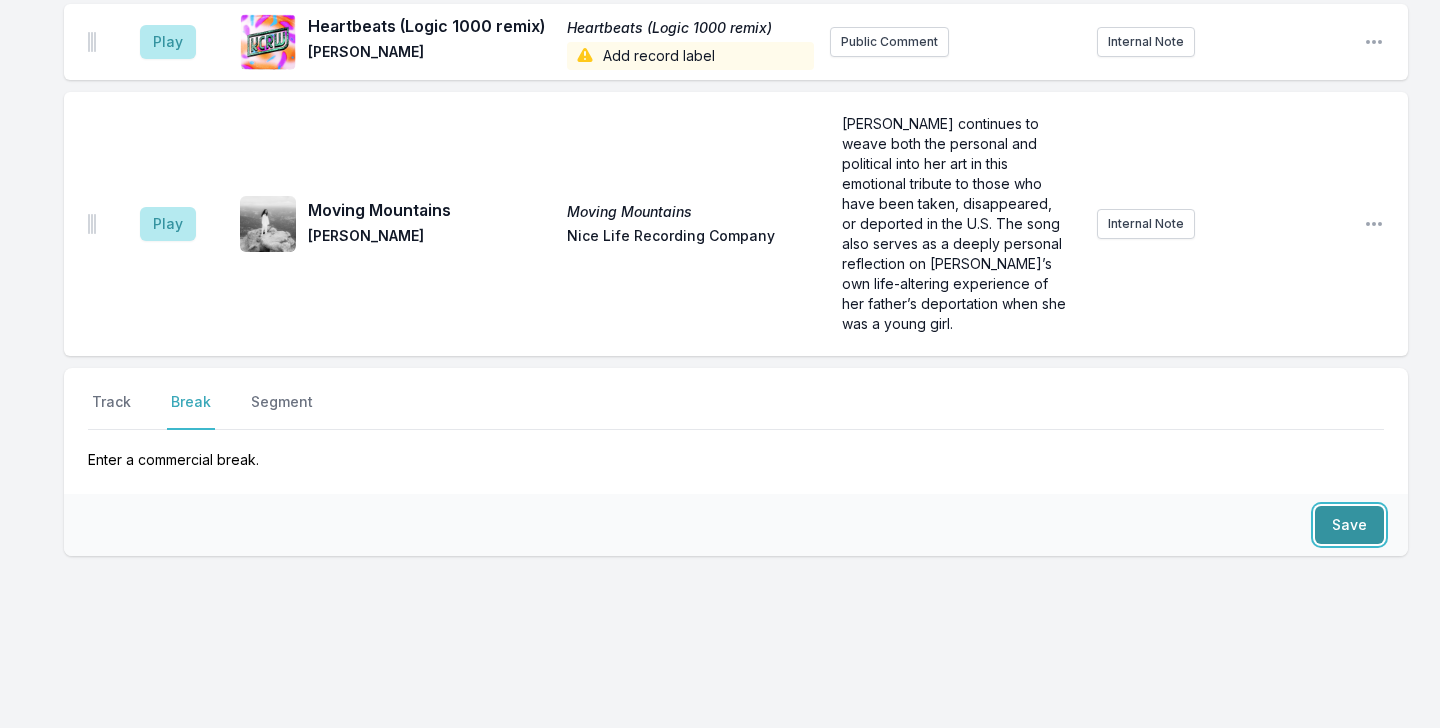 click on "Save" at bounding box center [1349, 525] 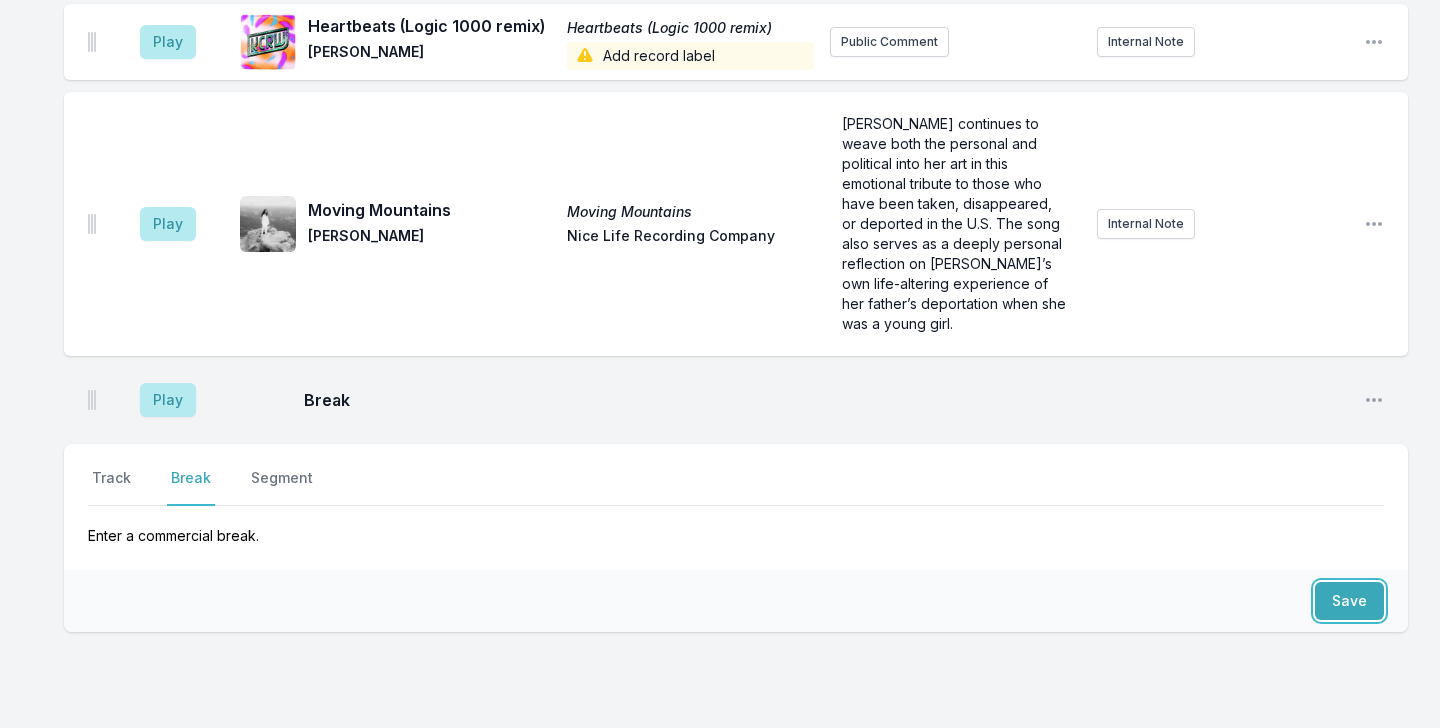 scroll, scrollTop: 3892, scrollLeft: 0, axis: vertical 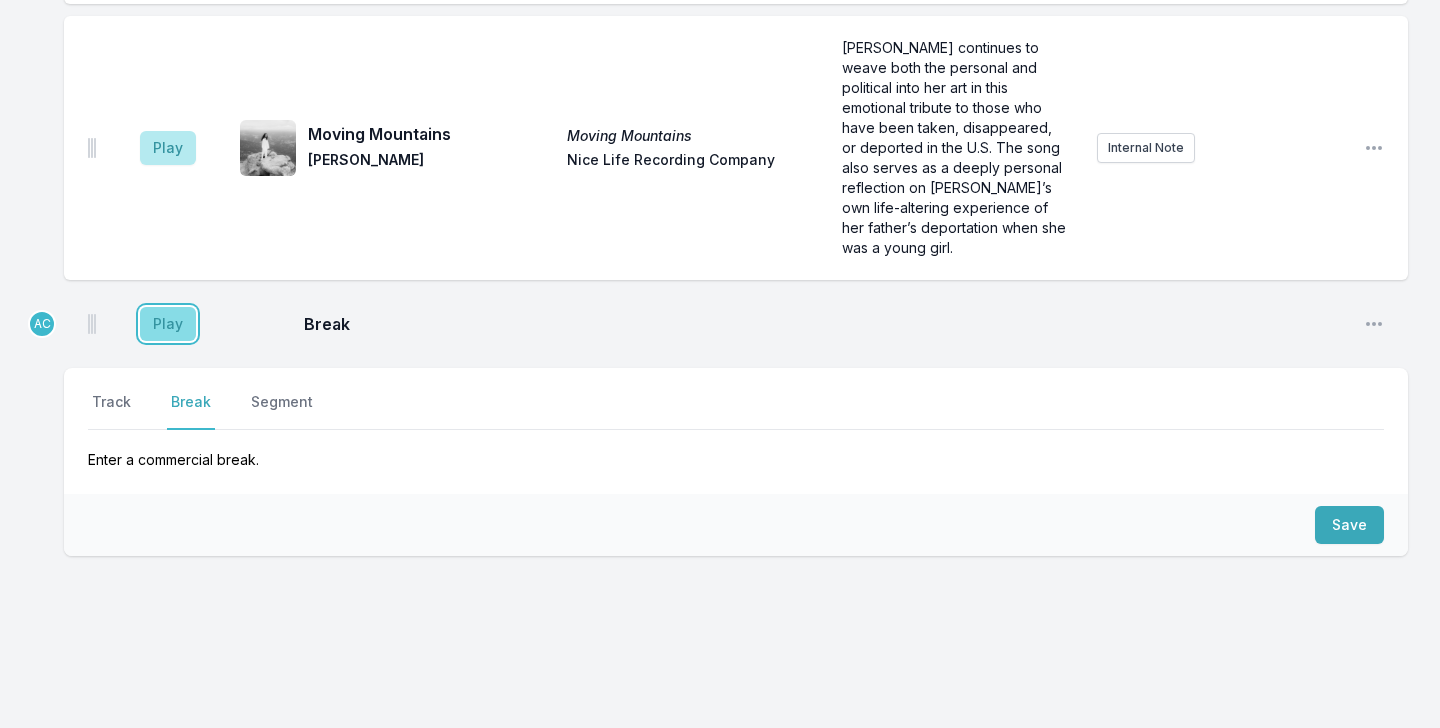 click on "Play" at bounding box center (168, 324) 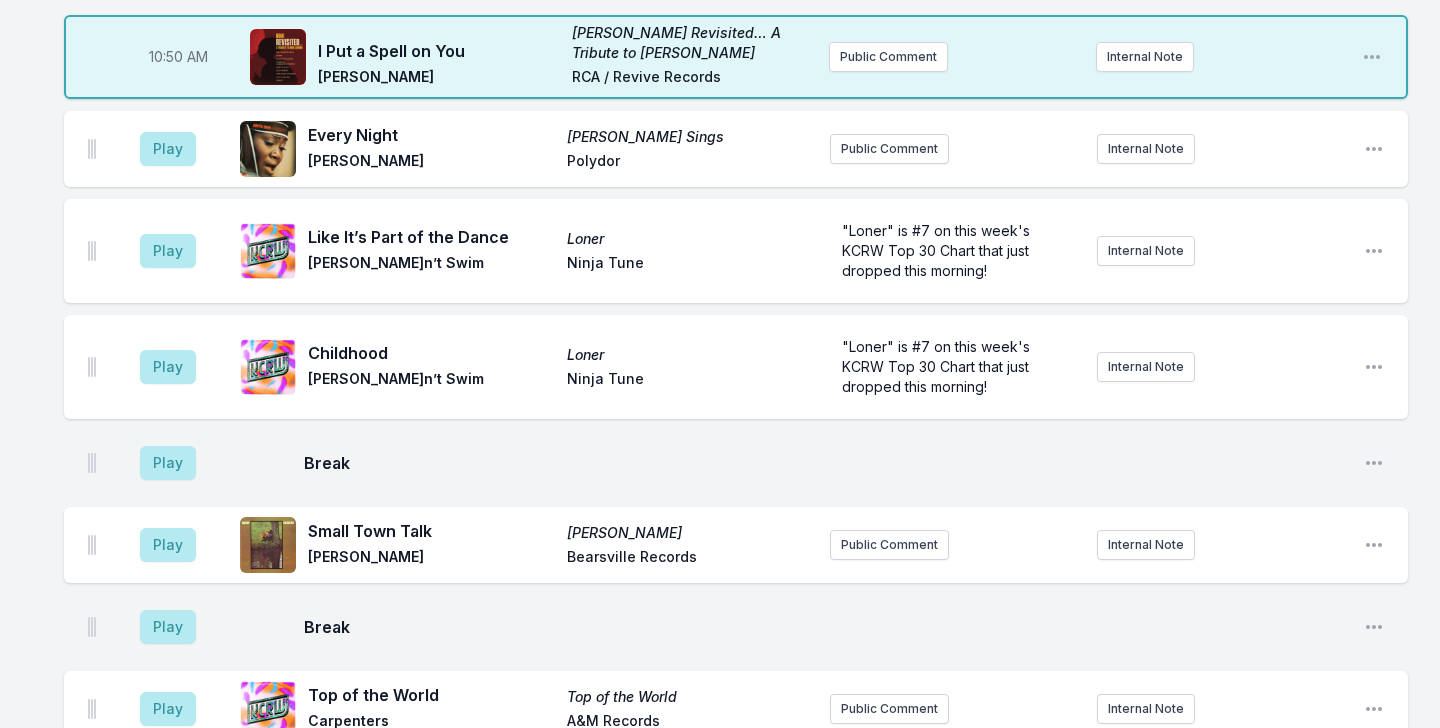 scroll, scrollTop: 2791, scrollLeft: 0, axis: vertical 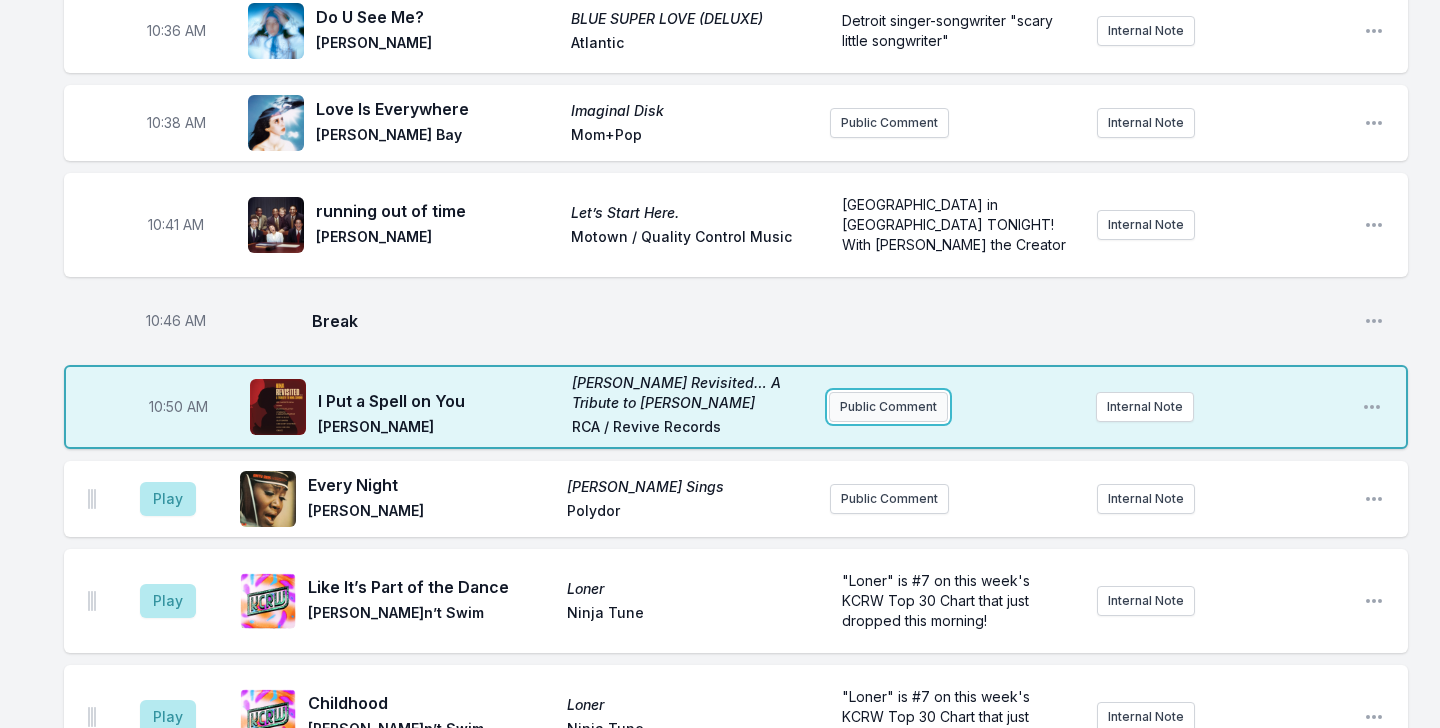 click on "Public Comment" at bounding box center (888, 407) 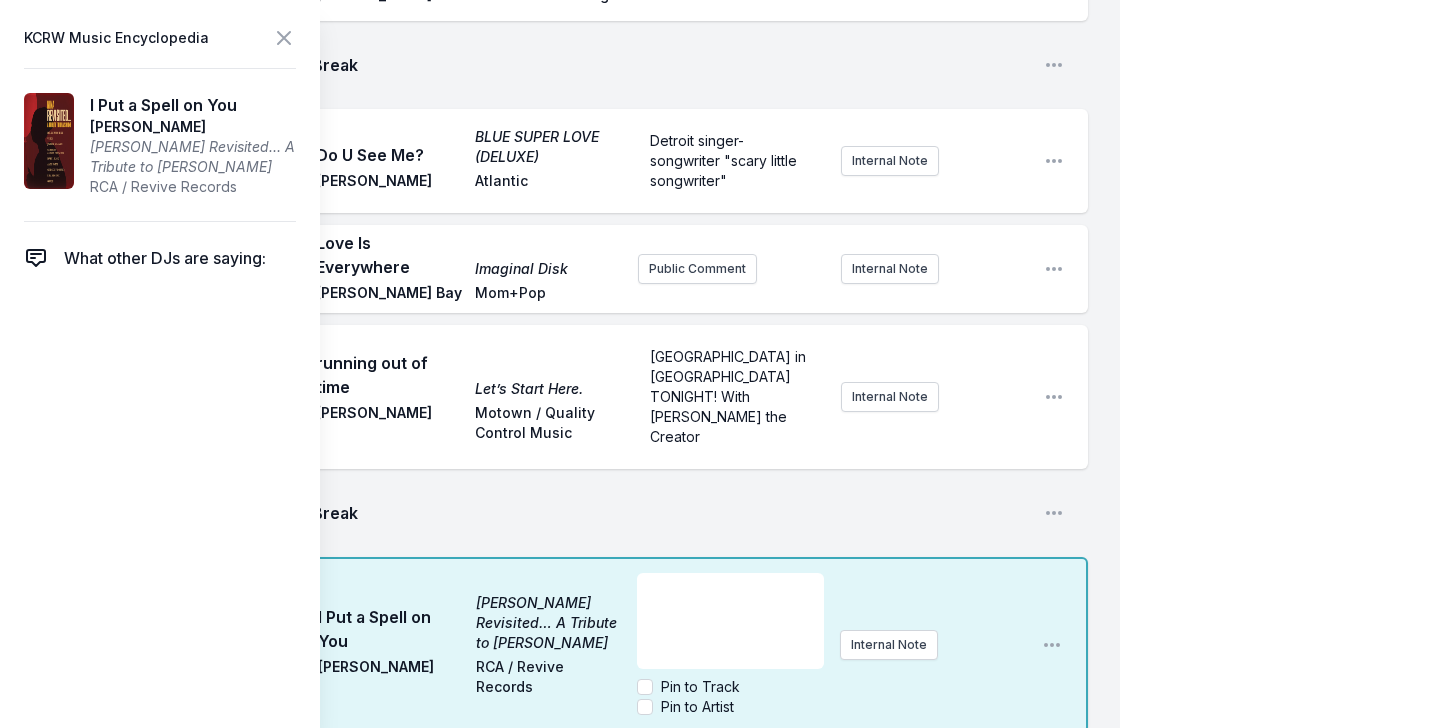 scroll, scrollTop: 3065, scrollLeft: 0, axis: vertical 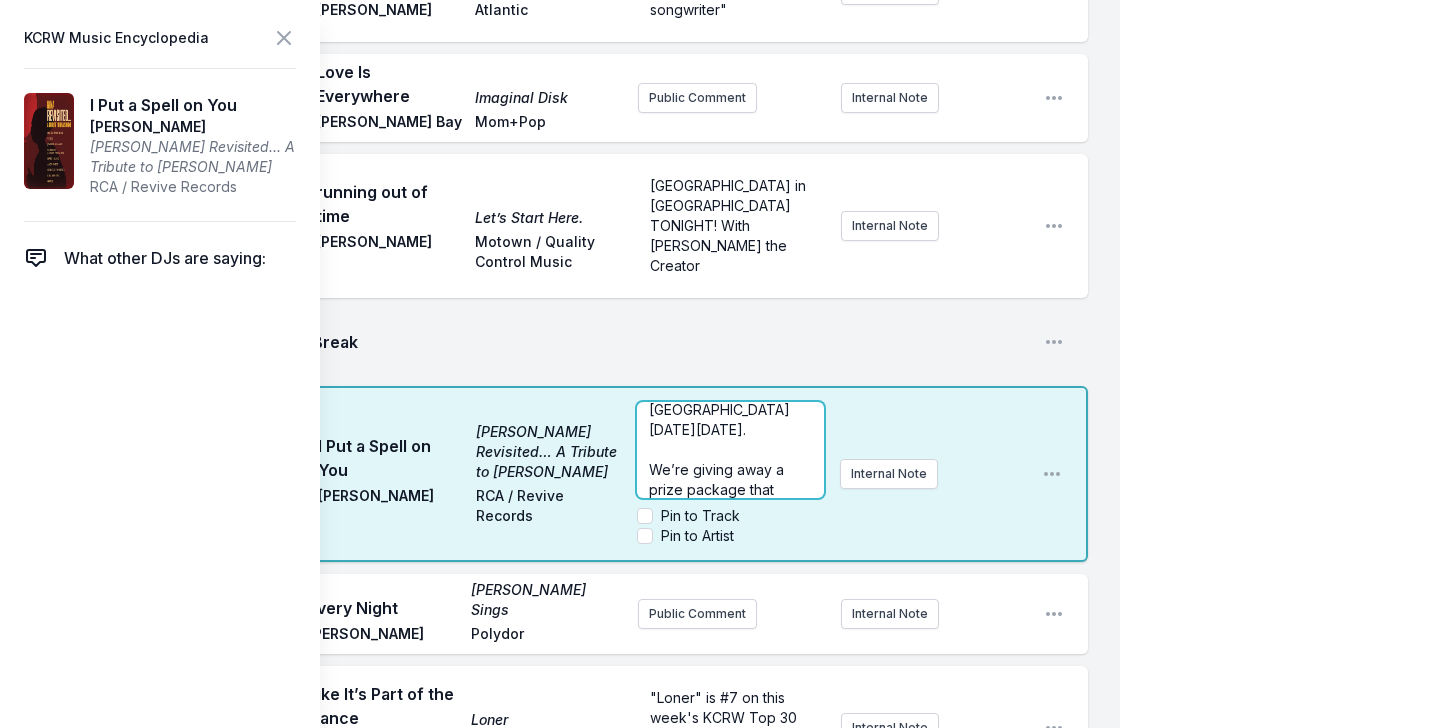 click on "﻿" at bounding box center [730, 450] 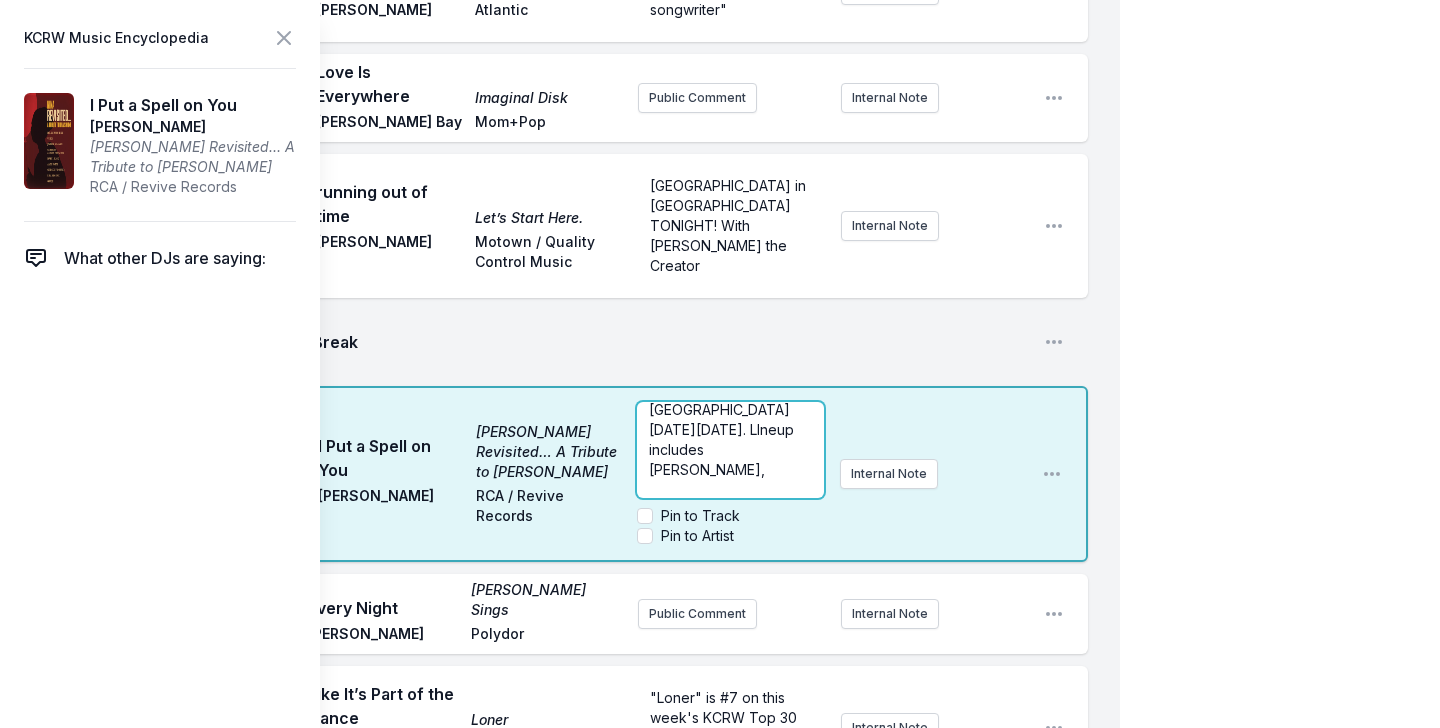click on "Black Movie Soundtrack is a celebration of Black cinema and music at the [GEOGRAPHIC_DATA] [DATE][DATE]. LIneup includes [PERSON_NAME]," at bounding box center [731, 409] 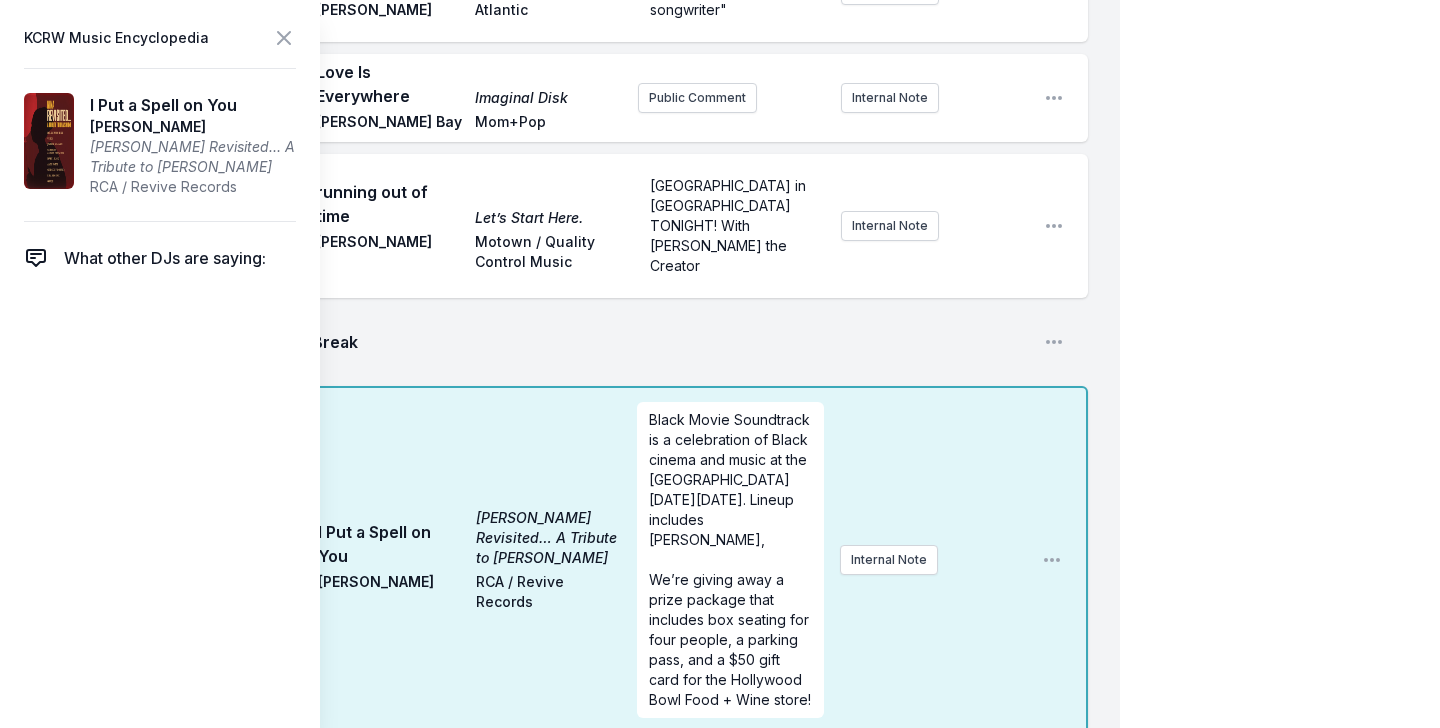 click on "10:46 AM Break Open playlist item options" at bounding box center [576, 342] 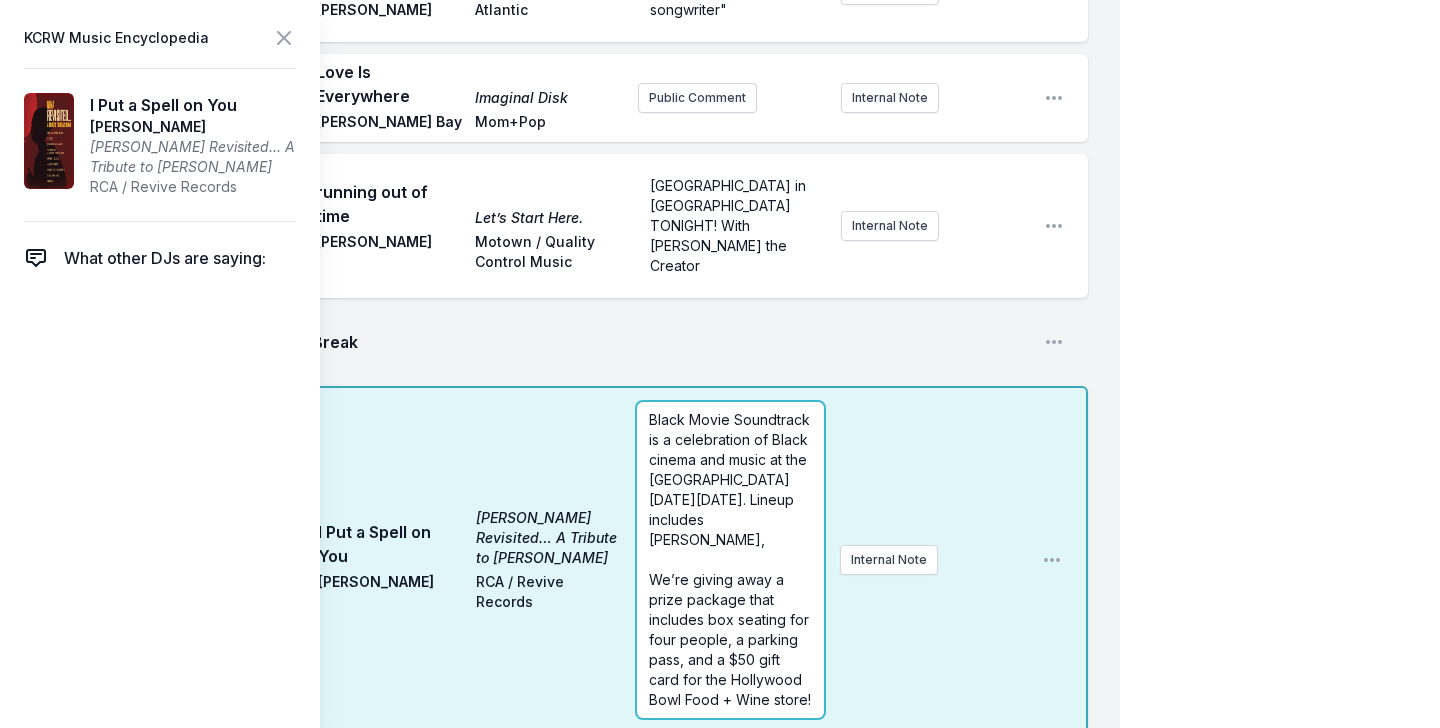 click on "Black Movie Soundtrack is a celebration of Black cinema and music at the [GEOGRAPHIC_DATA] [DATE][DATE]. Lineup includes [PERSON_NAME],  ﻿ We’re giving away a prize package that includes box seating for four people, a parking pass, and a $50 gift card for the Hollywood Bowl Food + Wine store!" at bounding box center (730, 560) 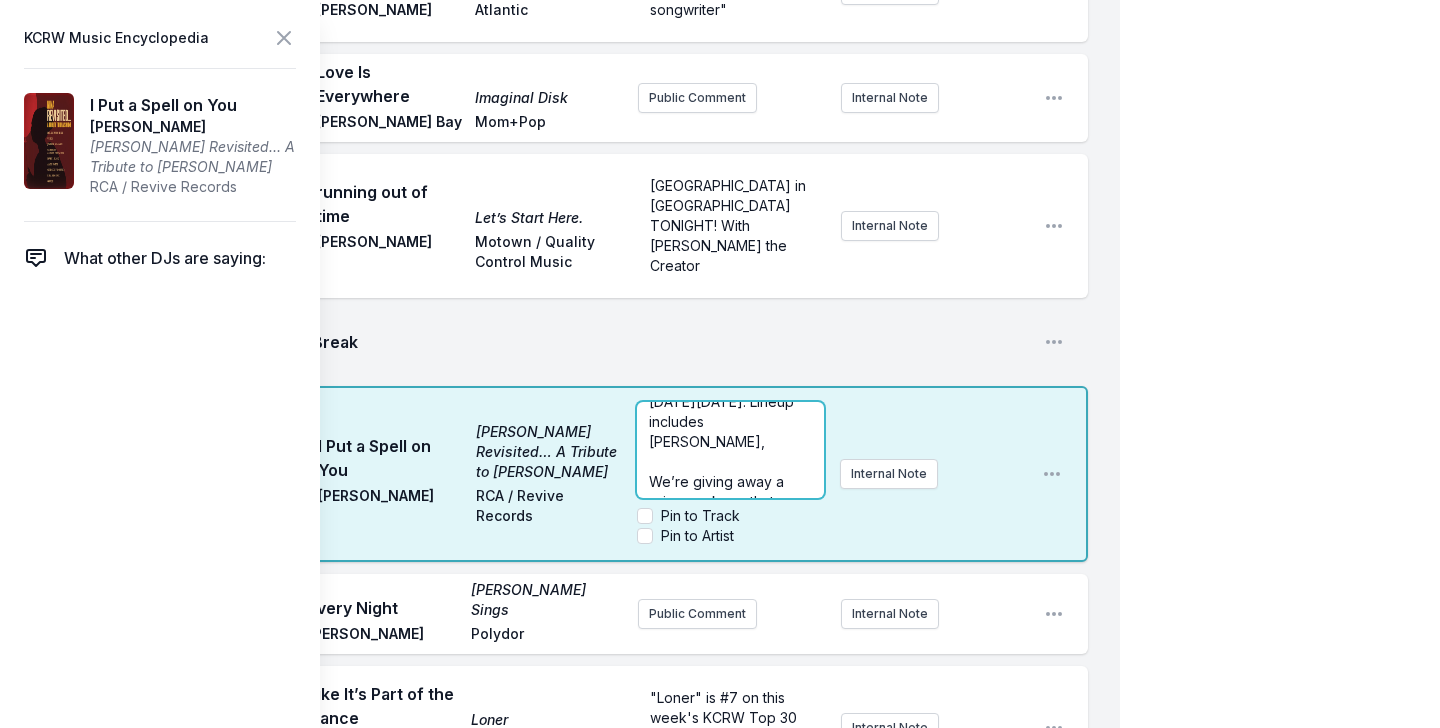 scroll, scrollTop: 97, scrollLeft: 0, axis: vertical 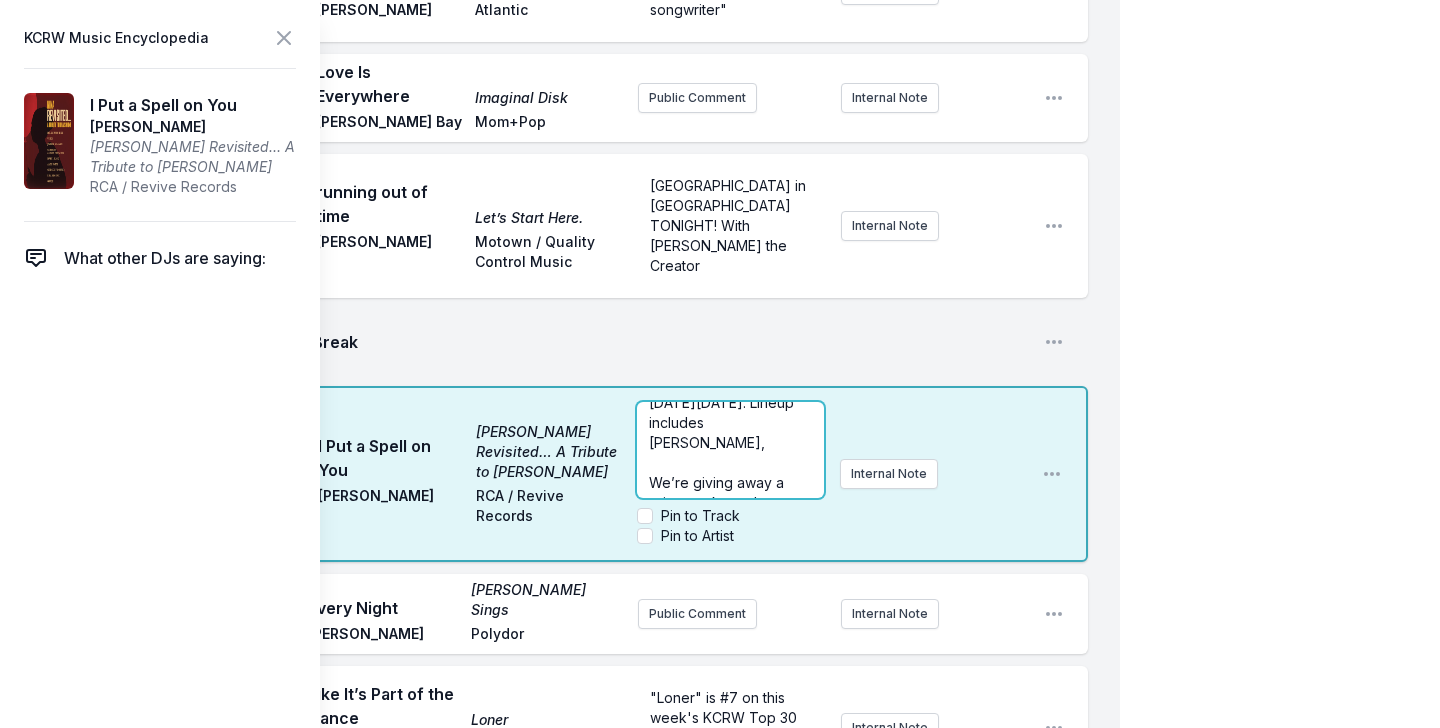 type 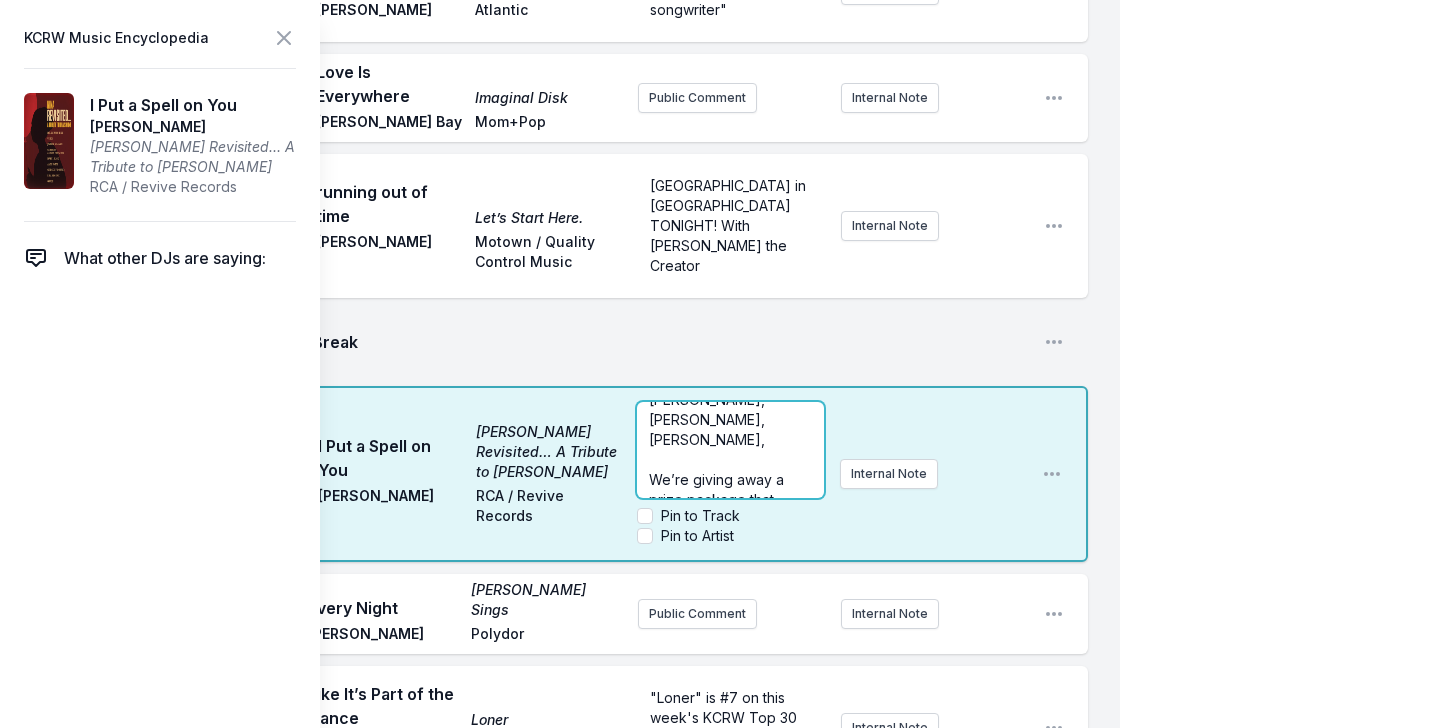 scroll, scrollTop: 137, scrollLeft: 0, axis: vertical 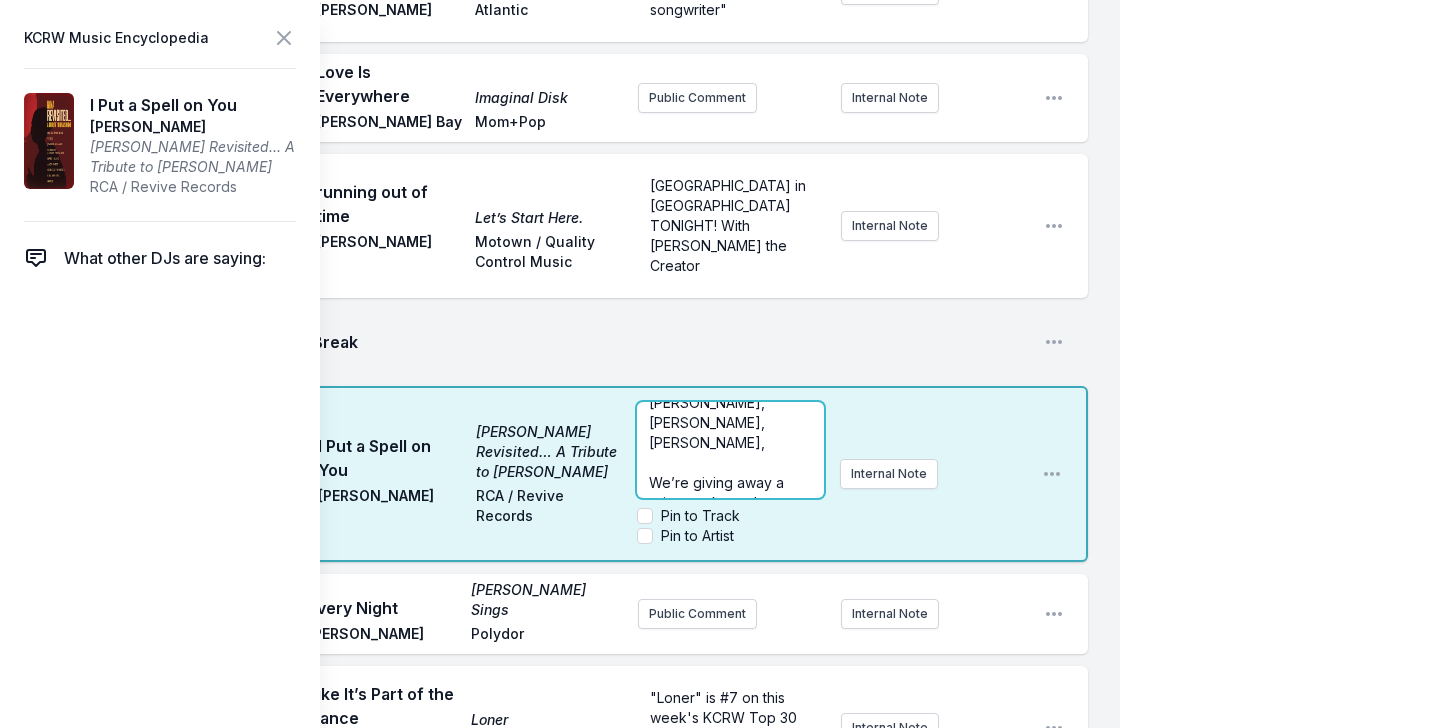 click on "﻿" at bounding box center (730, 463) 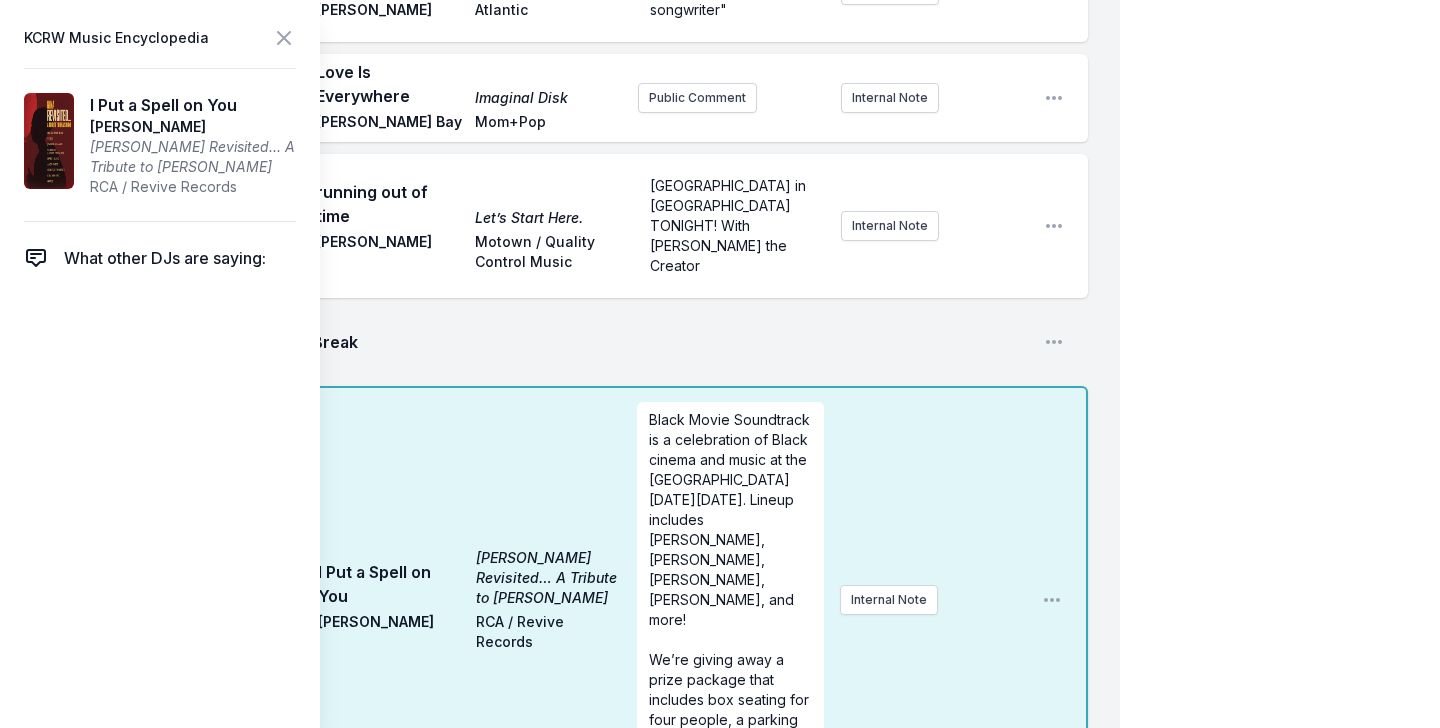 click on "10:50 AM I Put a Spell on You [PERSON_NAME] Revisited… A Tribute to [PERSON_NAME] [PERSON_NAME] RCA / Revive Records Black Movie Soundtrack is a celebration of Black cinema and music at the [GEOGRAPHIC_DATA] [DATE][DATE]. Lineup includes [PERSON_NAME], [PERSON_NAME], [PERSON_NAME], [PERSON_NAME], and more! ﻿ We’re giving away a prize package that includes box seating for four people, a parking pass, and a $50 gift card for the Hollywood Bowl Food + Wine store!   Internal Note Open playlist item options" at bounding box center (576, 600) 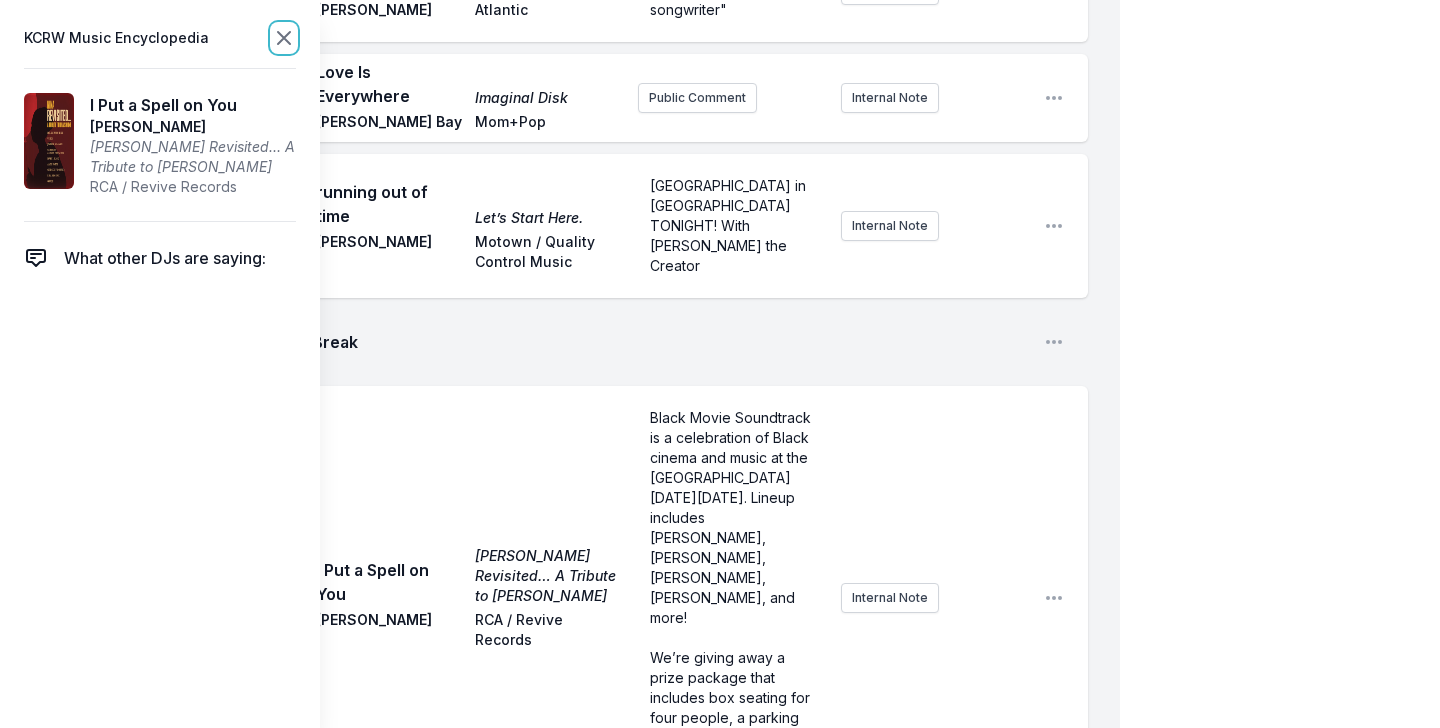 click 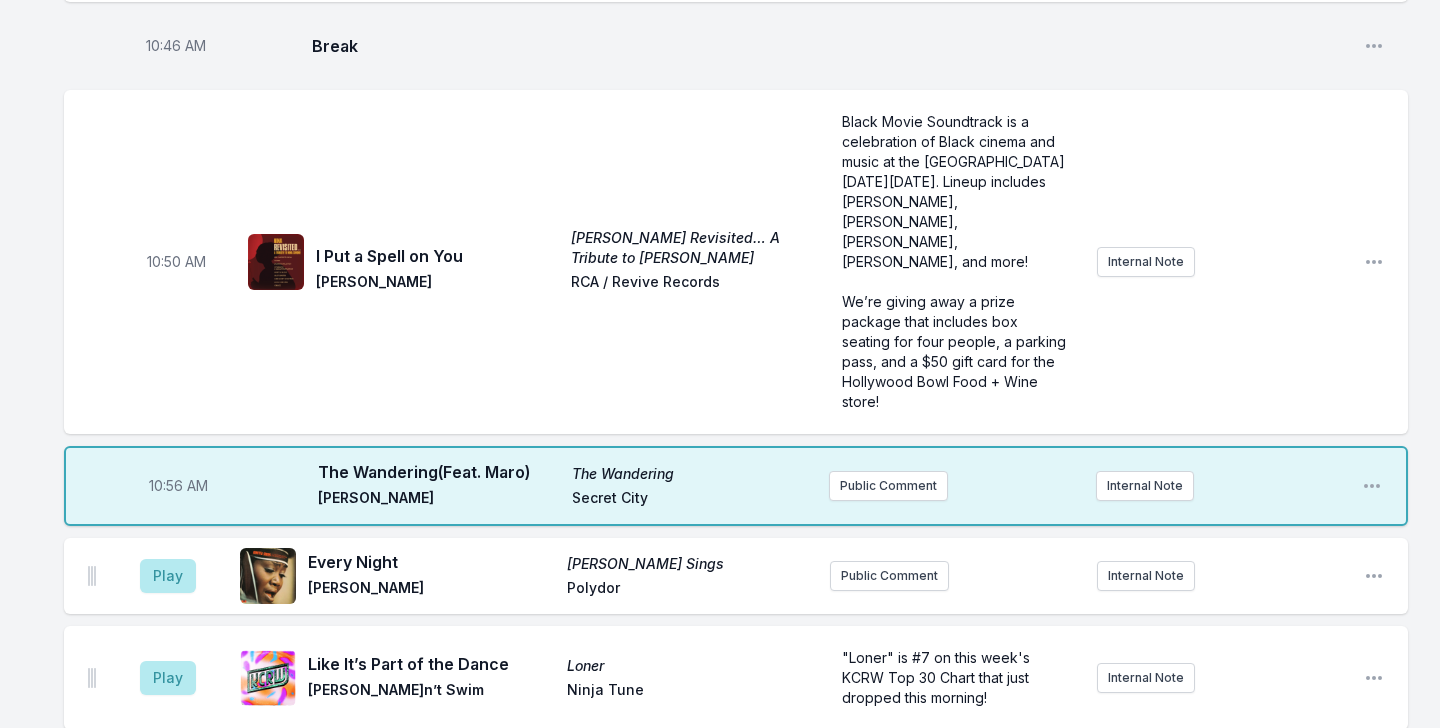 scroll, scrollTop: 3057, scrollLeft: 0, axis: vertical 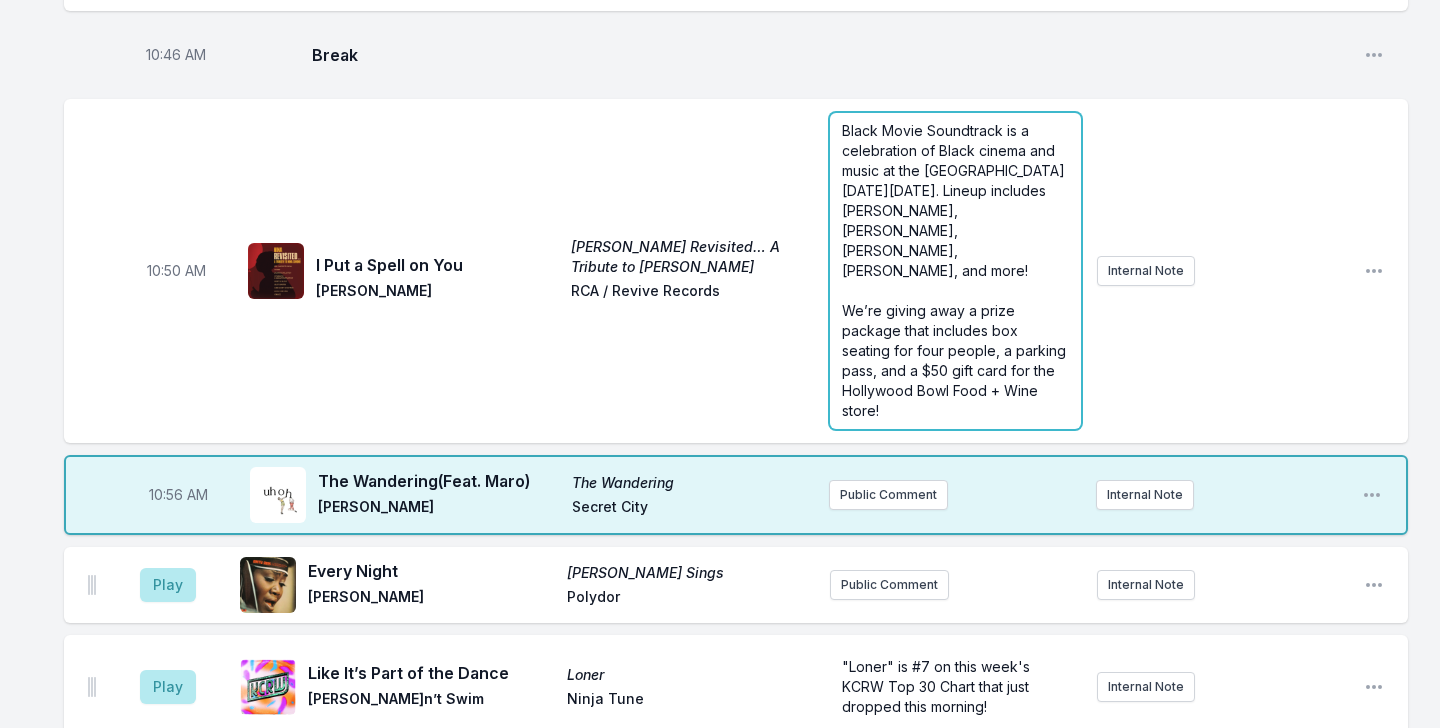 click on "Black Movie Soundtrack is a celebration of Black cinema and music at the [GEOGRAPHIC_DATA] [DATE][DATE]. Lineup includes [PERSON_NAME], [PERSON_NAME], [PERSON_NAME], [PERSON_NAME], and more!" at bounding box center [955, 200] 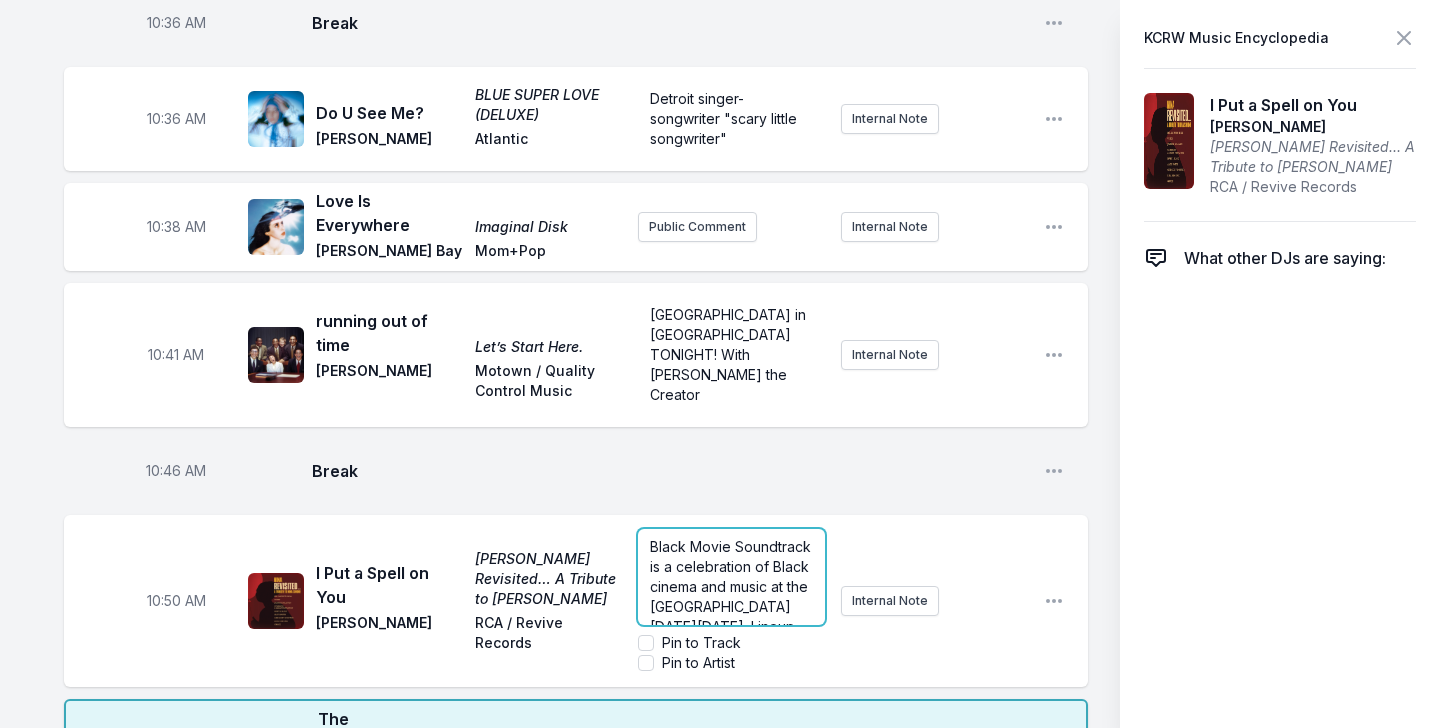 scroll, scrollTop: 3114, scrollLeft: 0, axis: vertical 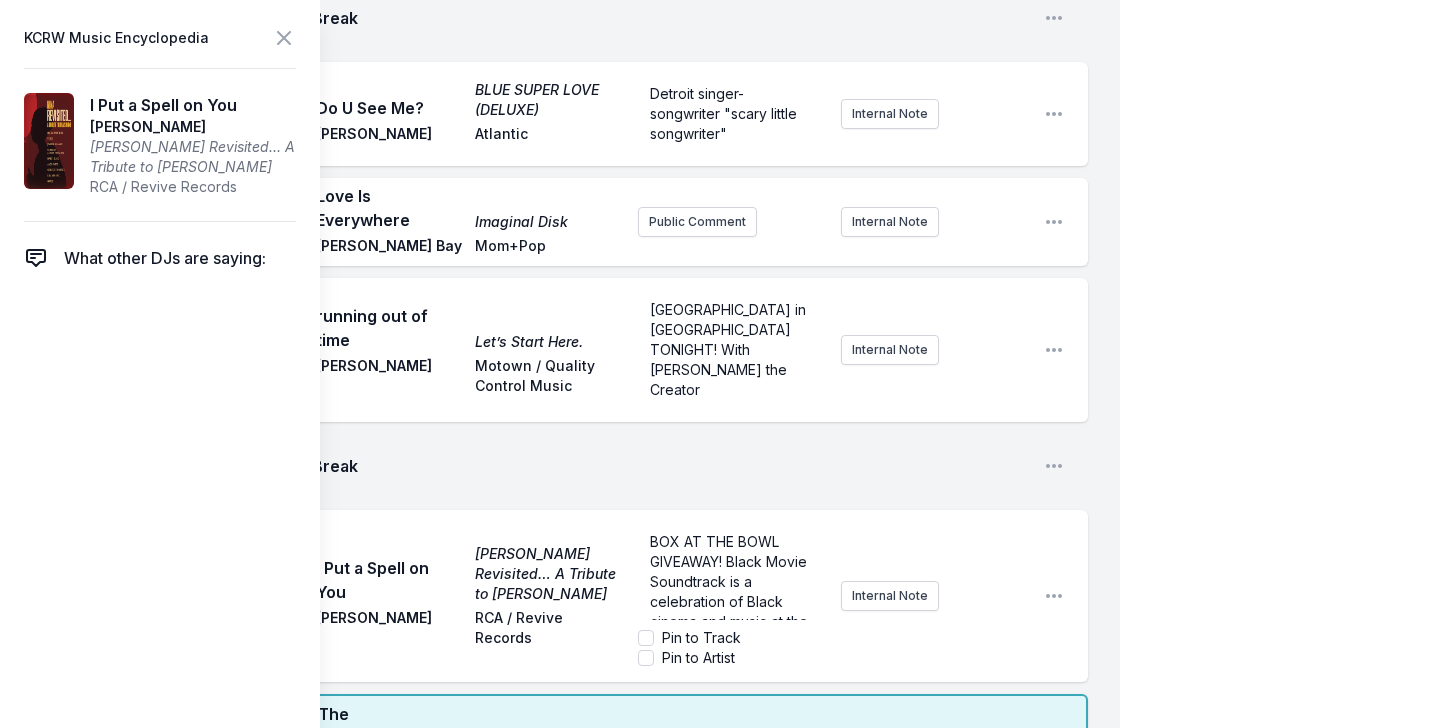 click on "9:04 AM Illegal Hit - Edit Illegal Hit - Edit Yttling Jazz, [PERSON_NAME], [DATE], [DATE] Add record label Public Comment Internal Note Open playlist item options 9:08 AM This Is What You Are Handful of Soul [PERSON_NAME] and the High Five Quintet Schema Records Public Comment Internal Note Open playlist item options 9:13 AM Evolution Euphoric Recall Braids Secret City Records 2023 release from [GEOGRAPHIC_DATA]-based, three-piece band Braids Internal Note Open playlist item options 2023 release from [GEOGRAPHIC_DATA]-based, three-piece band Braids 9:16 AM Black Lion Lane Miss Flower [PERSON_NAME] [GEOGRAPHIC_DATA] Records [GEOGRAPHIC_DATA] Internal Note Open playlist item options [GEOGRAPHIC_DATA] 9:19 AM Softest Touch [MEDICAL_DATA] Cousin Kula Rhythm Section International Bristol Internal Note Open playlist item options Bristol 9:23 AM If They Left Us Alone Now Wool Wool ABC Records 1969 Internal Note Open playlist item options 1969 9:26 AM [PERSON_NAME] Feelings Brijean Ghostly International [DOMAIN_NAME][URL] ﻿ Internal Note Open playlist item options" at bounding box center [576, -1012] 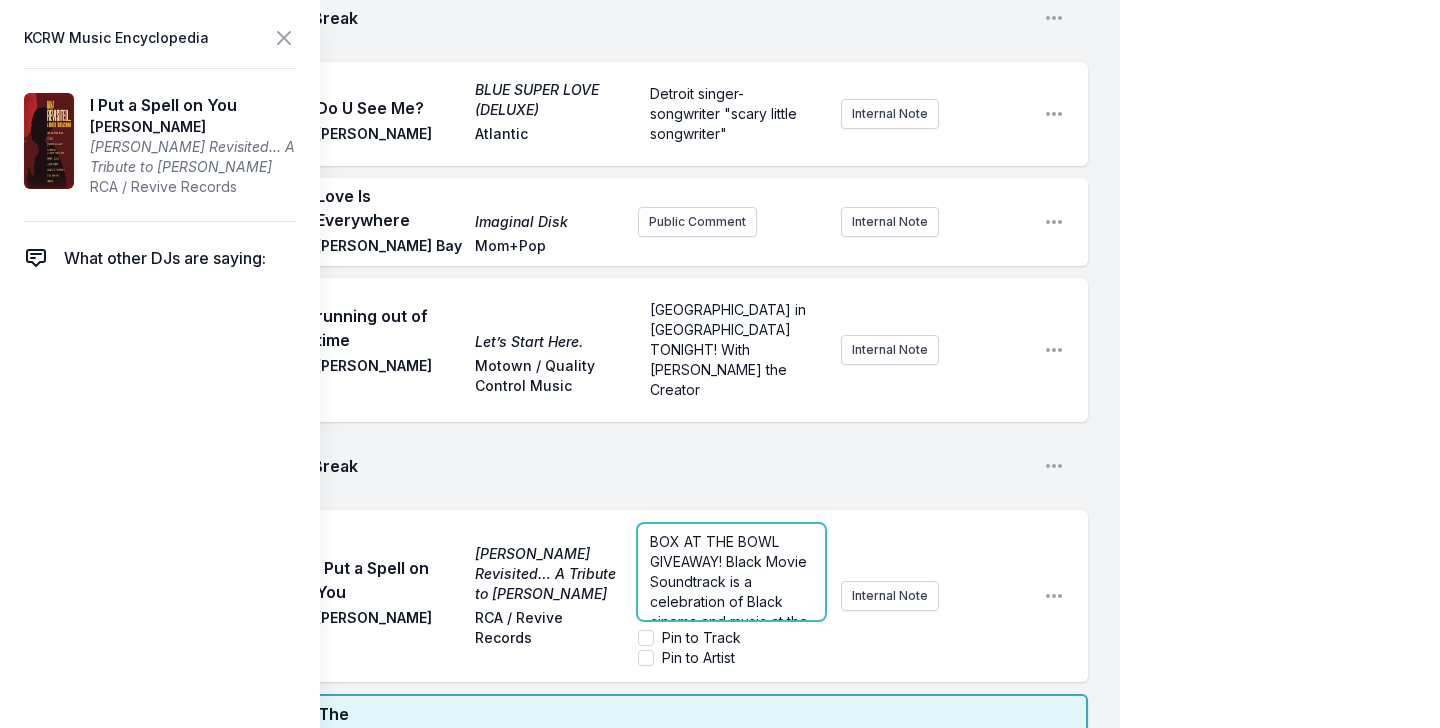 click on "BOX AT THE BOWL GIVEAWAY! Black Movie Soundtrack is a celebration of Black cinema and music at the [GEOGRAPHIC_DATA] [DATE][DATE]. Lineup includes [PERSON_NAME], [PERSON_NAME], [PERSON_NAME], [PERSON_NAME], and more!" at bounding box center (731, 661) 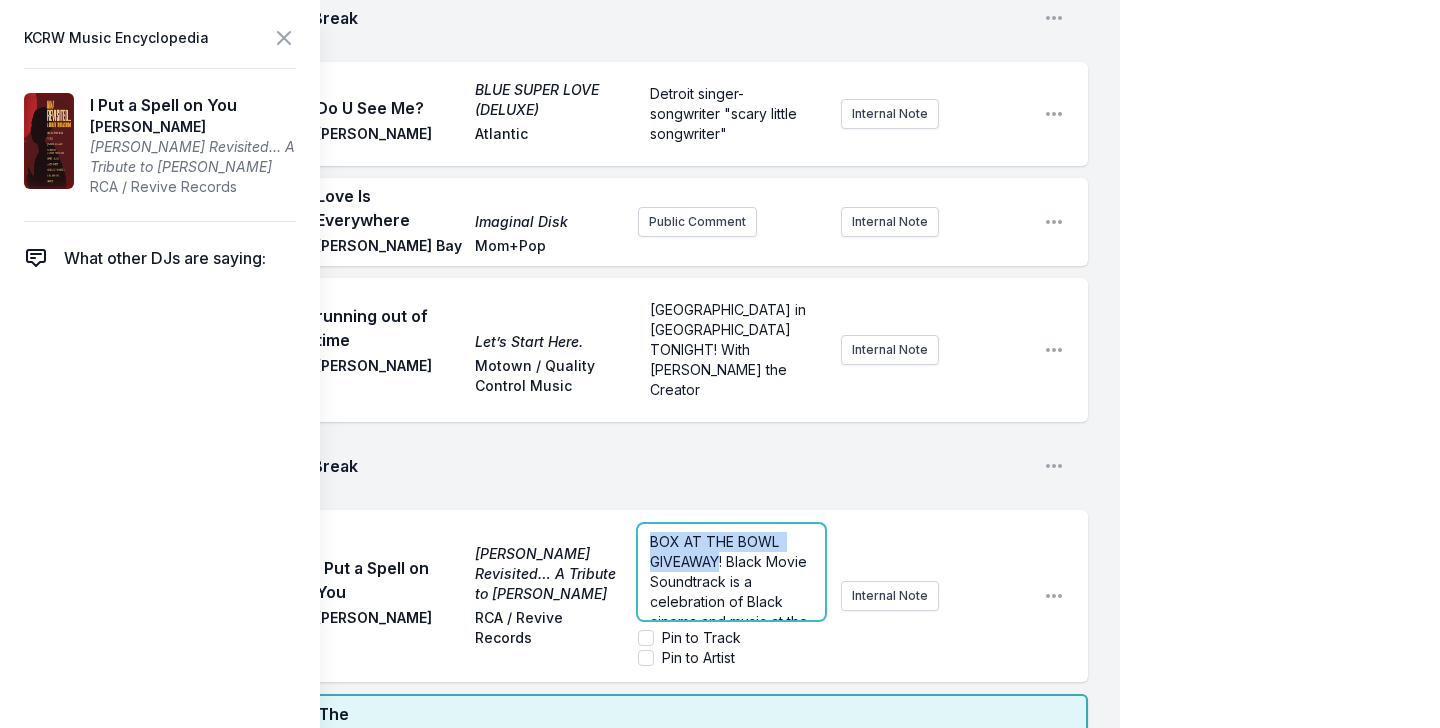 drag, startPoint x: 641, startPoint y: 424, endPoint x: 720, endPoint y: 449, distance: 82.86133 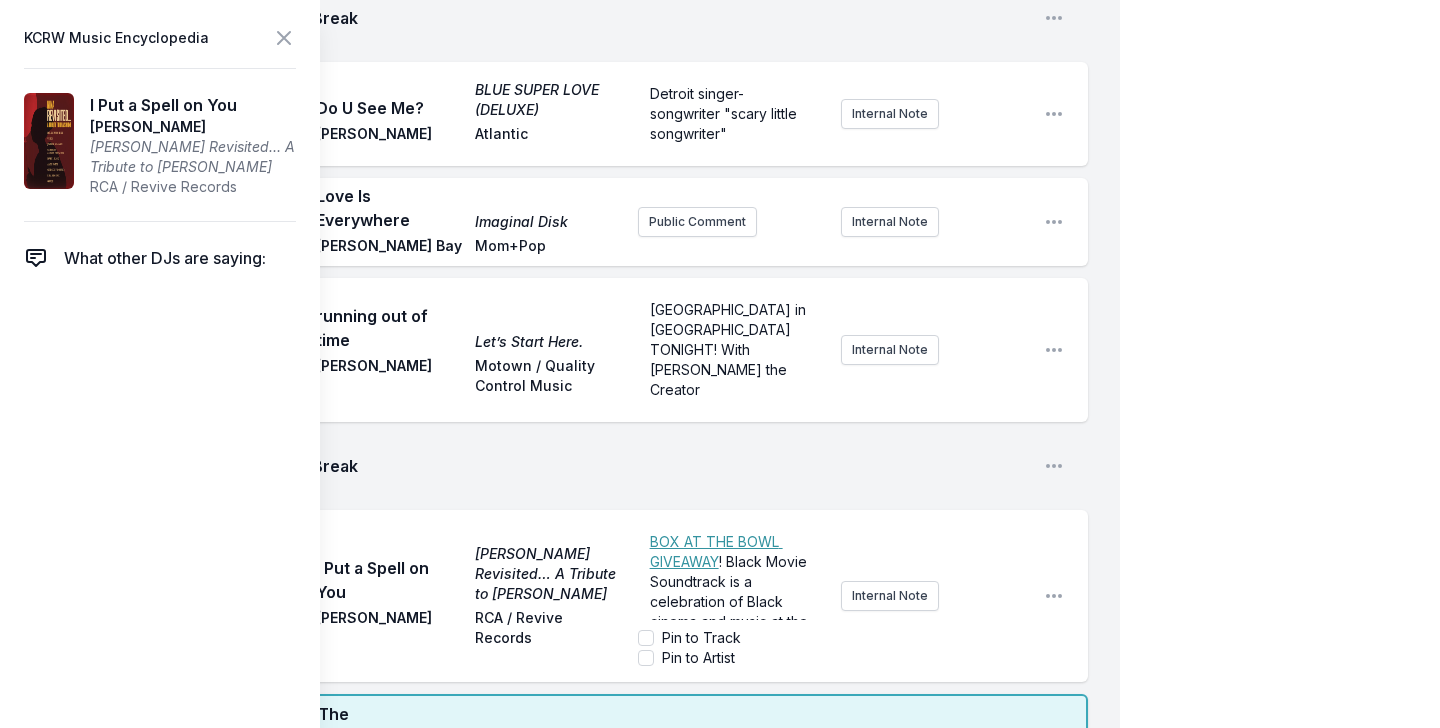click on "10:46 AM Break Open playlist item options" at bounding box center (576, 466) 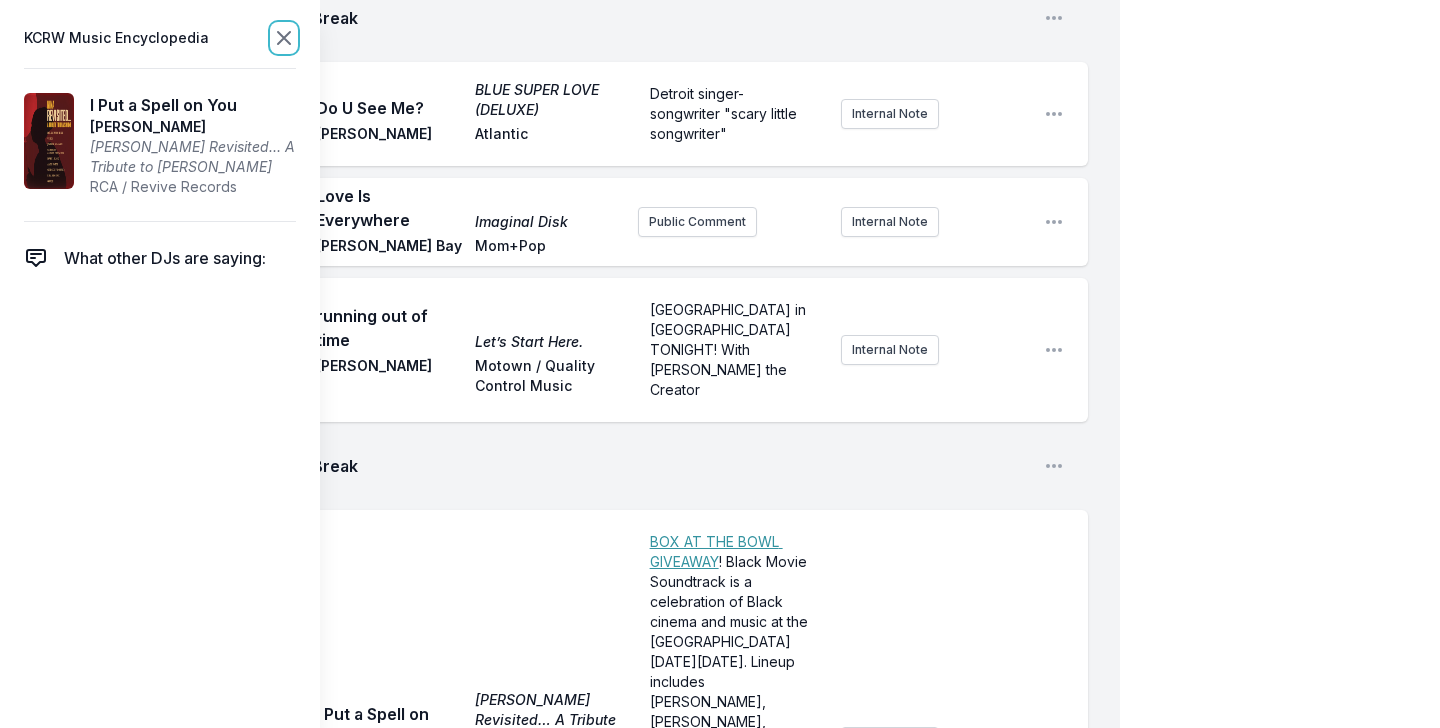 click 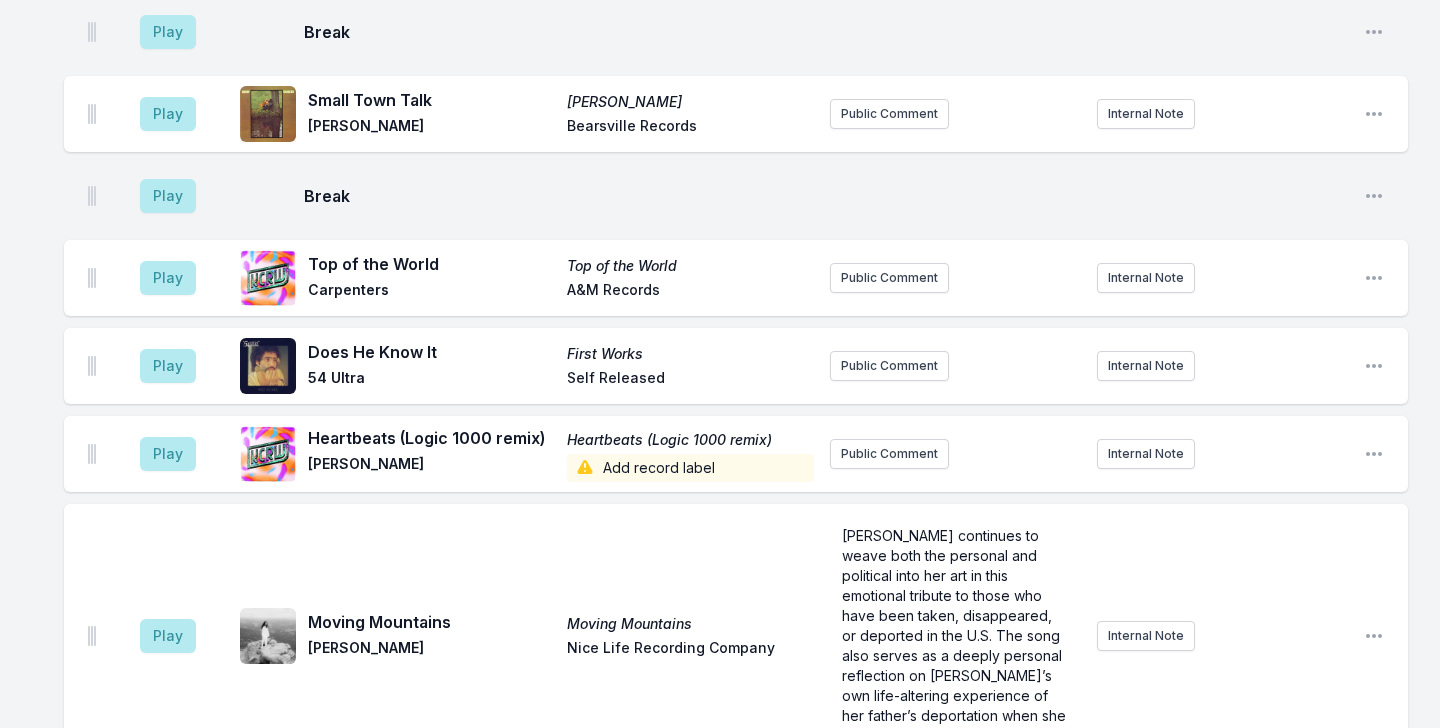 scroll, scrollTop: 4309, scrollLeft: 0, axis: vertical 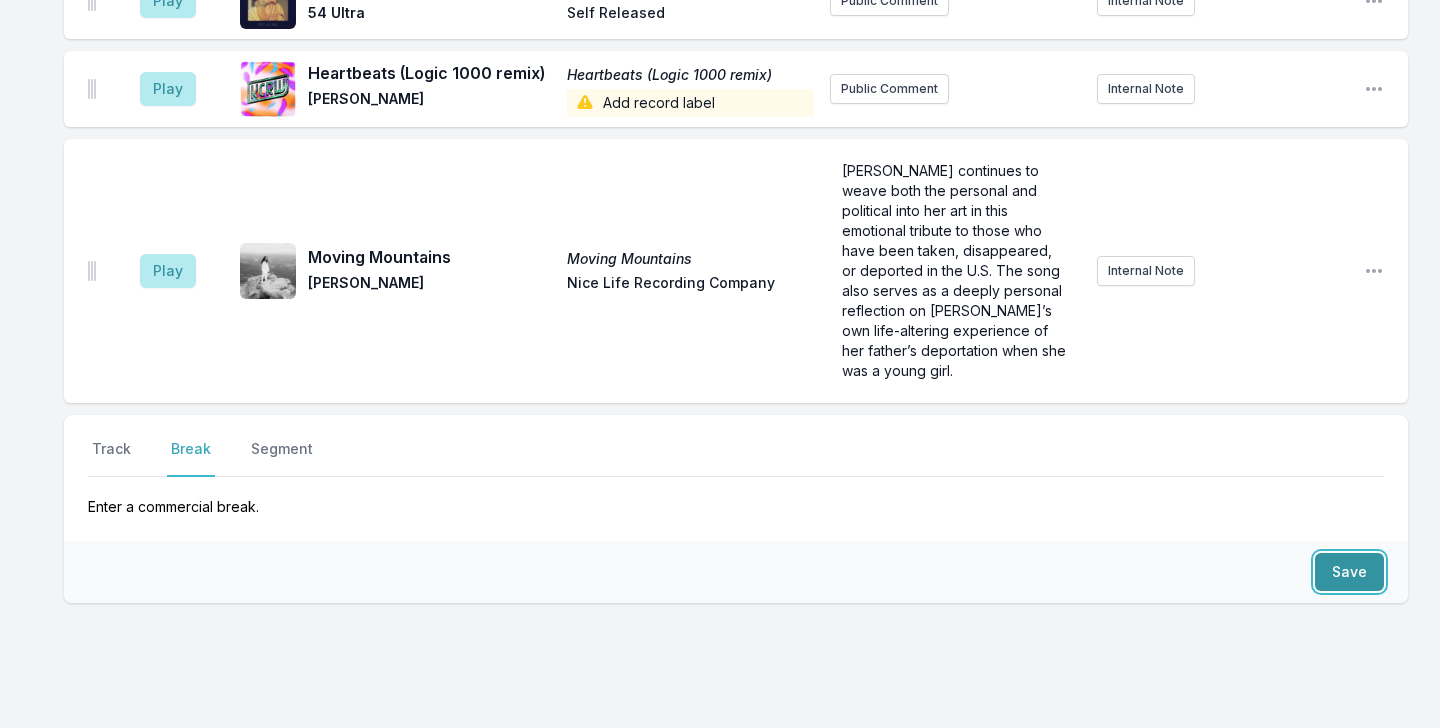 click on "Save" at bounding box center [1349, 572] 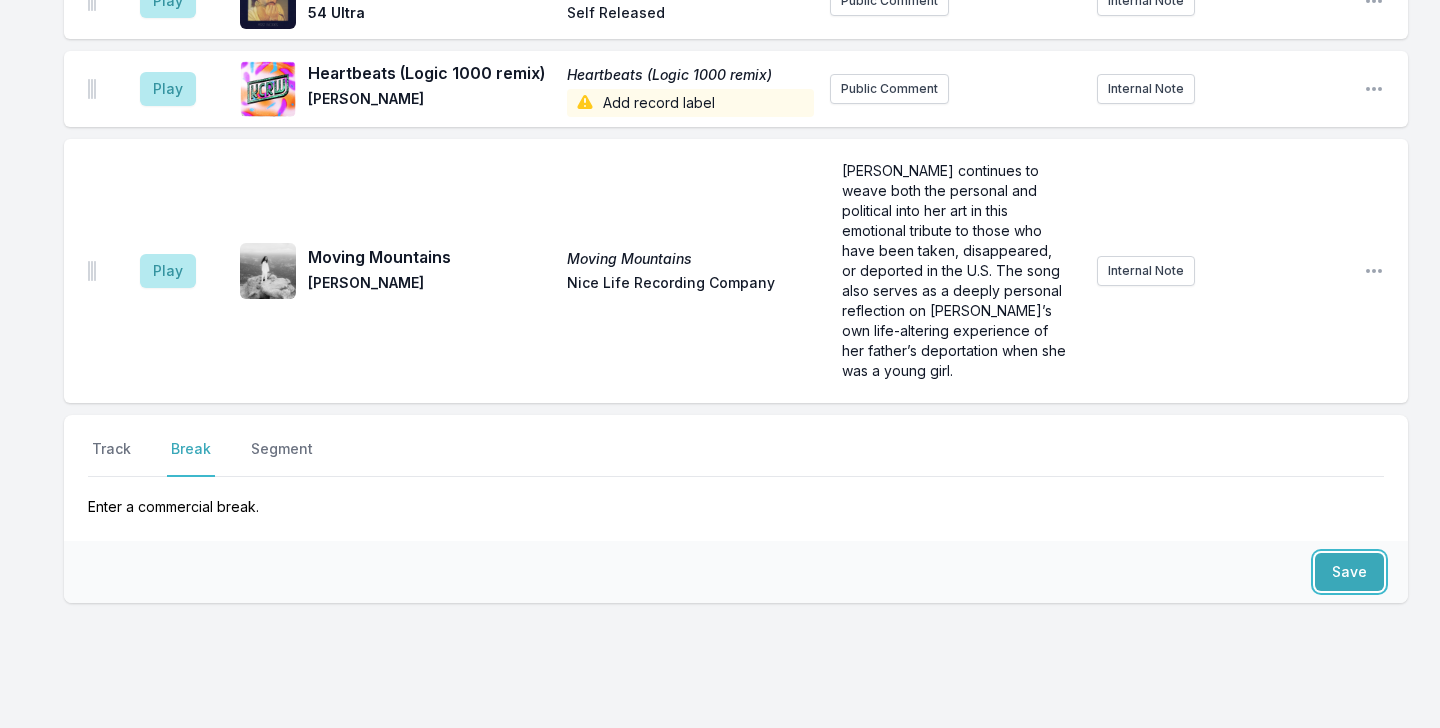 scroll, scrollTop: 4385, scrollLeft: 0, axis: vertical 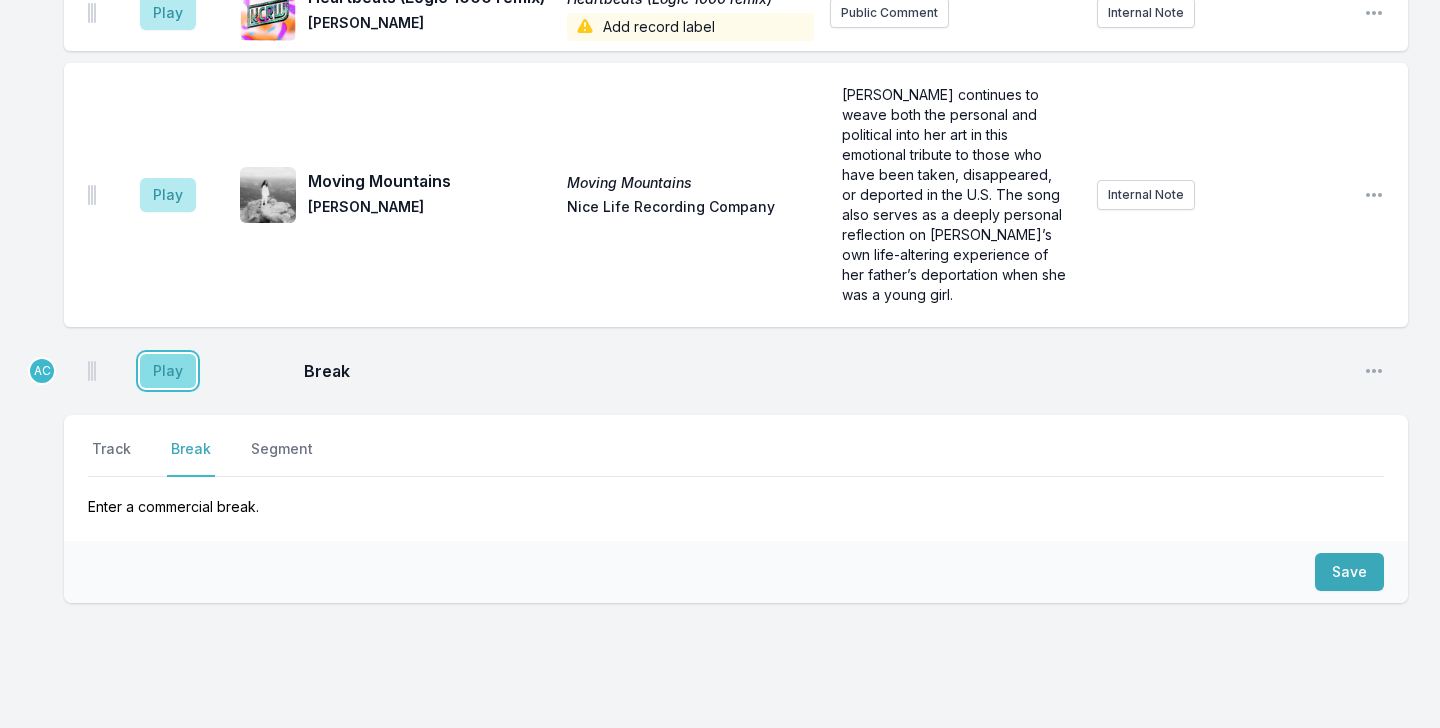 click on "Play" at bounding box center (168, 371) 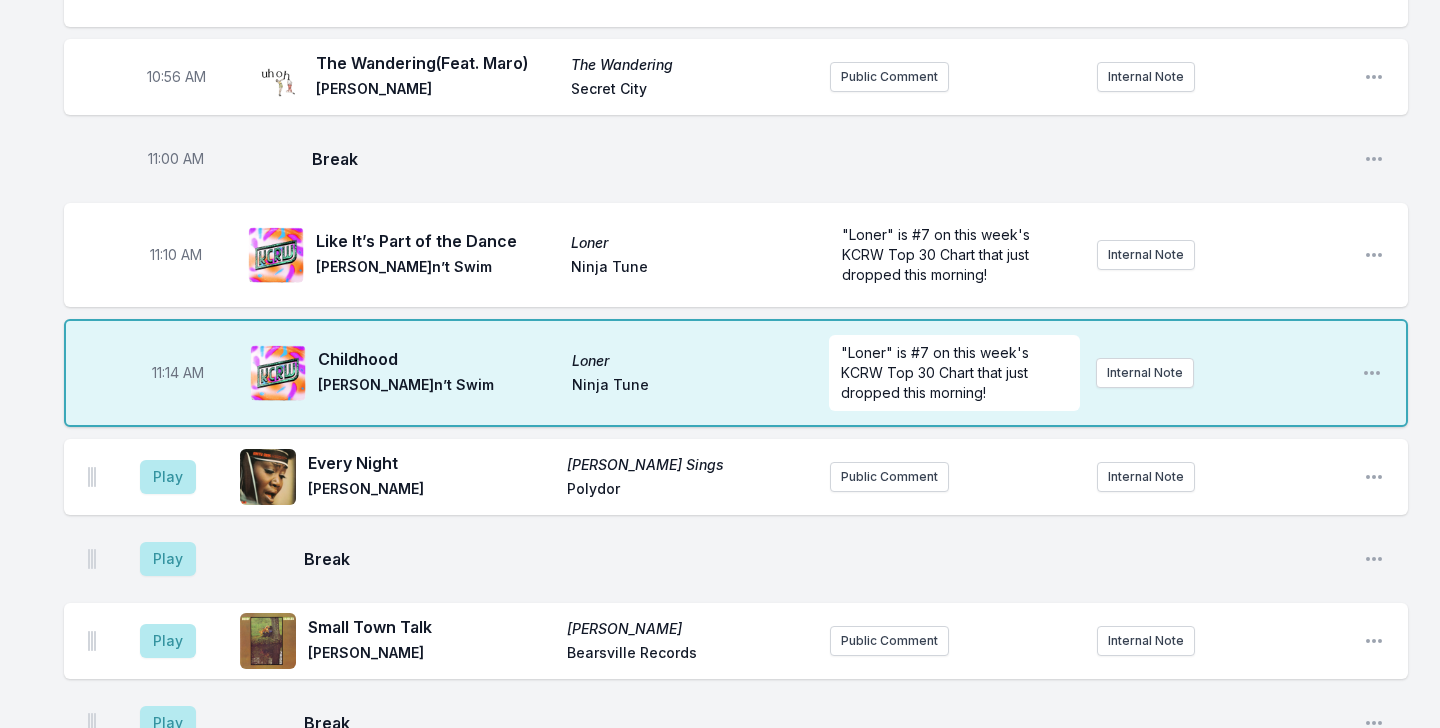 scroll, scrollTop: 3527, scrollLeft: 0, axis: vertical 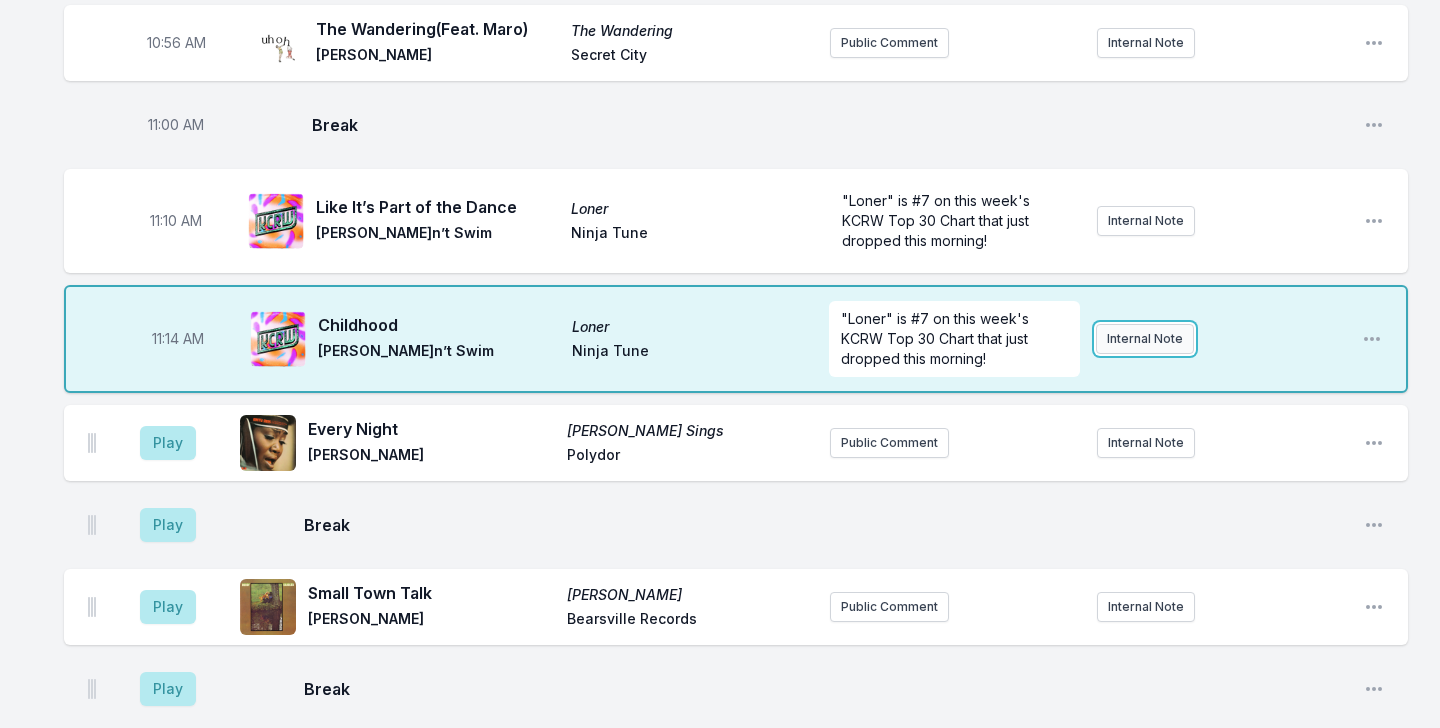 click on "Internal Note" at bounding box center (1145, 339) 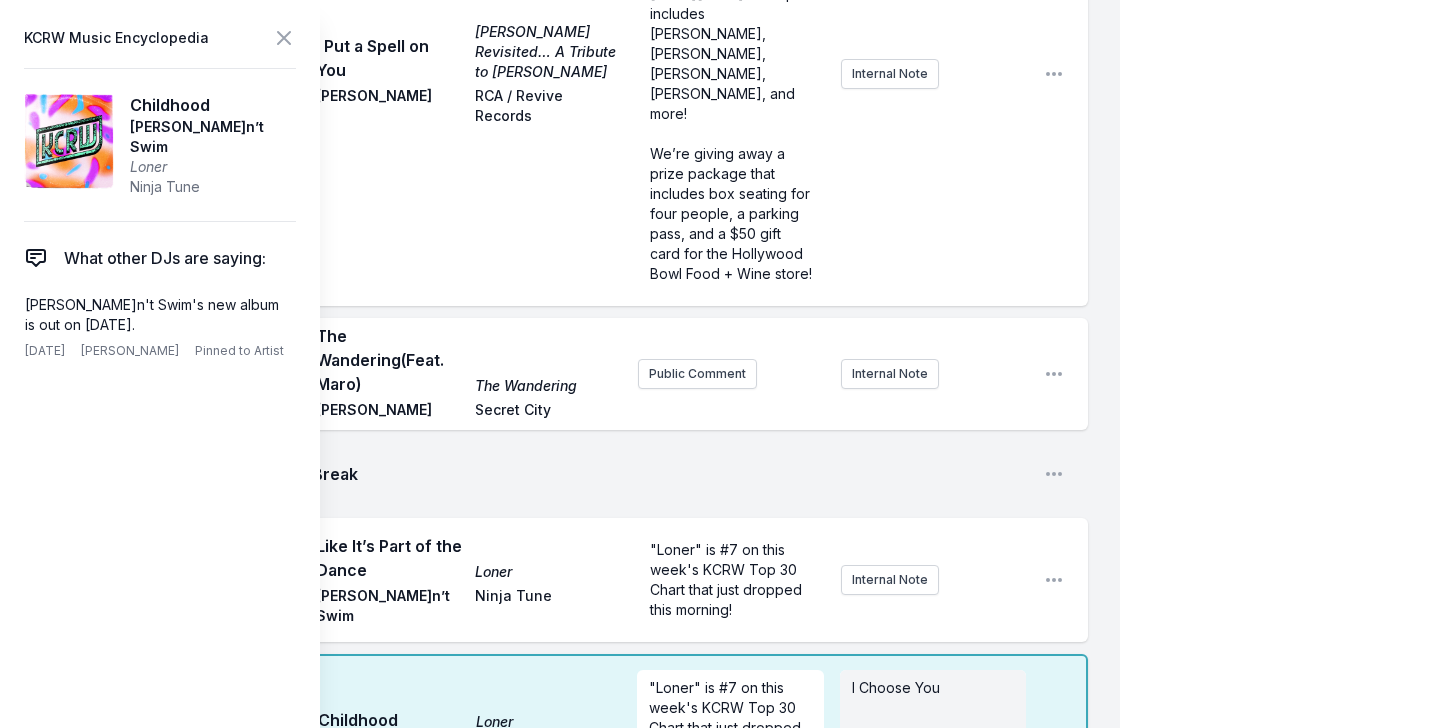 scroll, scrollTop: 3790, scrollLeft: 0, axis: vertical 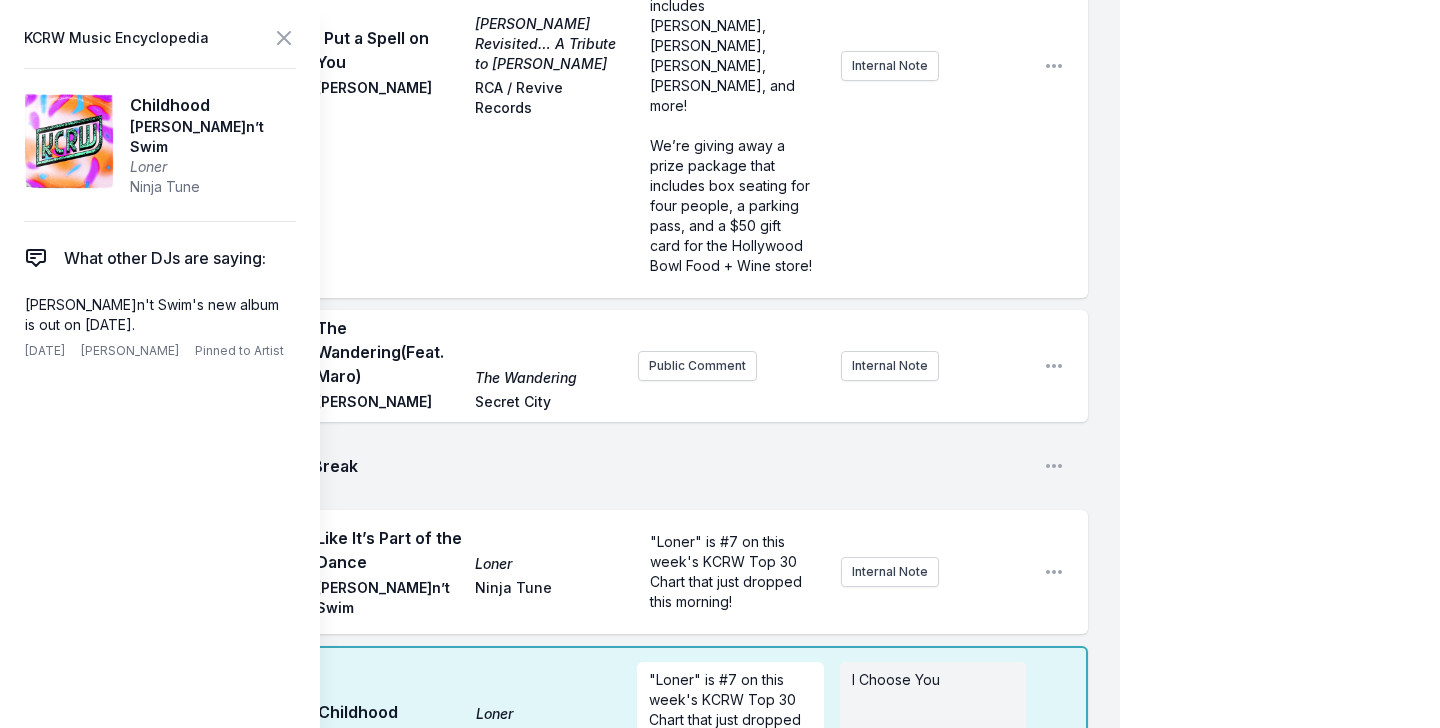 click on "﻿" at bounding box center (933, 700) 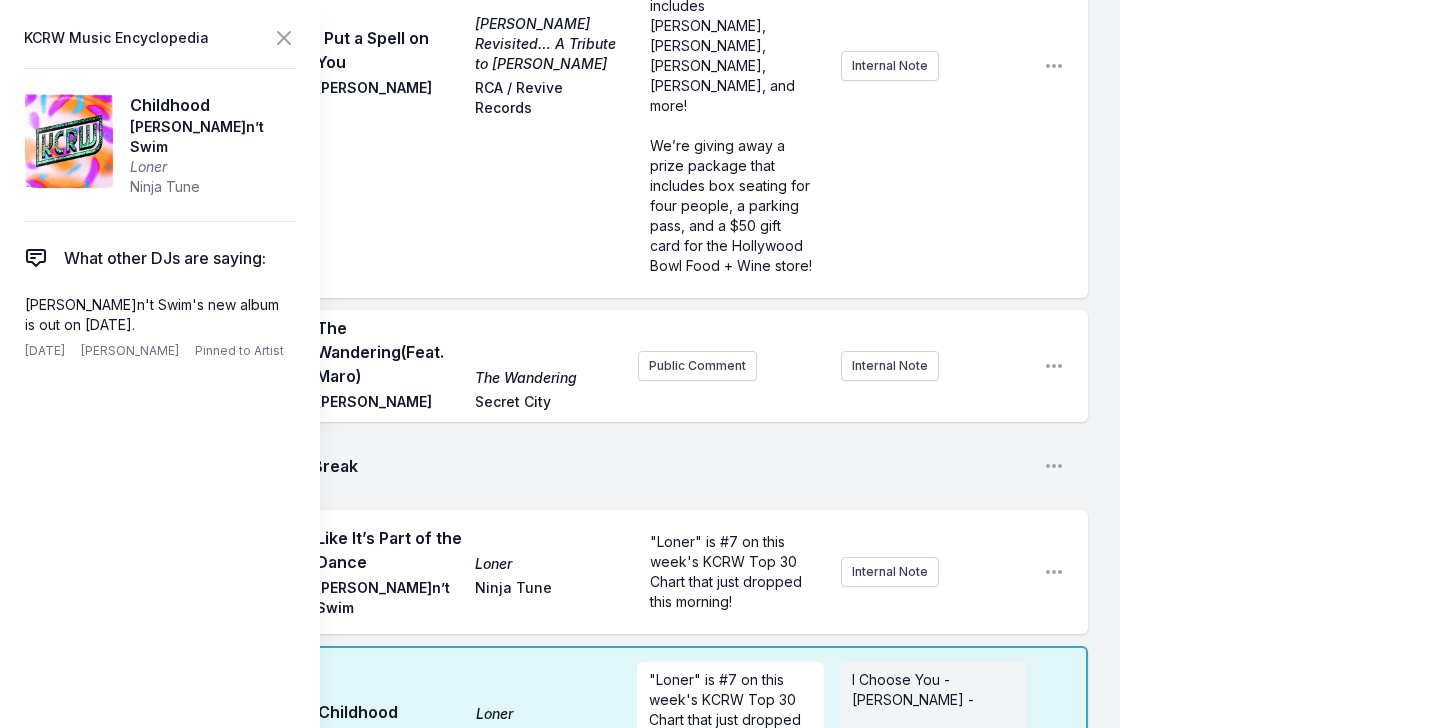 click on "My Playlist KCRW Playlist Directory Reports AC NC User Guide Report Bug Sign out Morning Becomes Eclectic Live Novena Carmel Simulcast [DATE] 9:00 AM - 12:00 PM Edit Open options View Missing Data Some of your tracks are missing record label information. This info helps artists get paid! It needs to be filled out within 24 hours of showtime. 9:04 AM Illegal Hit - Edit Illegal Hit - Edit Yttling Jazz, [PERSON_NAME], [DATE], [DATE] Add record label Public Comment Internal Note Open playlist item options 9:08 AM This Is What You Are Handful of Soul [PERSON_NAME] and the High Five Quintet Schema Records Public Comment Internal Note Open playlist item options 9:13 AM Evolution Euphoric Recall Braids Secret City Records 2023 release from [GEOGRAPHIC_DATA]-based, three-piece band Braids Internal Note Open playlist item options 2023 release from [GEOGRAPHIC_DATA]-based, three-piece band Braids 9:16 AM Black Lion Lane Miss Flower [PERSON_NAME] [GEOGRAPHIC_DATA] Records [GEOGRAPHIC_DATA] Internal Note Open playlist item options Iceland Wool" at bounding box center [720, -784] 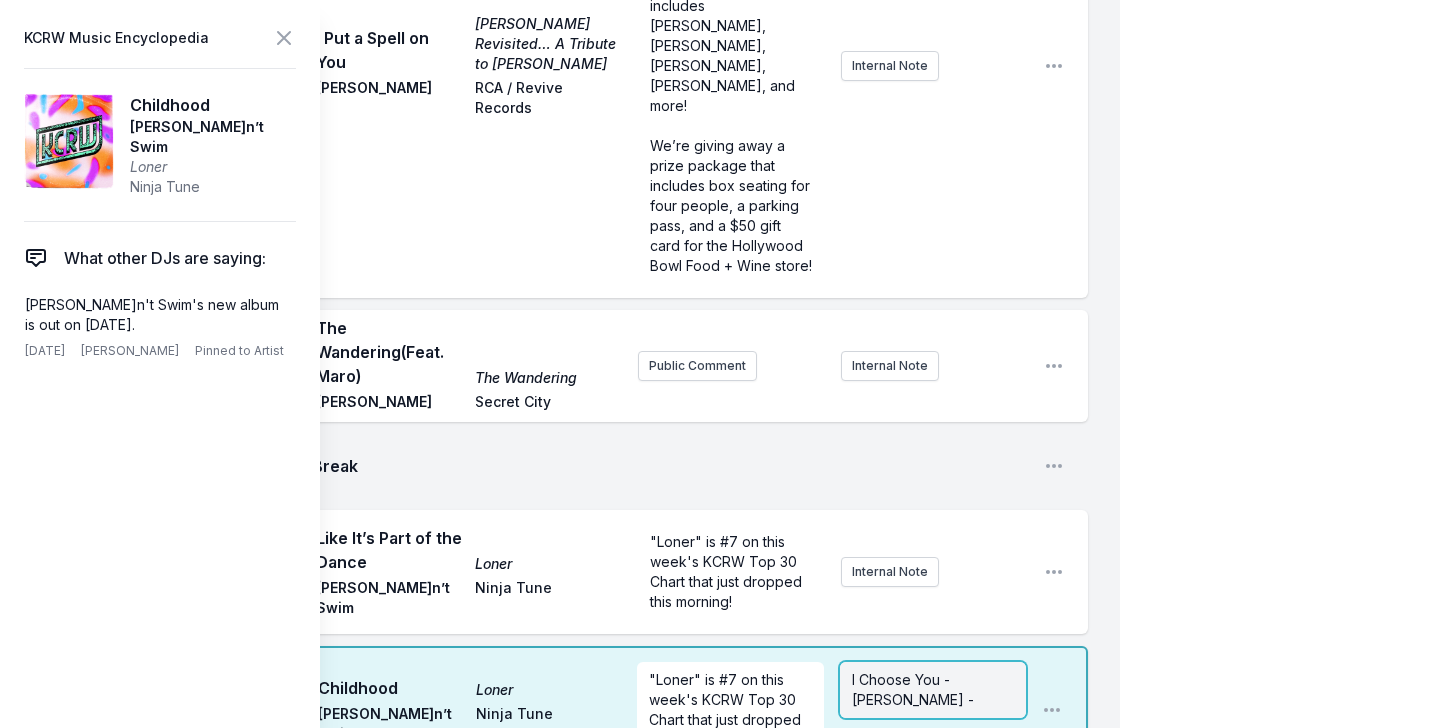 click on "I Choose You - [PERSON_NAME] -" at bounding box center [933, 690] 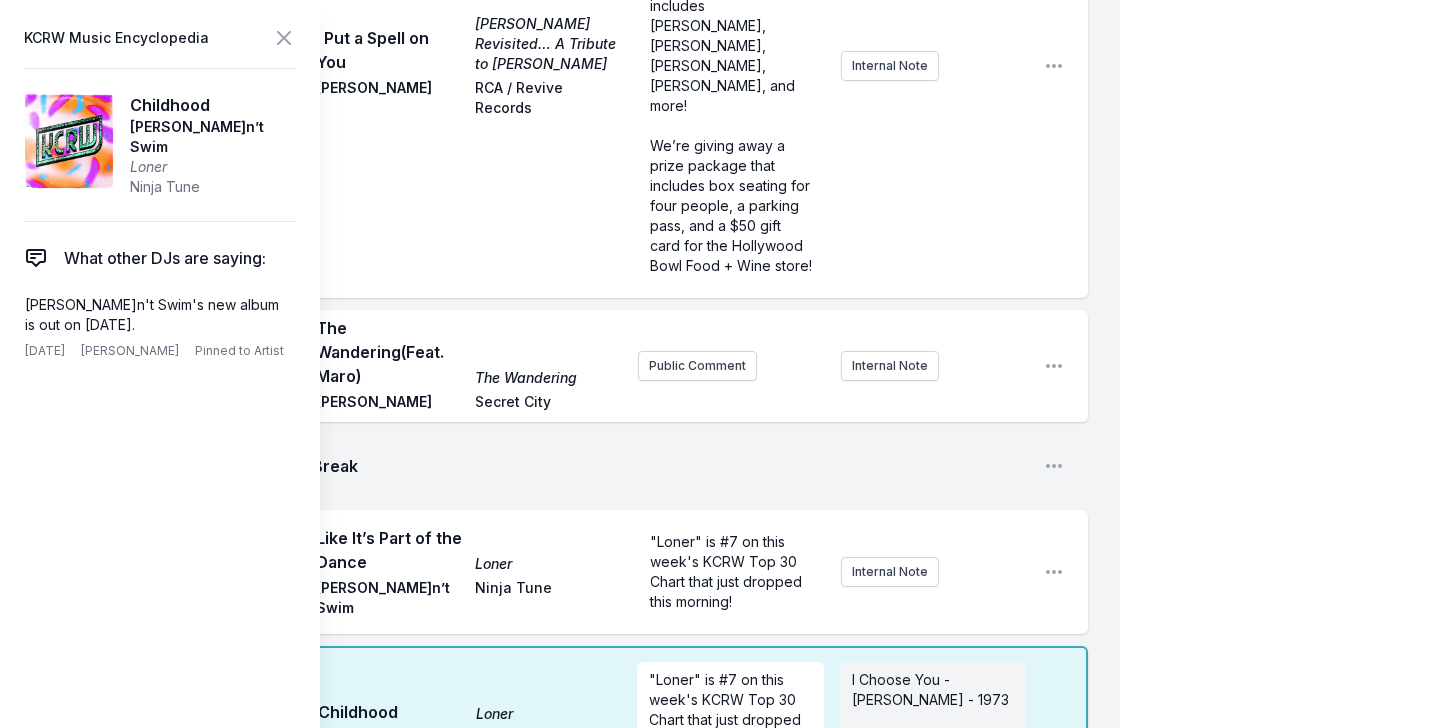 drag, startPoint x: 1146, startPoint y: 427, endPoint x: 1146, endPoint y: 441, distance: 14 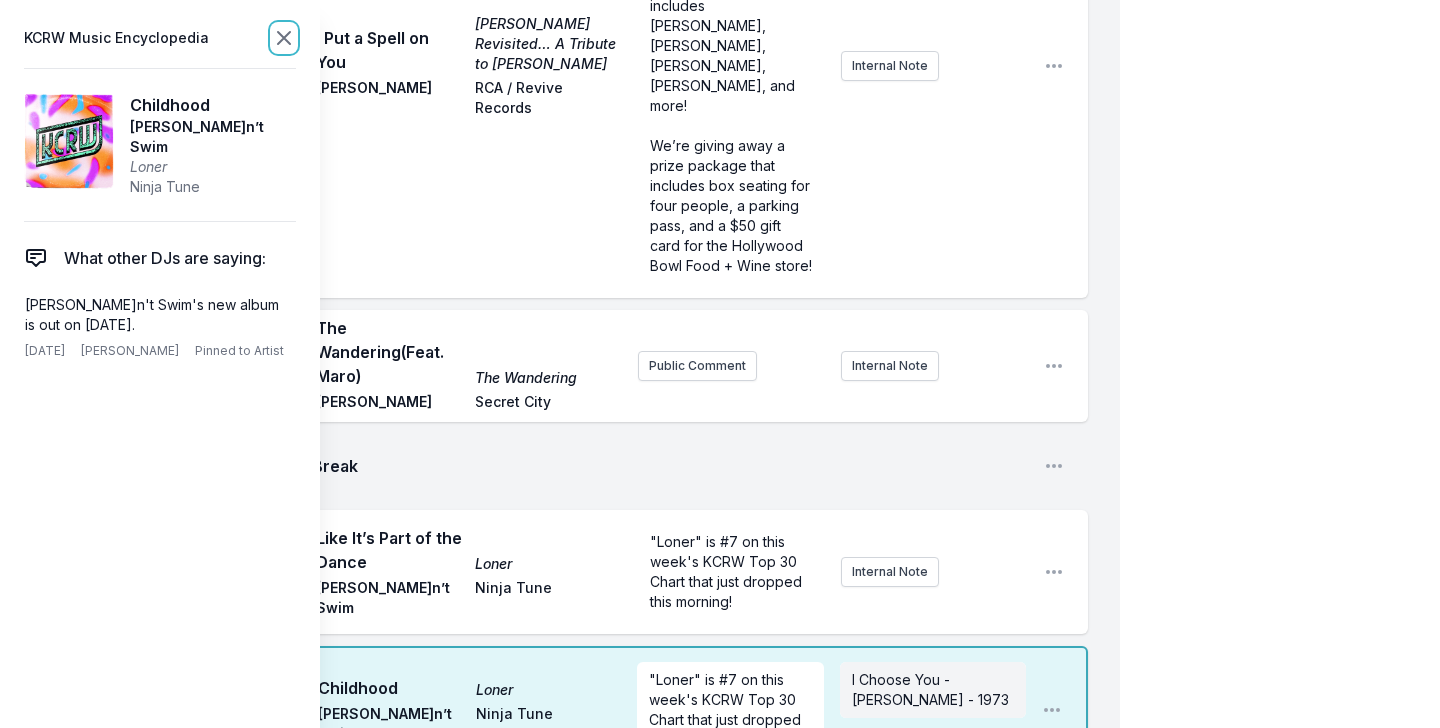 click 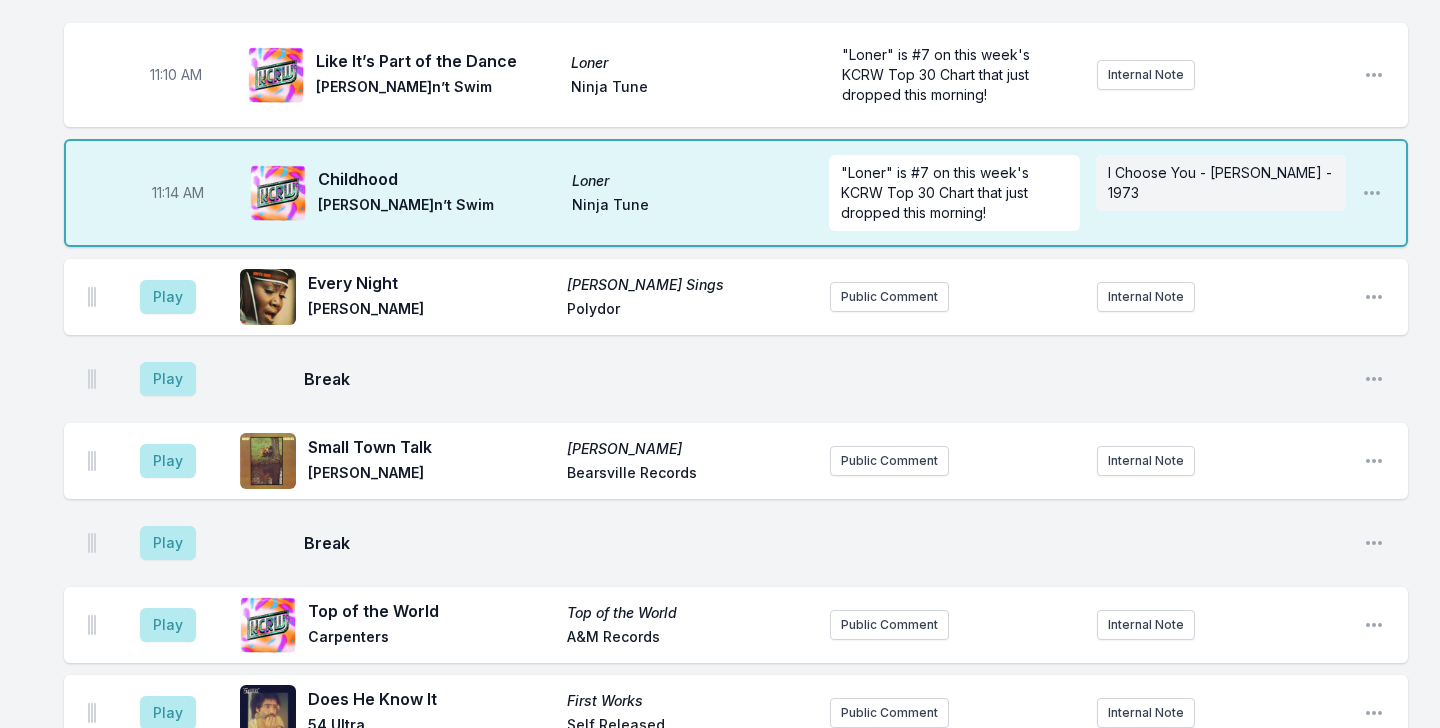 scroll, scrollTop: 3634, scrollLeft: 0, axis: vertical 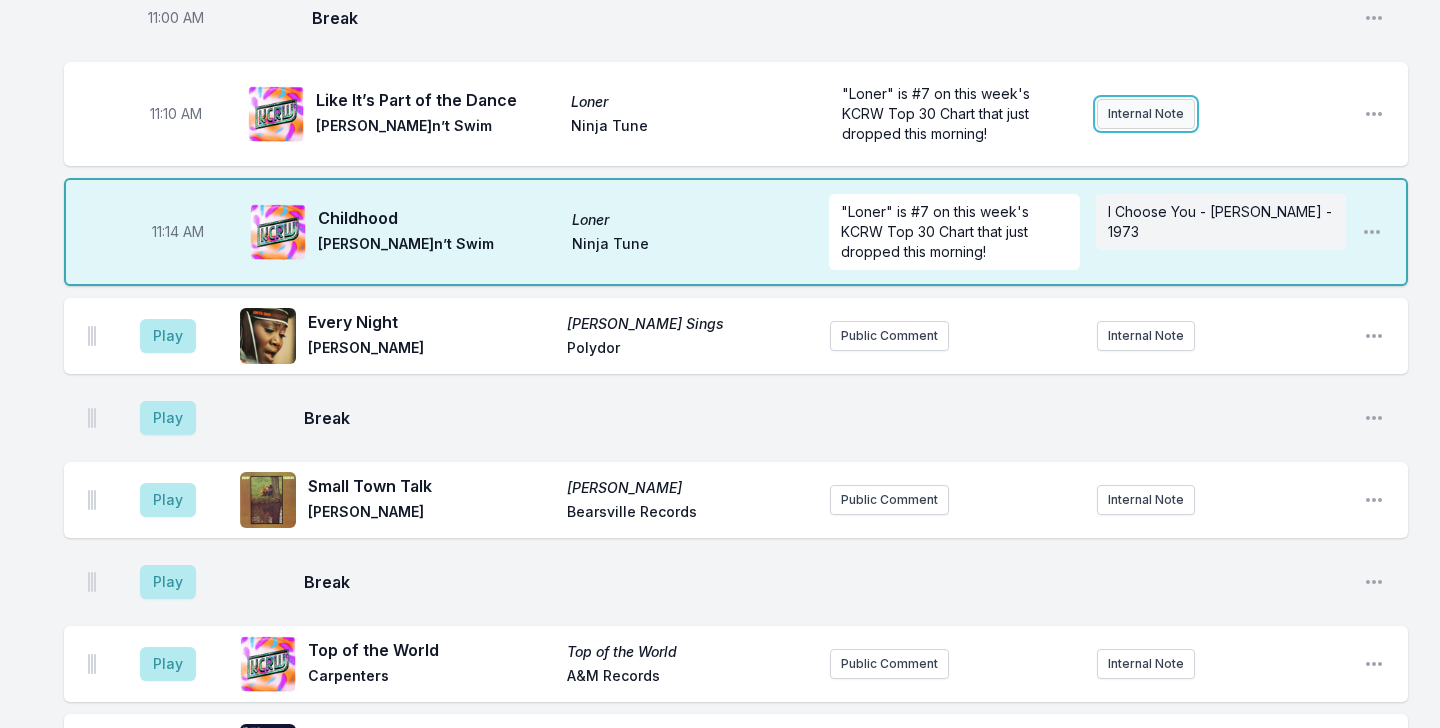 click on "Internal Note" at bounding box center (1146, 114) 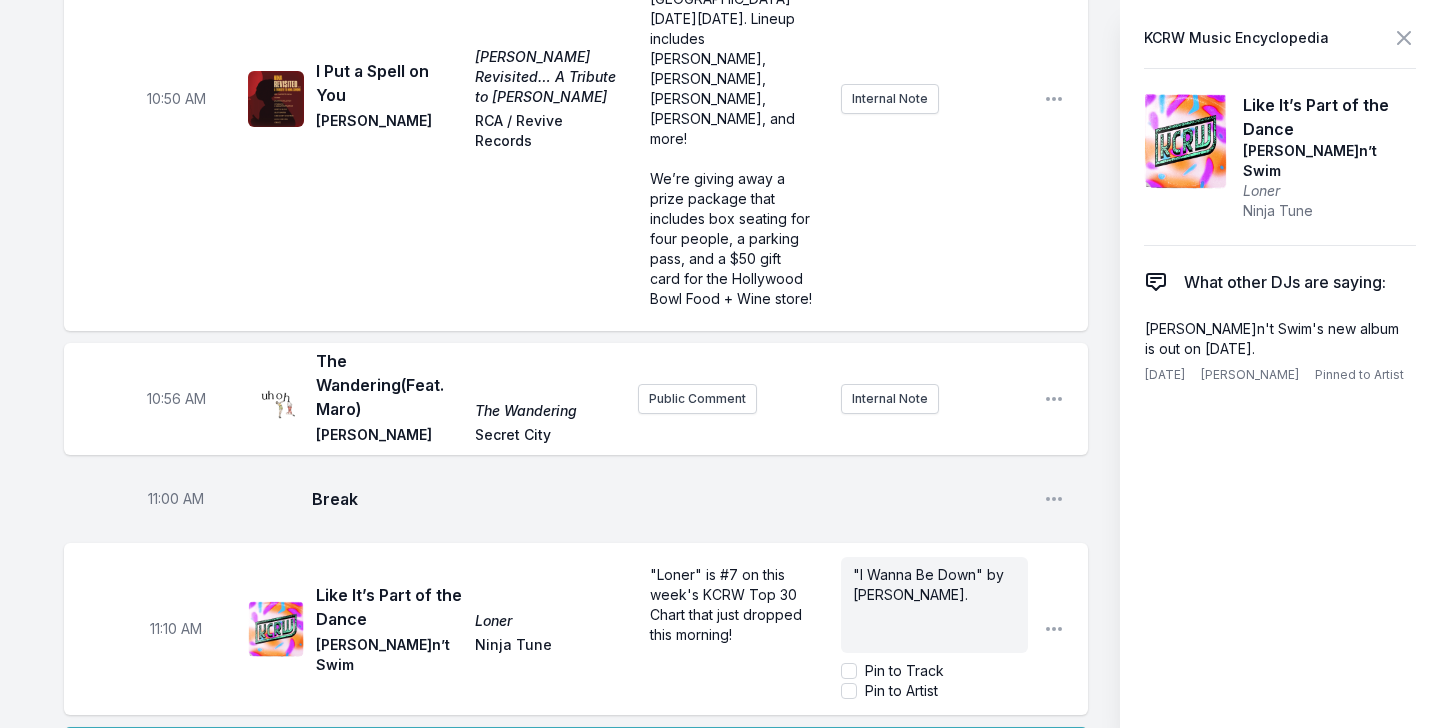 scroll, scrollTop: 3759, scrollLeft: 0, axis: vertical 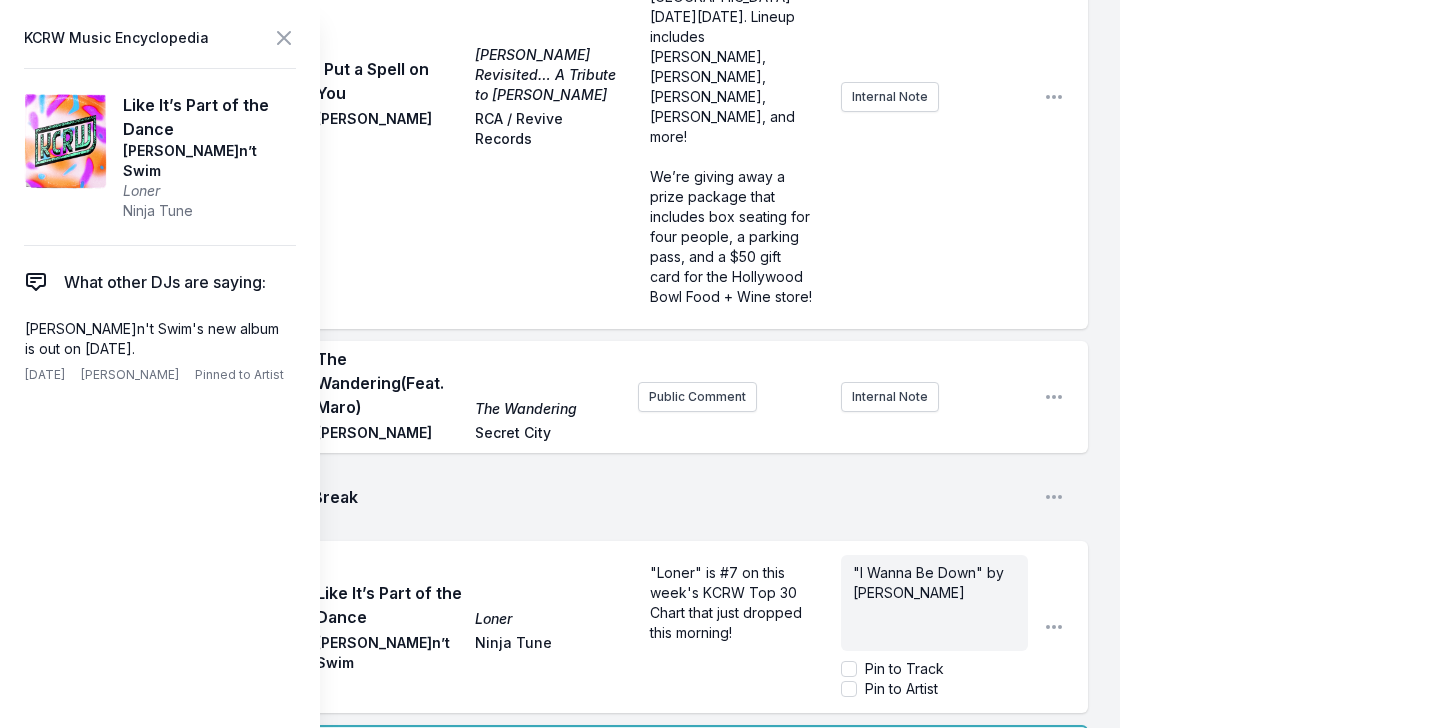 type 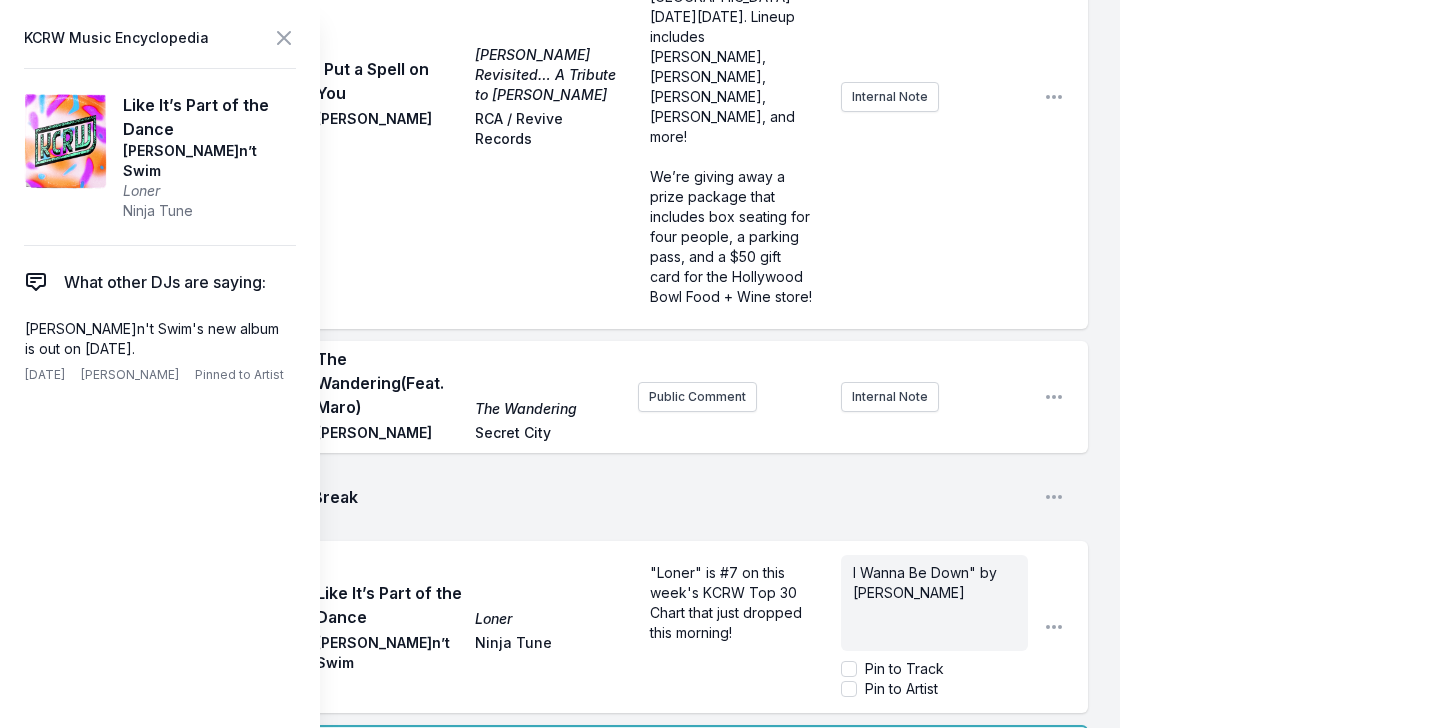 click on "I Wanna Be Down" by [PERSON_NAME]" at bounding box center [927, 582] 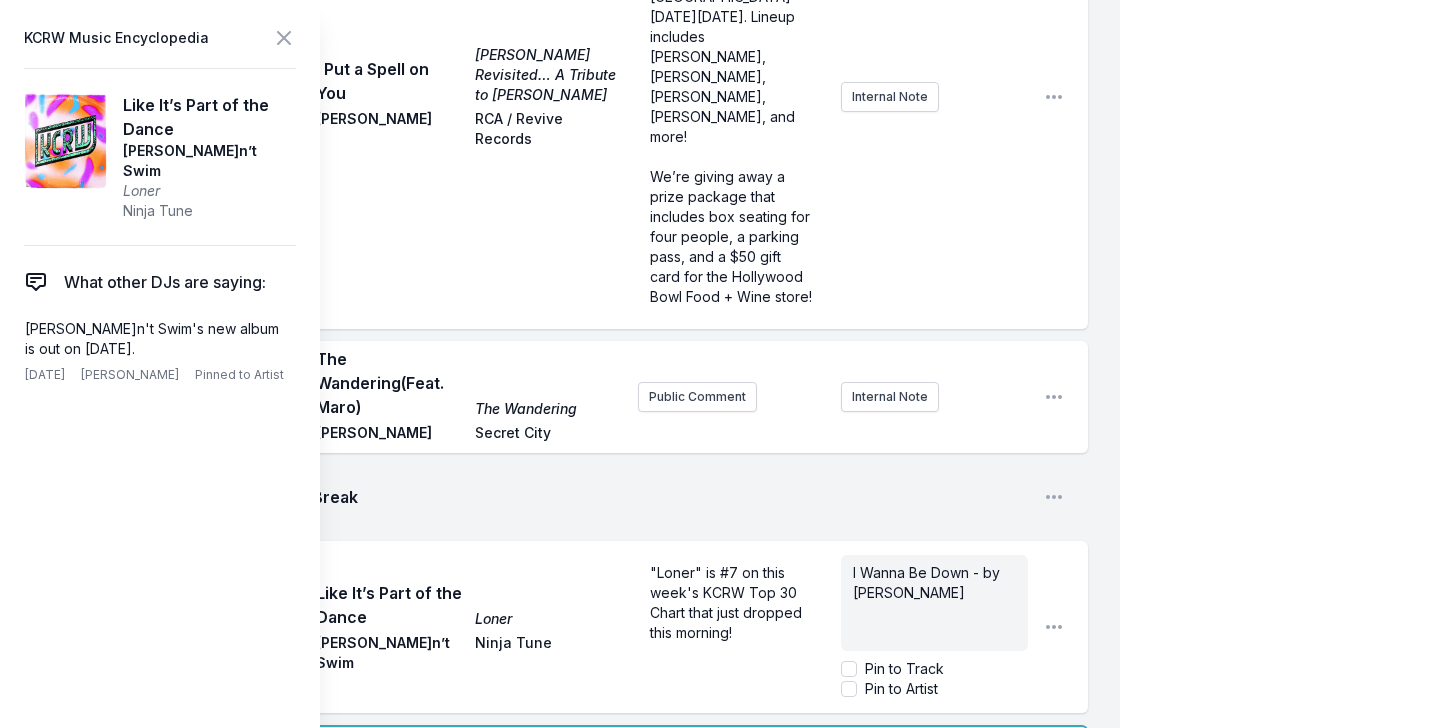 click on "I Wanna Be Down - by [PERSON_NAME]" at bounding box center (934, 583) 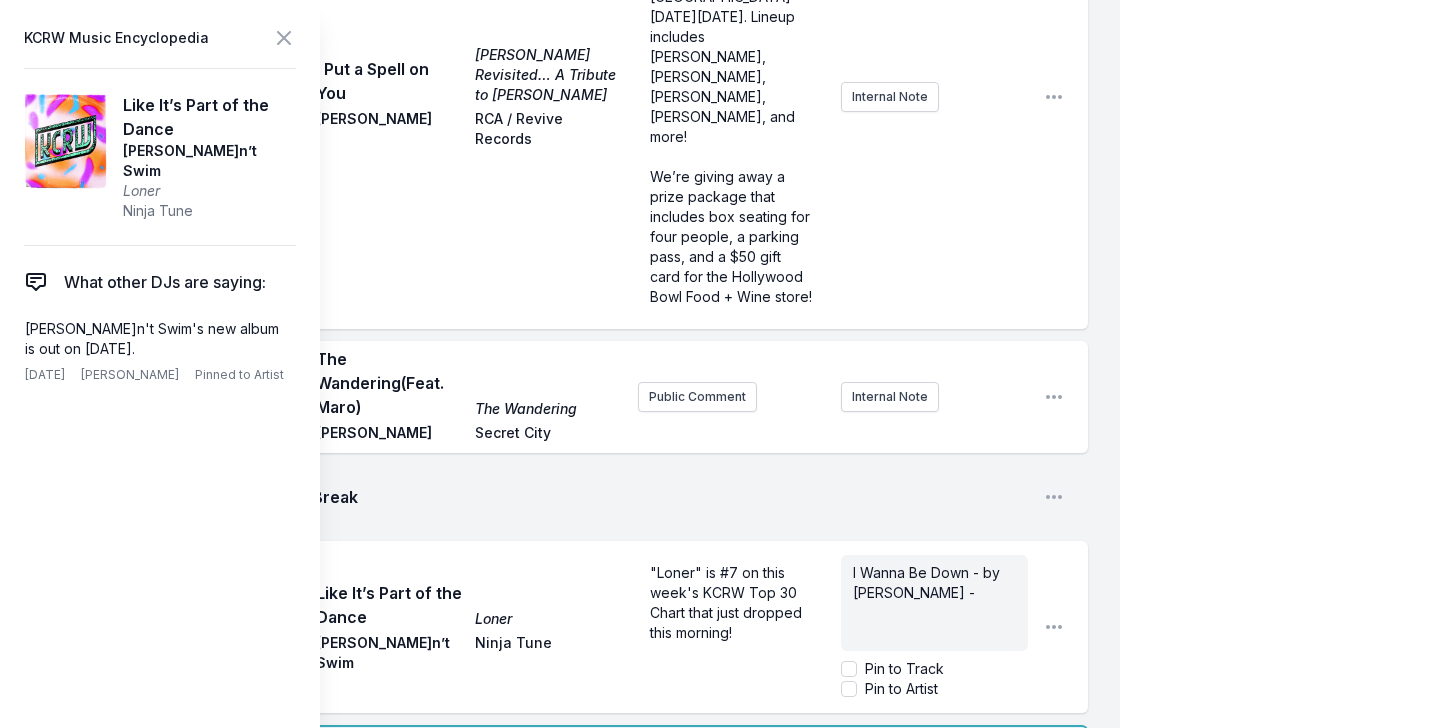 click on "My Playlist KCRW Playlist Directory Reports AC NC User Guide Report Bug Sign out Morning Becomes Eclectic Live Novena Carmel Simulcast [DATE] 9:00 AM - 12:00 PM Edit Open options View Missing Data Some of your tracks are missing record label information. This info helps artists get paid! It needs to be filled out within 24 hours of showtime. 9:04 AM Illegal Hit - Edit Illegal Hit - Edit Yttling Jazz, [PERSON_NAME], [DATE], [DATE] Add record label Public Comment Internal Note Open playlist item options 9:08 AM This Is What You Are Handful of Soul [PERSON_NAME] and the High Five Quintet Schema Records Public Comment Internal Note Open playlist item options 9:13 AM Evolution Euphoric Recall Braids Secret City Records 2023 release from [GEOGRAPHIC_DATA]-based, three-piece band Braids Internal Note Open playlist item options 2023 release from [GEOGRAPHIC_DATA]-based, three-piece band Braids 9:16 AM Black Lion Lane Miss Flower [PERSON_NAME] [GEOGRAPHIC_DATA] Records [GEOGRAPHIC_DATA] Internal Note Open playlist item options Iceland Wool" at bounding box center (720, -753) 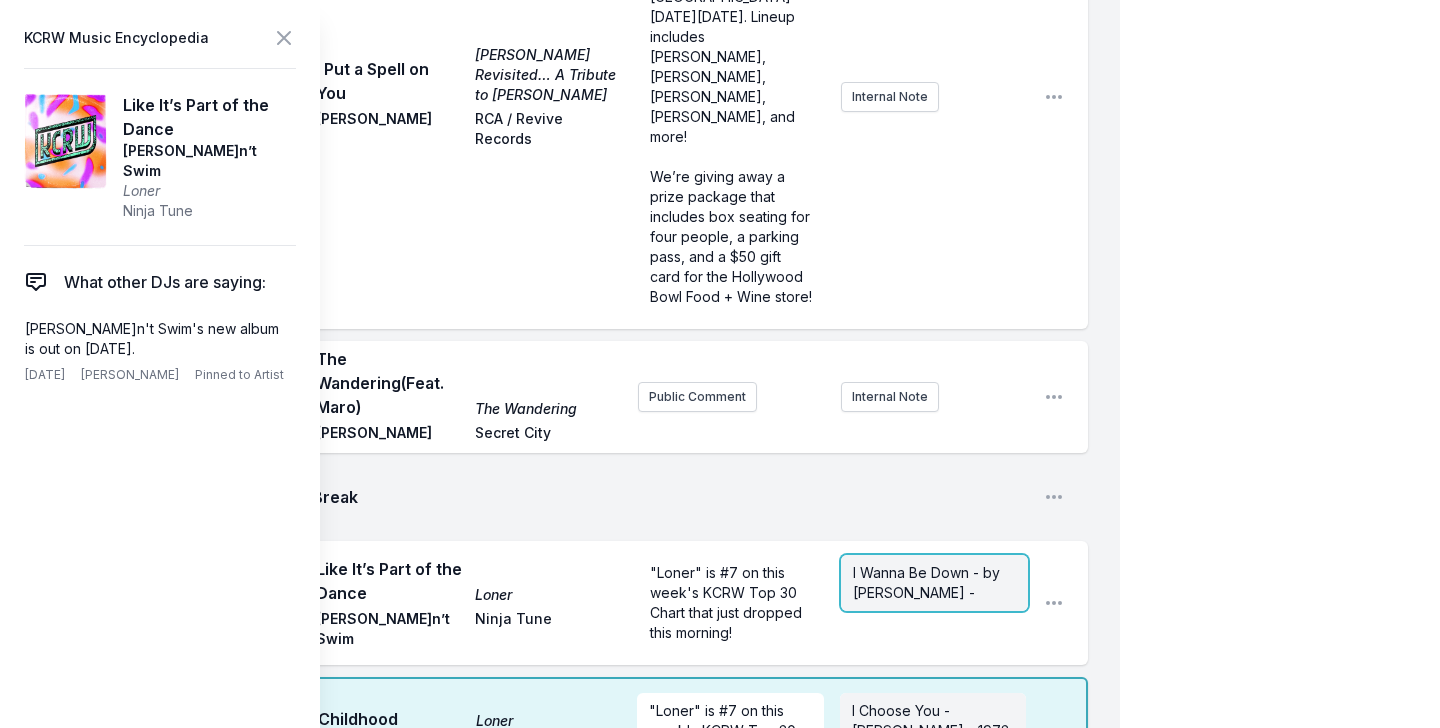 click on "I Wanna Be Down - by [PERSON_NAME] -" at bounding box center [934, 583] 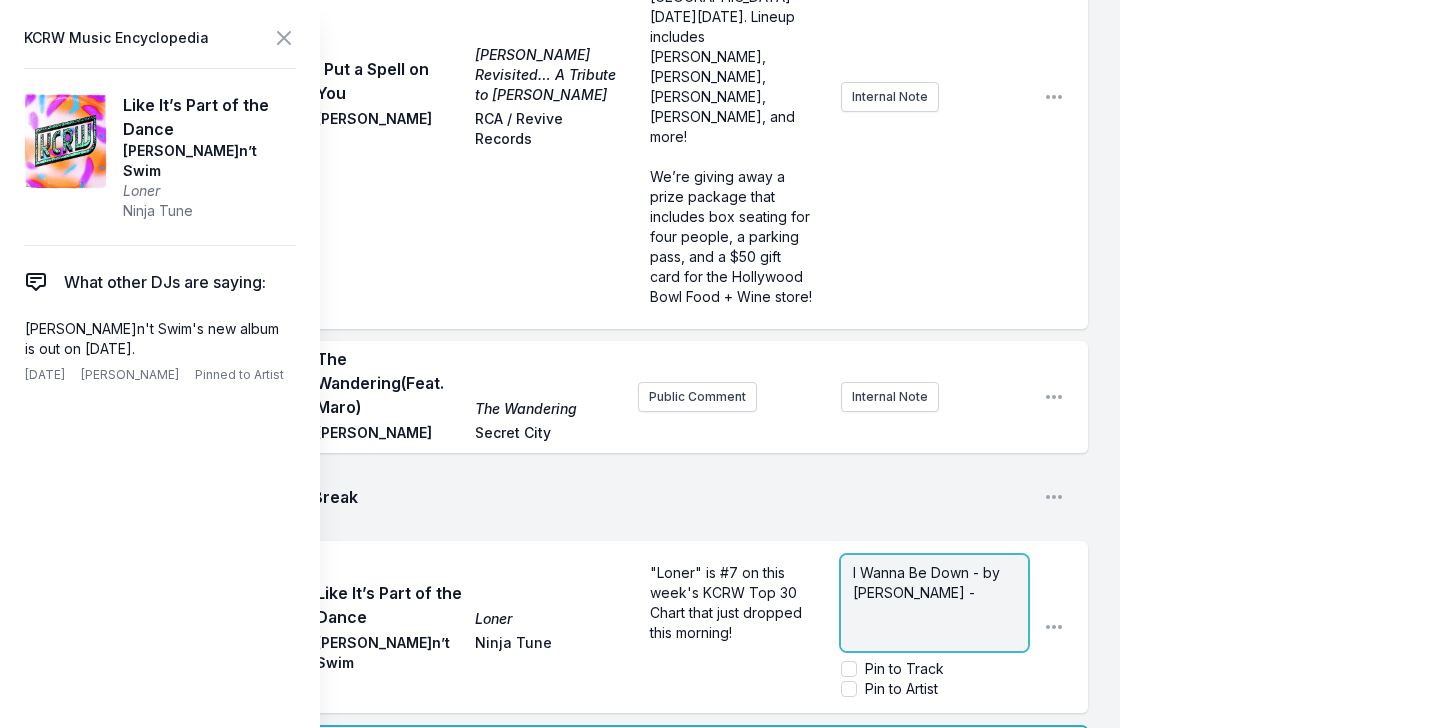 type 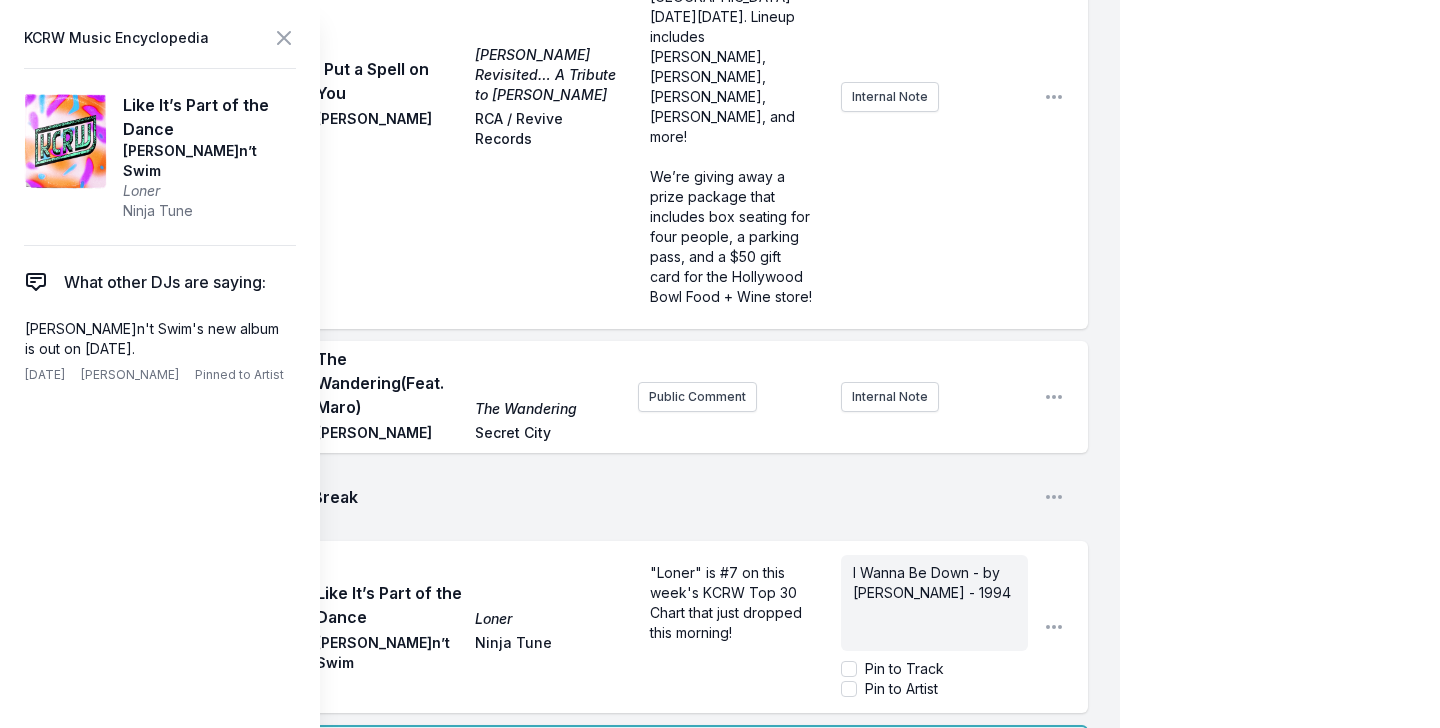 click on "My Playlist KCRW Playlist Directory Reports AC NC User Guide Report Bug Sign out Morning Becomes Eclectic Live Novena Carmel Simulcast [DATE] 9:00 AM - 12:00 PM Edit Open options View Missing Data Some of your tracks are missing record label information. This info helps artists get paid! It needs to be filled out within 24 hours of showtime. 9:04 AM Illegal Hit - Edit Illegal Hit - Edit Yttling Jazz, [PERSON_NAME], [DATE], [DATE] Add record label Public Comment Internal Note Open playlist item options 9:08 AM This Is What You Are Handful of Soul [PERSON_NAME] and the High Five Quintet Schema Records Public Comment Internal Note Open playlist item options 9:13 AM Evolution Euphoric Recall Braids Secret City Records 2023 release from [GEOGRAPHIC_DATA]-based, three-piece band Braids Internal Note Open playlist item options 2023 release from [GEOGRAPHIC_DATA]-based, three-piece band Braids 9:16 AM Black Lion Lane Miss Flower [PERSON_NAME] [GEOGRAPHIC_DATA] Records [GEOGRAPHIC_DATA] Internal Note Open playlist item options Iceland Wool" at bounding box center (720, -753) 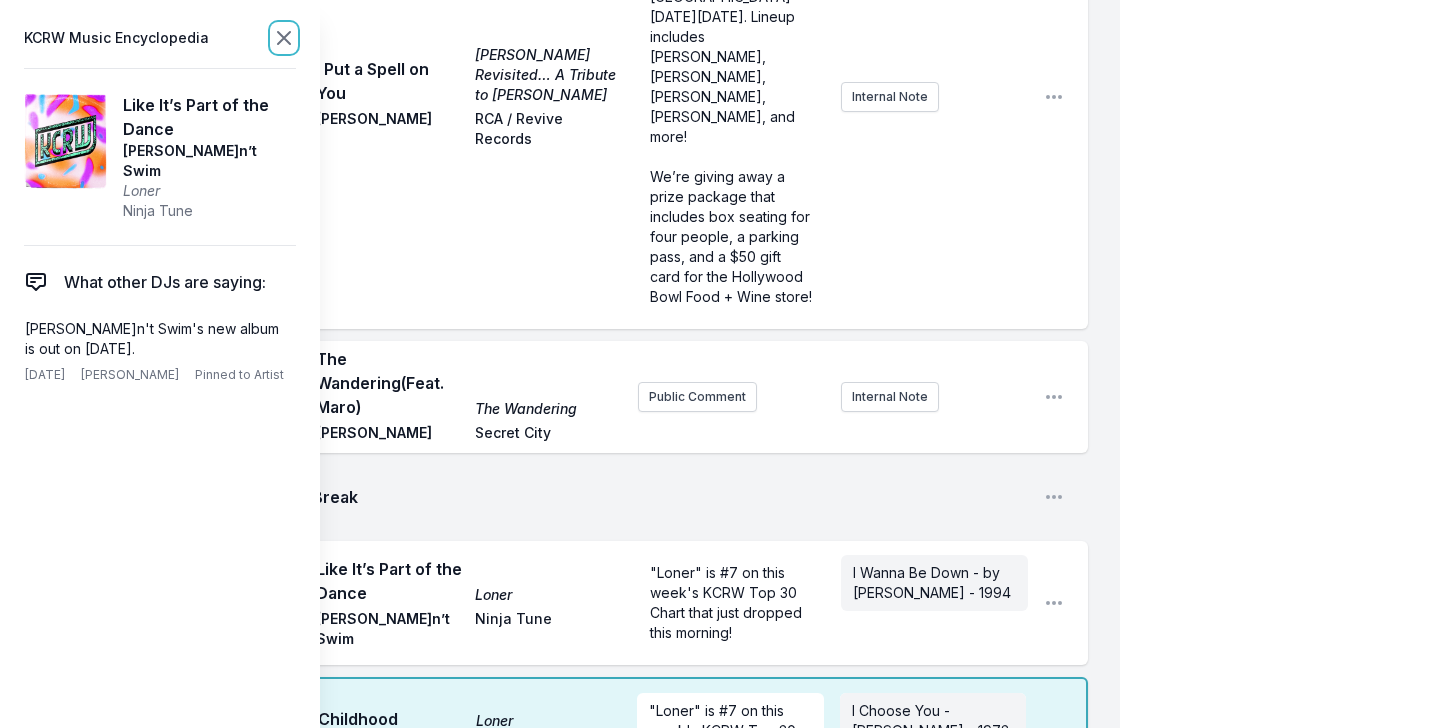 click 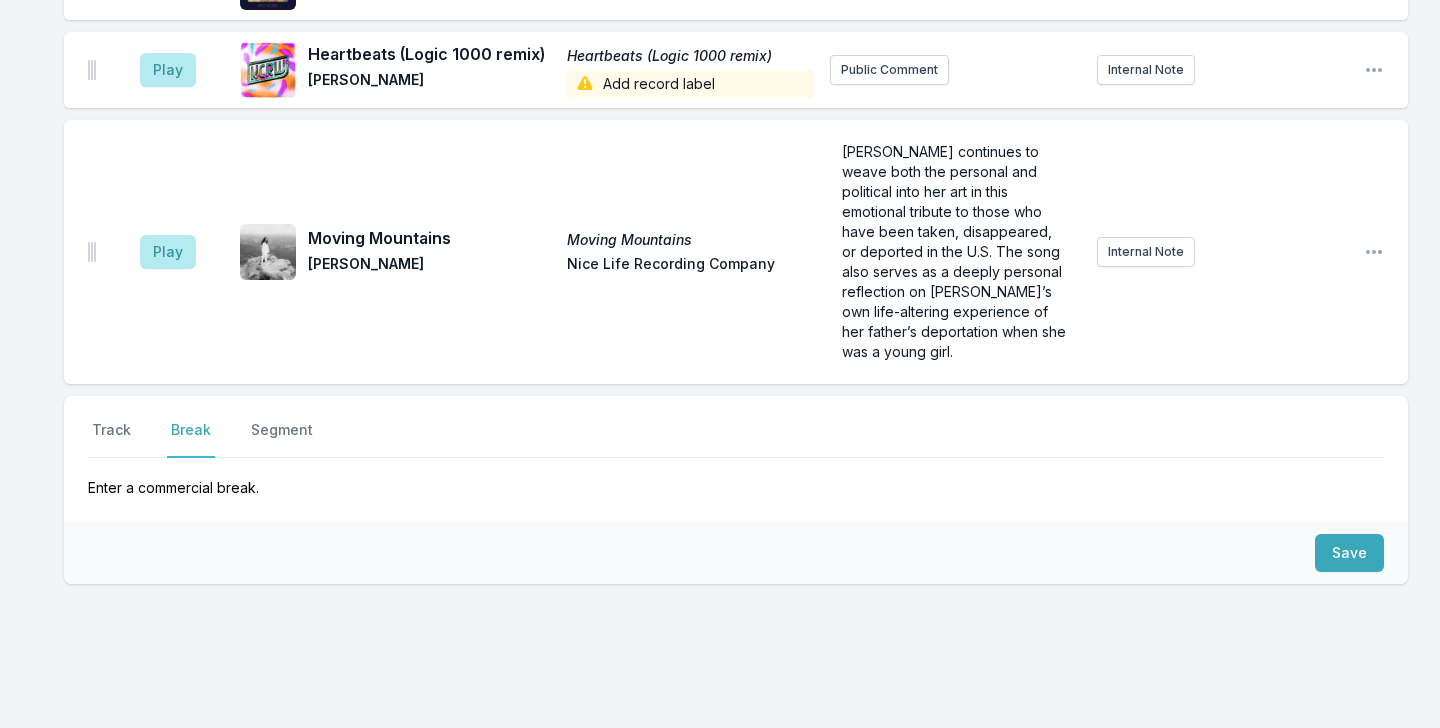 scroll, scrollTop: 4412, scrollLeft: 0, axis: vertical 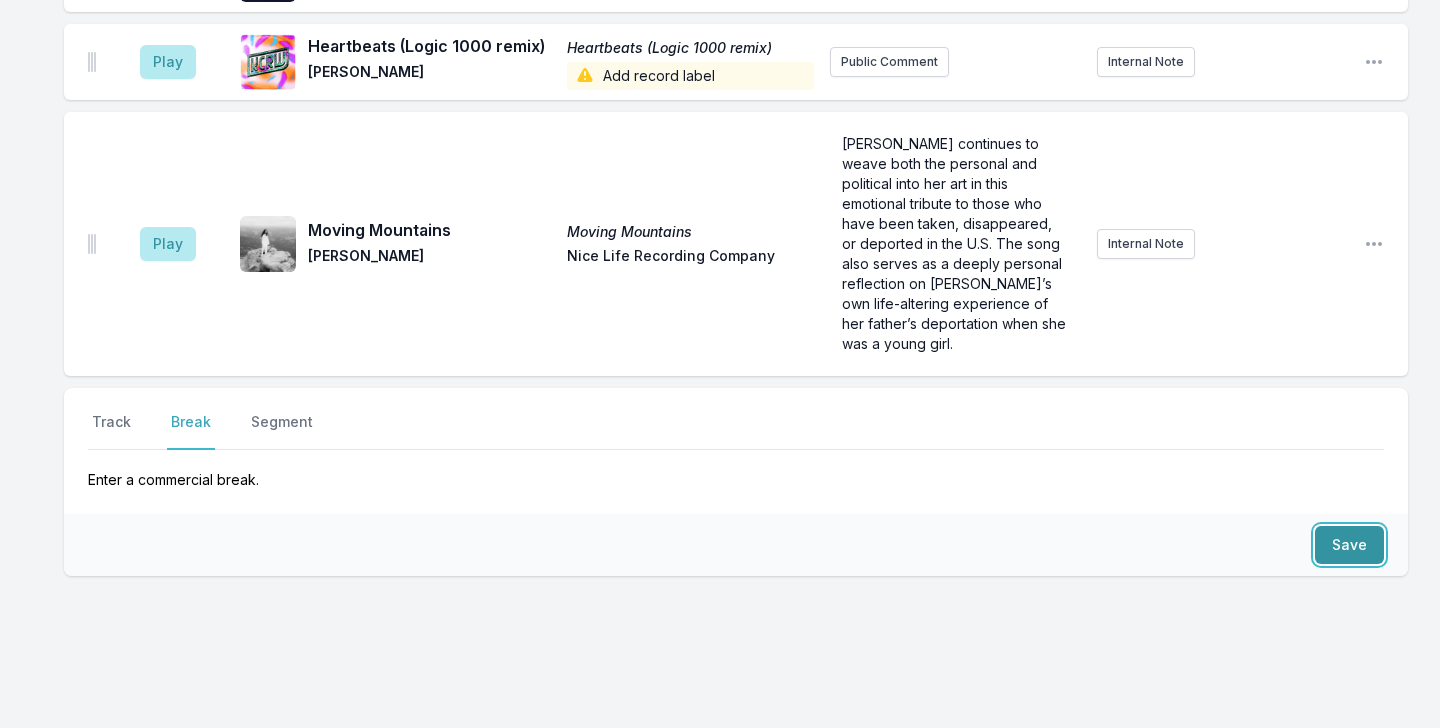 click on "Save" at bounding box center (1349, 545) 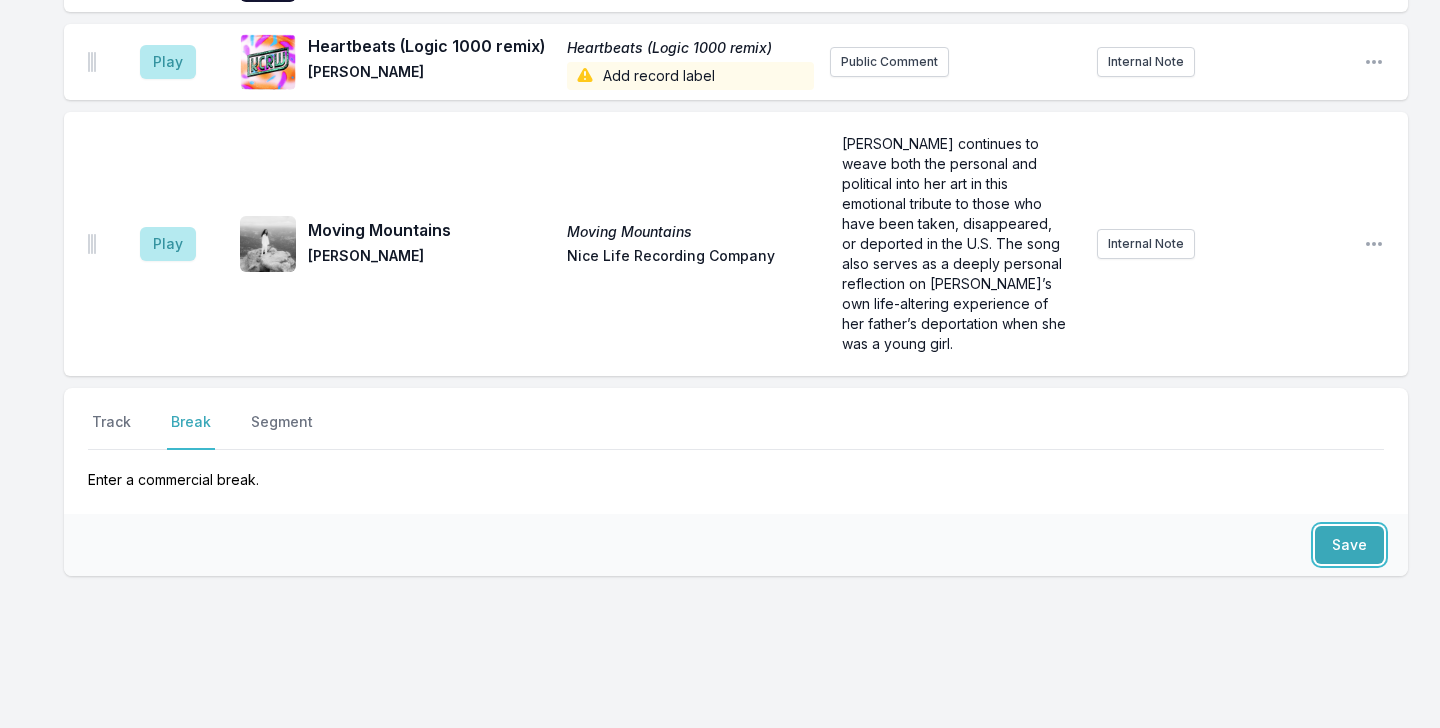 scroll, scrollTop: 4488, scrollLeft: 0, axis: vertical 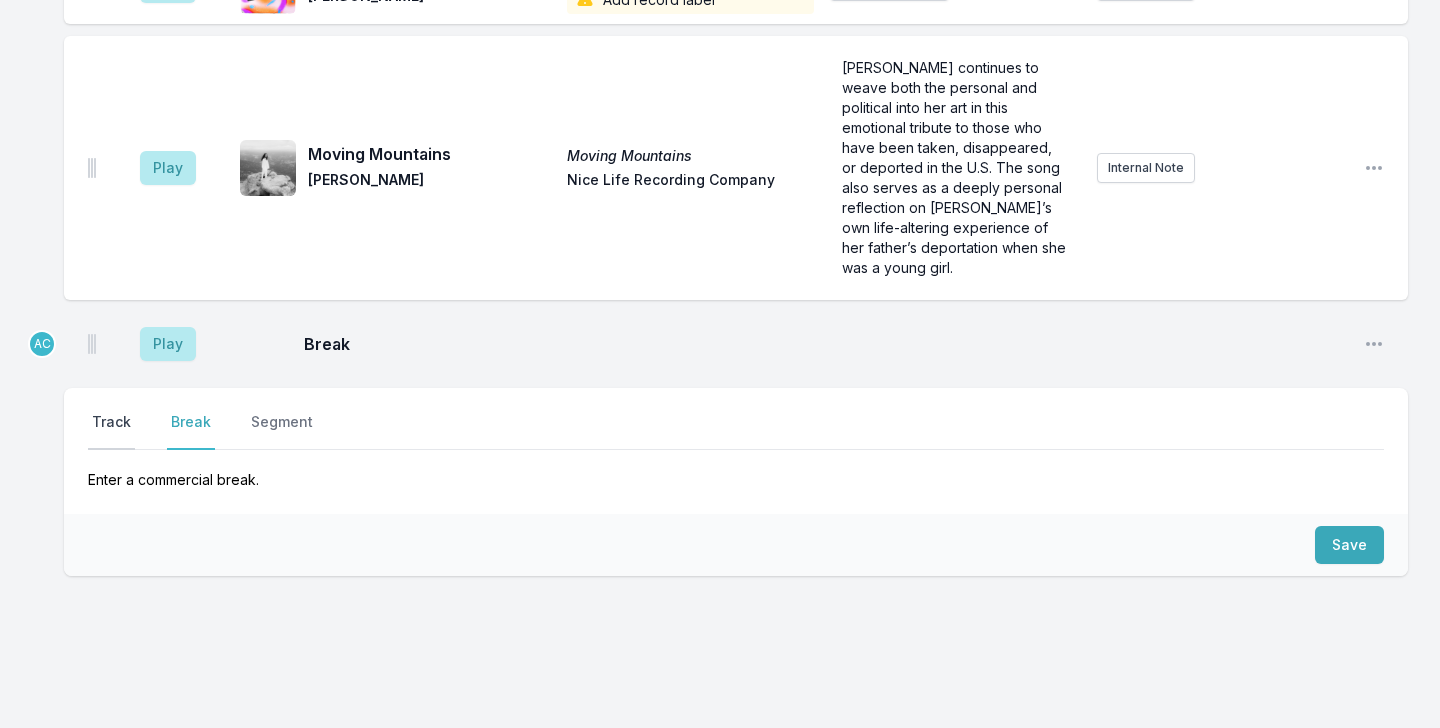 click on "Track" at bounding box center (111, 431) 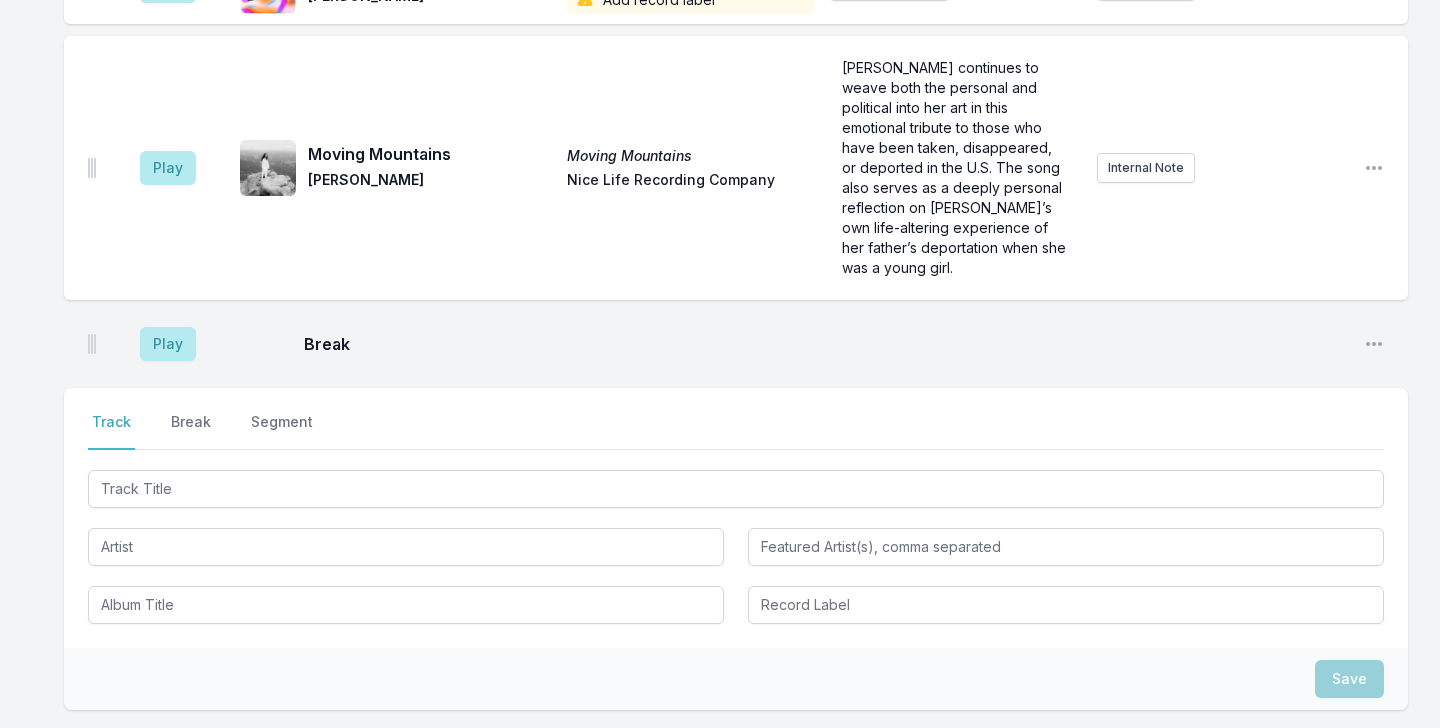 type 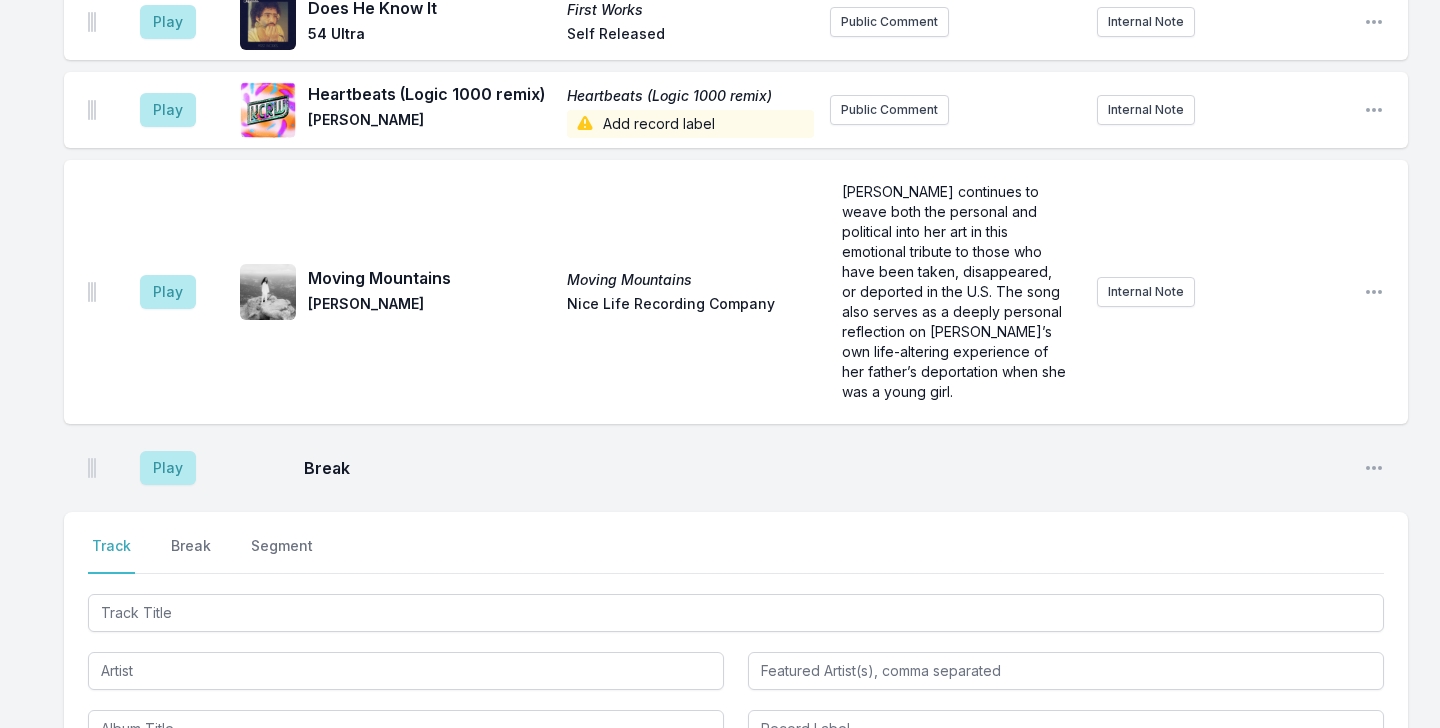 scroll, scrollTop: 4363, scrollLeft: 0, axis: vertical 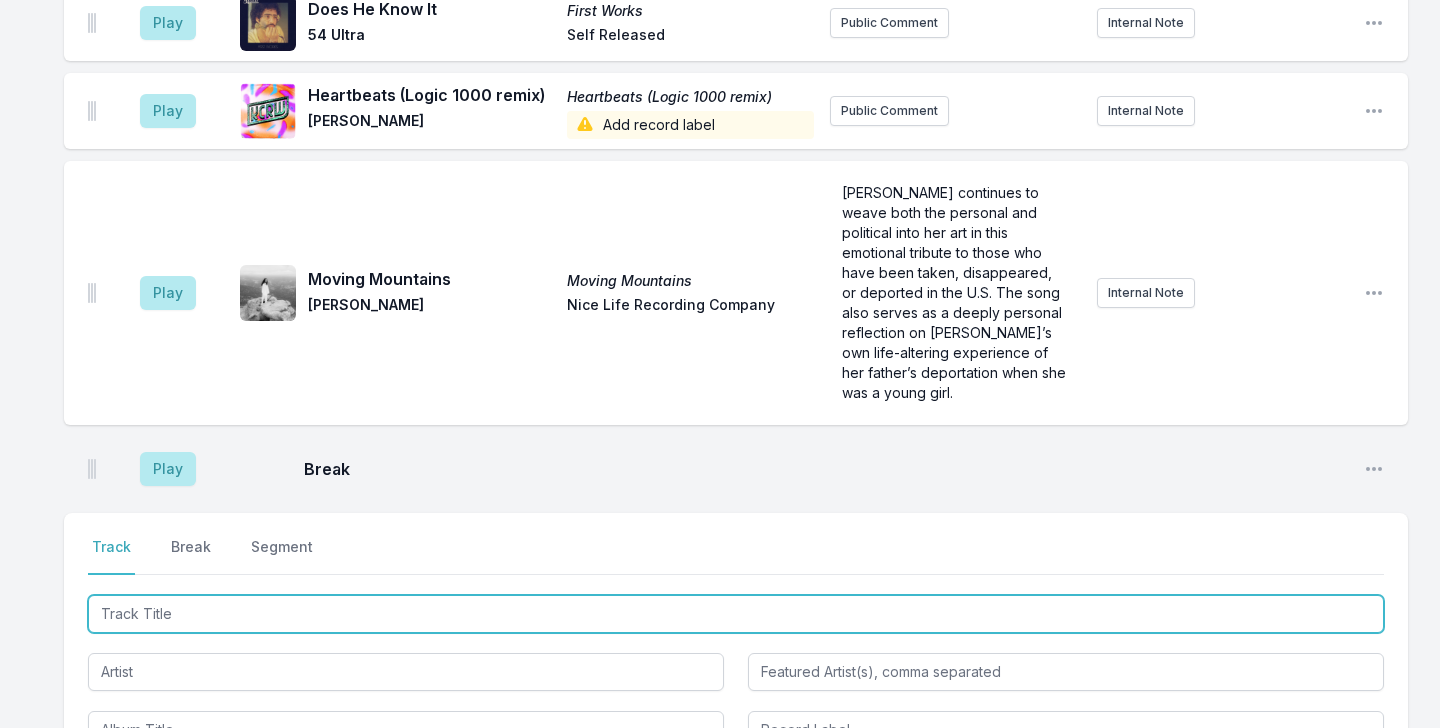 click at bounding box center (736, 614) 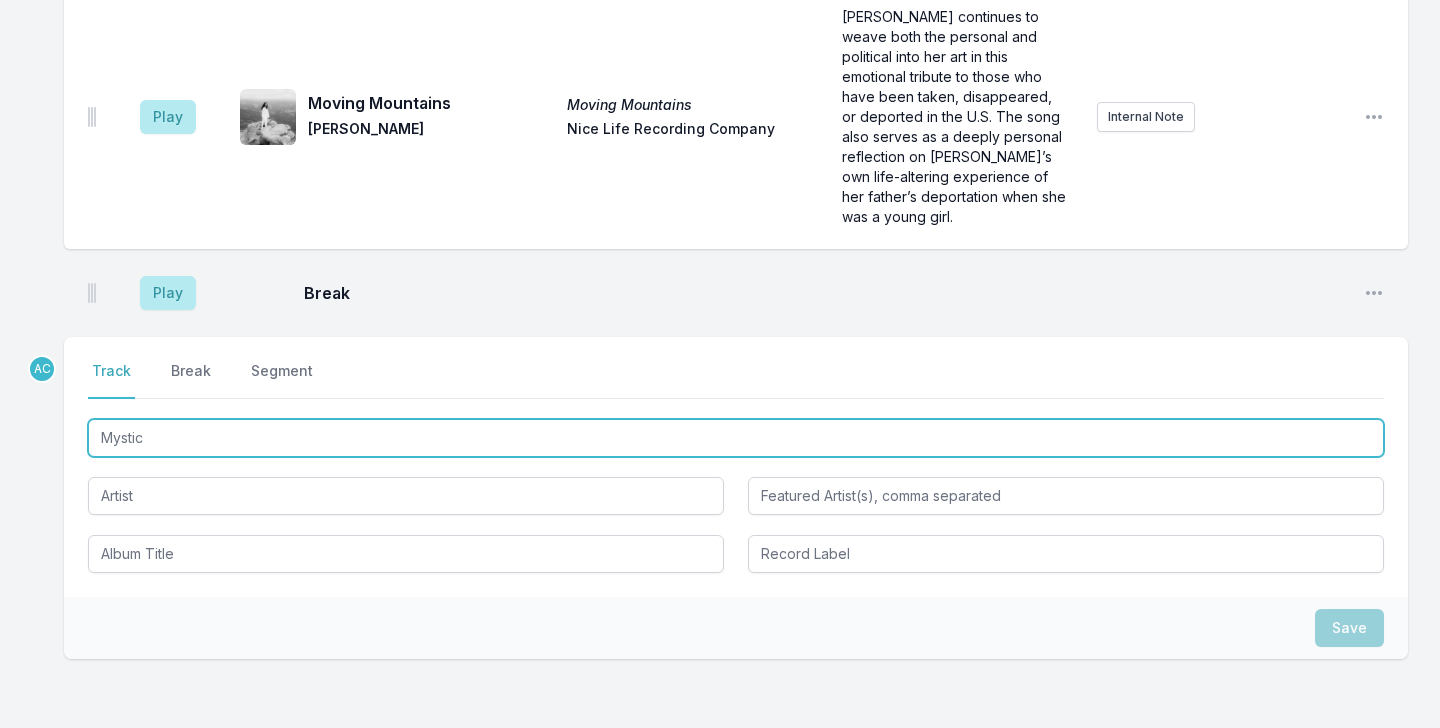 scroll, scrollTop: 4560, scrollLeft: 0, axis: vertical 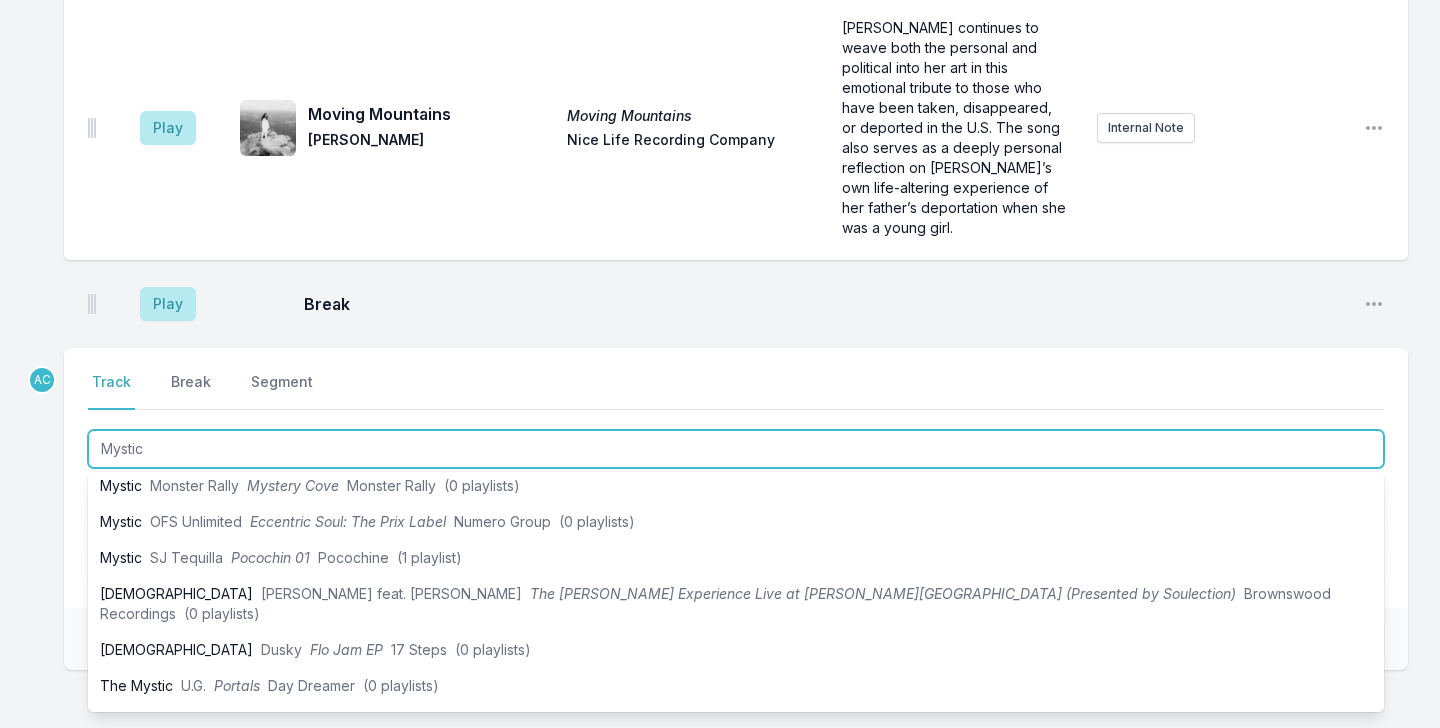 type on "Mystic" 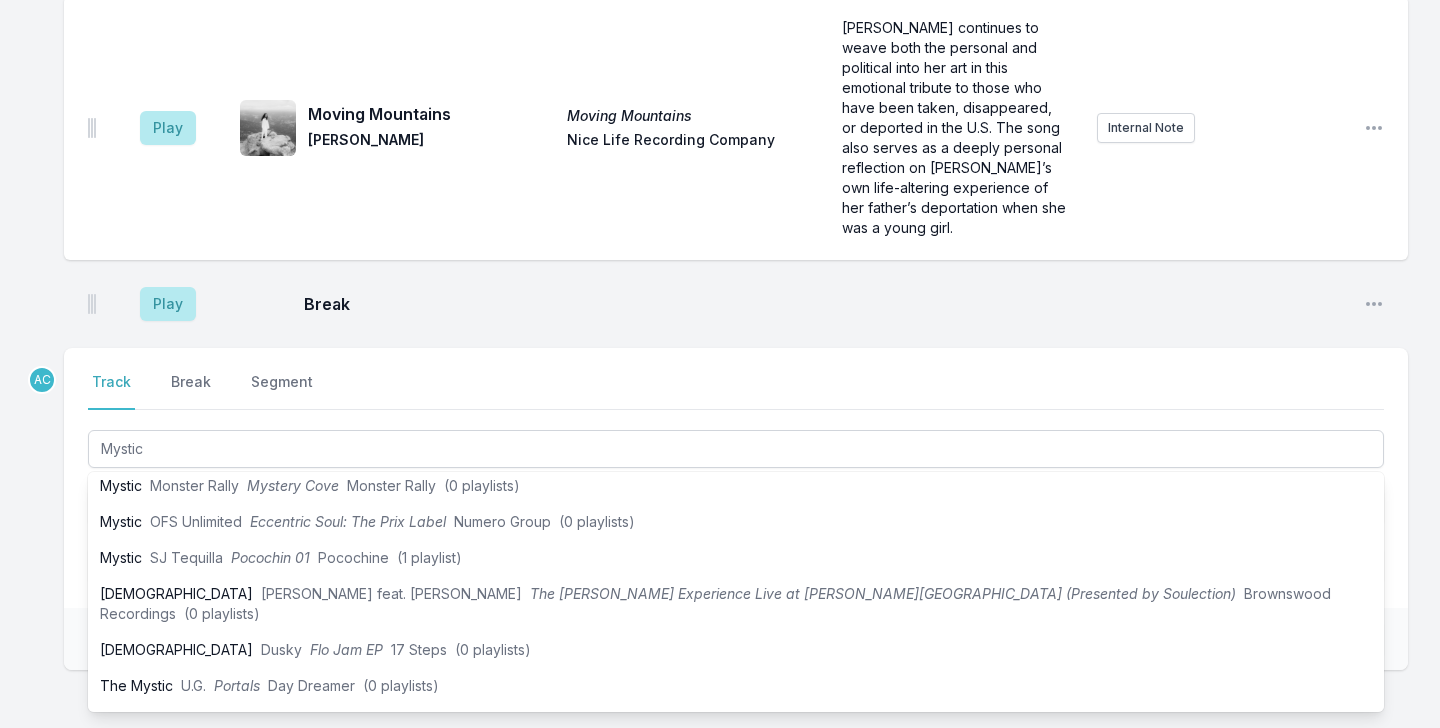 click on "Missing Data Some of your tracks are missing record label information. This info helps artists get paid! It needs to be filled out within 24 hours of showtime. 9:04 AM Illegal Hit - Edit Illegal Hit - Edit Yttling Jazz, [PERSON_NAME], [DATE], [DATE] Add record label Public Comment Internal Note Open playlist item options 9:08 AM This Is What You Are Handful of Soul [PERSON_NAME] and the High Five Quintet Schema Records Public Comment Internal Note Open playlist item options 9:13 AM Evolution Euphoric Recall Braids Secret City Records 2023 release from [GEOGRAPHIC_DATA]-based, three-piece band Braids Internal Note Open playlist item options 2023 release from [GEOGRAPHIC_DATA]-based, three-piece band Braids 9:16 AM Black Lion Lane Miss Flower [PERSON_NAME] [GEOGRAPHIC_DATA] Records [GEOGRAPHIC_DATA] Internal Note Open playlist item options Iceland 9:19 AM Softest Touch [MEDICAL_DATA] Cousin Kula Rhythm Section International Bristol Internal Note Open playlist item options Bristol 9:23 AM If They Left Us Alone Now Wool Wool ABC Records 1969 1969" at bounding box center (720, -1735) 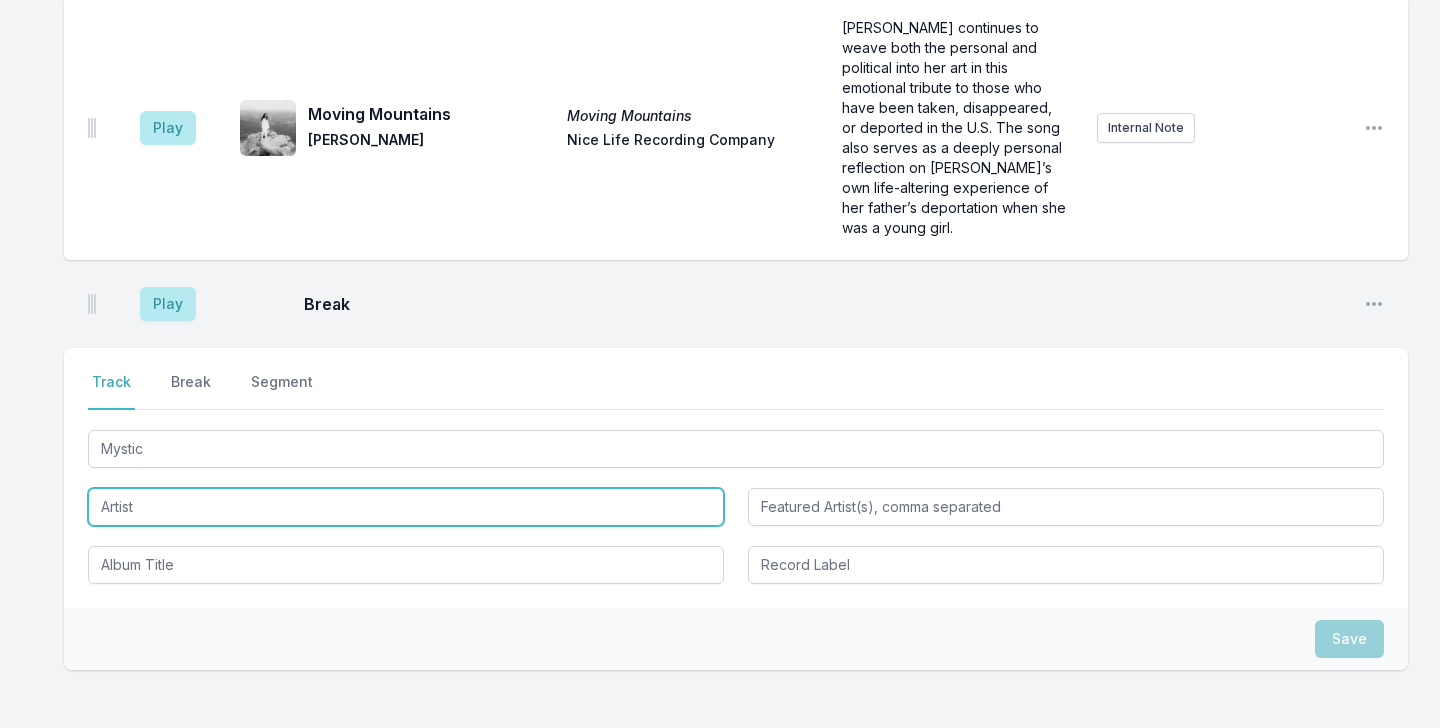 click at bounding box center (406, 507) 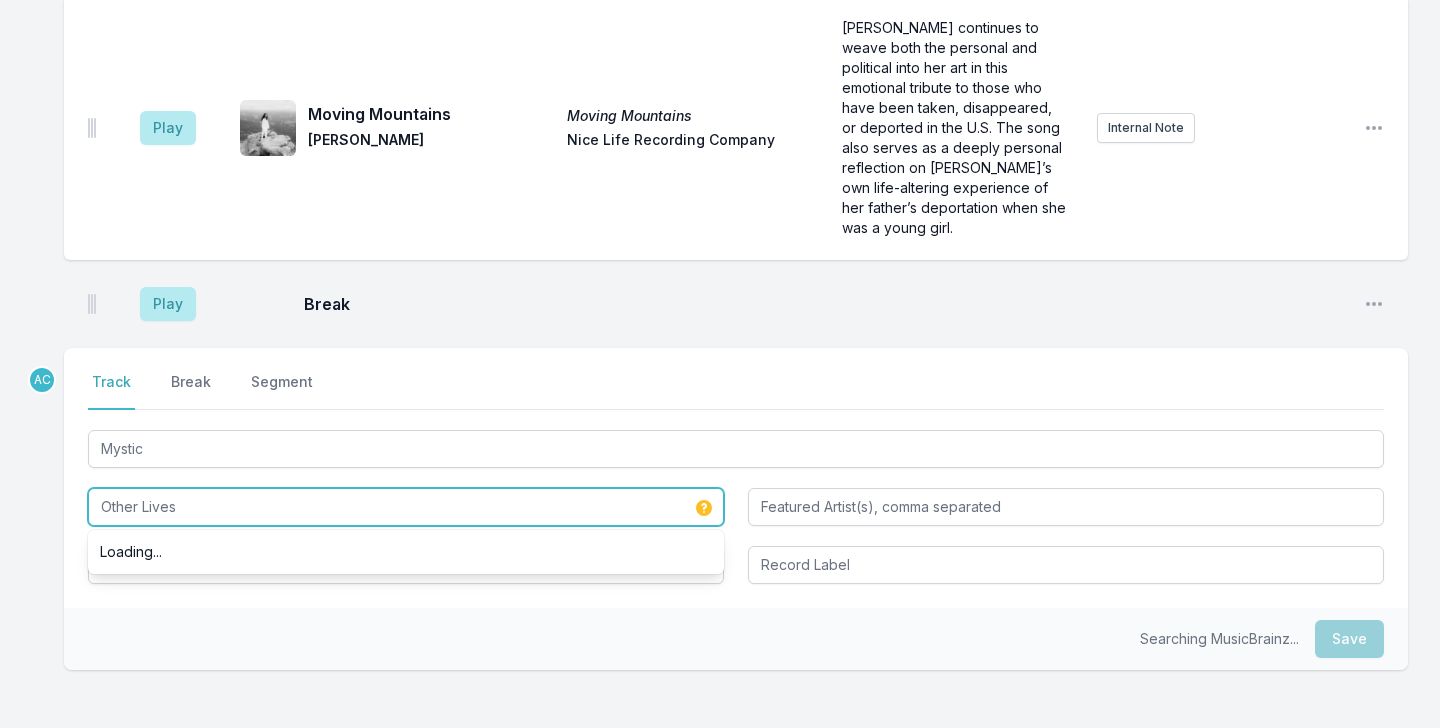 type on "Other Lives" 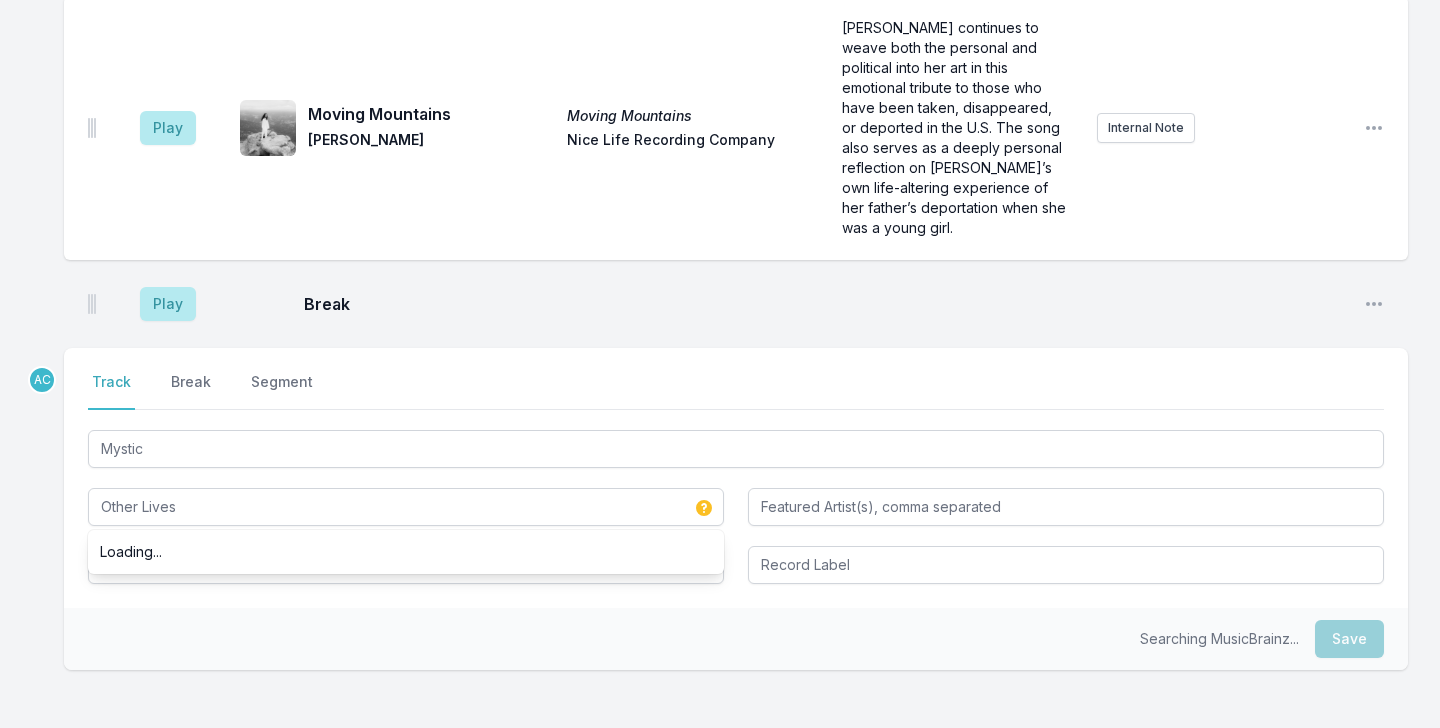 click on "Missing Data Some of your tracks are missing record label information. This info helps artists get paid! It needs to be filled out within 24 hours of showtime. 9:04 AM Illegal Hit - Edit Illegal Hit - Edit Yttling Jazz, [PERSON_NAME], [DATE], [DATE] Add record label Public Comment Internal Note Open playlist item options 9:08 AM This Is What You Are Handful of Soul [PERSON_NAME] and the High Five Quintet Schema Records Public Comment Internal Note Open playlist item options 9:13 AM Evolution Euphoric Recall Braids Secret City Records 2023 release from [GEOGRAPHIC_DATA]-based, three-piece band Braids Internal Note Open playlist item options 2023 release from [GEOGRAPHIC_DATA]-based, three-piece band Braids 9:16 AM Black Lion Lane Miss Flower [PERSON_NAME] [GEOGRAPHIC_DATA] Records [GEOGRAPHIC_DATA] Internal Note Open playlist item options Iceland 9:19 AM Softest Touch [MEDICAL_DATA] Cousin Kula Rhythm Section International Bristol Internal Note Open playlist item options Bristol 9:23 AM If They Left Us Alone Now Wool Wool ABC Records 1969 1969" at bounding box center (720, -1735) 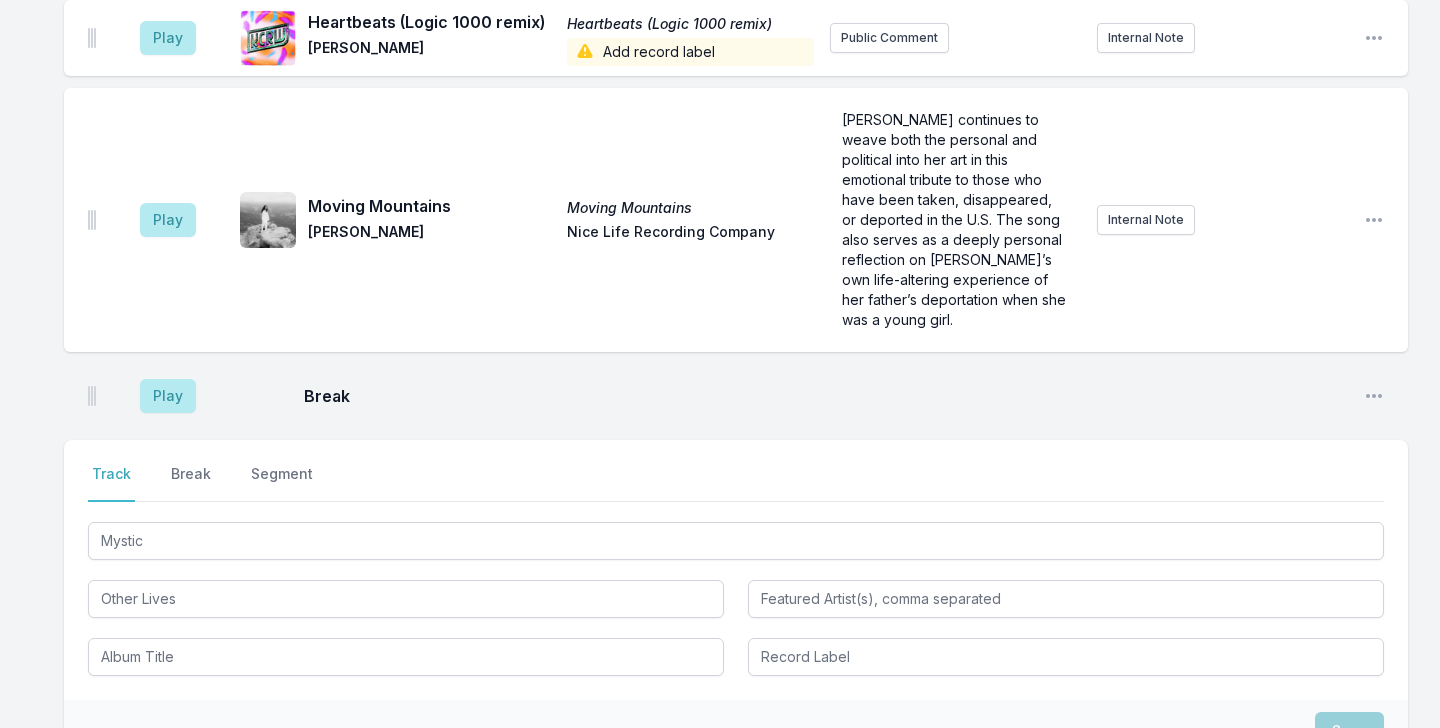 scroll, scrollTop: 4620, scrollLeft: 0, axis: vertical 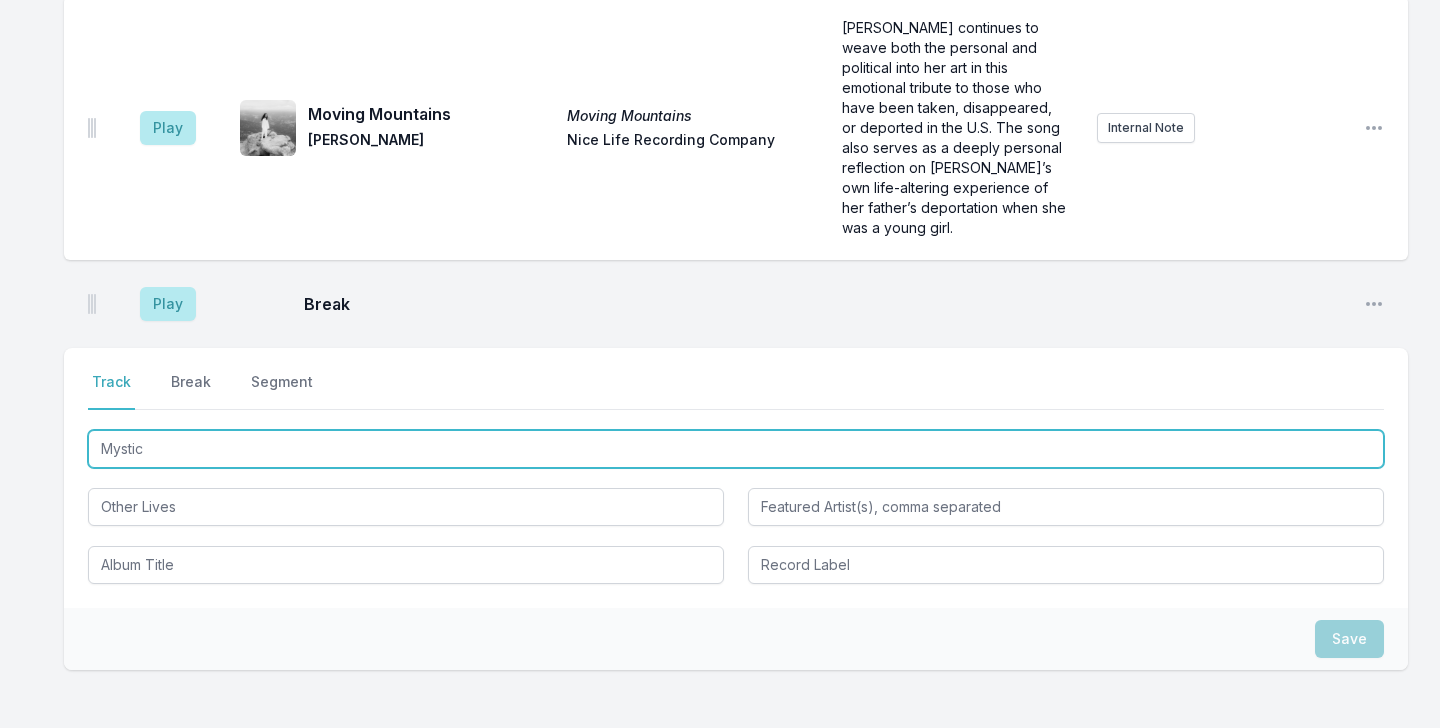 click on "Mystic" at bounding box center (736, 449) 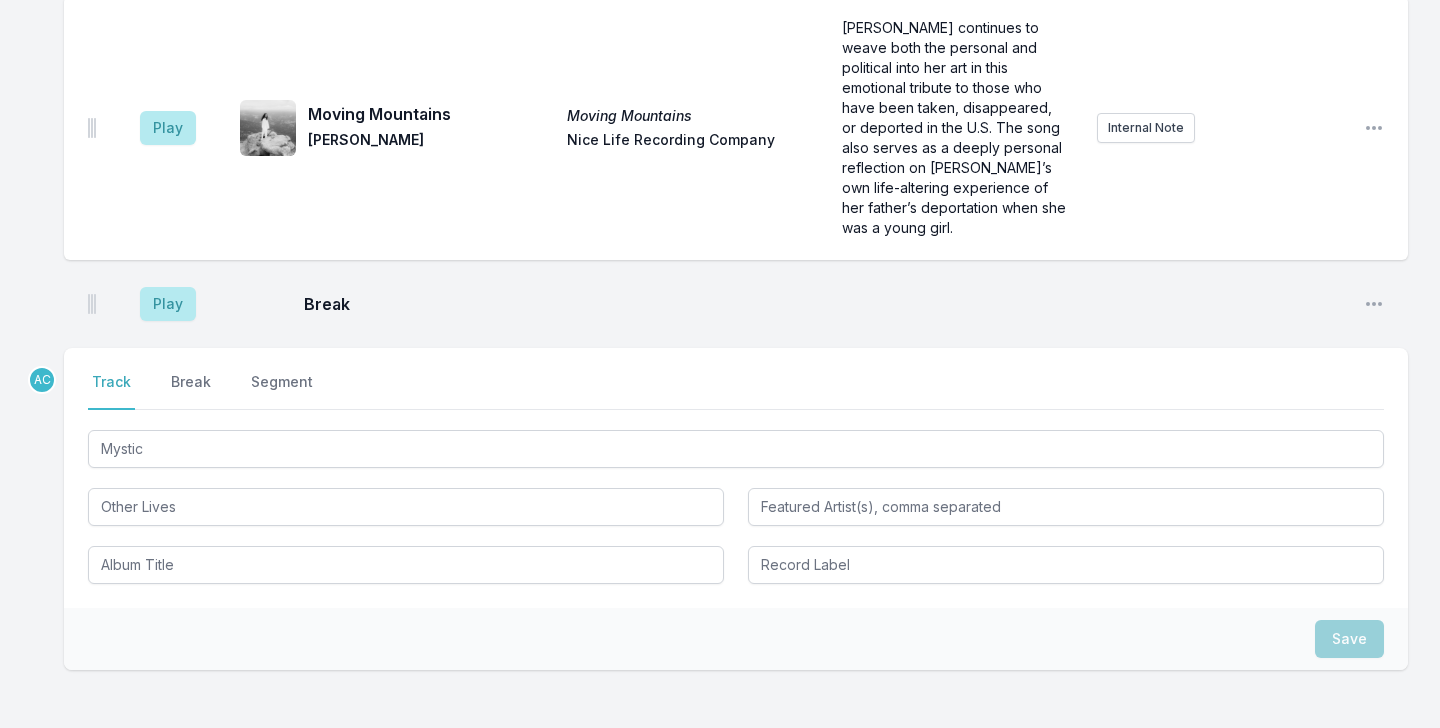 click on "Select a tab Track Break Segment Track Break Segment Mystic Other Lives" at bounding box center (736, 478) 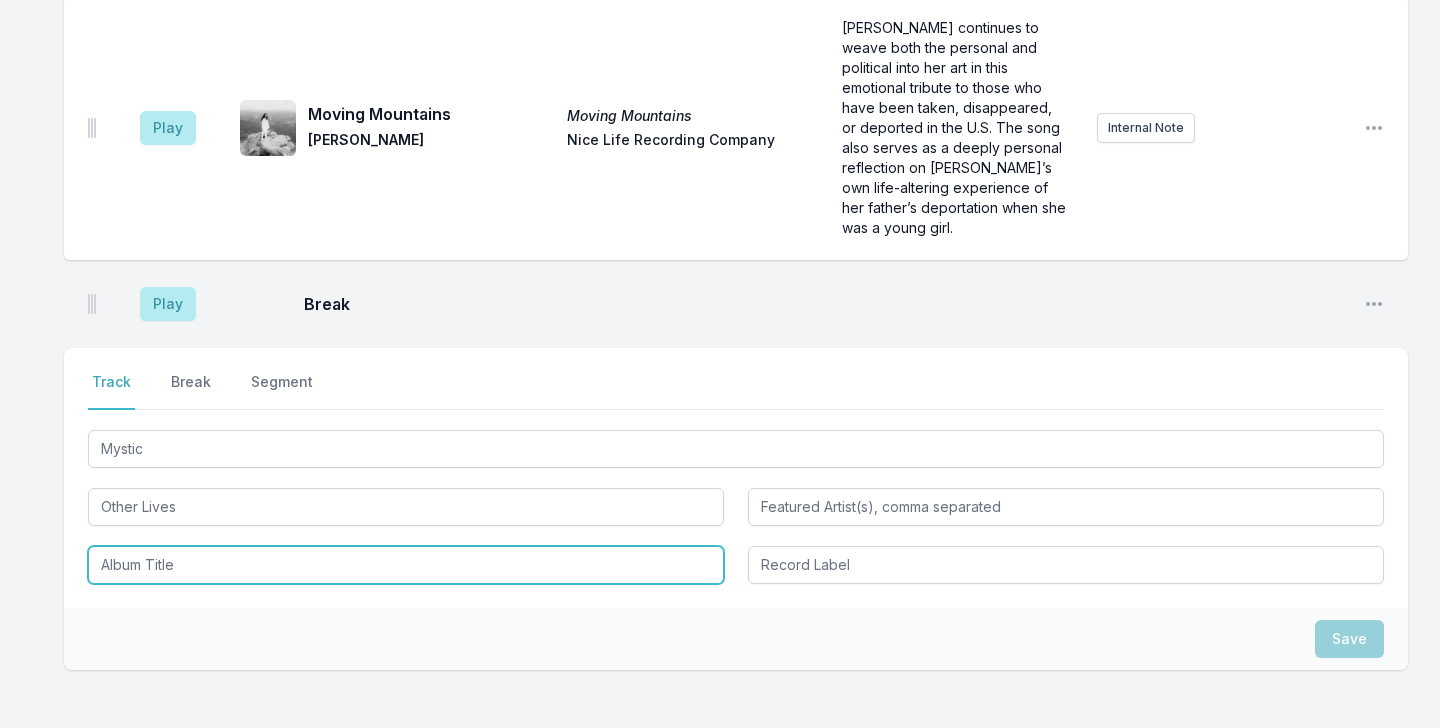 click at bounding box center (406, 565) 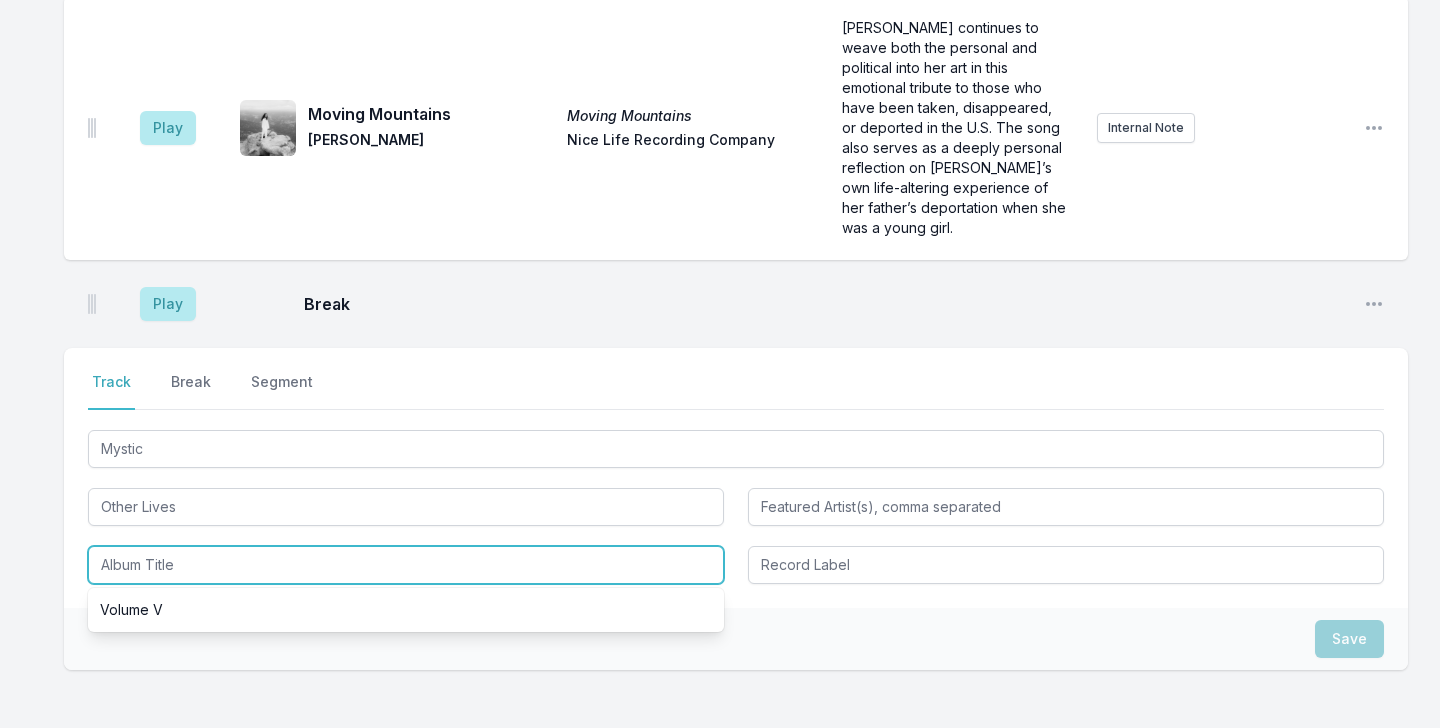 paste on "Mystic" 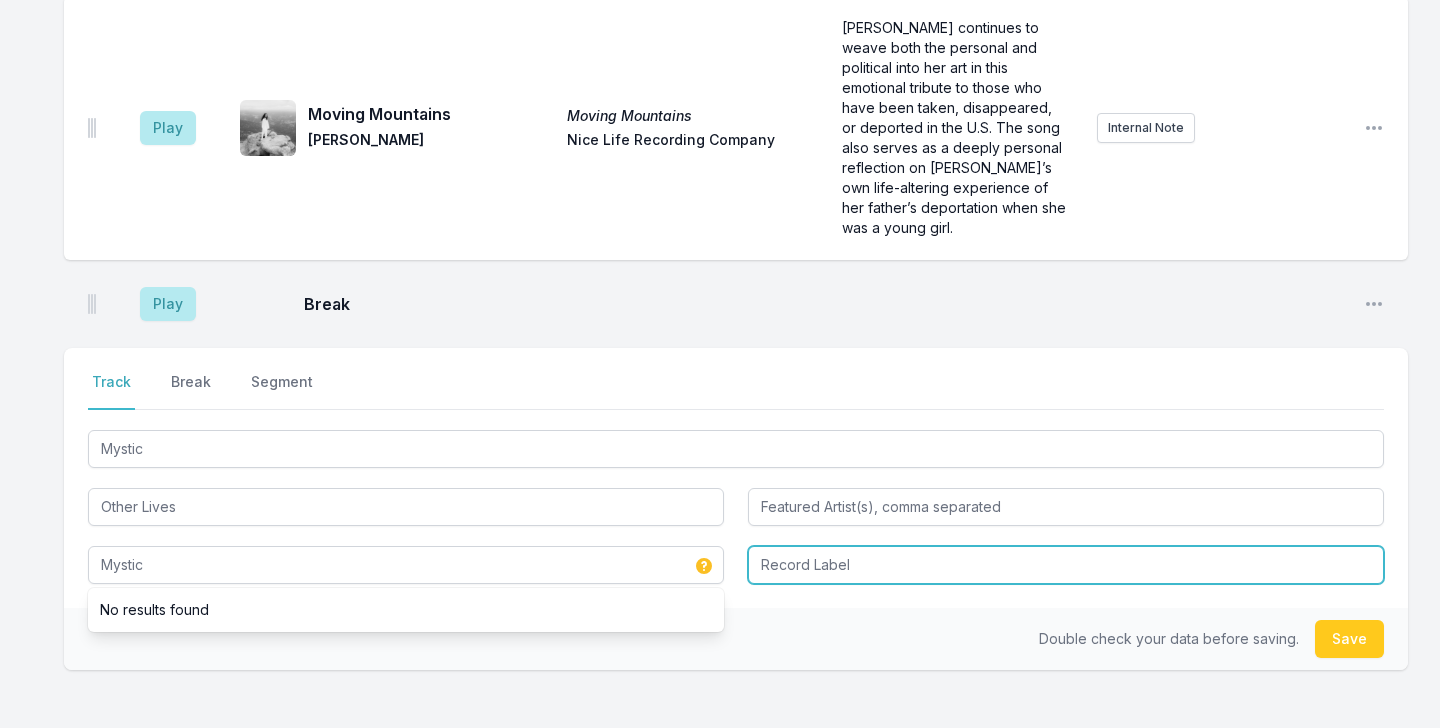 type on "Mystic" 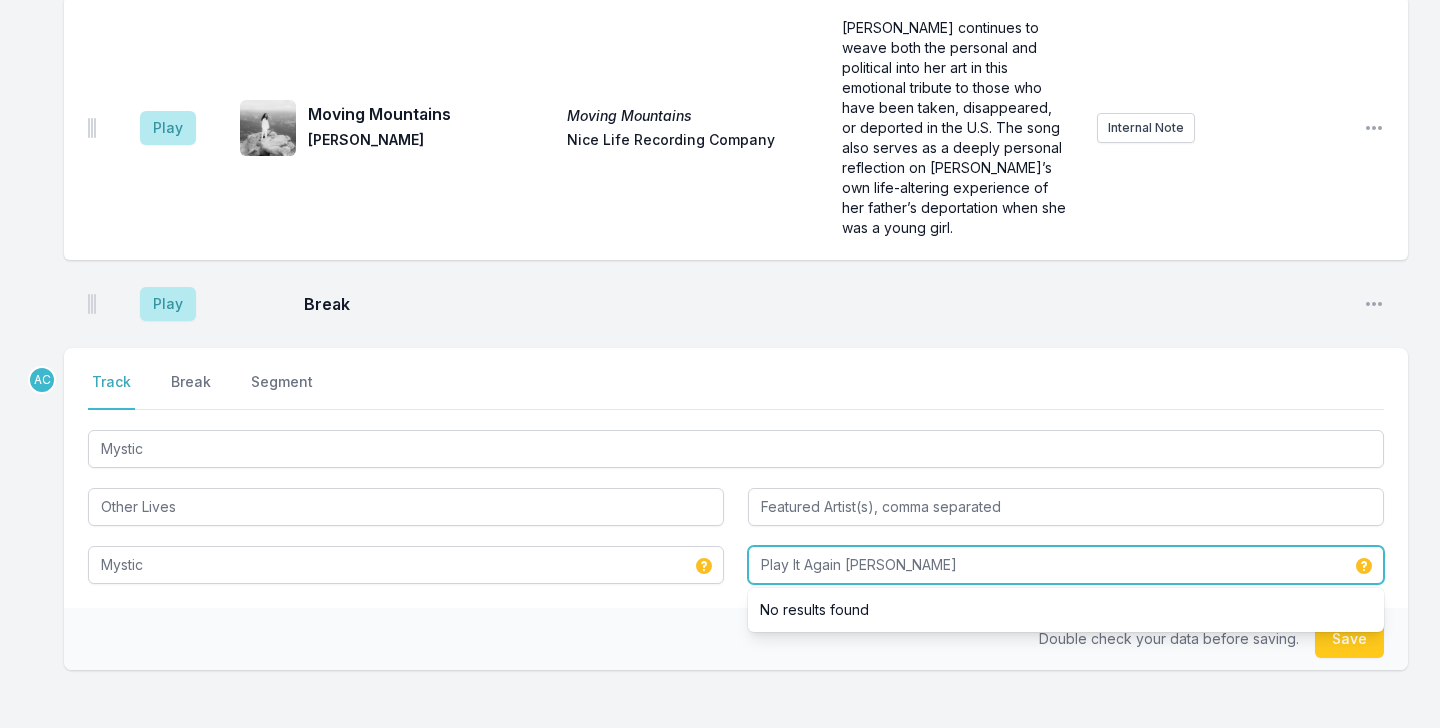 type on "Play It Again [PERSON_NAME]" 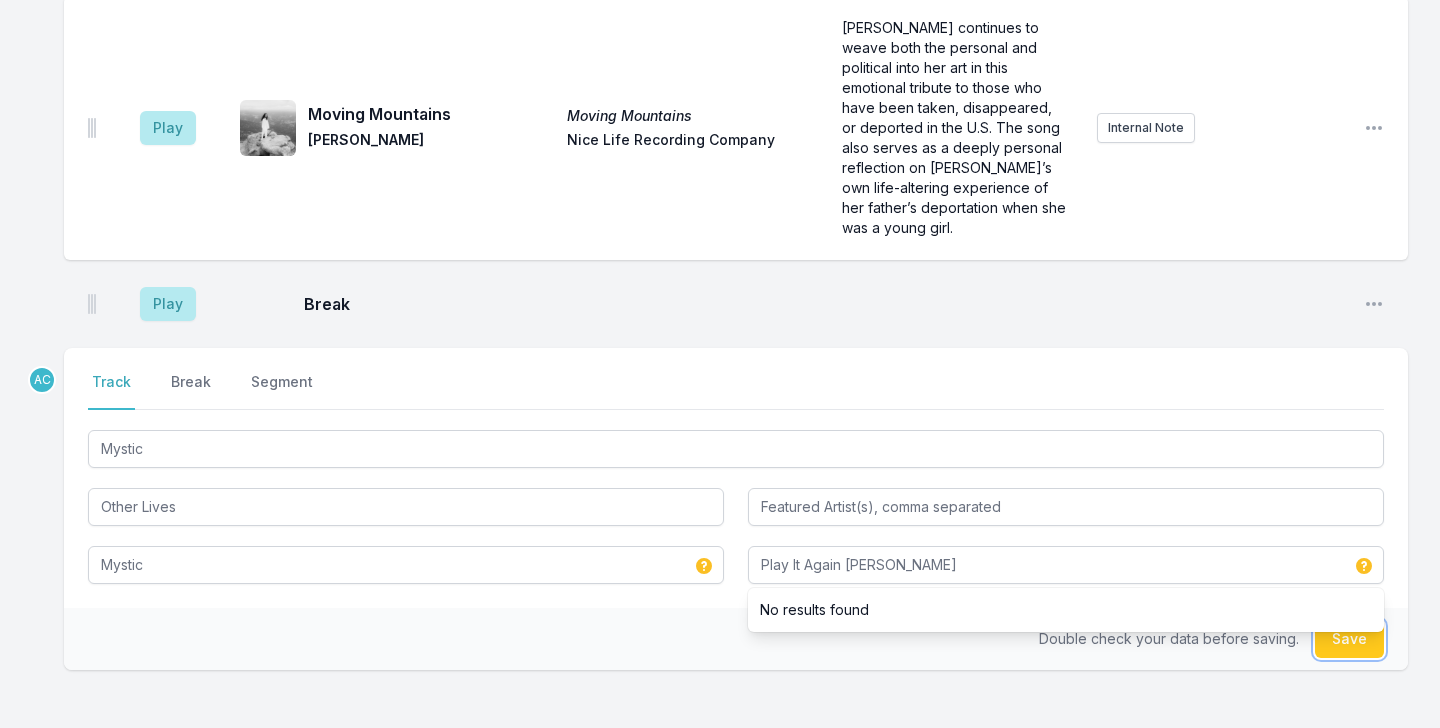 click on "Save" at bounding box center [1349, 639] 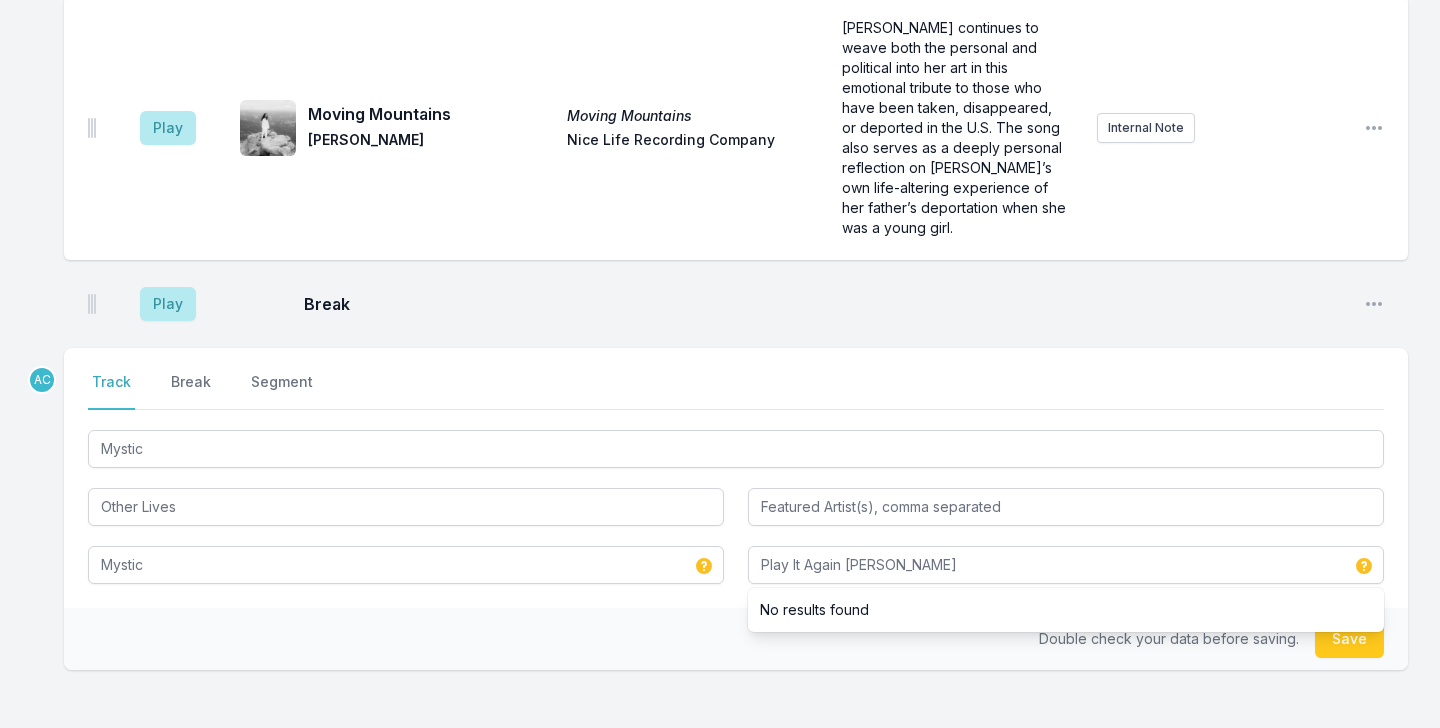 type 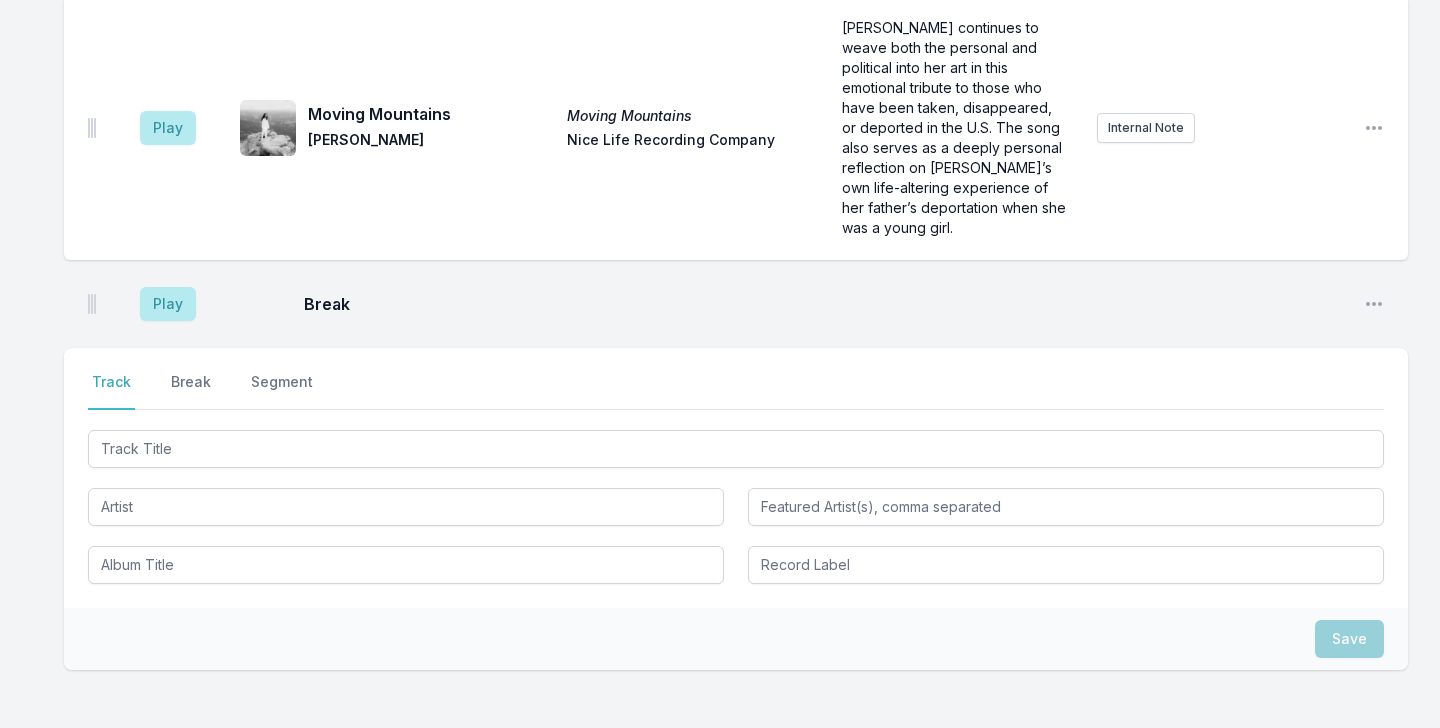 scroll, scrollTop: 4708, scrollLeft: 0, axis: vertical 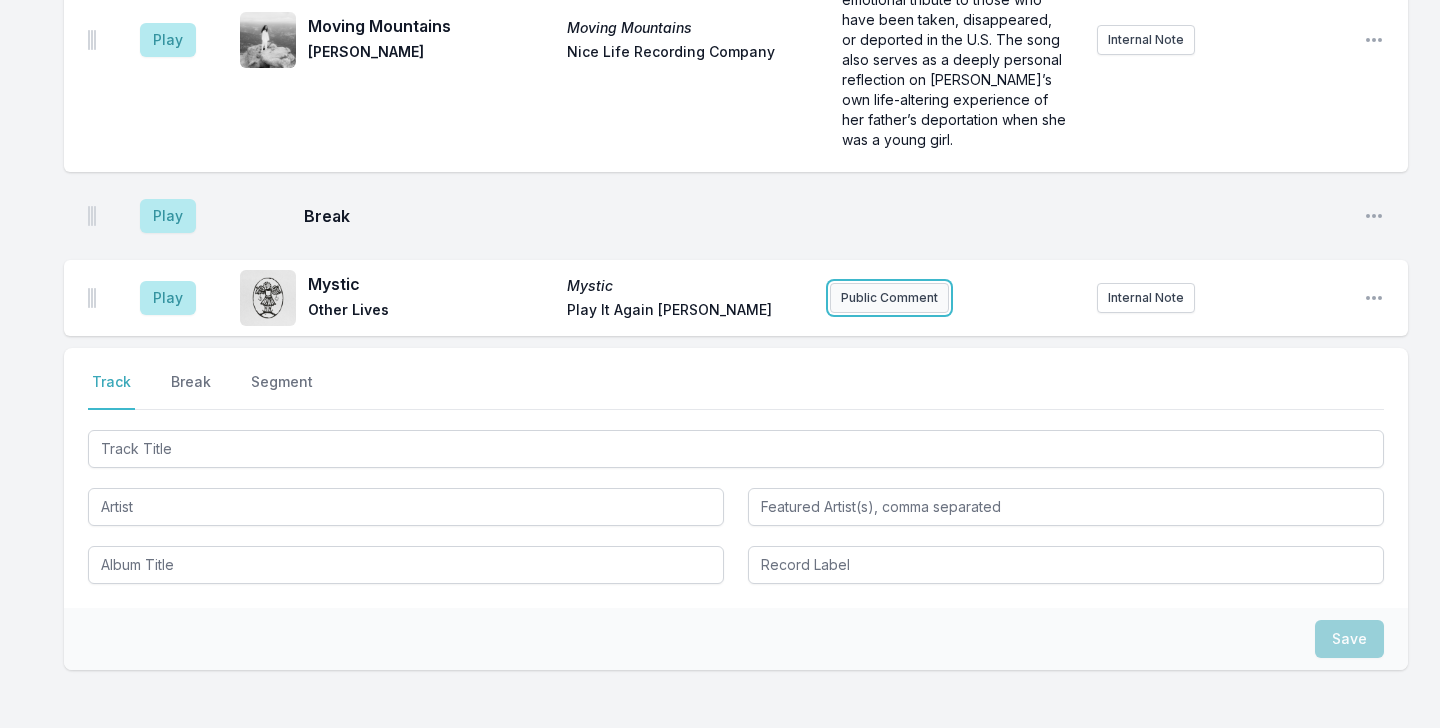 click on "Public Comment" at bounding box center [889, 298] 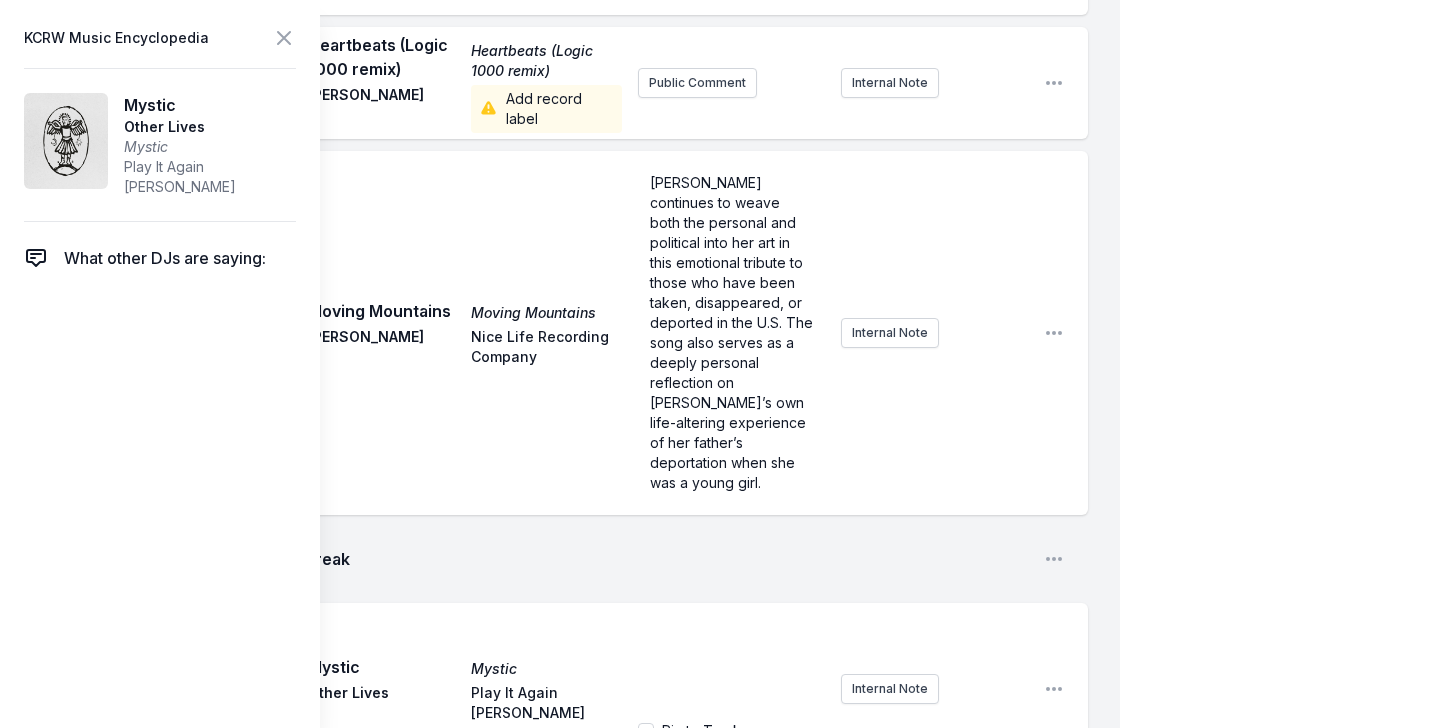 scroll, scrollTop: 5211, scrollLeft: 0, axis: vertical 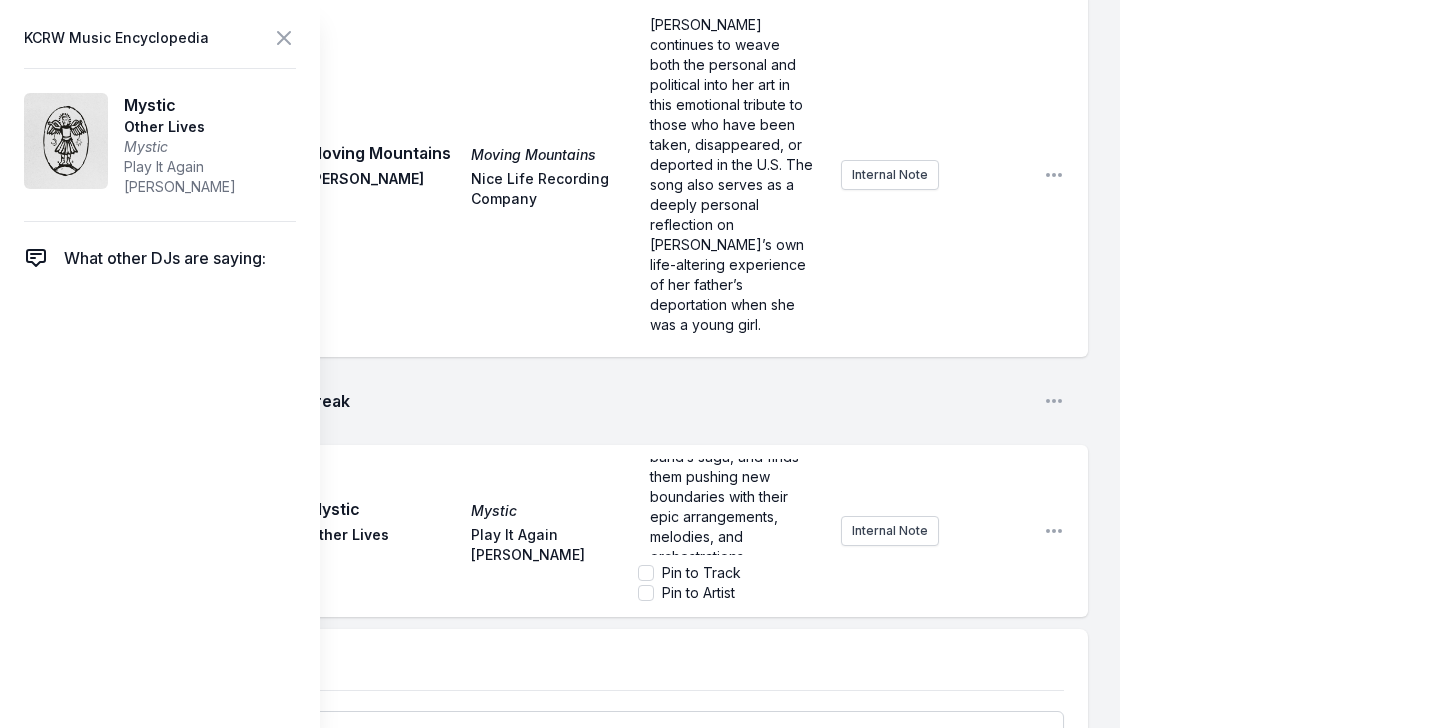 click on "Play Mystic Mystic Other Lives Play It Again [PERSON_NAME] “Mystic” offers a cinematic sneak peak into Other Lives’ forthcoming album Volume V (due [DATE] via Play It Again [PERSON_NAME]). The ten track album marks the latest chapter in the band’s saga, and finds them pushing new boundaries with their epic arrangements, melodies, and orchestrations.  Pin to Track Pin to Artist Internal Note Open playlist item options" at bounding box center (576, 531) 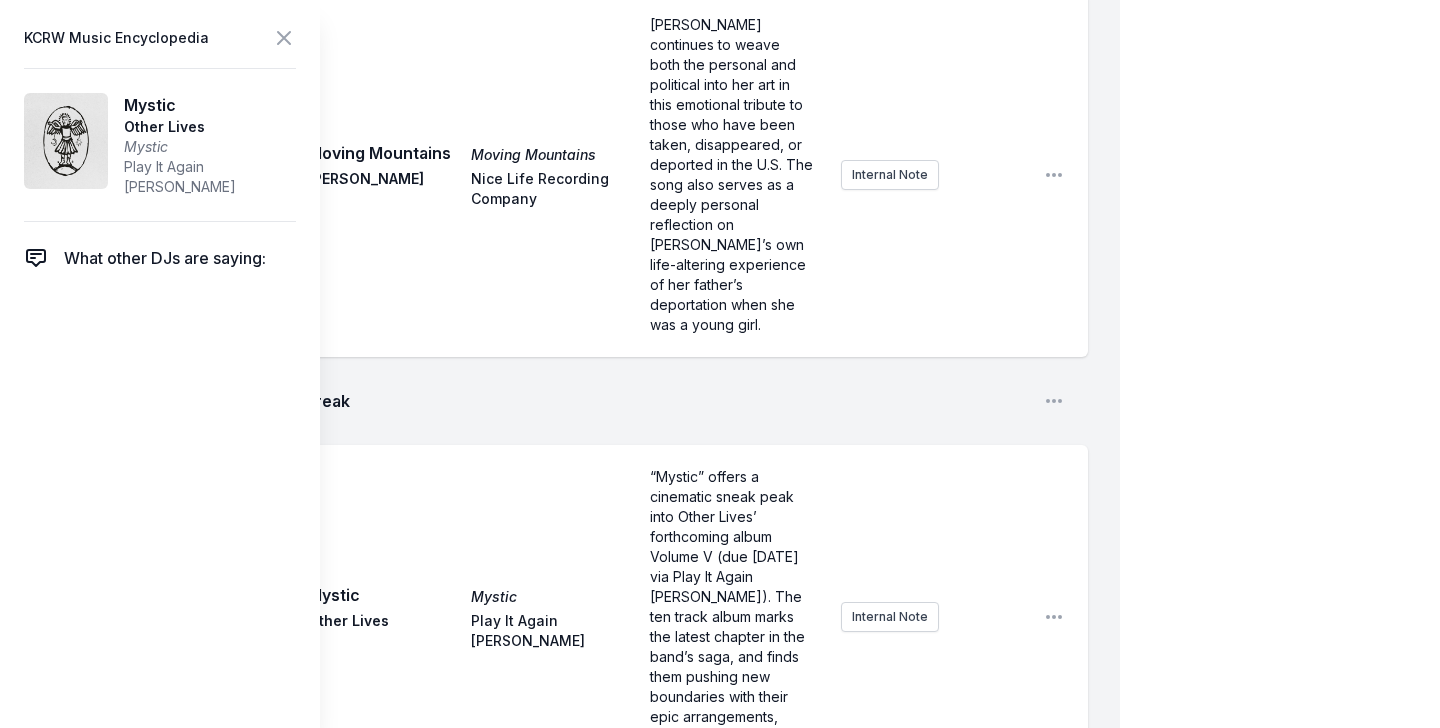 scroll, scrollTop: 5451, scrollLeft: 0, axis: vertical 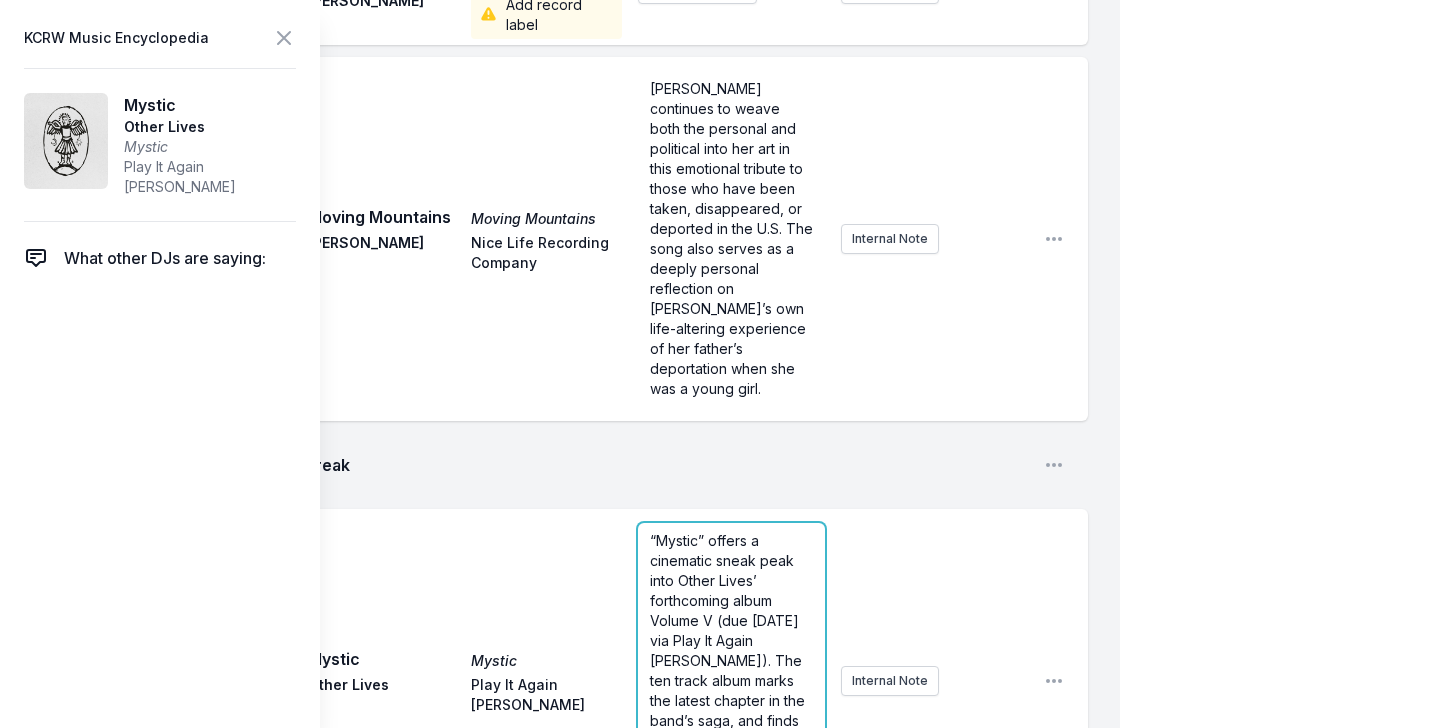 click on "Play Every Night [PERSON_NAME] Sings [PERSON_NAME] Polydor Public Comment Internal Note Open playlist item options Play Break Open playlist item options Play Small Town Talk [PERSON_NAME] [PERSON_NAME] Bearsville Records Public Comment Internal Note Open playlist item options Play Break Open playlist item options Play Top of the World Top of the World Carpenters A&M Records Public Comment Internal Note Open playlist item options Play Does He Know It First Works 54 Ultra Self Released Public Comment Internal Note Open playlist item options Play Heartbeats (Logic 1000 remix) Heartbeats (Logic 1000 remix) [PERSON_NAME] Add record label Public Comment Internal Note Open playlist item options Play Moving Mountains Moving Mountains Ambar Lucid Nice Life Recording Company Internal Note Open playlist item options Play Break Open playlist item options Play Mystic Mystic Other Lives Play It Again [PERSON_NAME] Internal Note Open playlist item options Play pokemon moisturizer Wet Leg Domino Public Comment Internal Note" at bounding box center (576, 183) 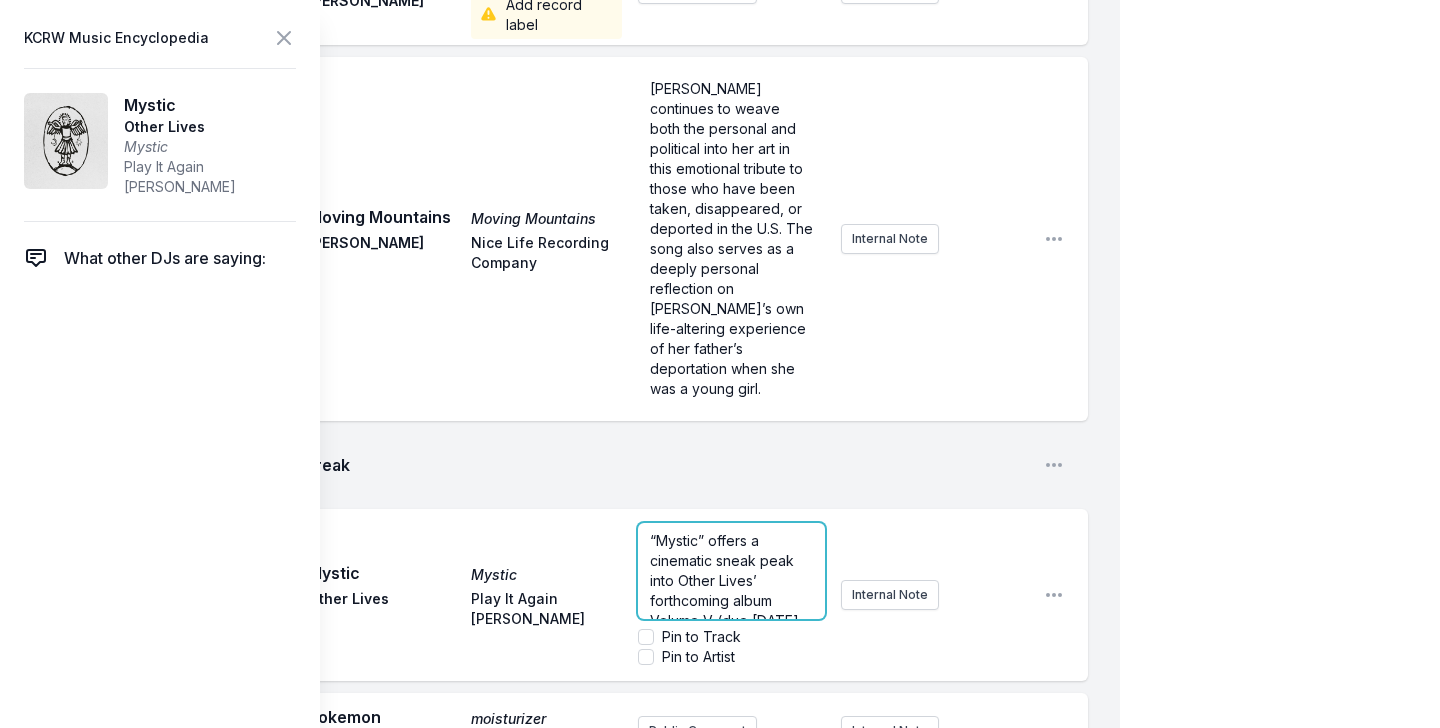 click on "“Mystic” offers a cinematic sneak peak into Other Lives’ forthcoming album Volume V (due [DATE] via Play It Again [PERSON_NAME]). The ten track album marks the latest chapter in the band’s saga, and finds them pushing new boundaries with their epic arrangements, melodies, and orchestrations." at bounding box center [731, 571] 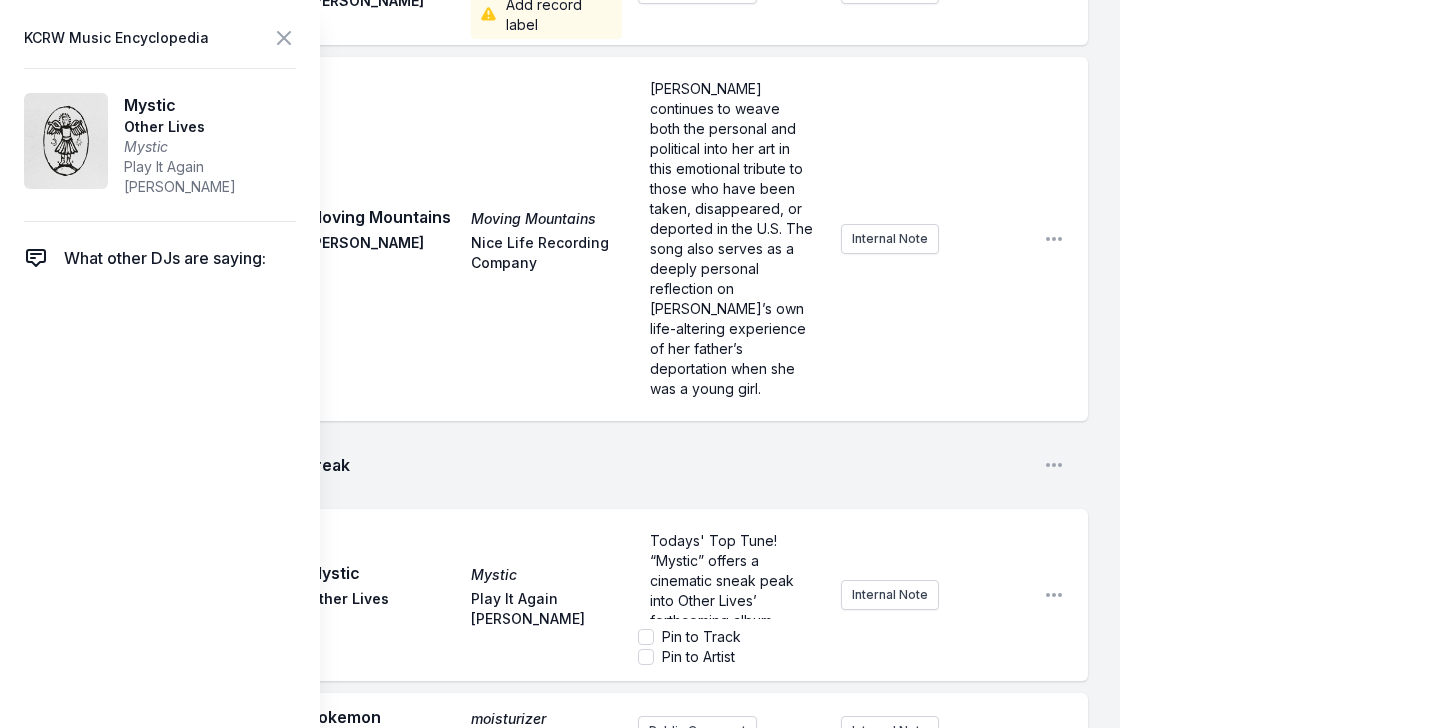 click on "Play Mystic Mystic Other Lives Play It Again [PERSON_NAME] Todays' Top Tune! “Mystic” offers a cinematic sneak peak into Other Lives’ forthcoming album Volume V (due [DATE] via Play It Again [PERSON_NAME]). The ten track album marks the latest chapter in the band’s saga, and finds them pushing new boundaries with their epic arrangements, melodies, and orchestrations.  Pin to Track Pin to Artist Internal Note Open playlist item options" at bounding box center (576, 595) 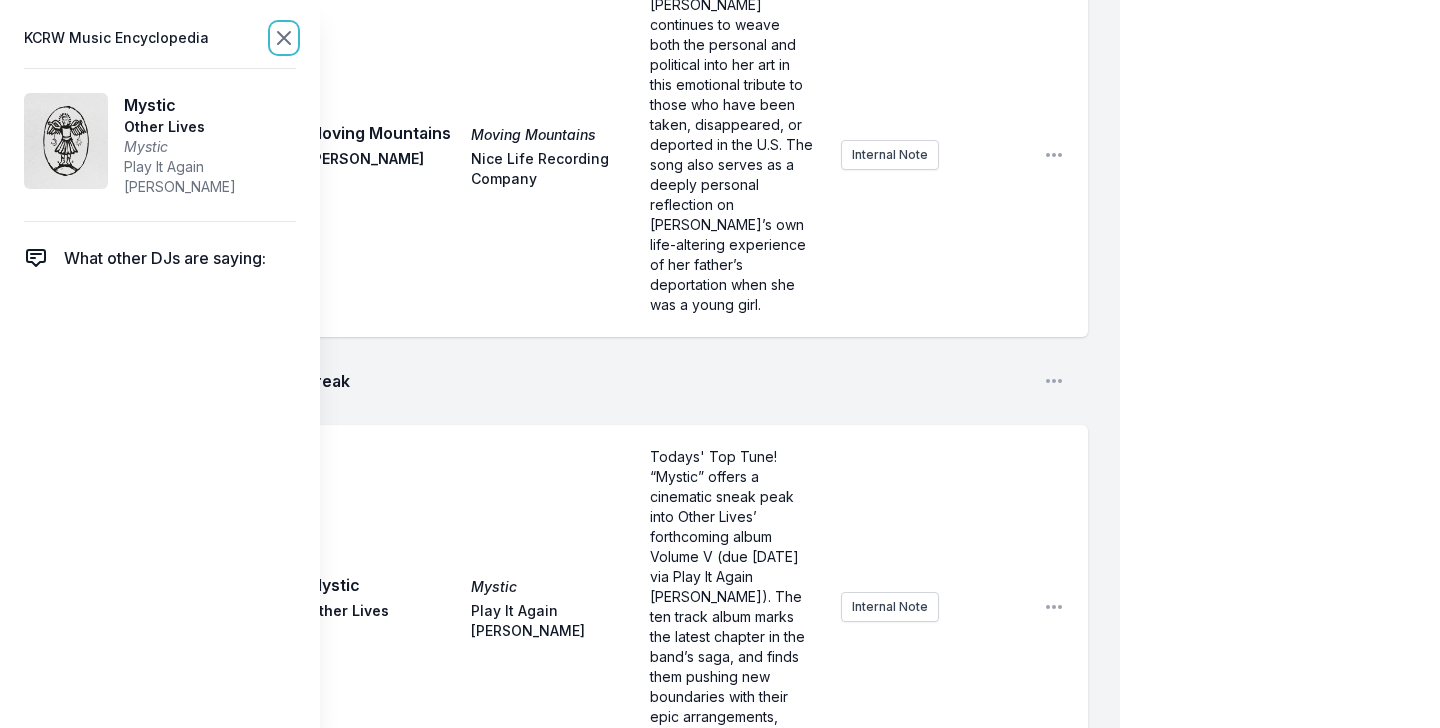 click 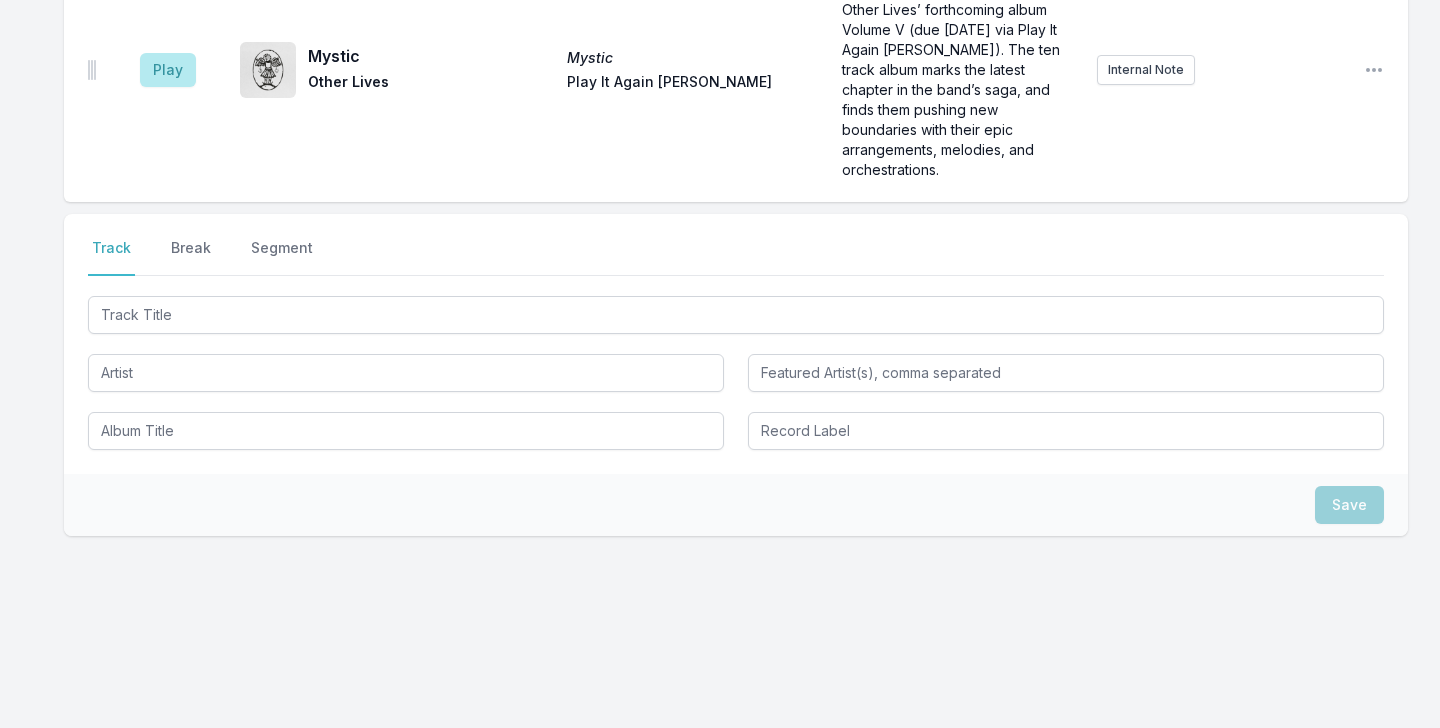 scroll, scrollTop: 5058, scrollLeft: 0, axis: vertical 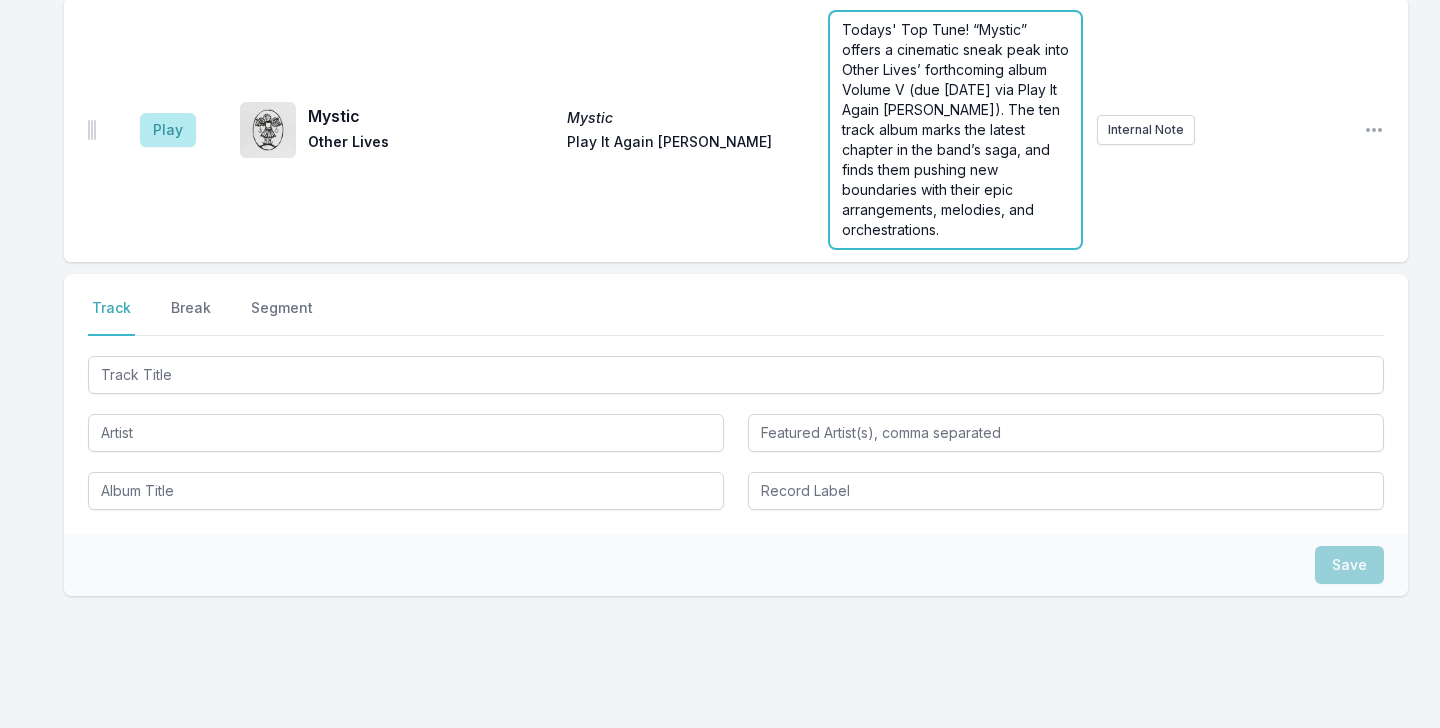 click on "Todays' Top Tune! “Mystic” offers a cinematic sneak peak into Other Lives’ forthcoming album Volume V (due [DATE] via Play It Again [PERSON_NAME]). The ten track album marks the latest chapter in the band’s saga, and finds them pushing new boundaries with their epic arrangements, melodies, and orchestrations." at bounding box center (955, 130) 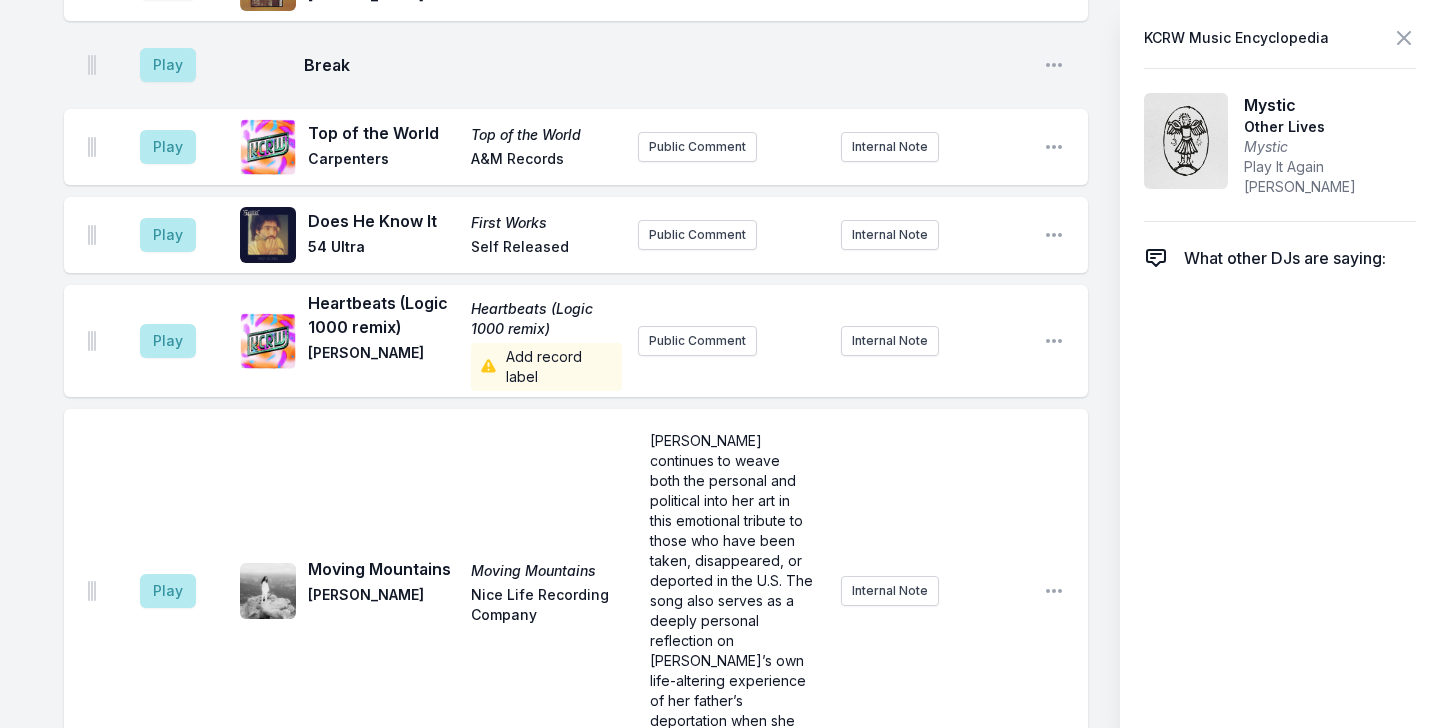 scroll, scrollTop: 5036, scrollLeft: 0, axis: vertical 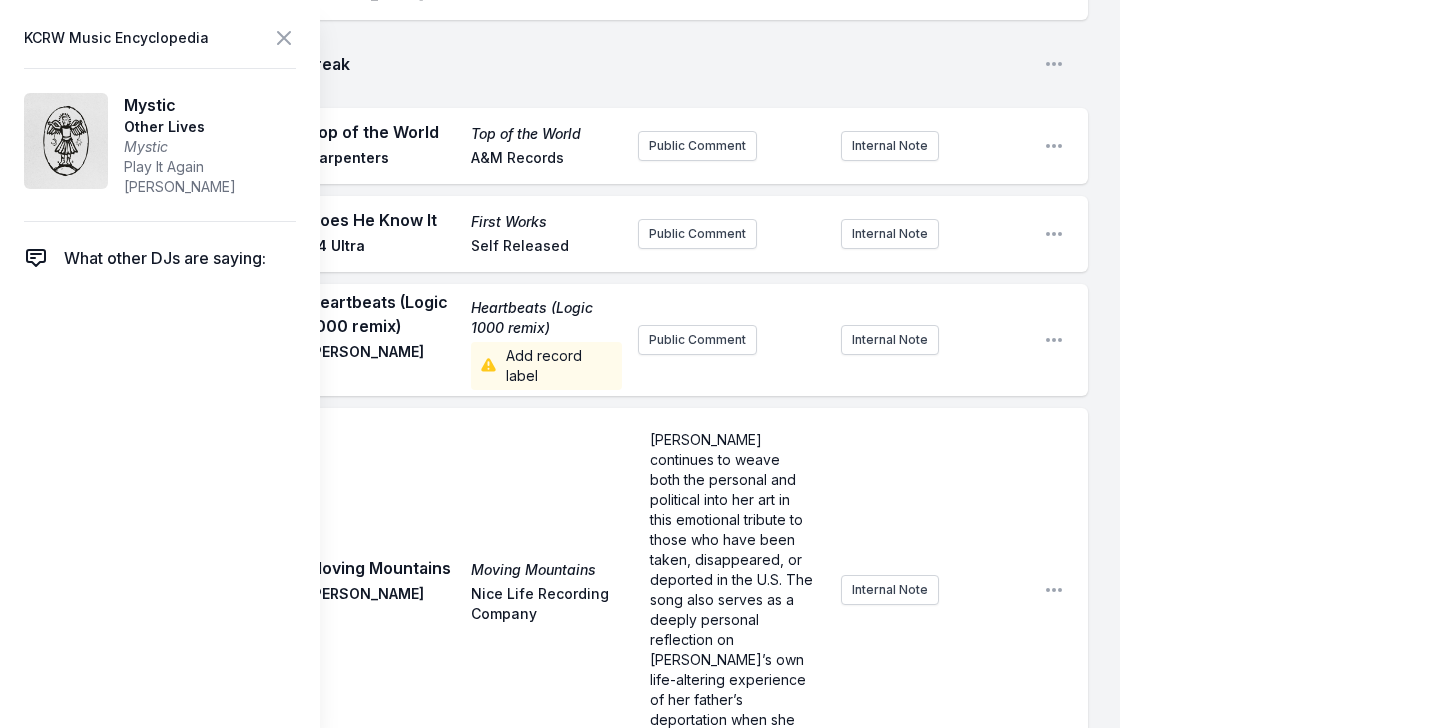 drag, startPoint x: 641, startPoint y: 652, endPoint x: 826, endPoint y: 657, distance: 185.06755 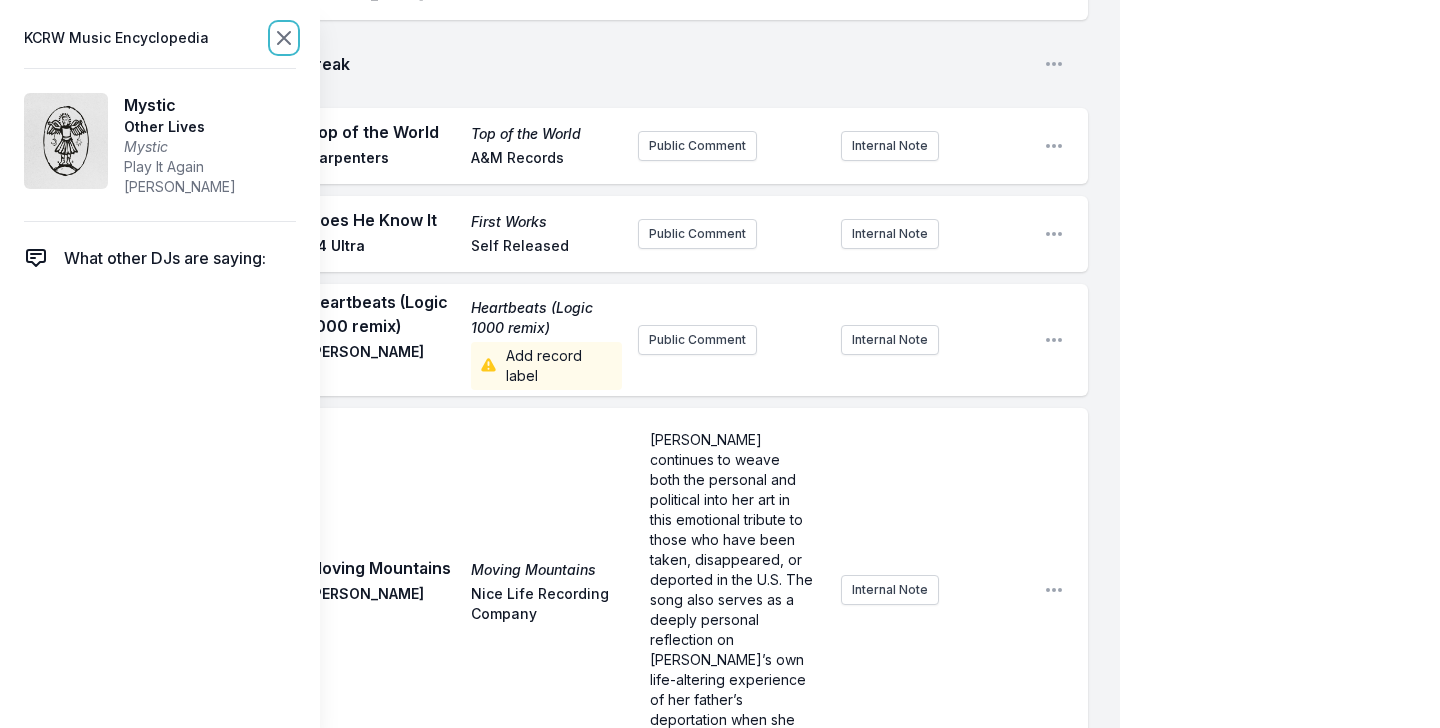 click 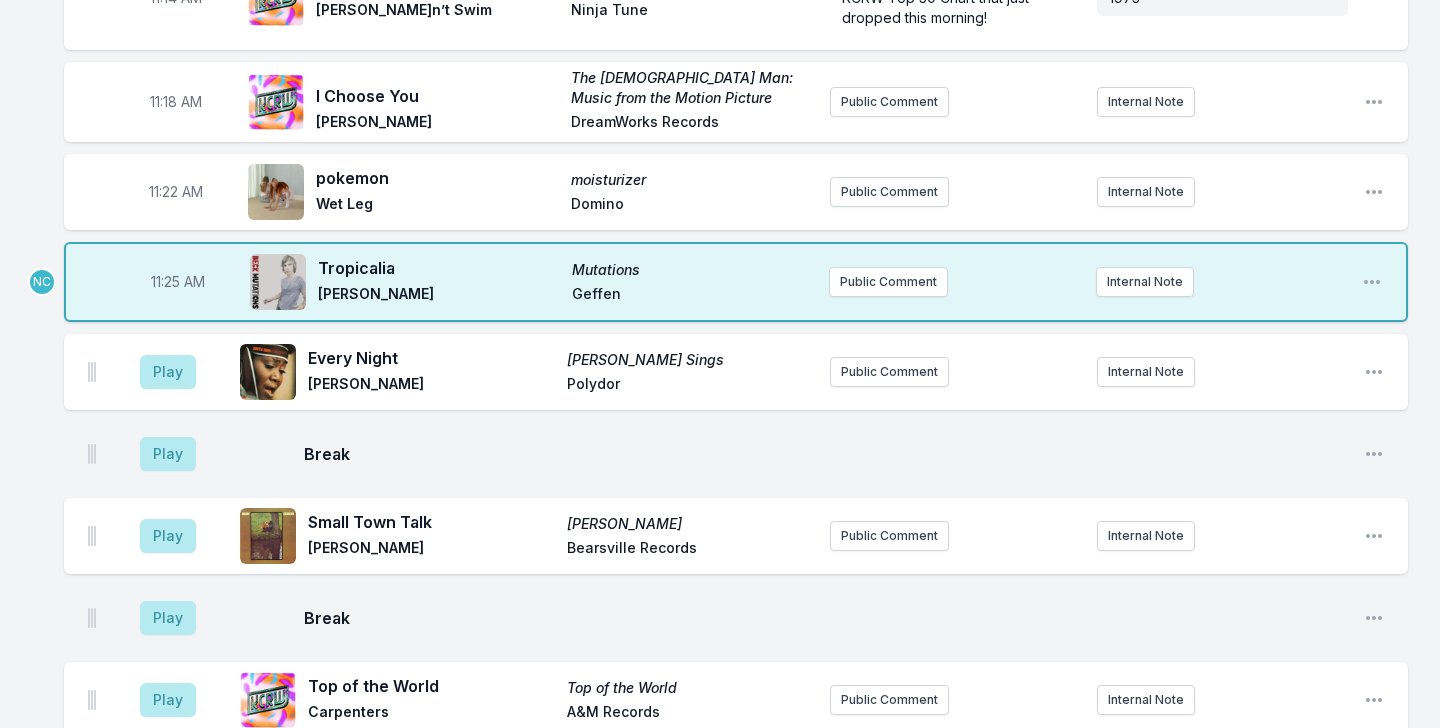 scroll, scrollTop: 3822, scrollLeft: 0, axis: vertical 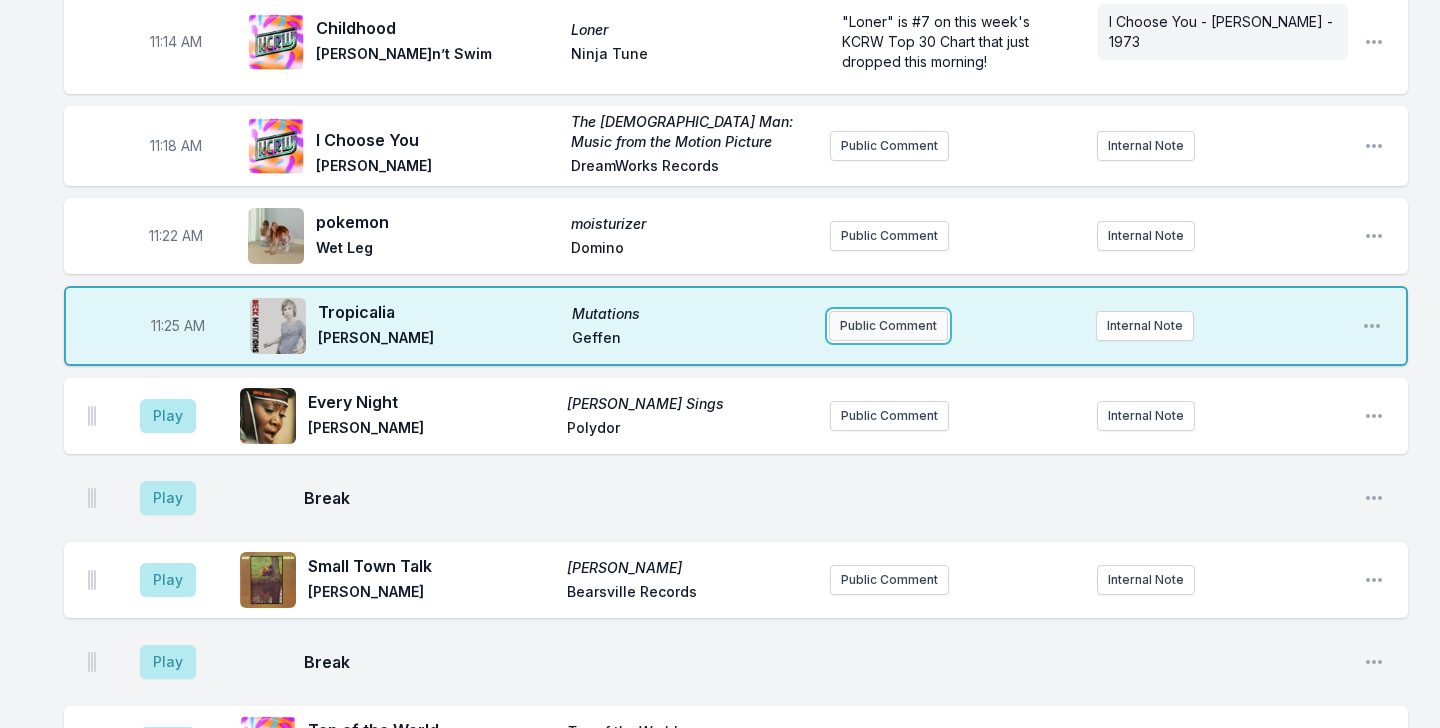 click on "Public Comment" at bounding box center [888, 326] 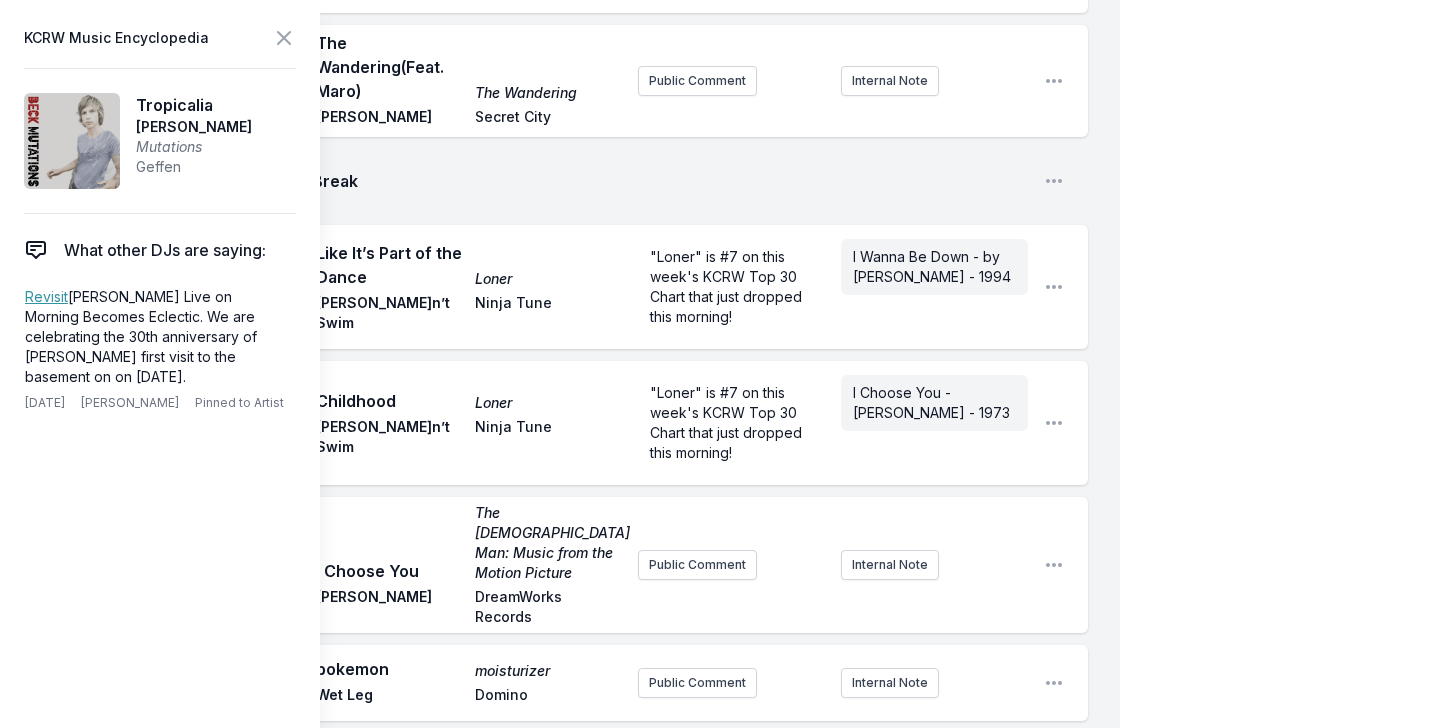 scroll, scrollTop: 4094, scrollLeft: 0, axis: vertical 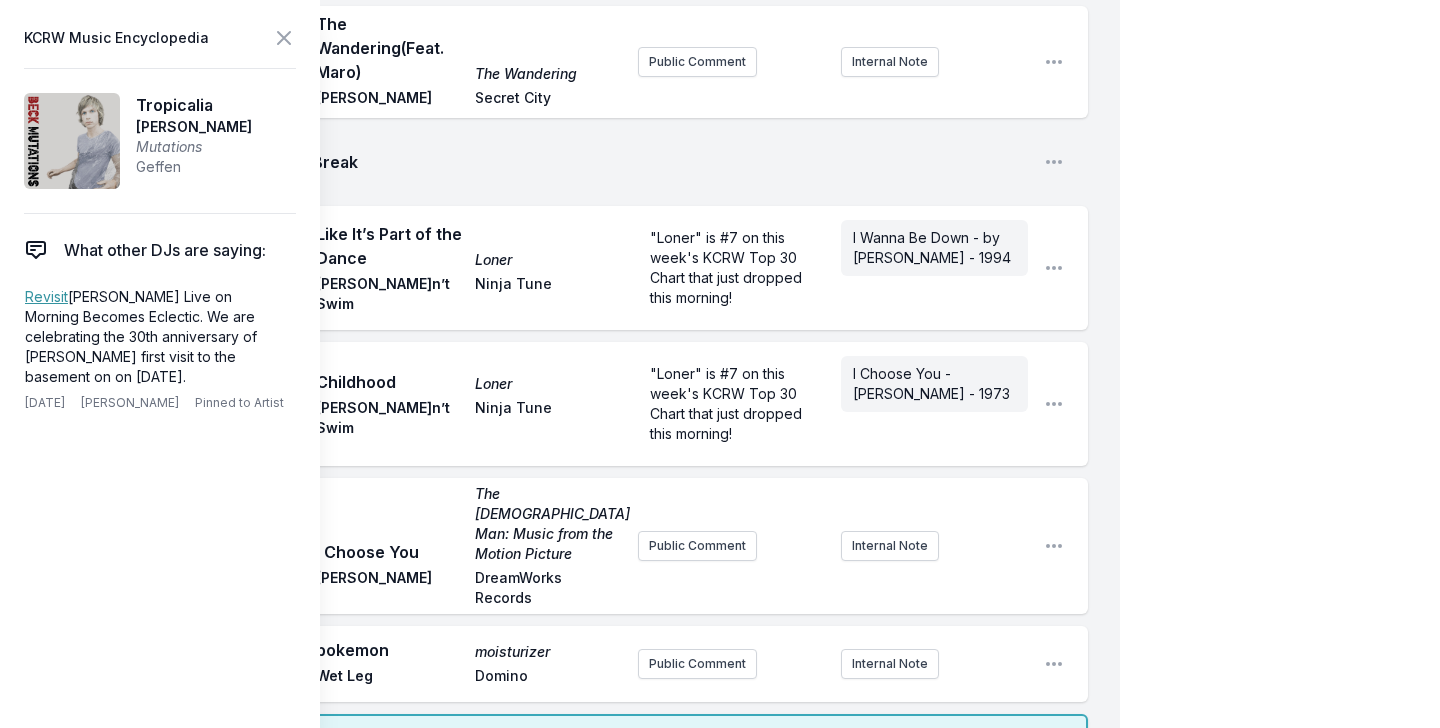 paste 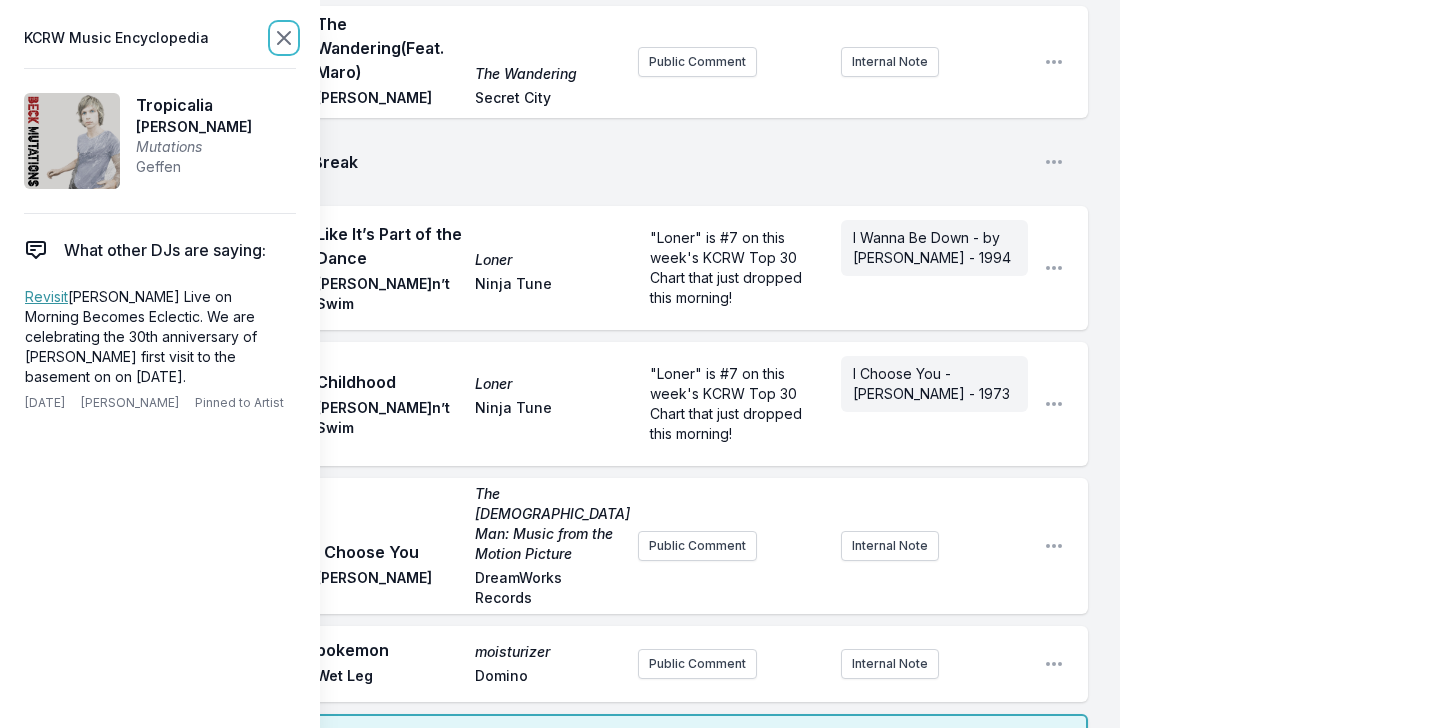 click 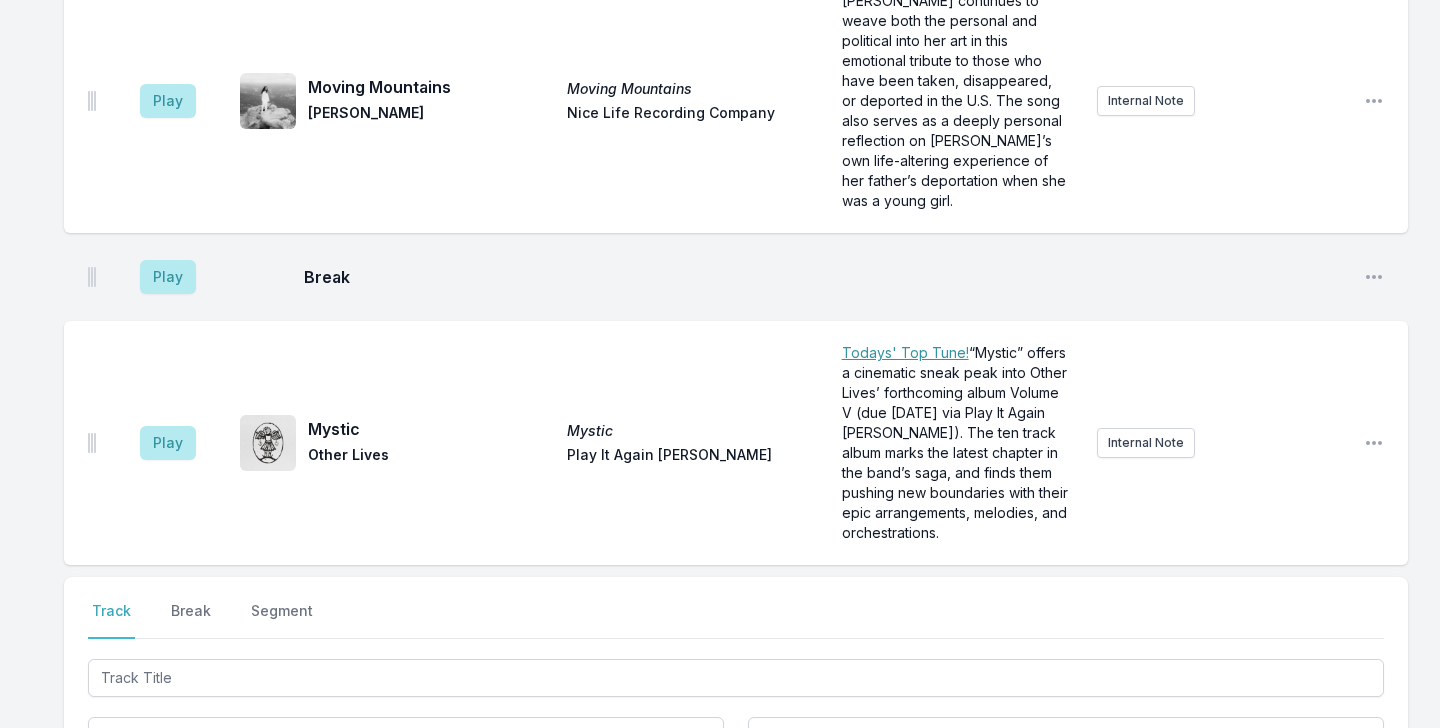 scroll, scrollTop: 5033, scrollLeft: 0, axis: vertical 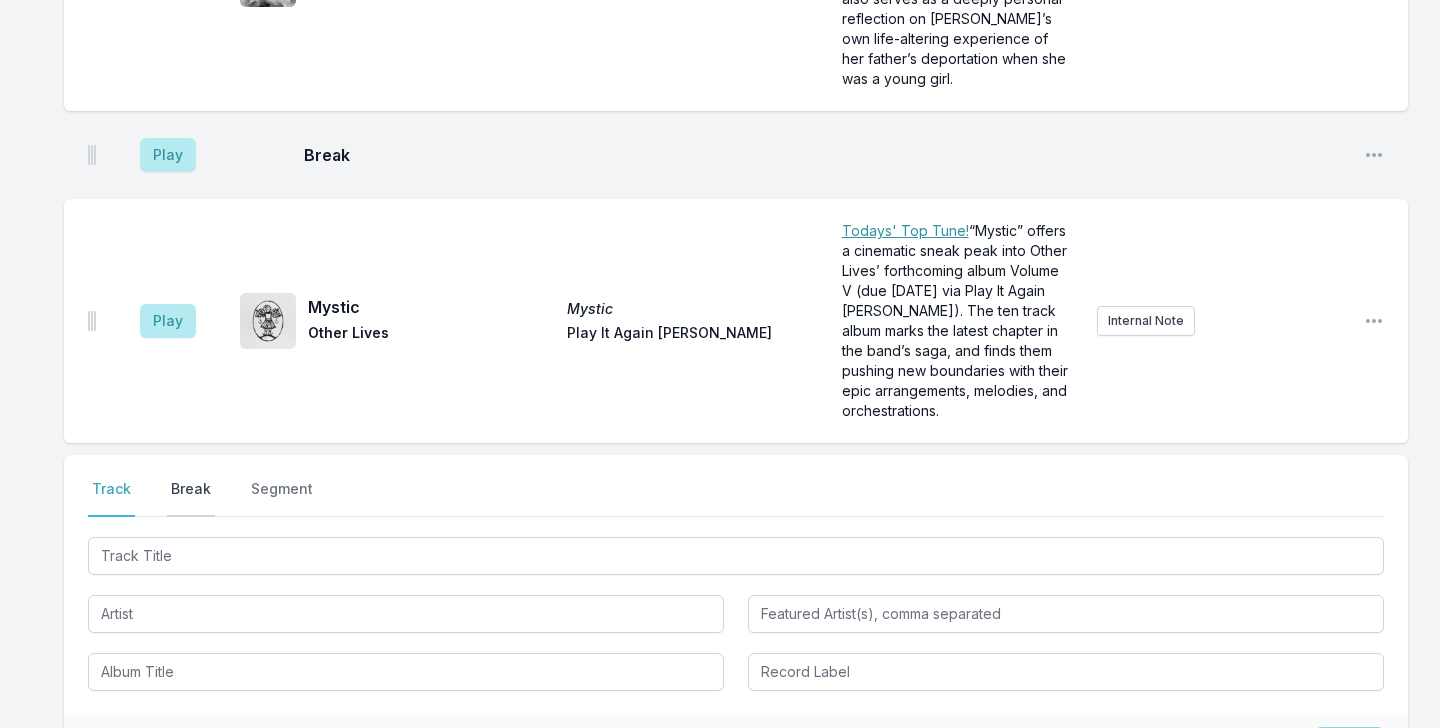 click on "Break" at bounding box center [191, 498] 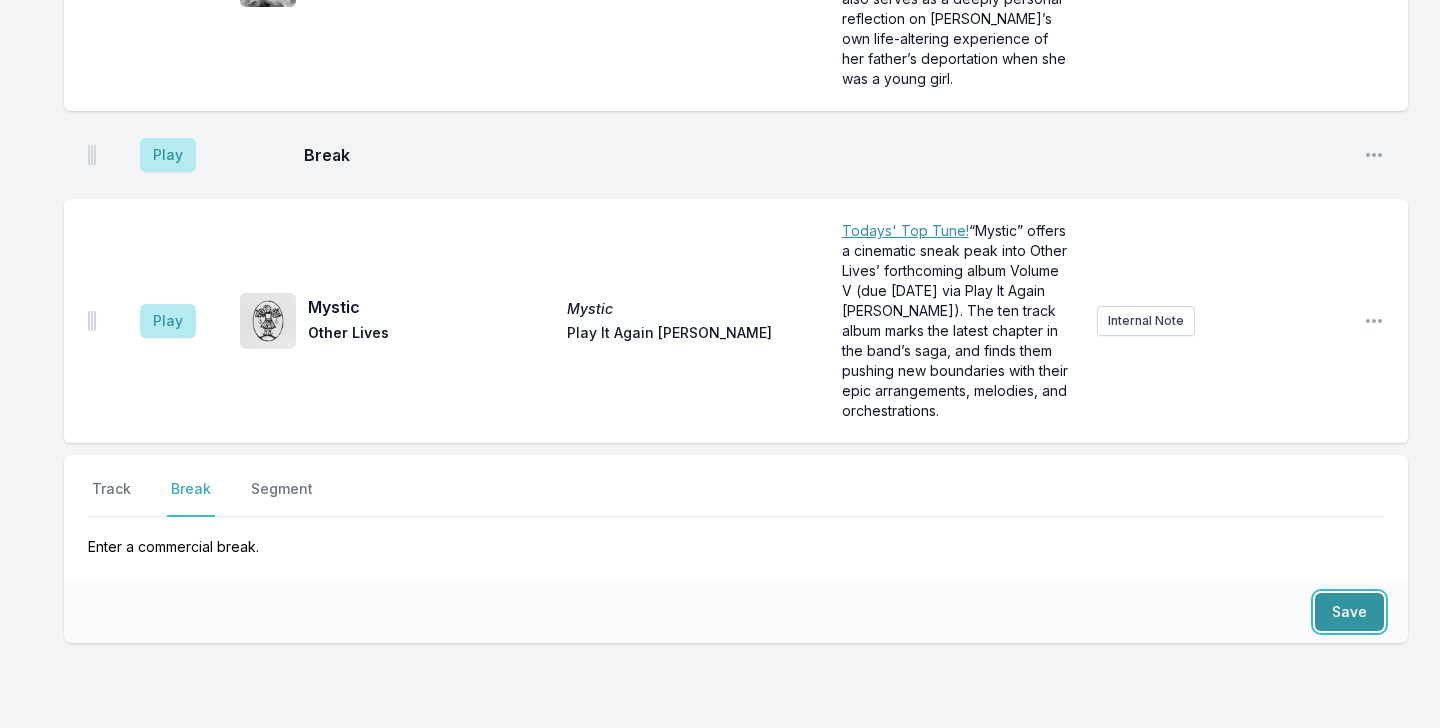 click on "Save" at bounding box center (1349, 612) 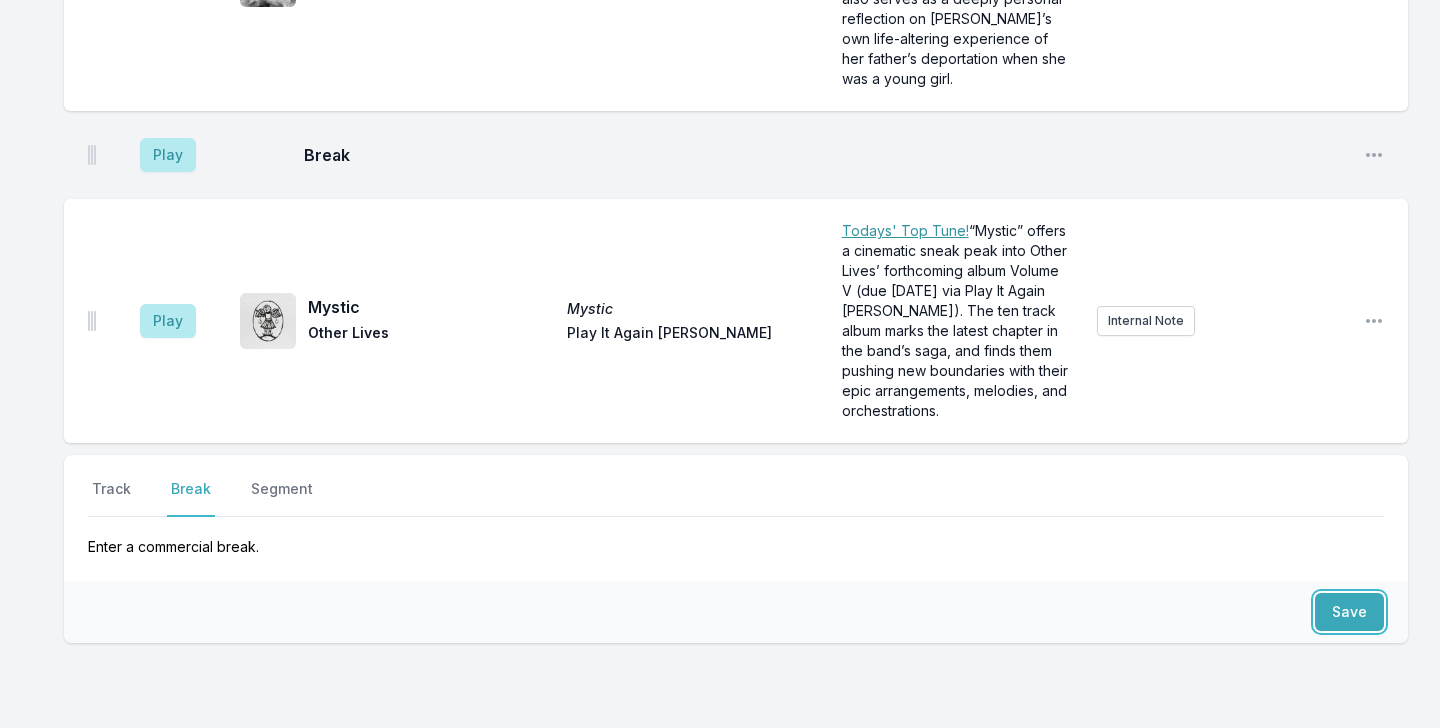 scroll, scrollTop: 5109, scrollLeft: 0, axis: vertical 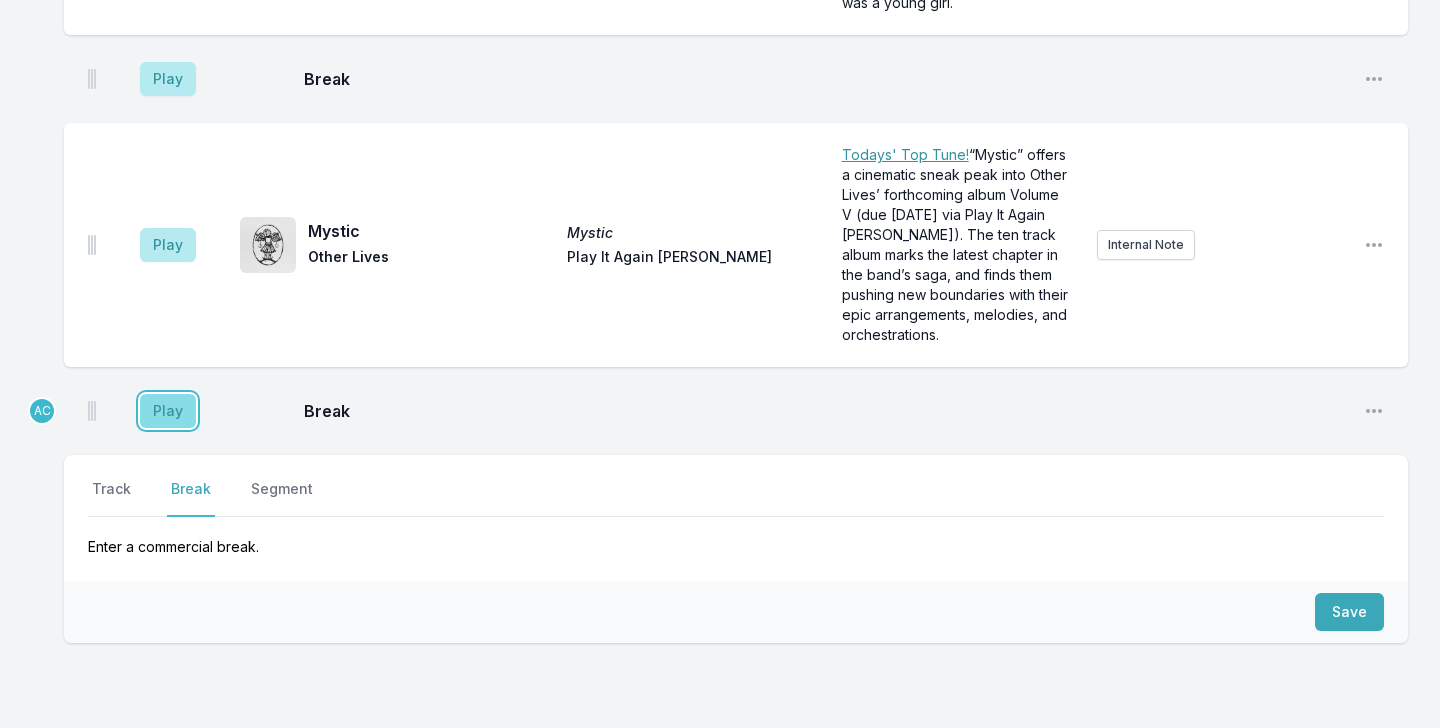 click on "Play" at bounding box center (168, 411) 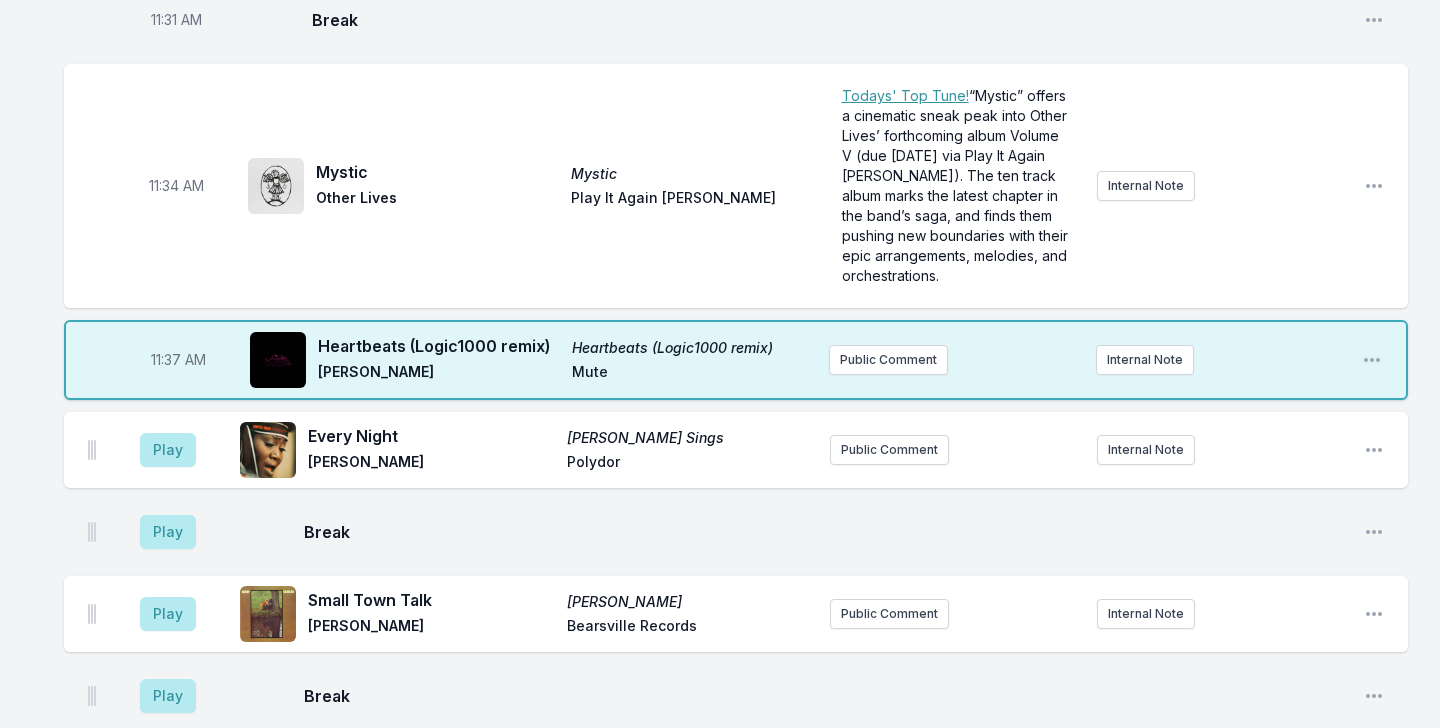 scroll, scrollTop: 4338, scrollLeft: 0, axis: vertical 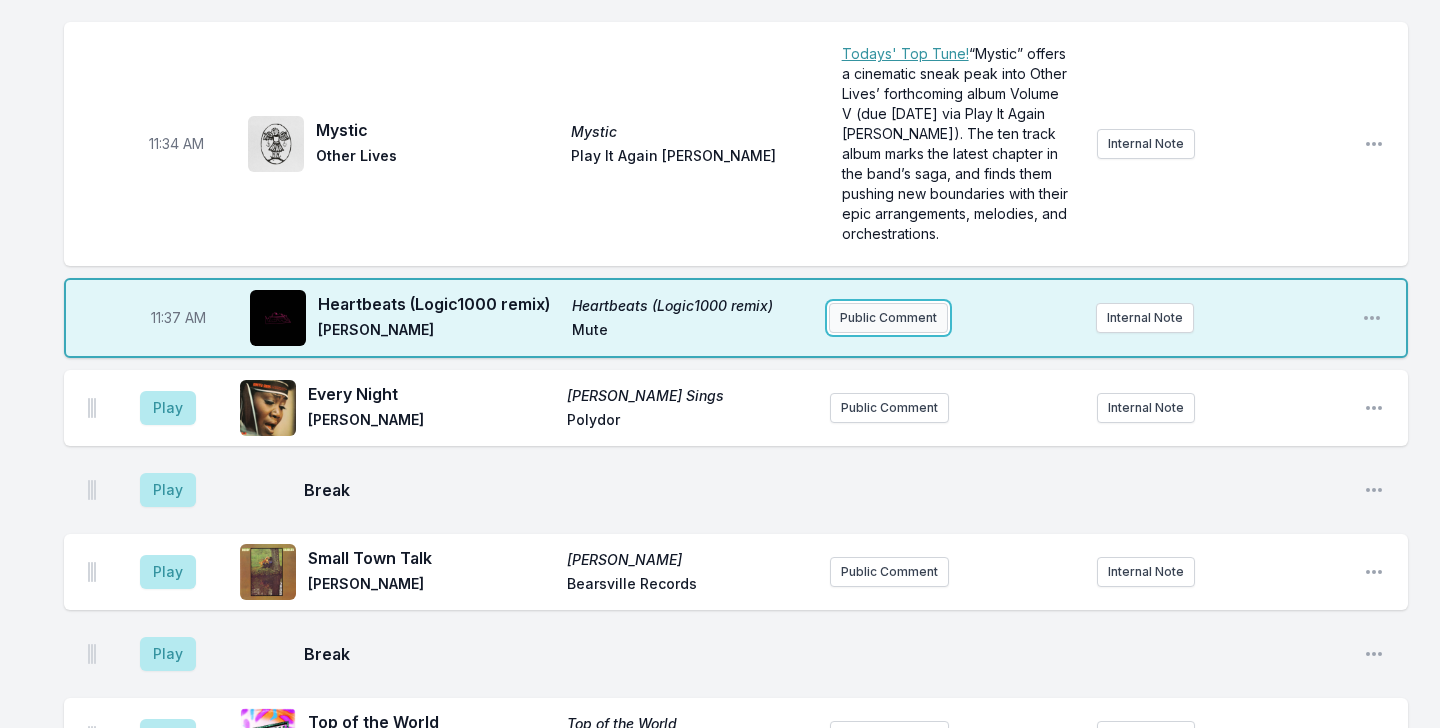 click on "Public Comment" at bounding box center (888, 318) 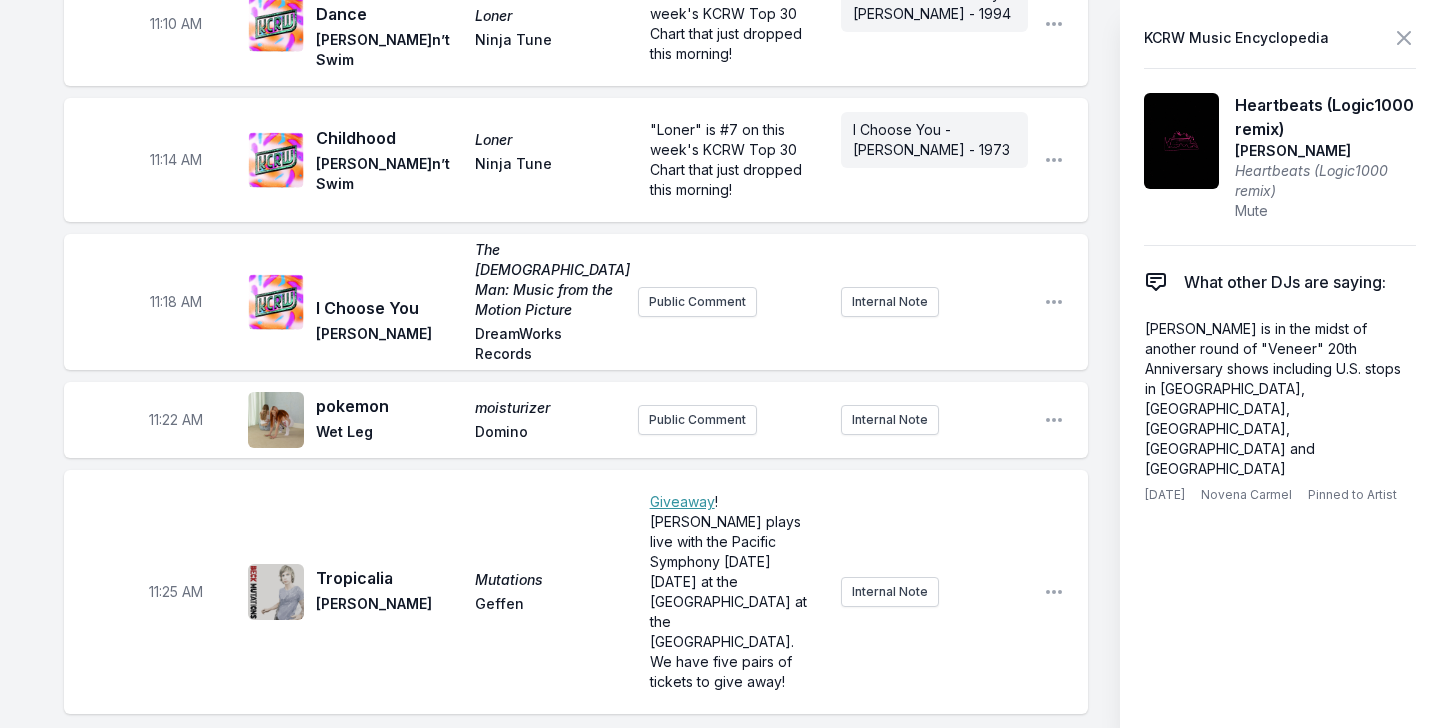 scroll, scrollTop: 4339, scrollLeft: 0, axis: vertical 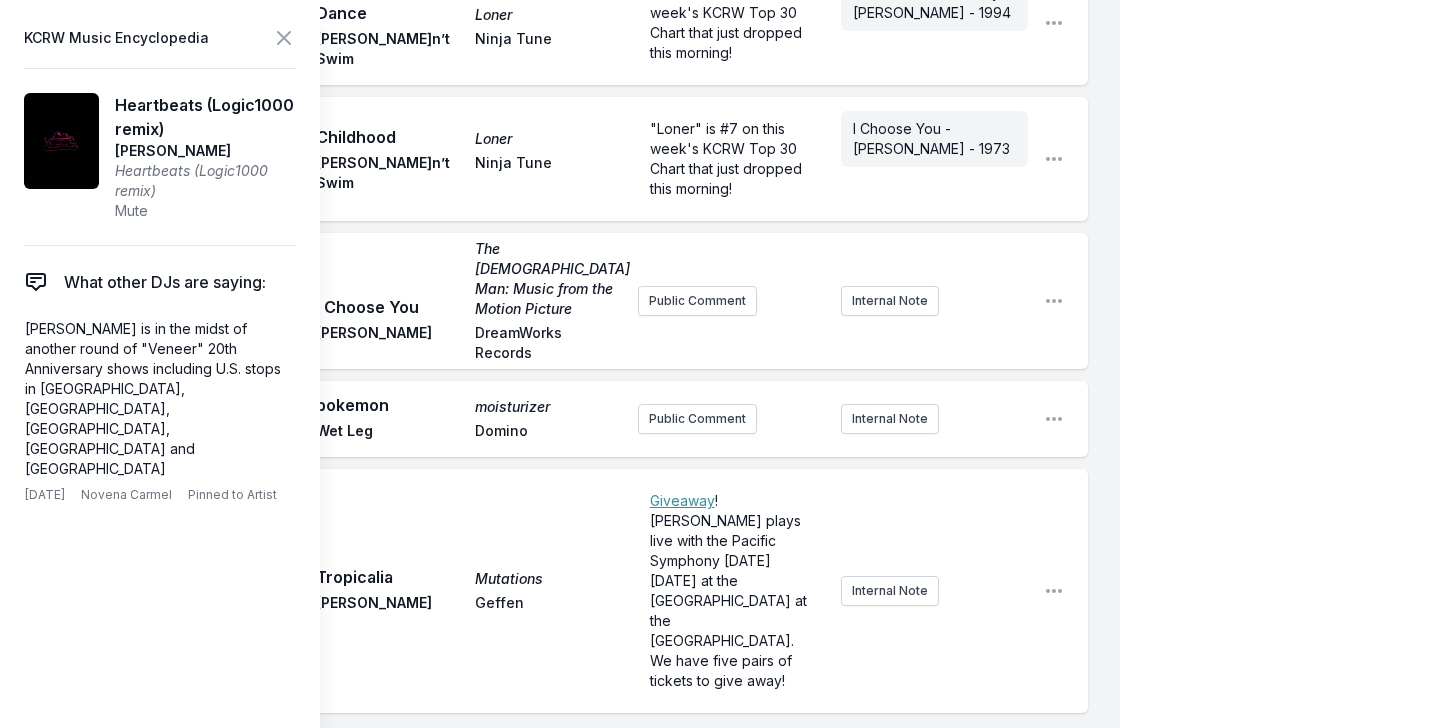 click on "11:31 AM Break Open playlist item options" at bounding box center [576, 757] 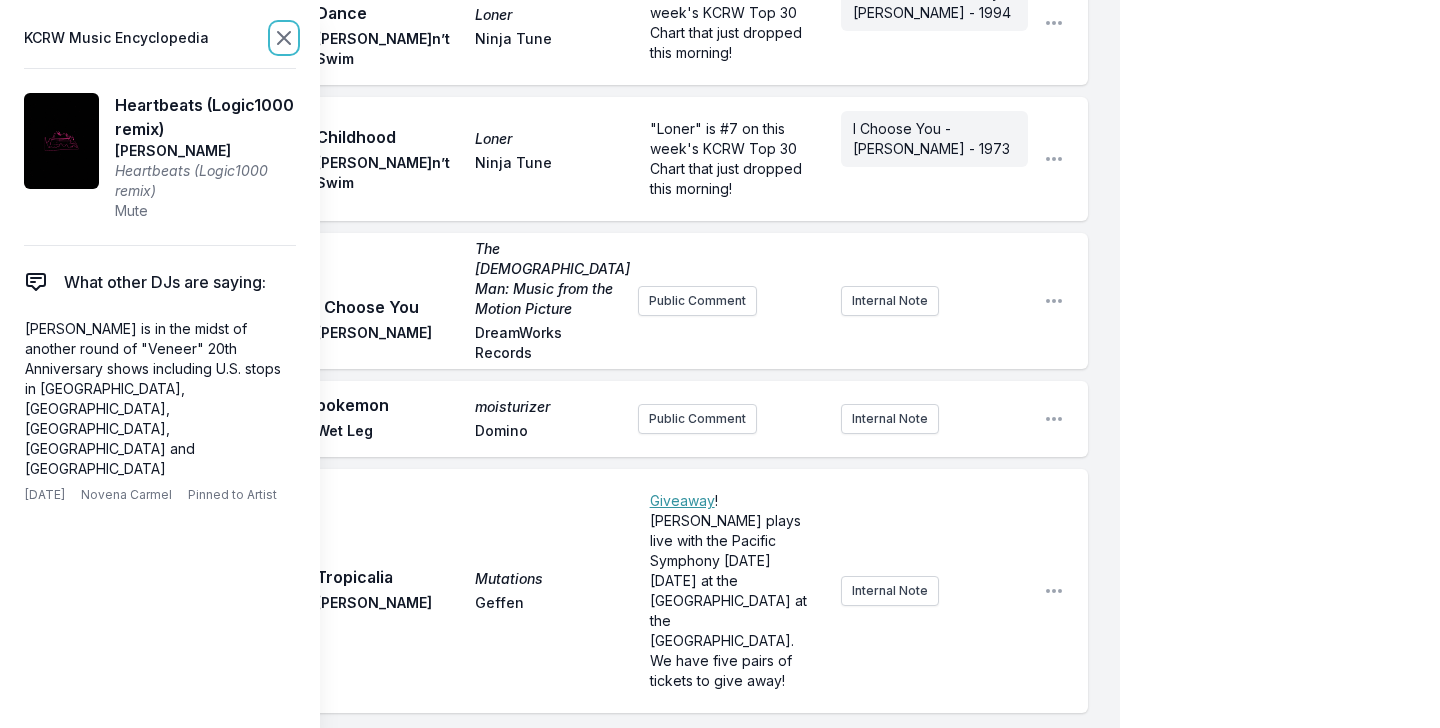 click 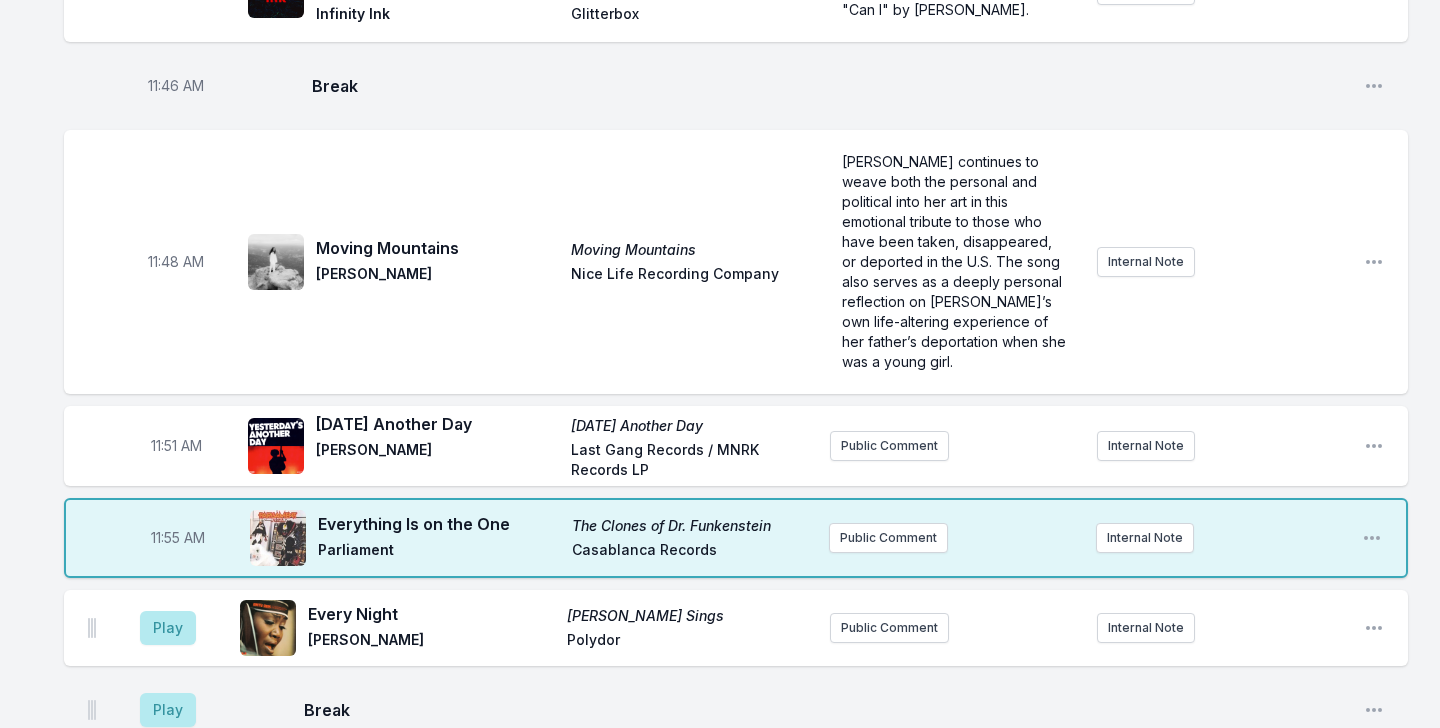 scroll, scrollTop: 4912, scrollLeft: 0, axis: vertical 